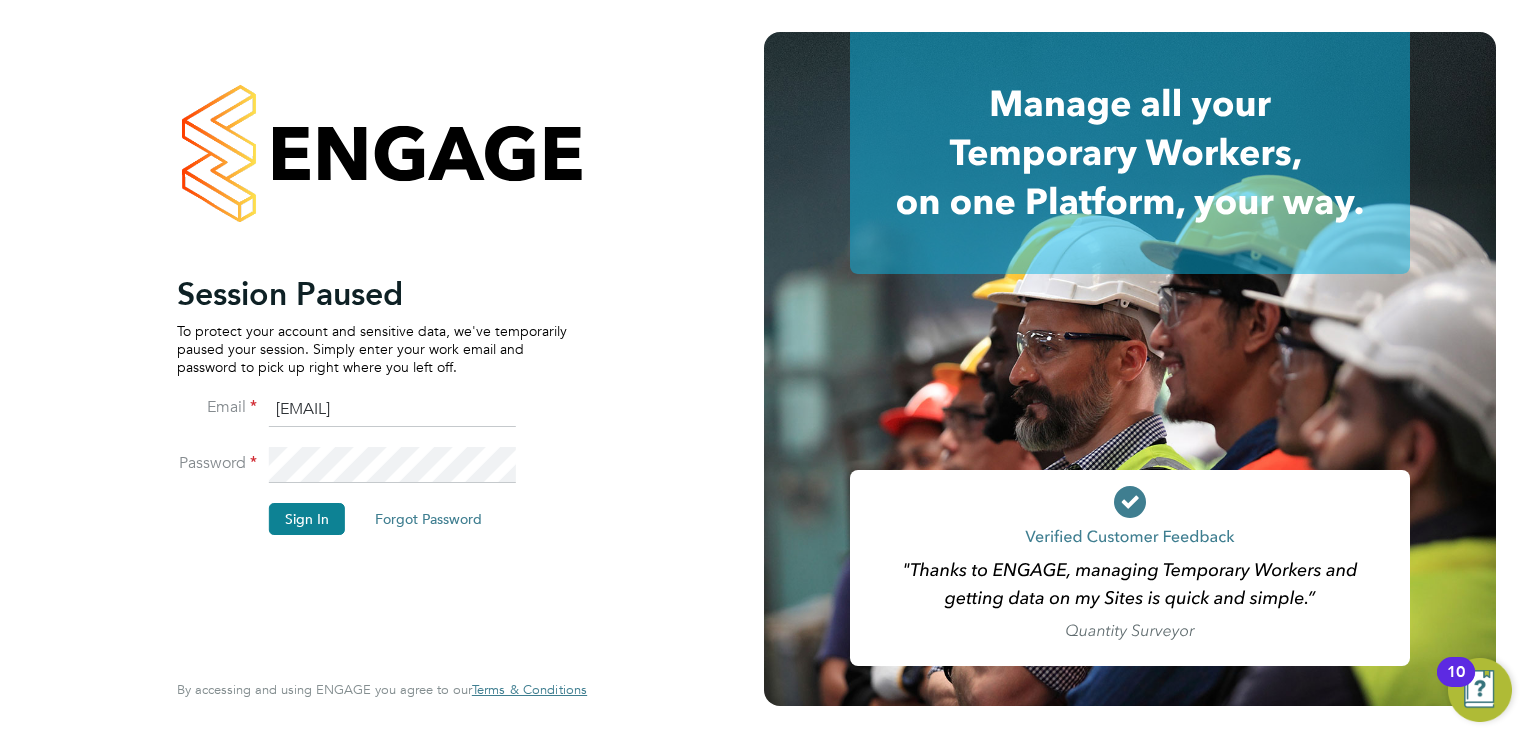 scroll, scrollTop: 0, scrollLeft: 0, axis: both 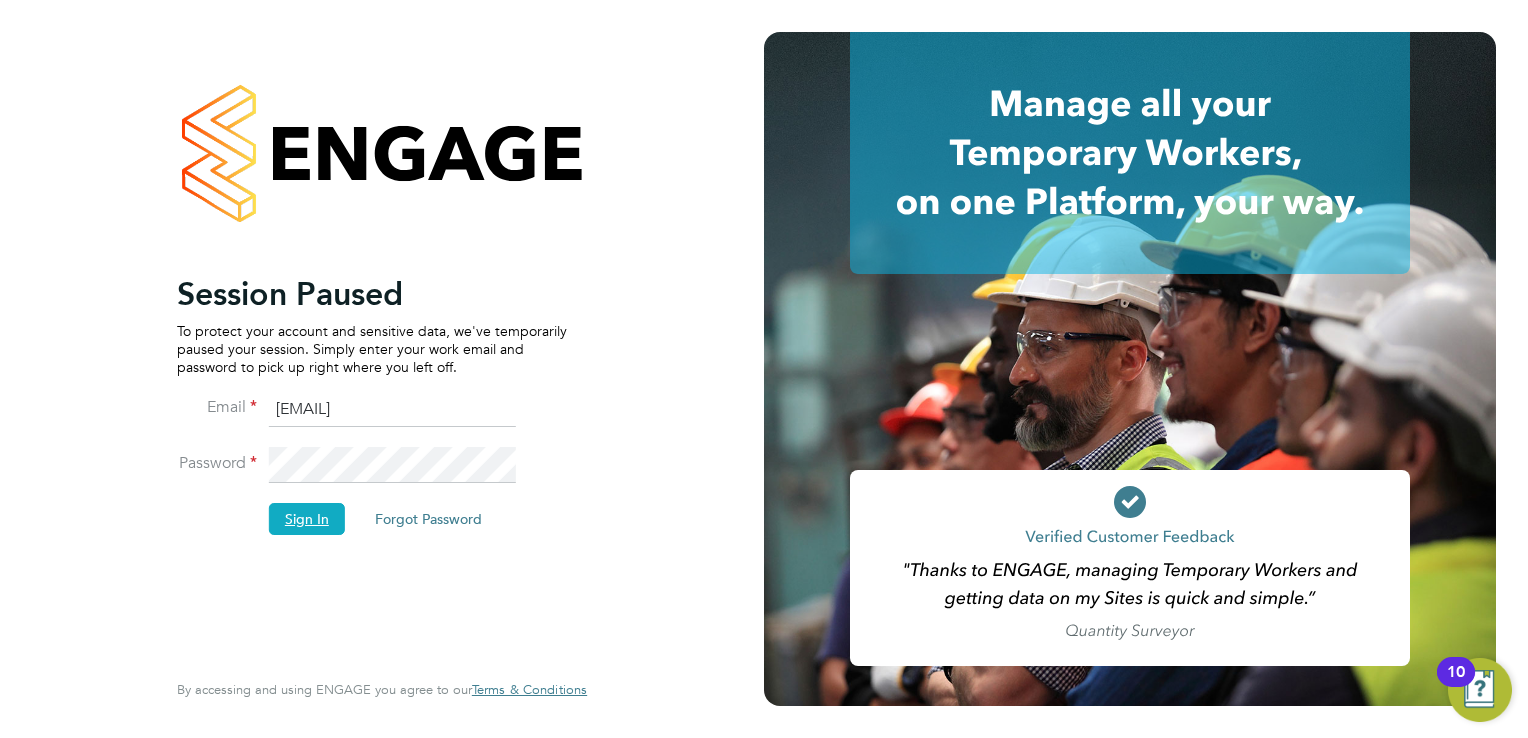 click on "Sign In" 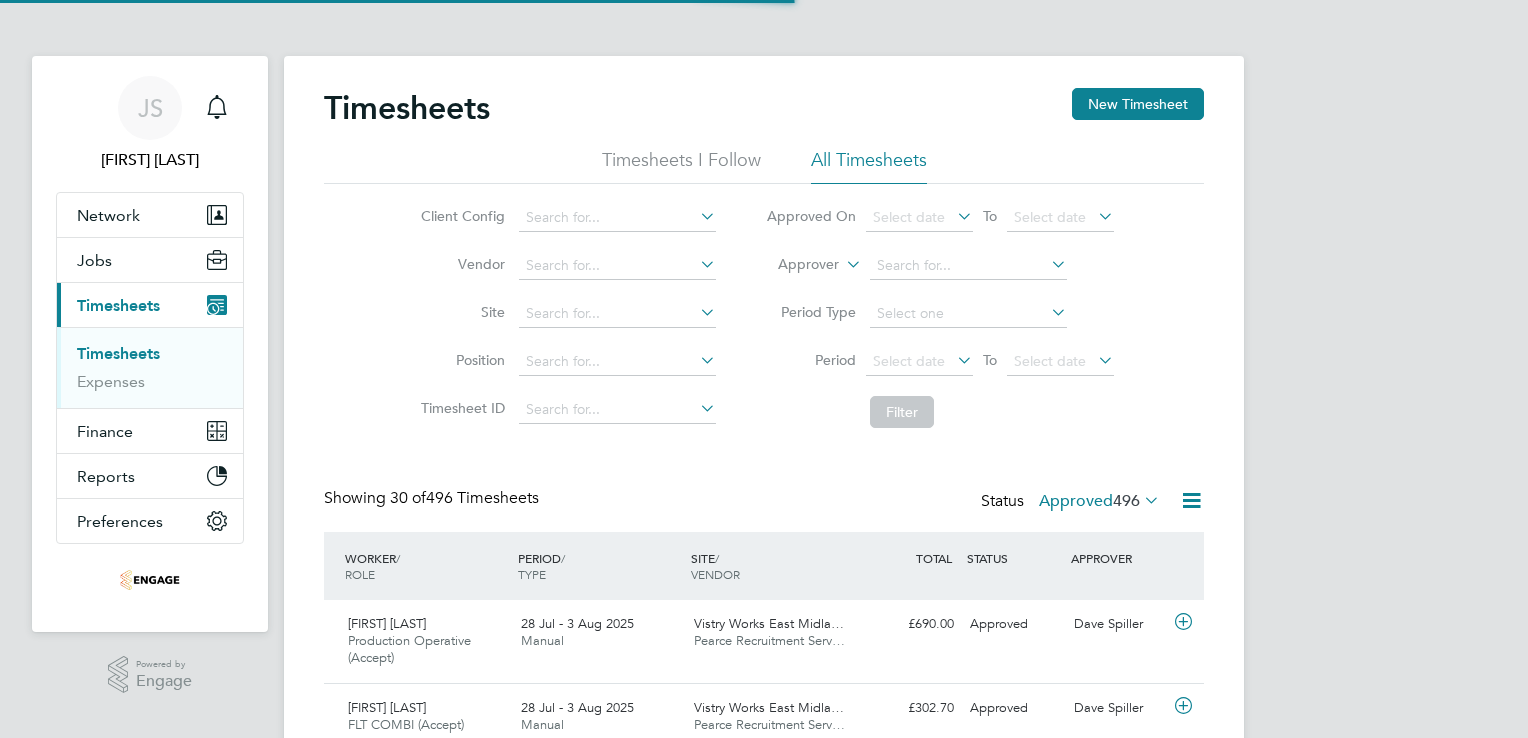 scroll, scrollTop: 0, scrollLeft: 0, axis: both 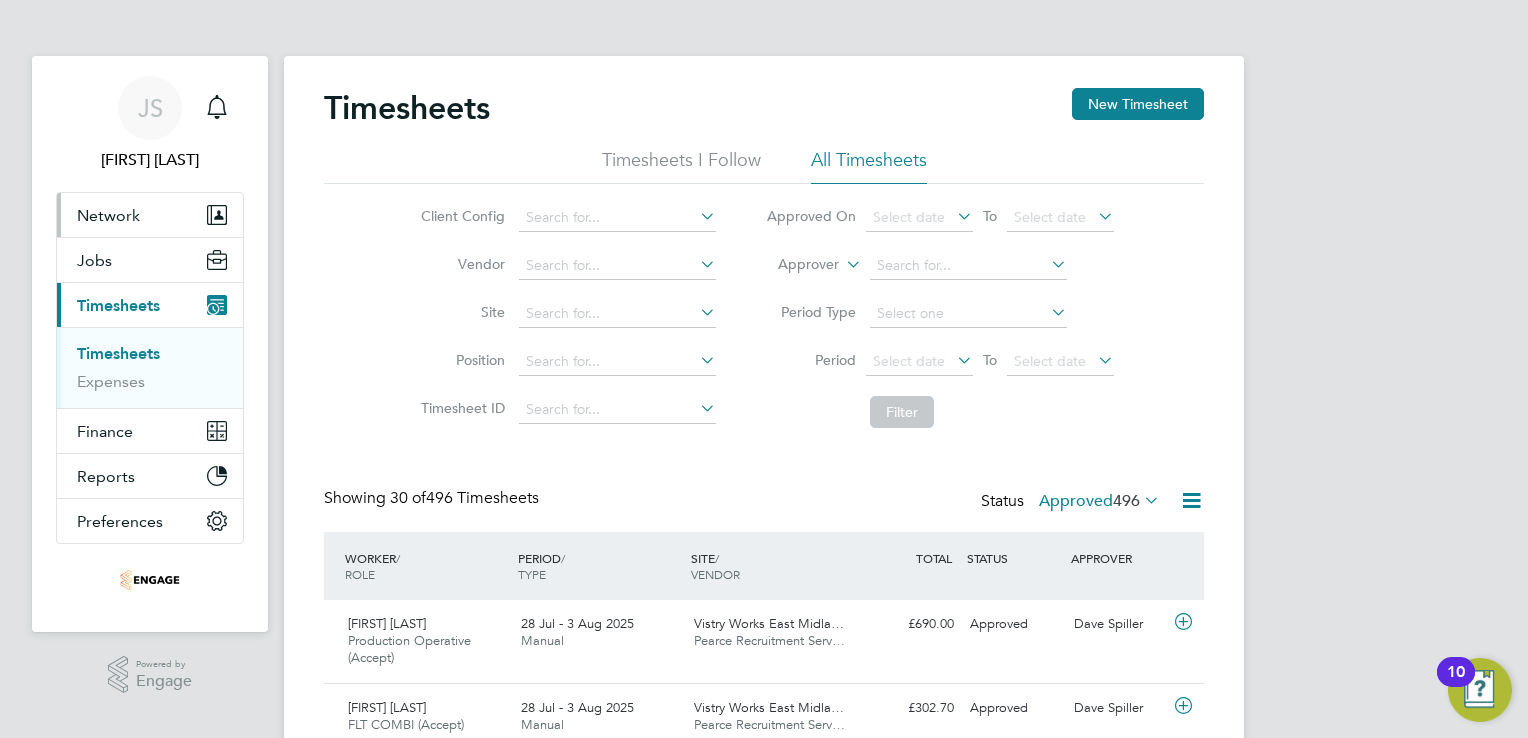 click on "Network" at bounding box center [108, 215] 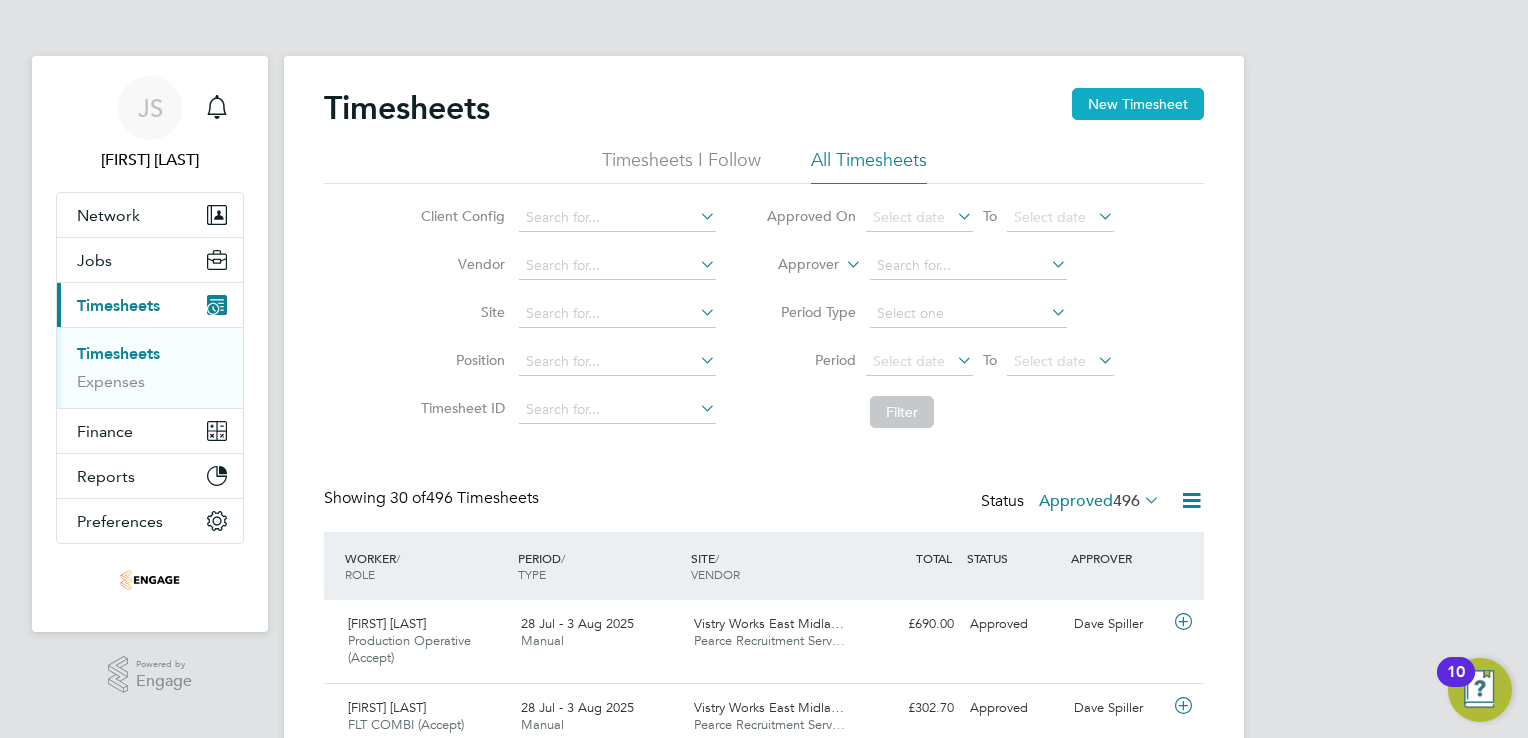 click on "New Timesheet" 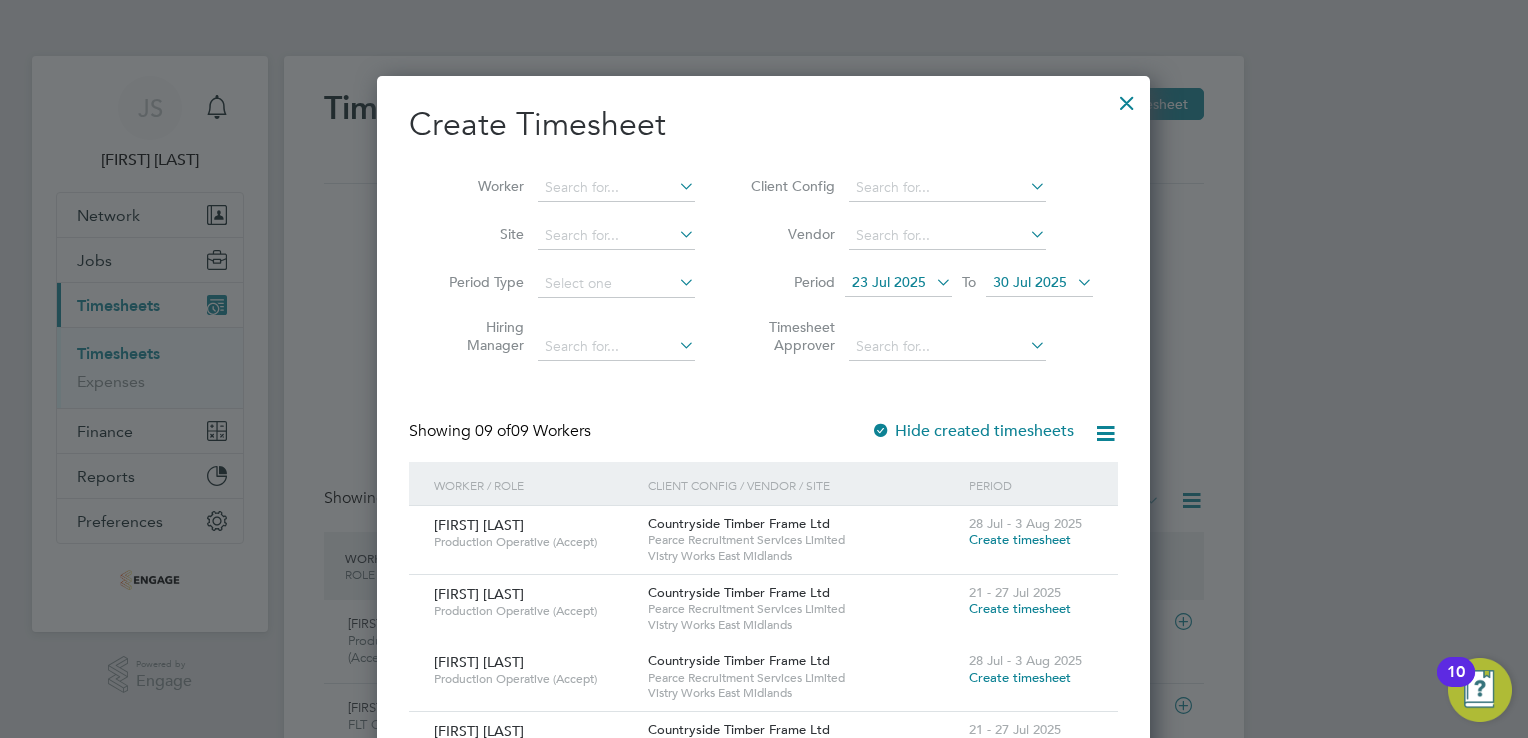 click on "23 Jul 2025" at bounding box center [889, 282] 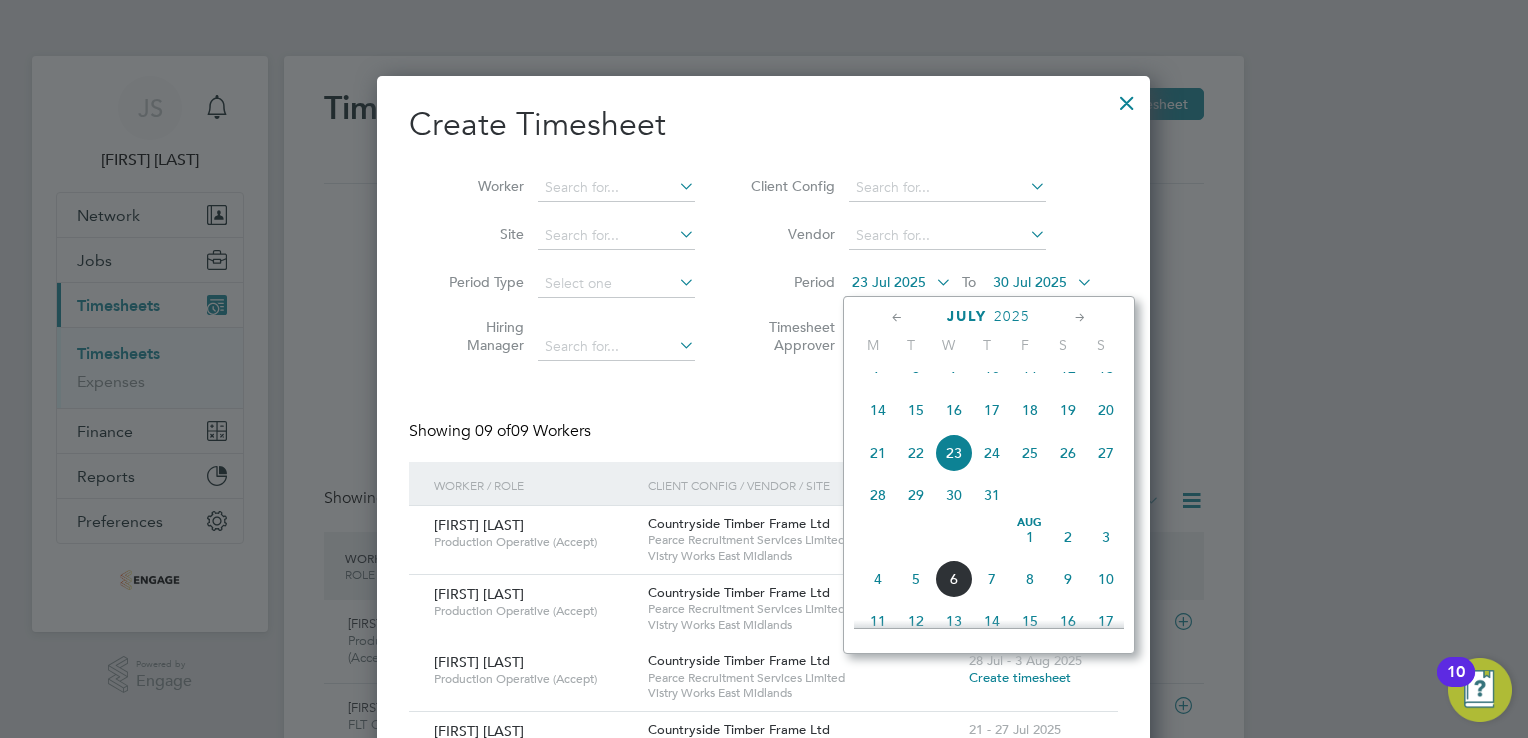 drag, startPoint x: 879, startPoint y: 519, endPoint x: 892, endPoint y: 489, distance: 32.695564 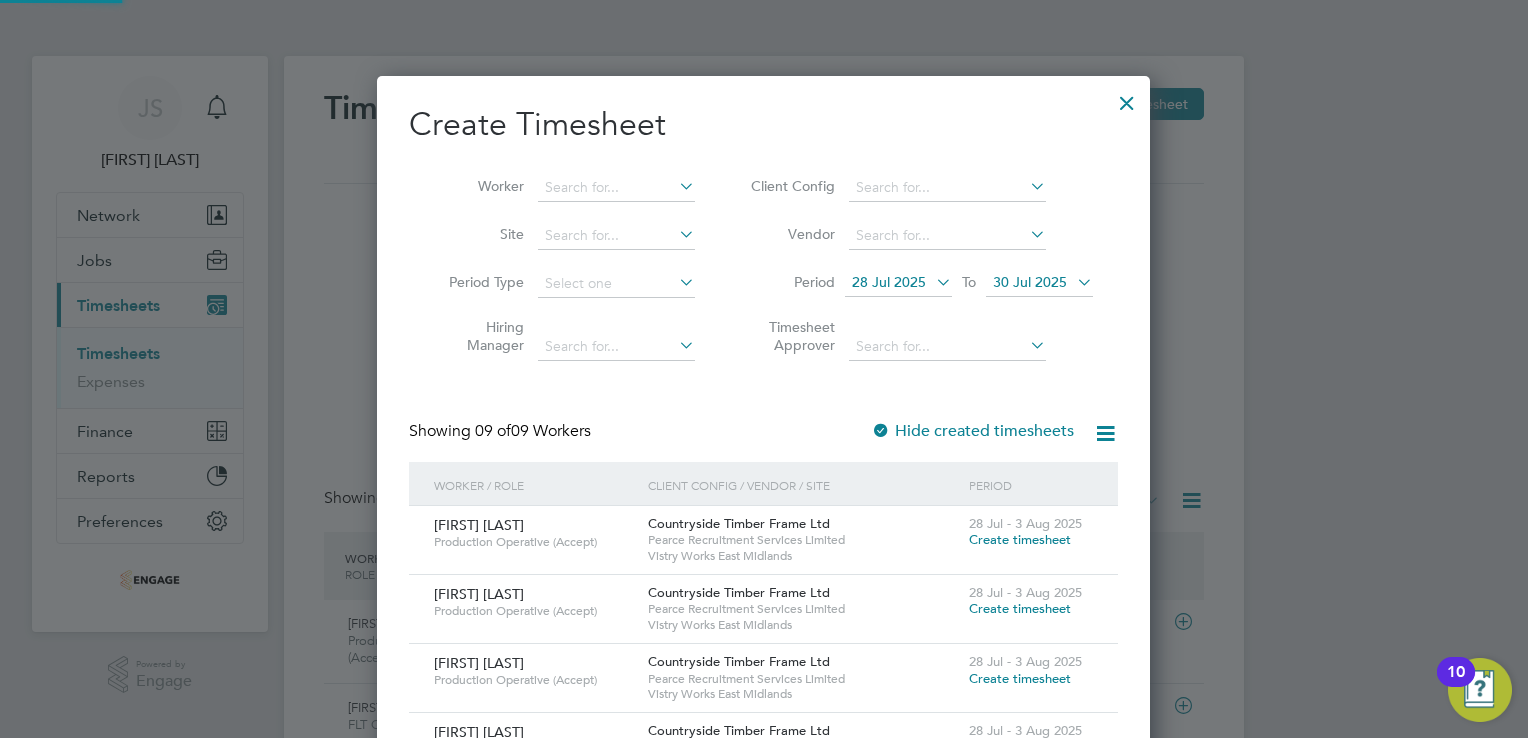 click on "30 Jul 2025" at bounding box center (1030, 282) 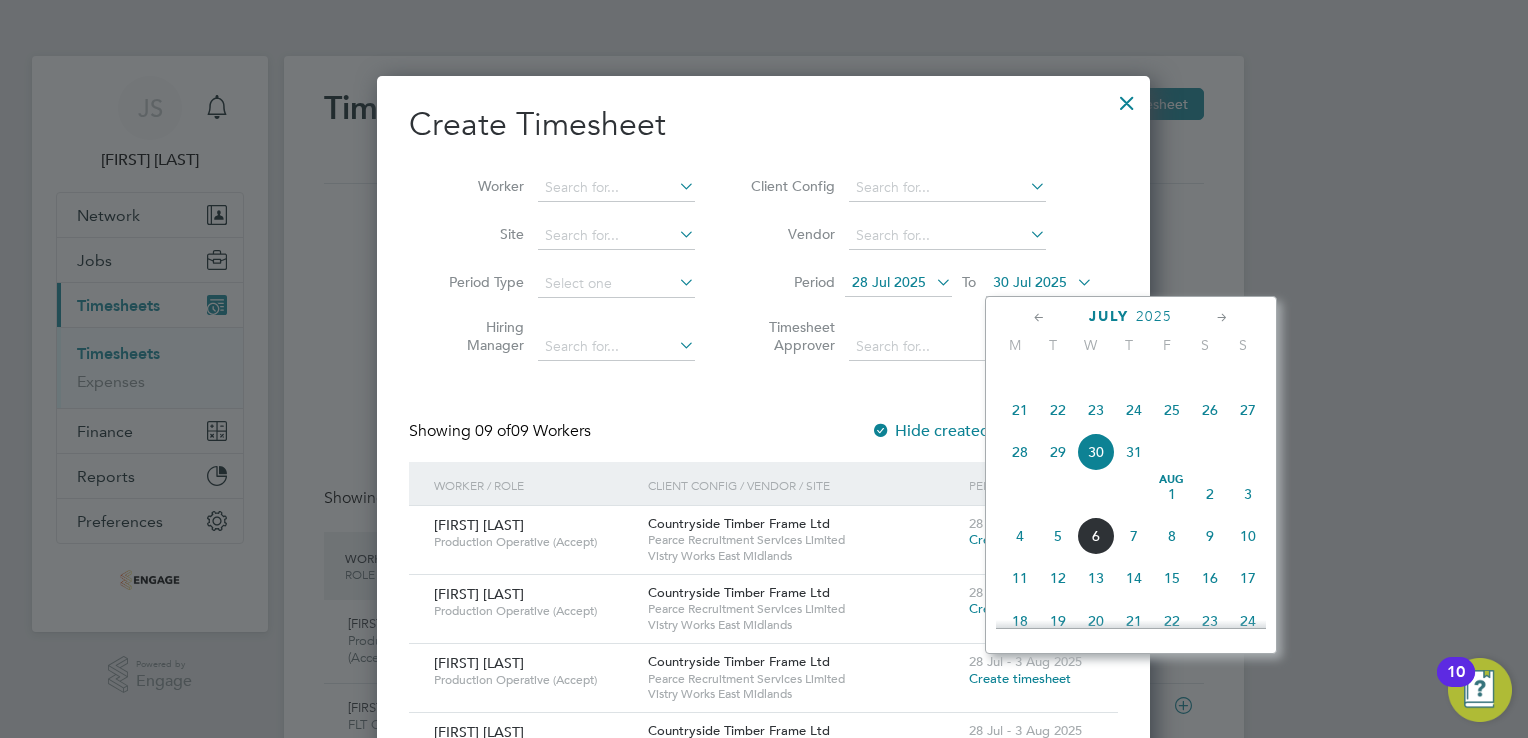 click on "3" 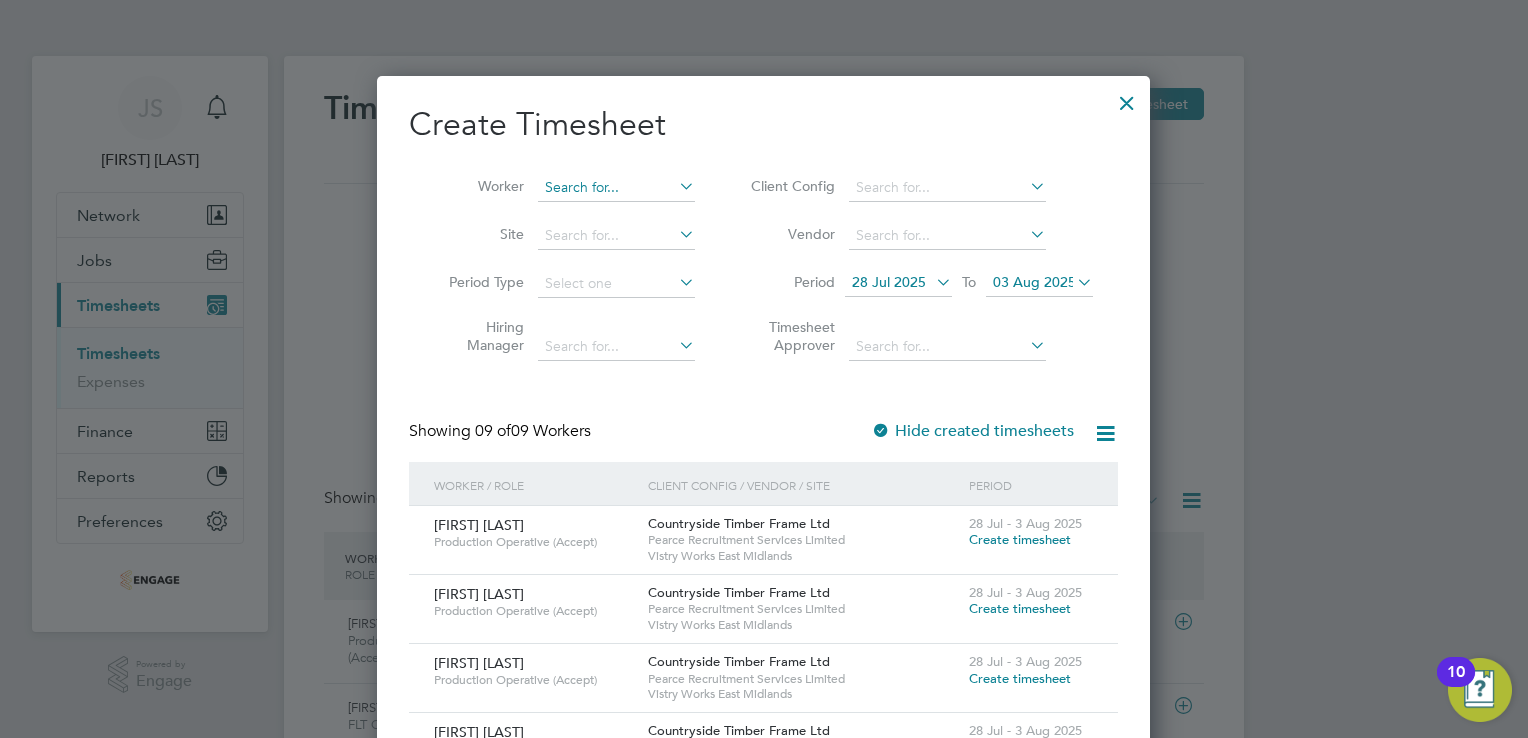 click at bounding box center [616, 188] 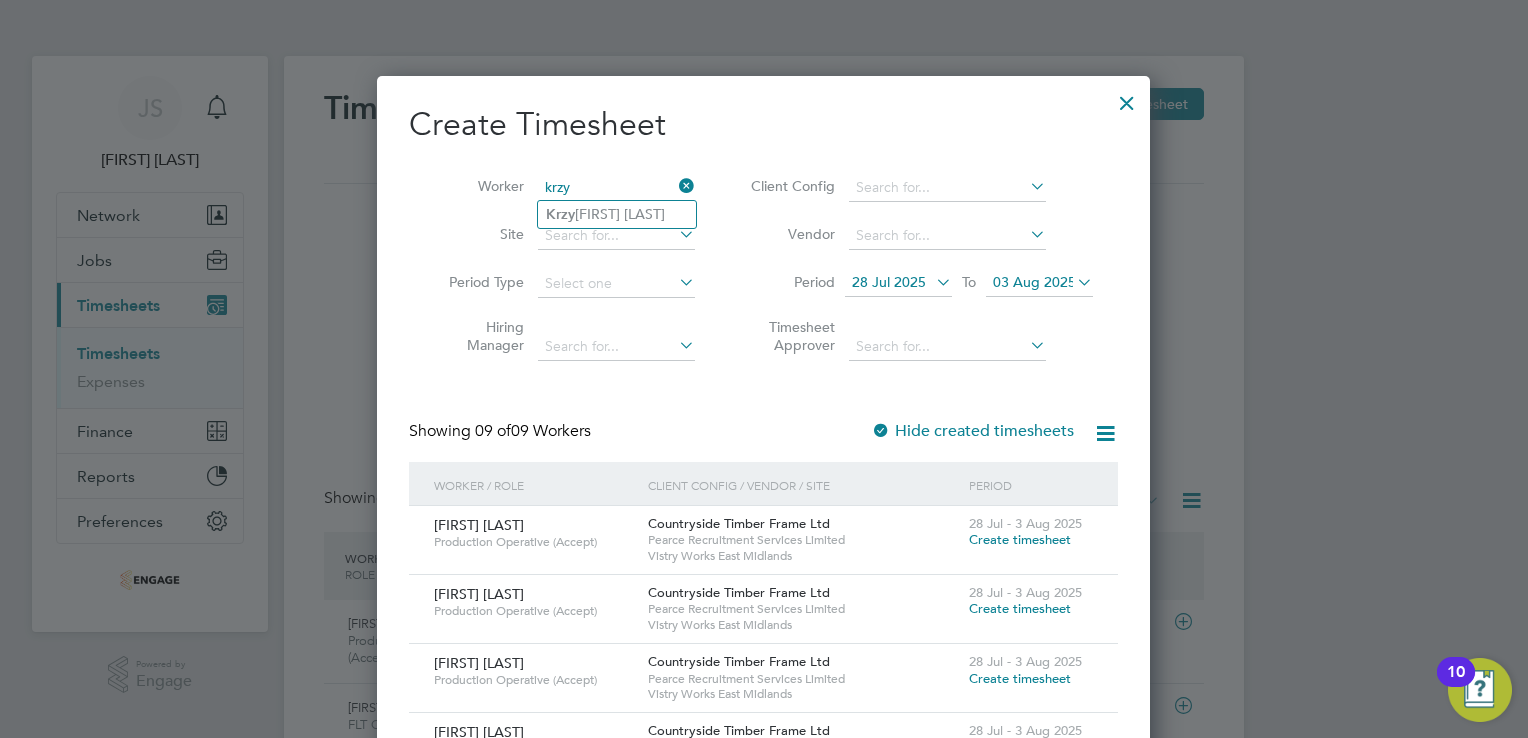 click on "Krzy sztof Ruda" 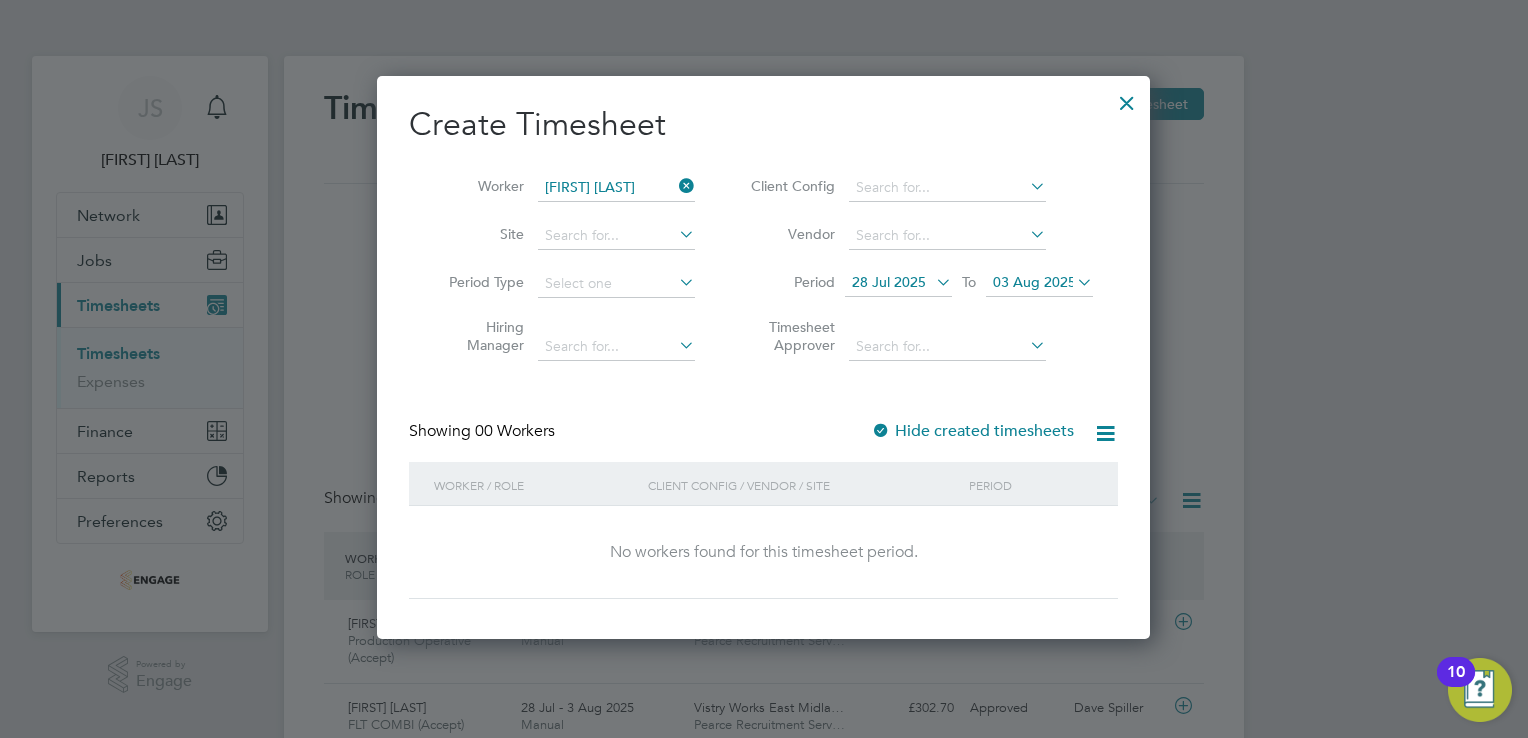 click on "Hide created timesheets" at bounding box center [972, 431] 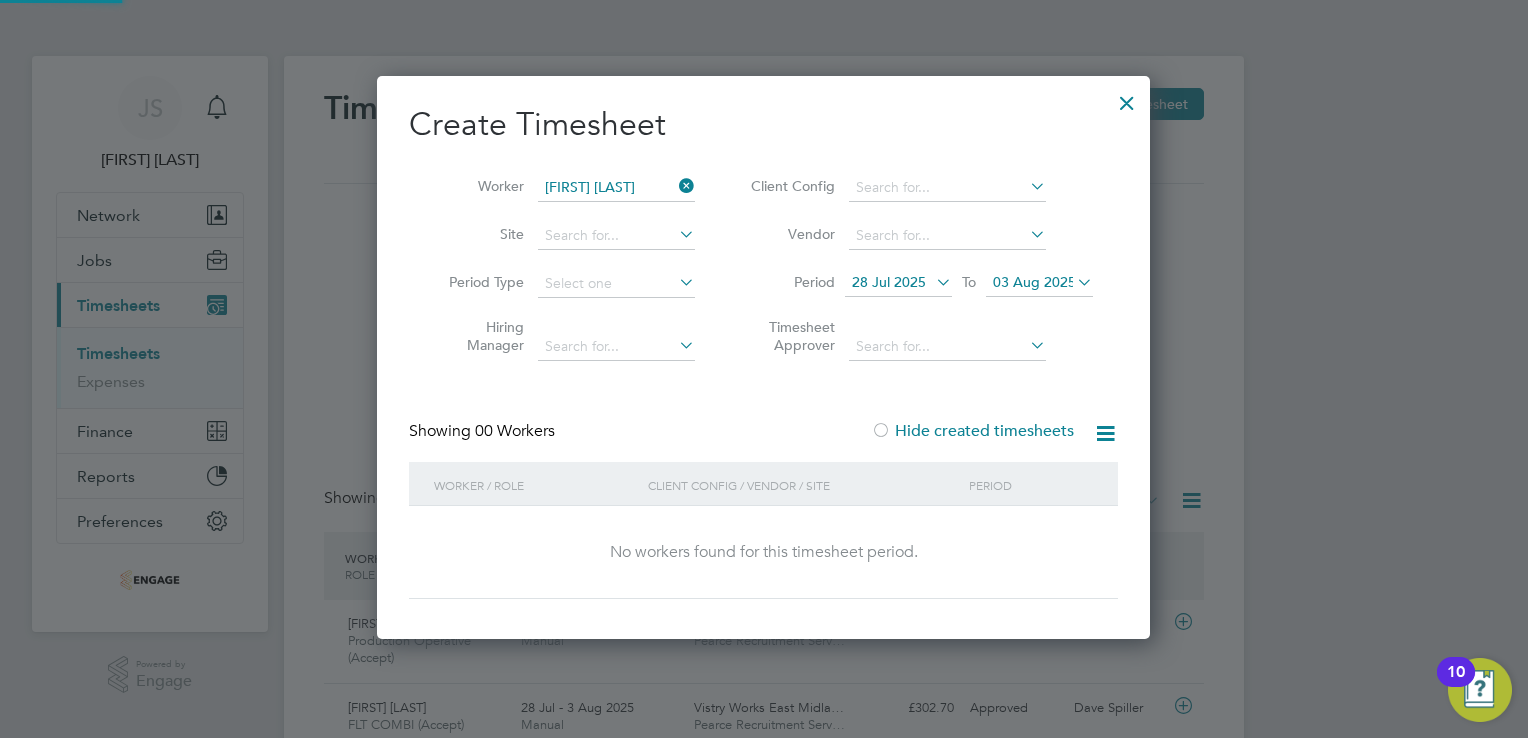 click on "Hide created timesheets" at bounding box center (972, 431) 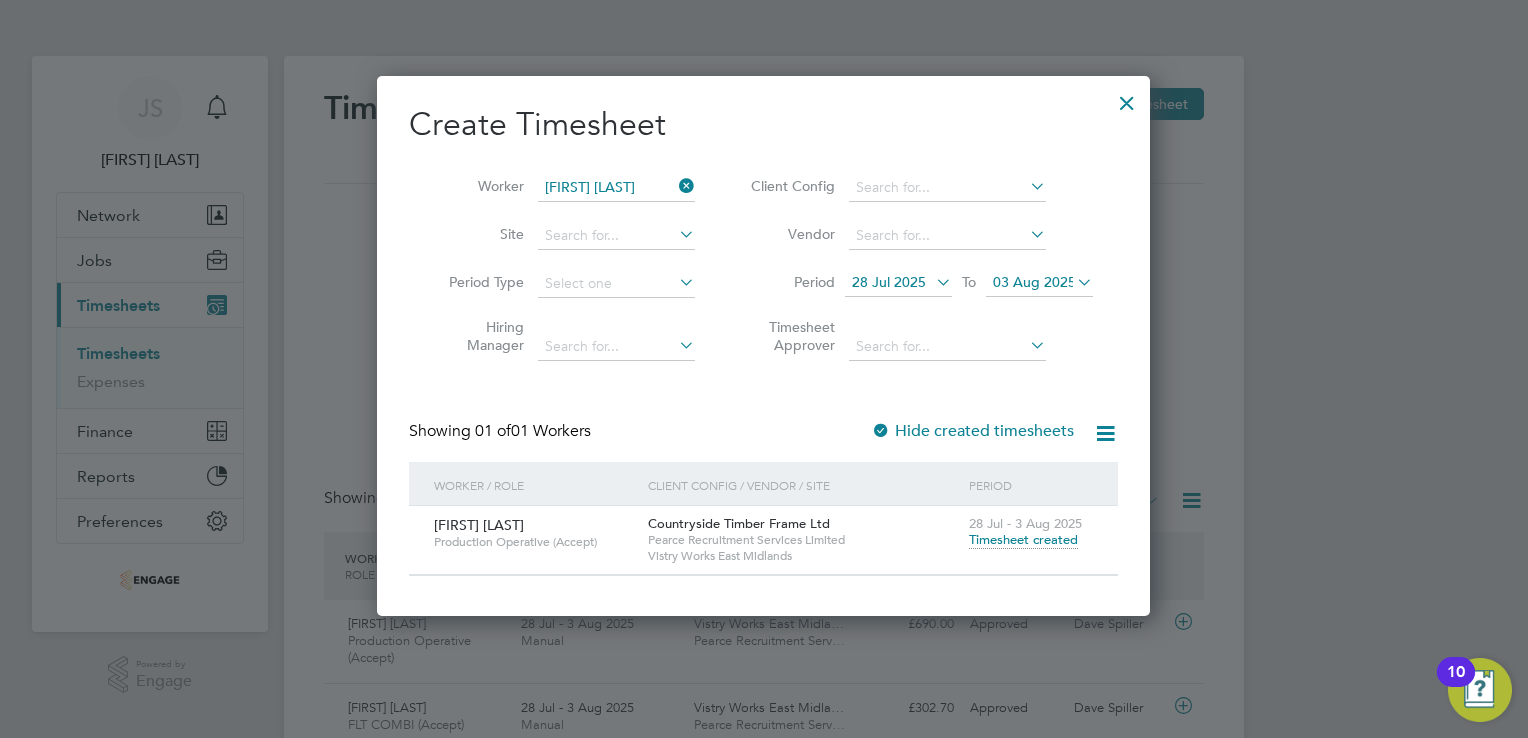 click on "Timesheet created" at bounding box center [1023, 540] 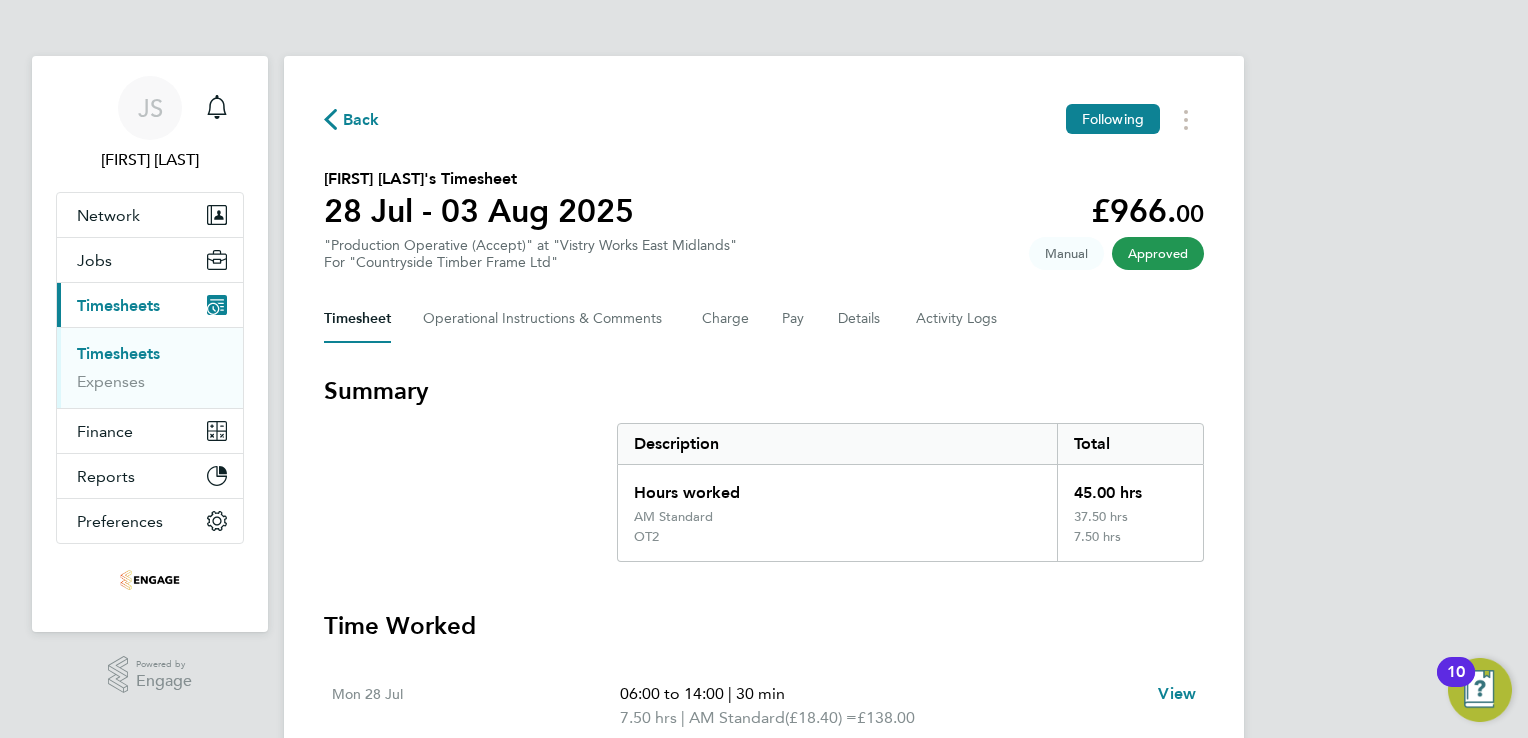 click on "Back" 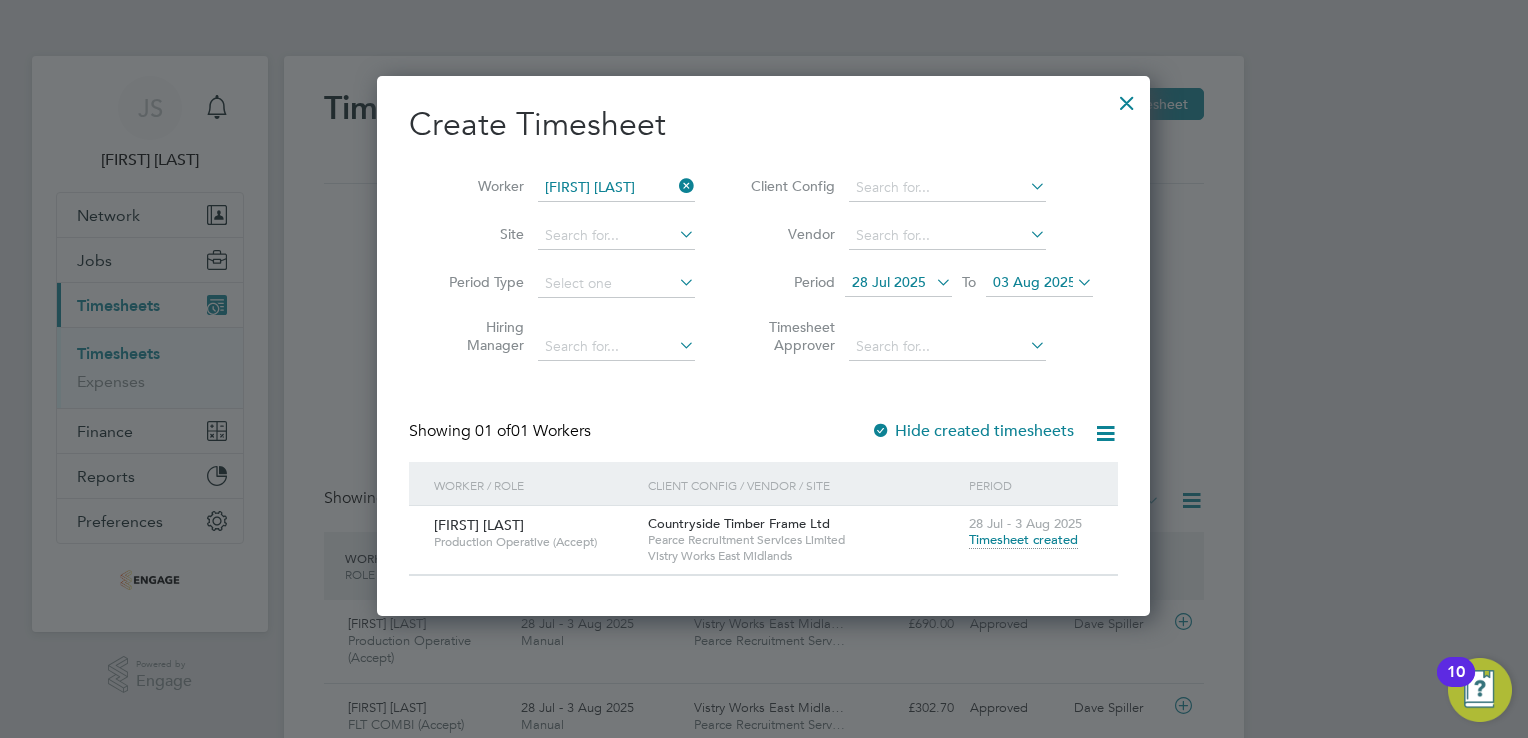 click on "Showing   01 of  01 Workers Hide created timesheets" at bounding box center (763, 441) 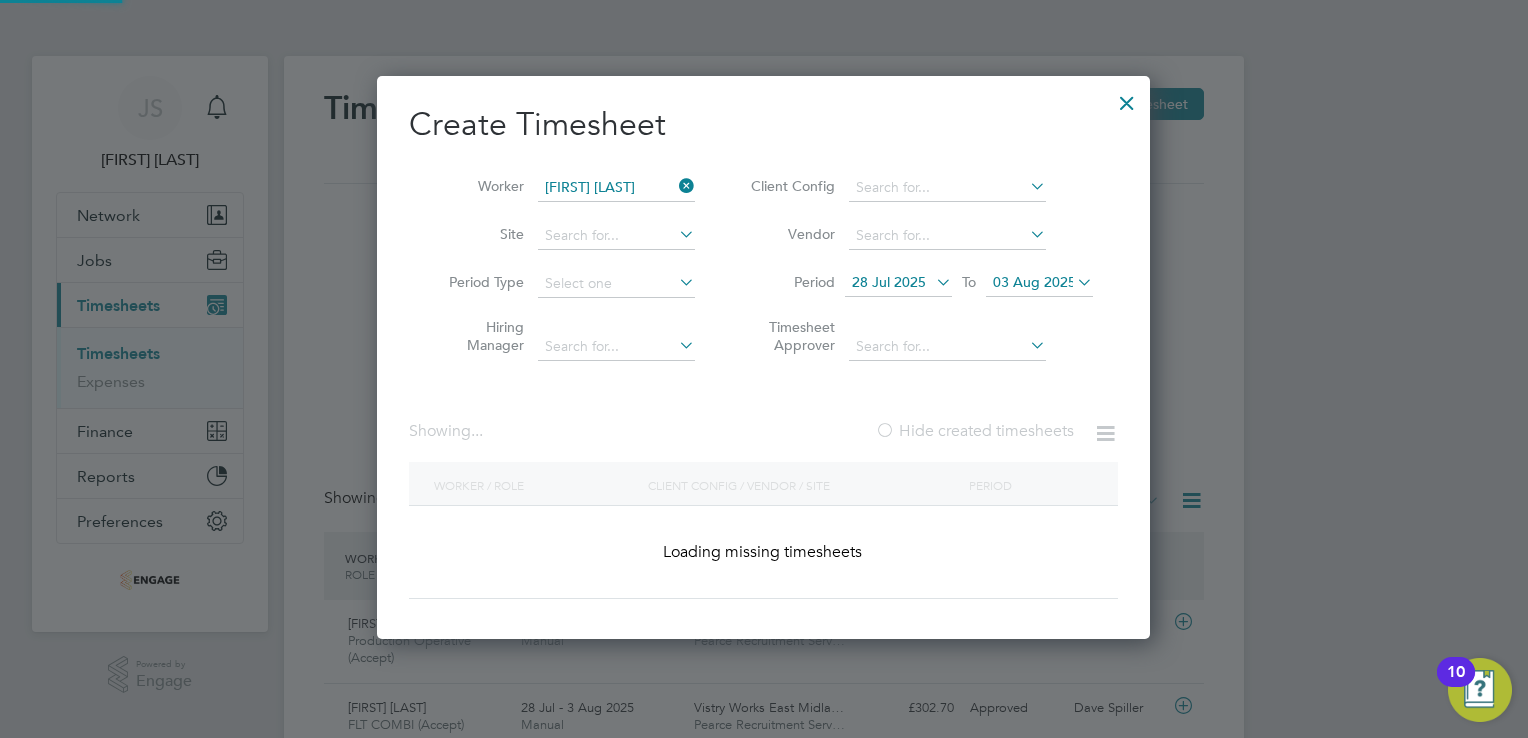 scroll, scrollTop: 10, scrollLeft: 10, axis: both 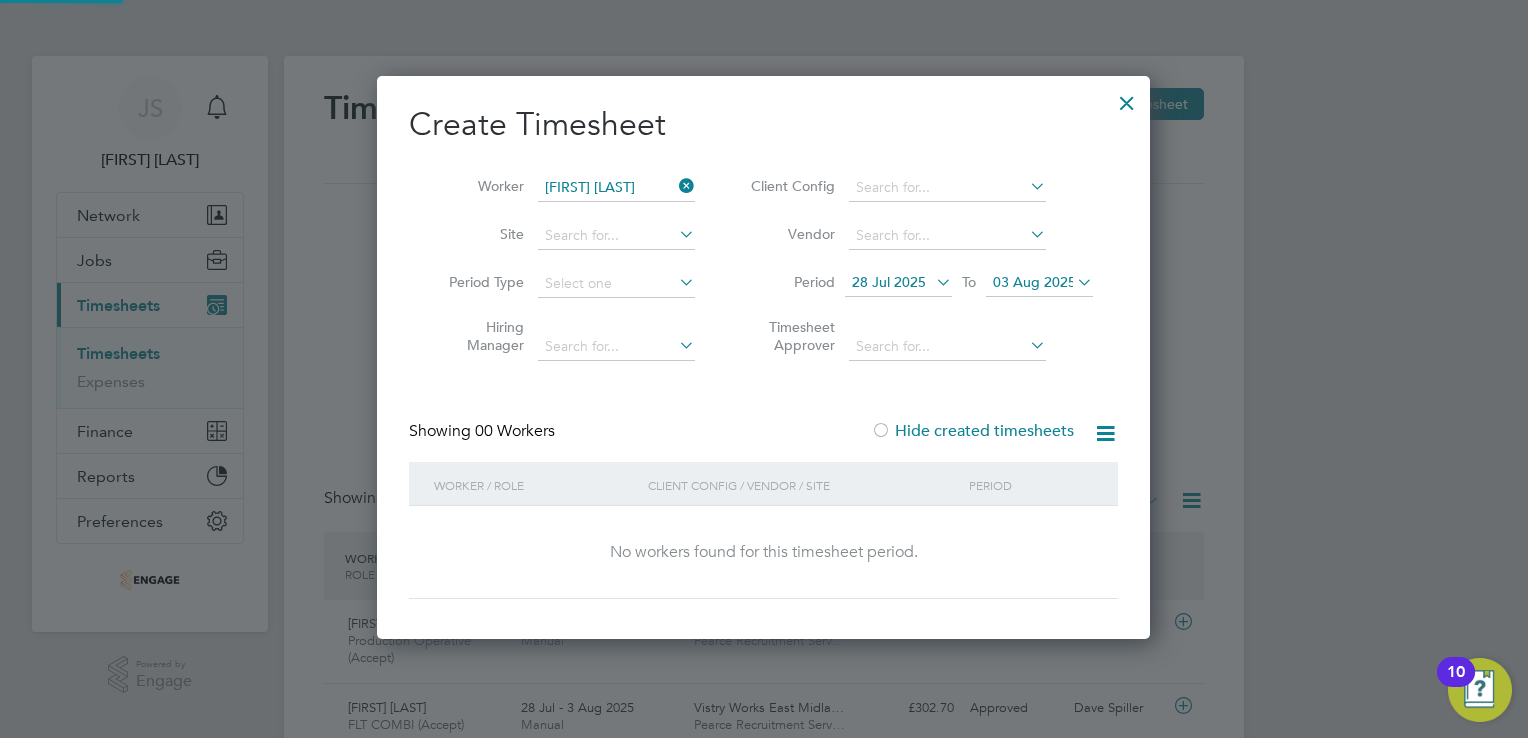 click on "Hide created timesheets" at bounding box center [972, 431] 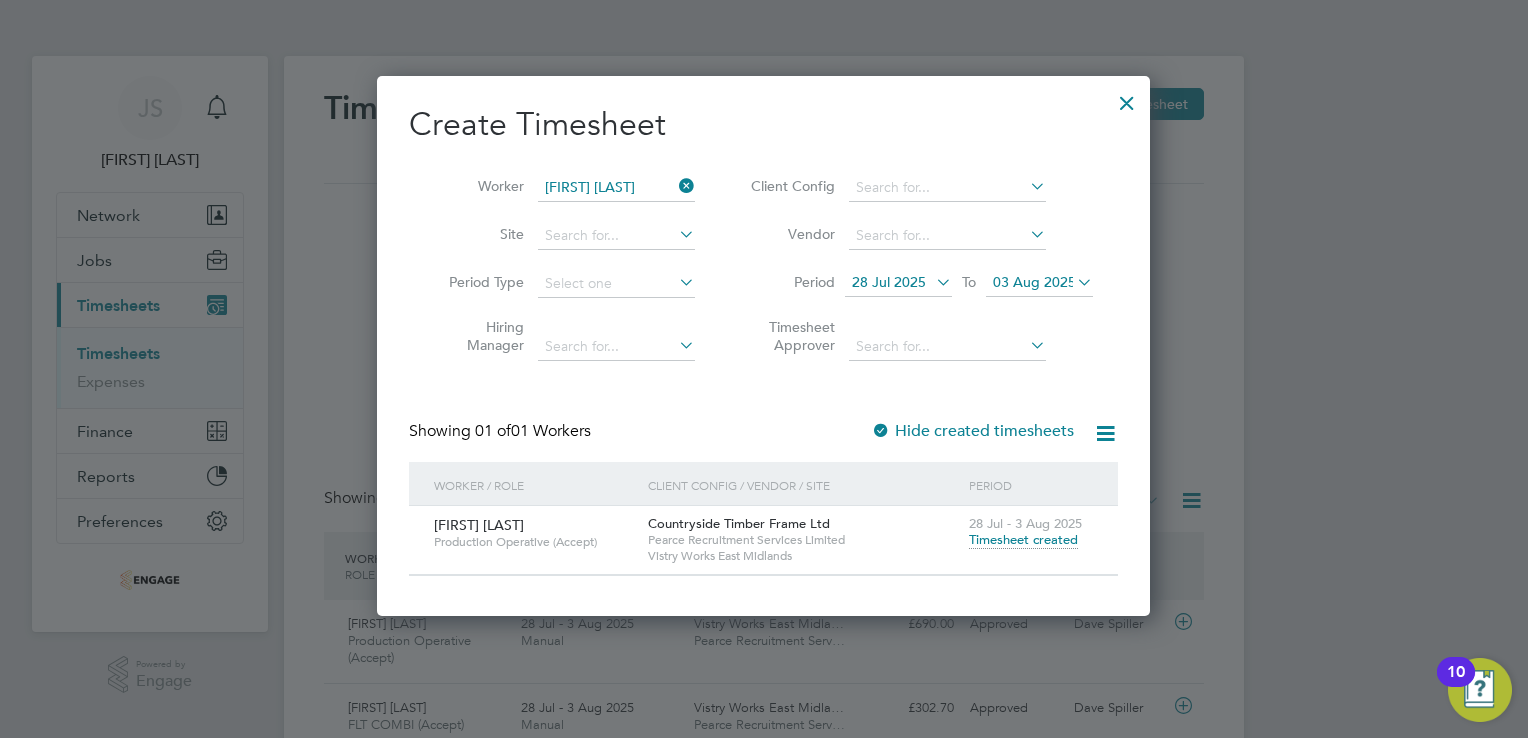 scroll, scrollTop: 9, scrollLeft: 10, axis: both 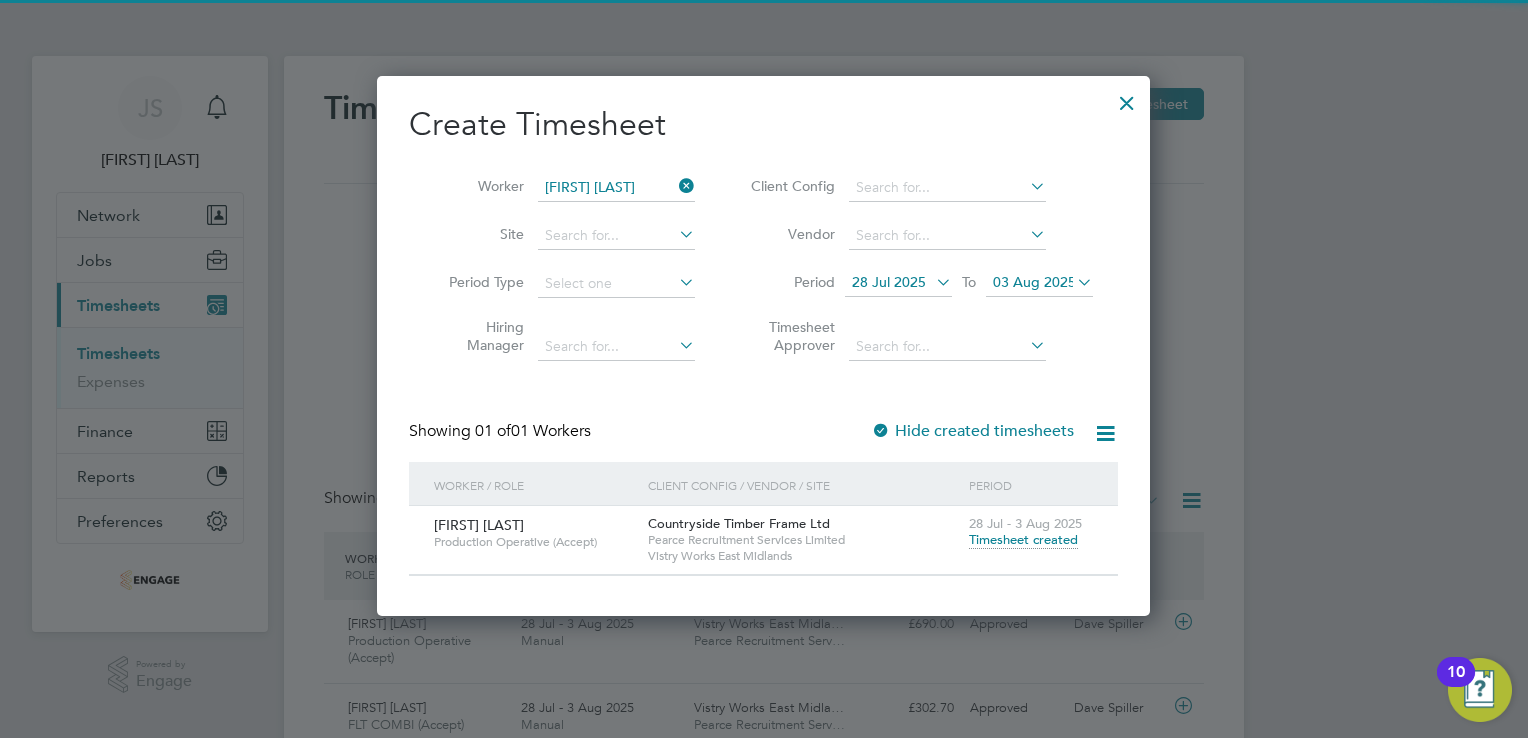 click on "Timesheet created" at bounding box center [1023, 540] 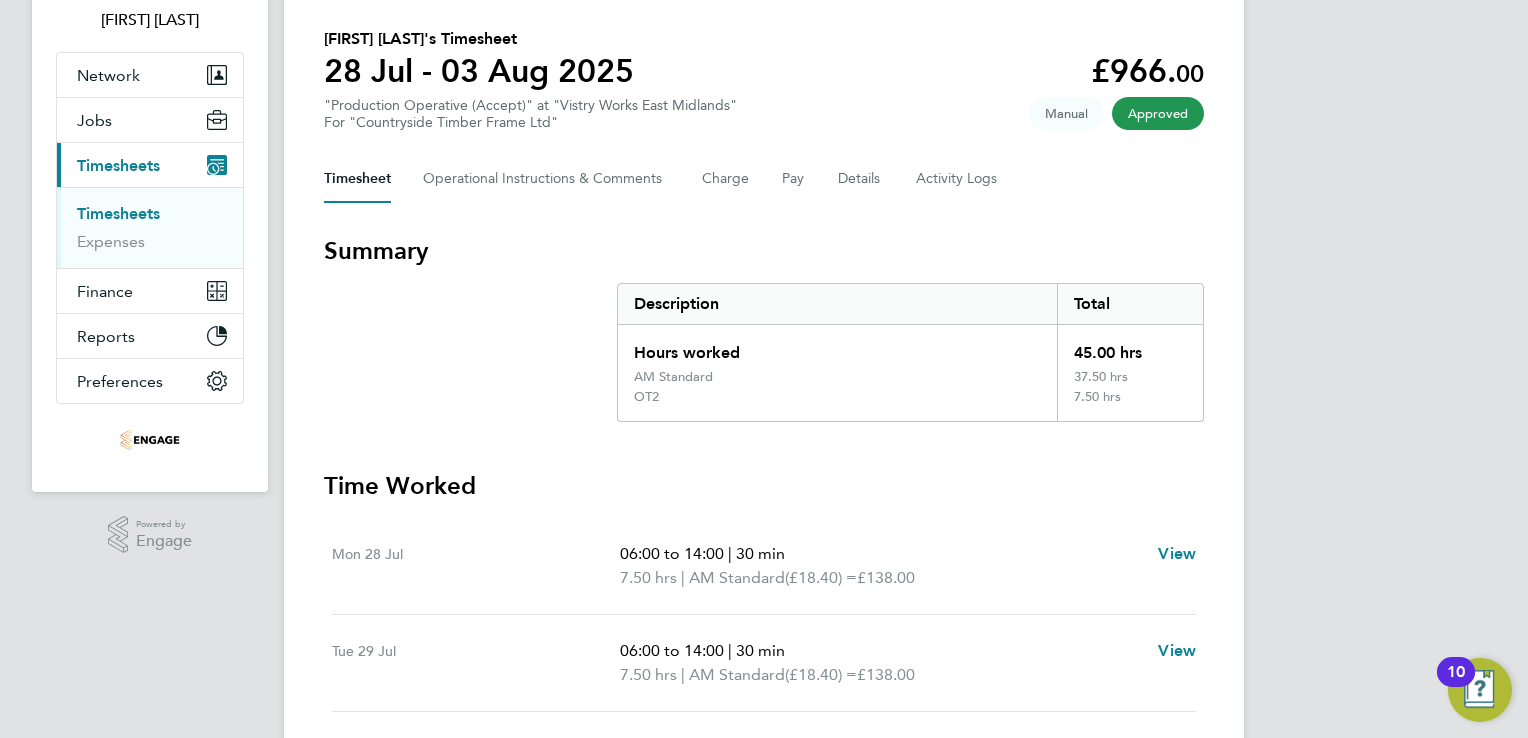 scroll, scrollTop: 0, scrollLeft: 0, axis: both 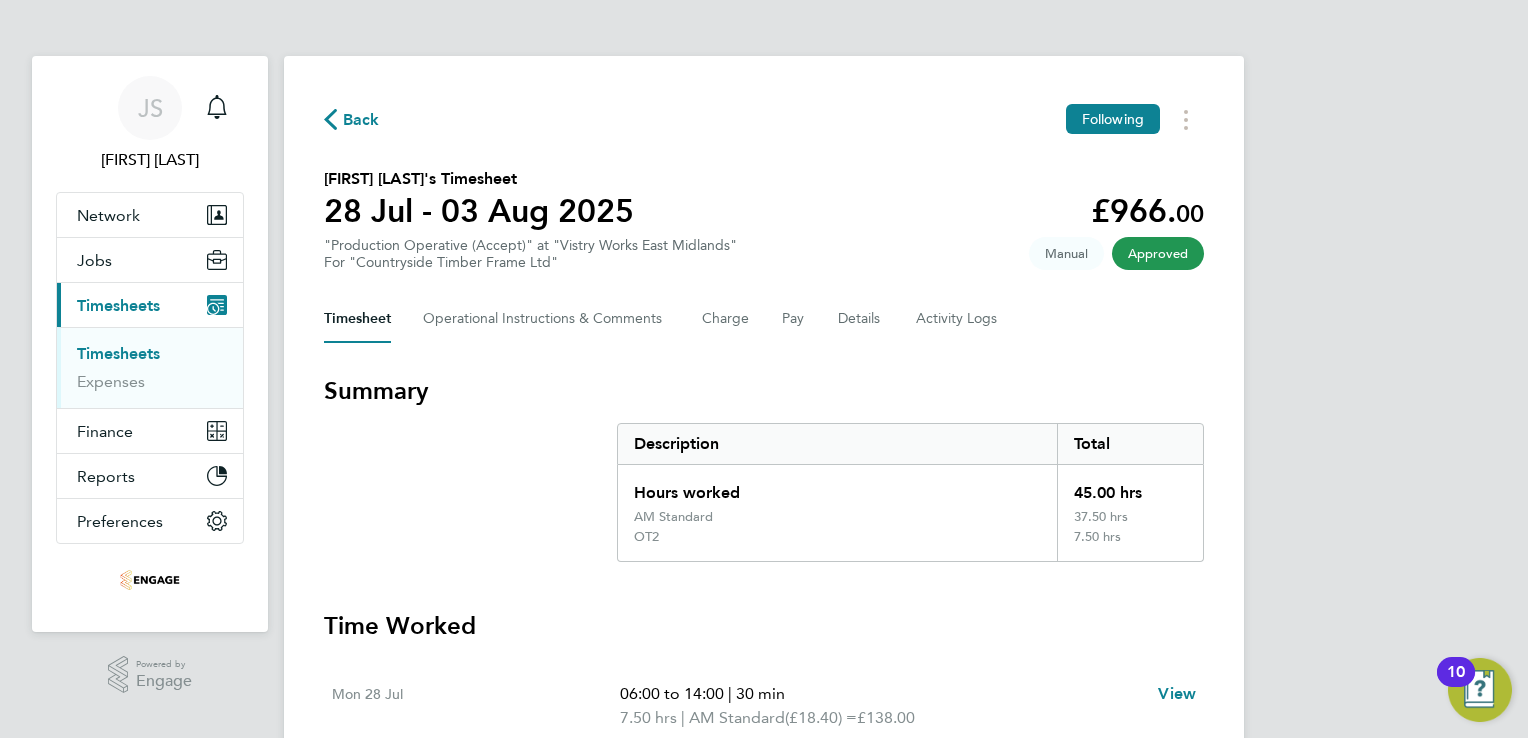 click on "Back" 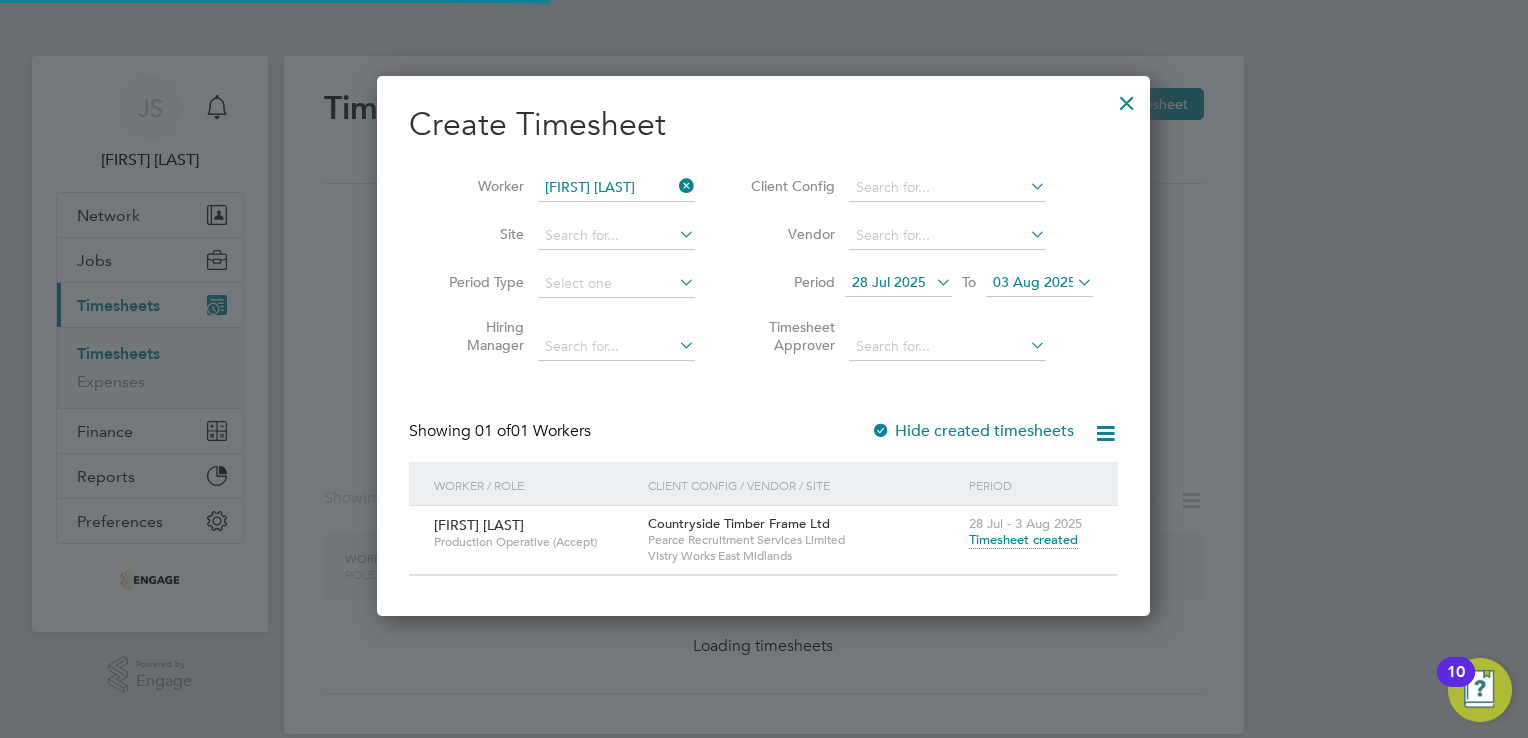 scroll, scrollTop: 9, scrollLeft: 10, axis: both 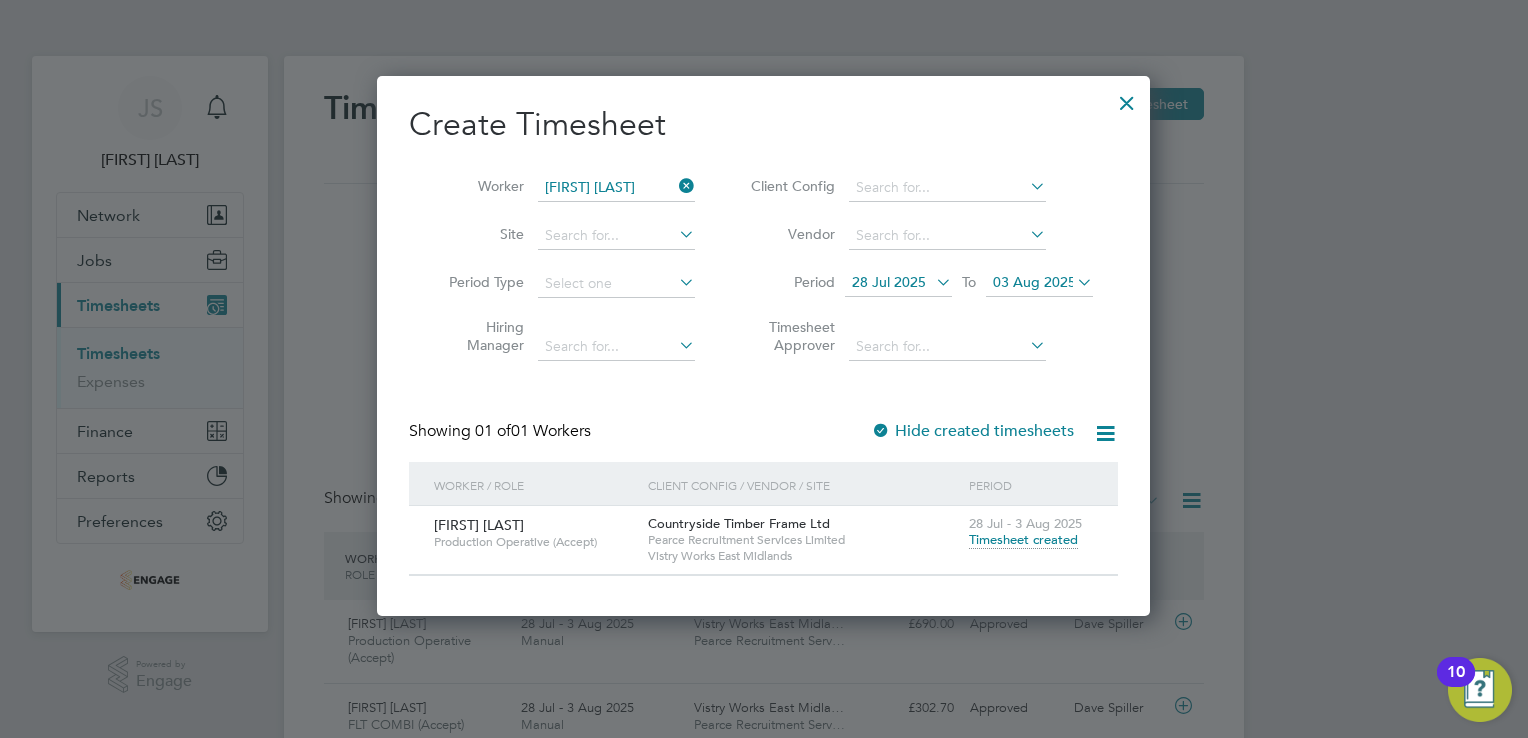 click at bounding box center [1127, 98] 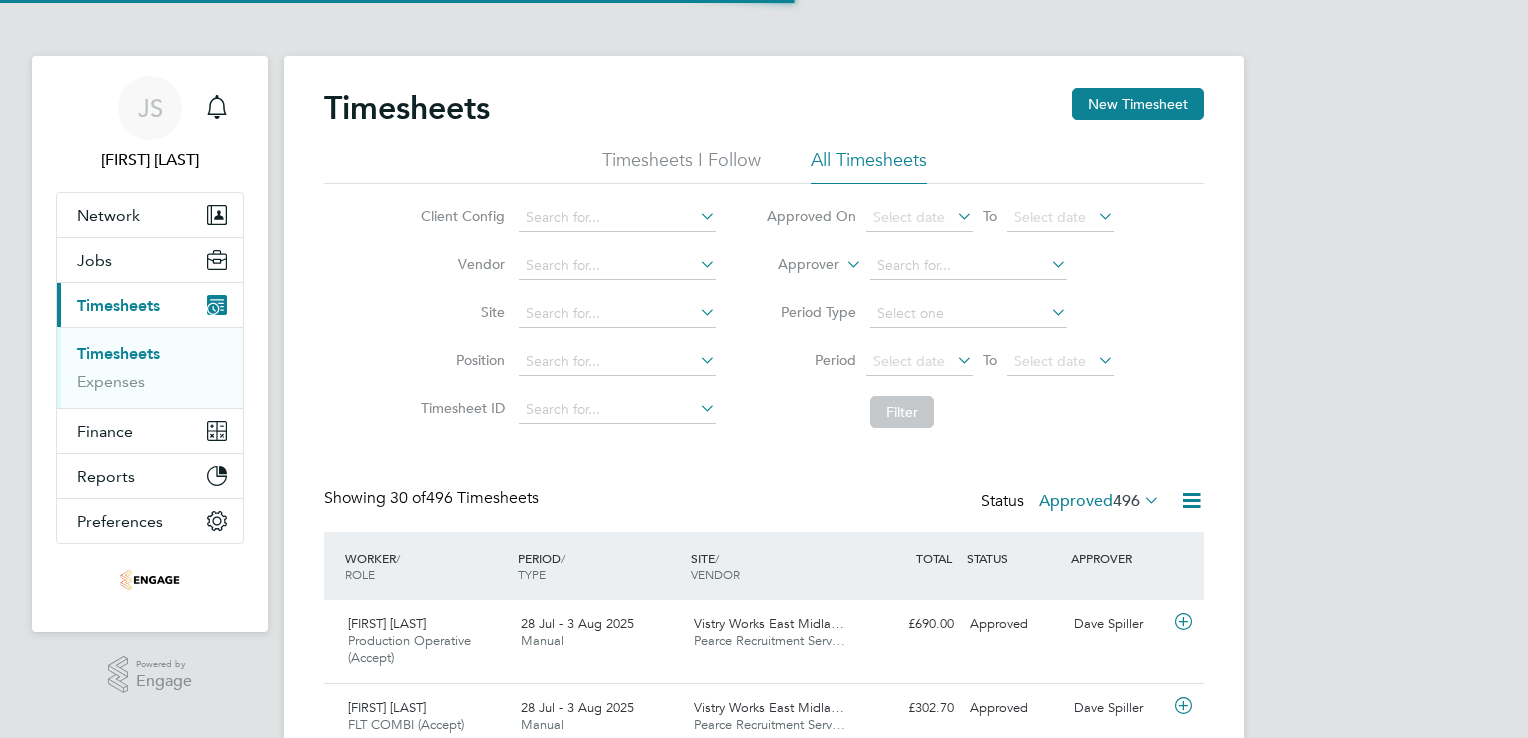 scroll, scrollTop: 0, scrollLeft: 0, axis: both 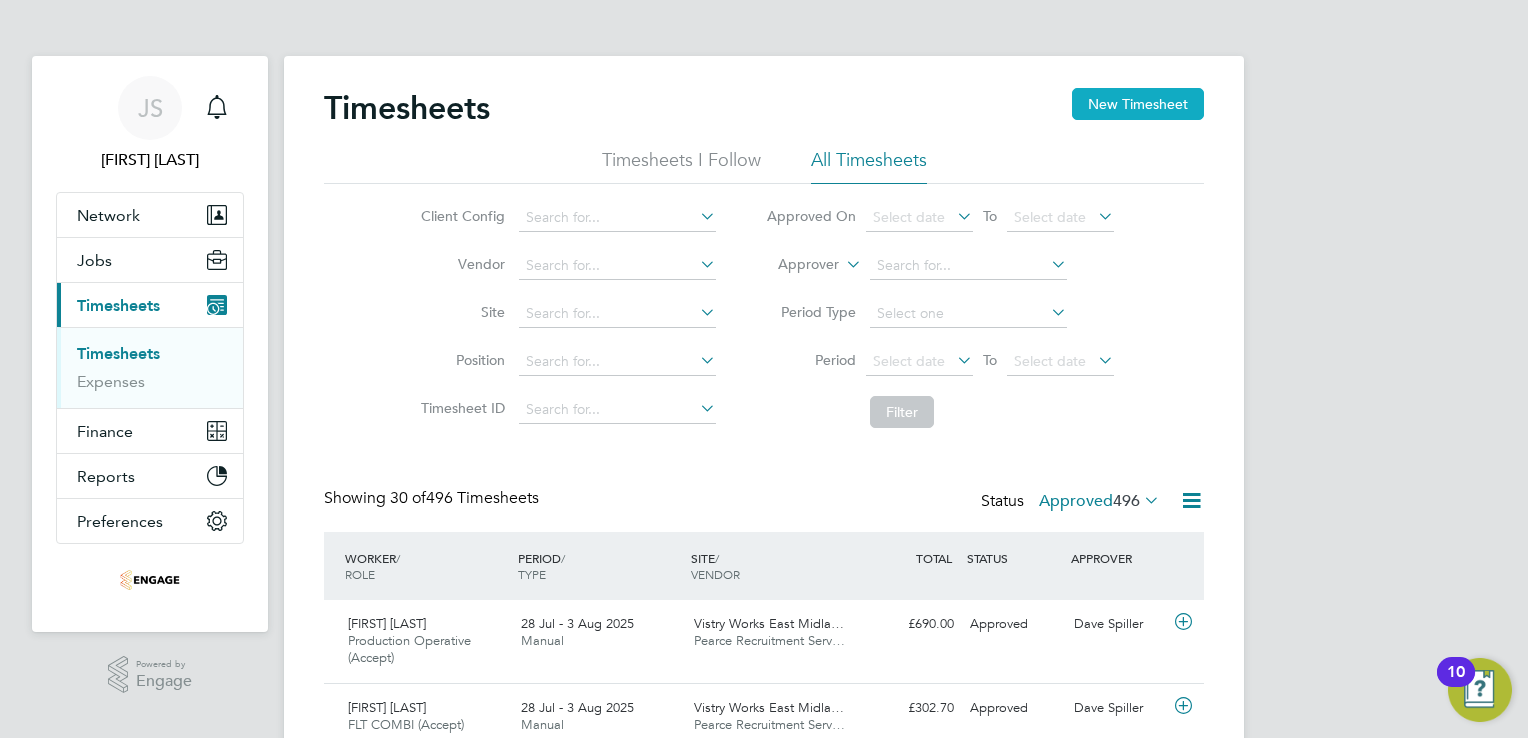 click on "New Timesheet" 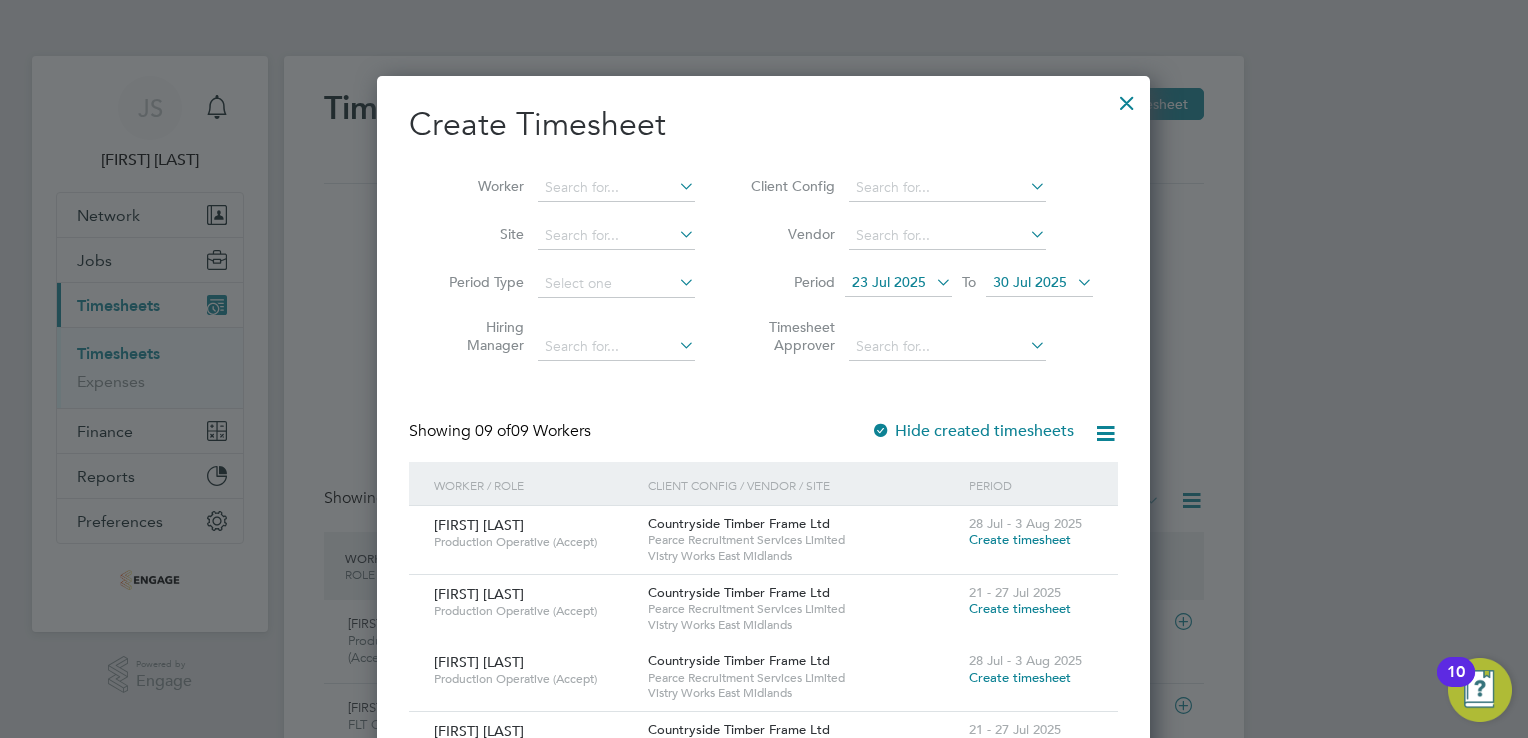 click on "Period
23 Jul 2025
To
30 Jul 2025" at bounding box center (919, 284) 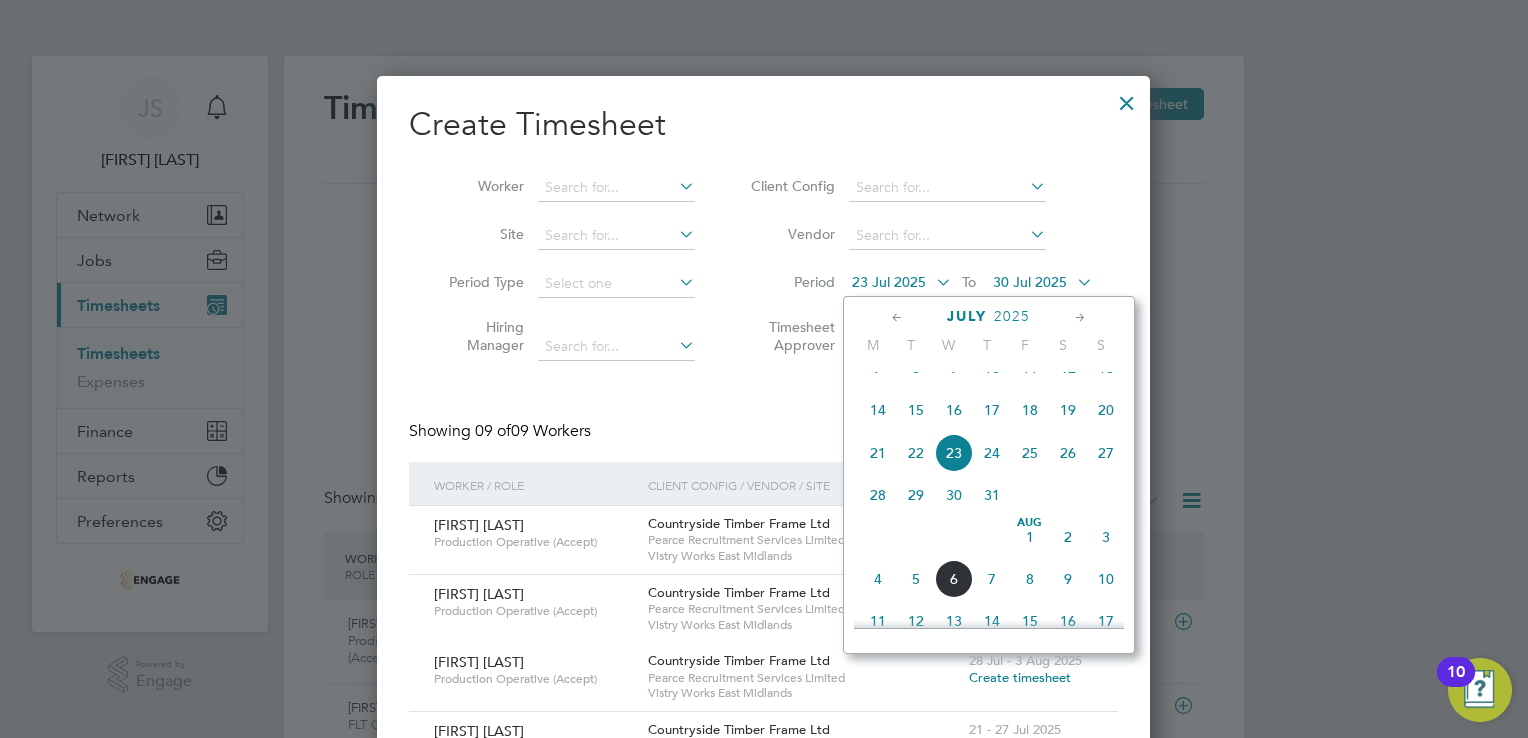 click on "28" 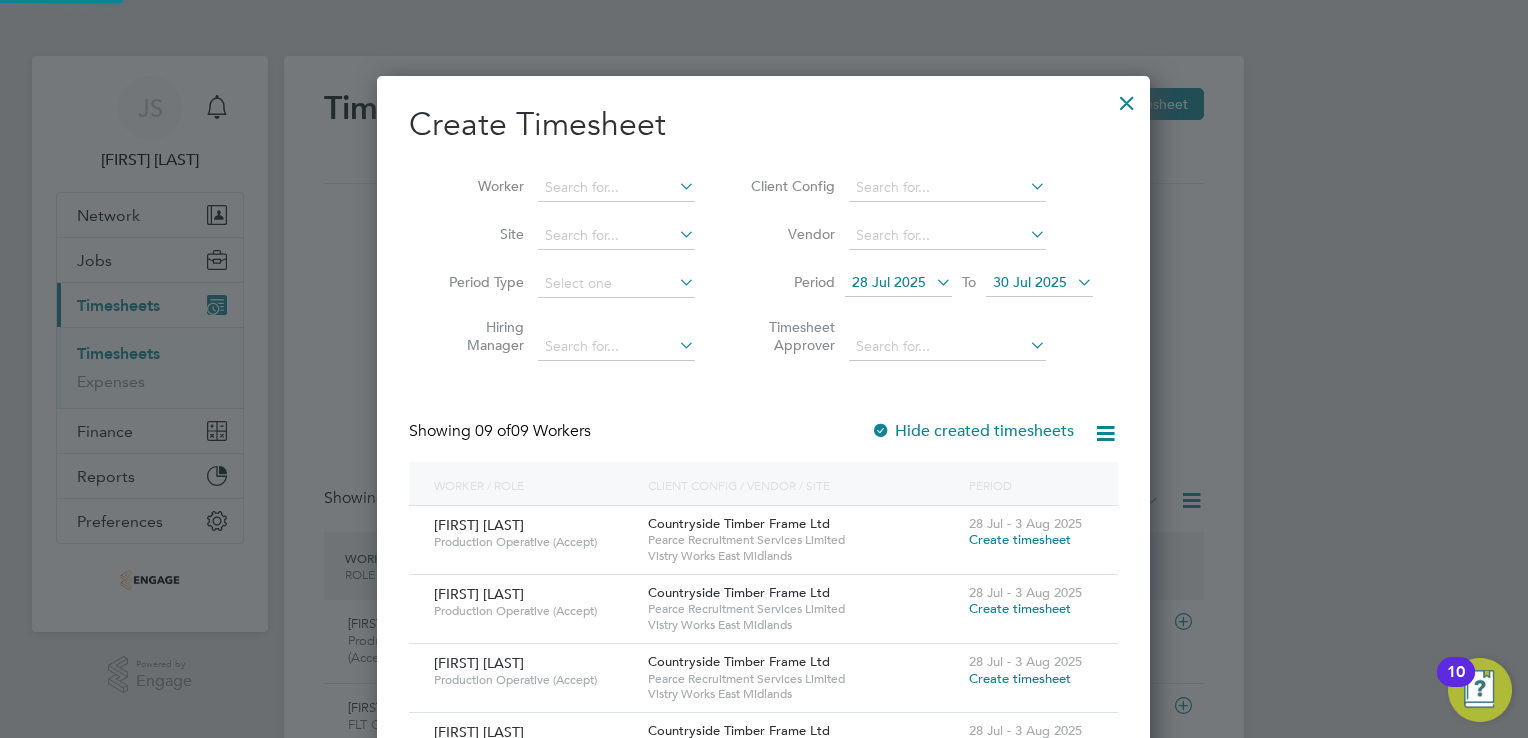 click on "30 Jul 2025" at bounding box center [1030, 282] 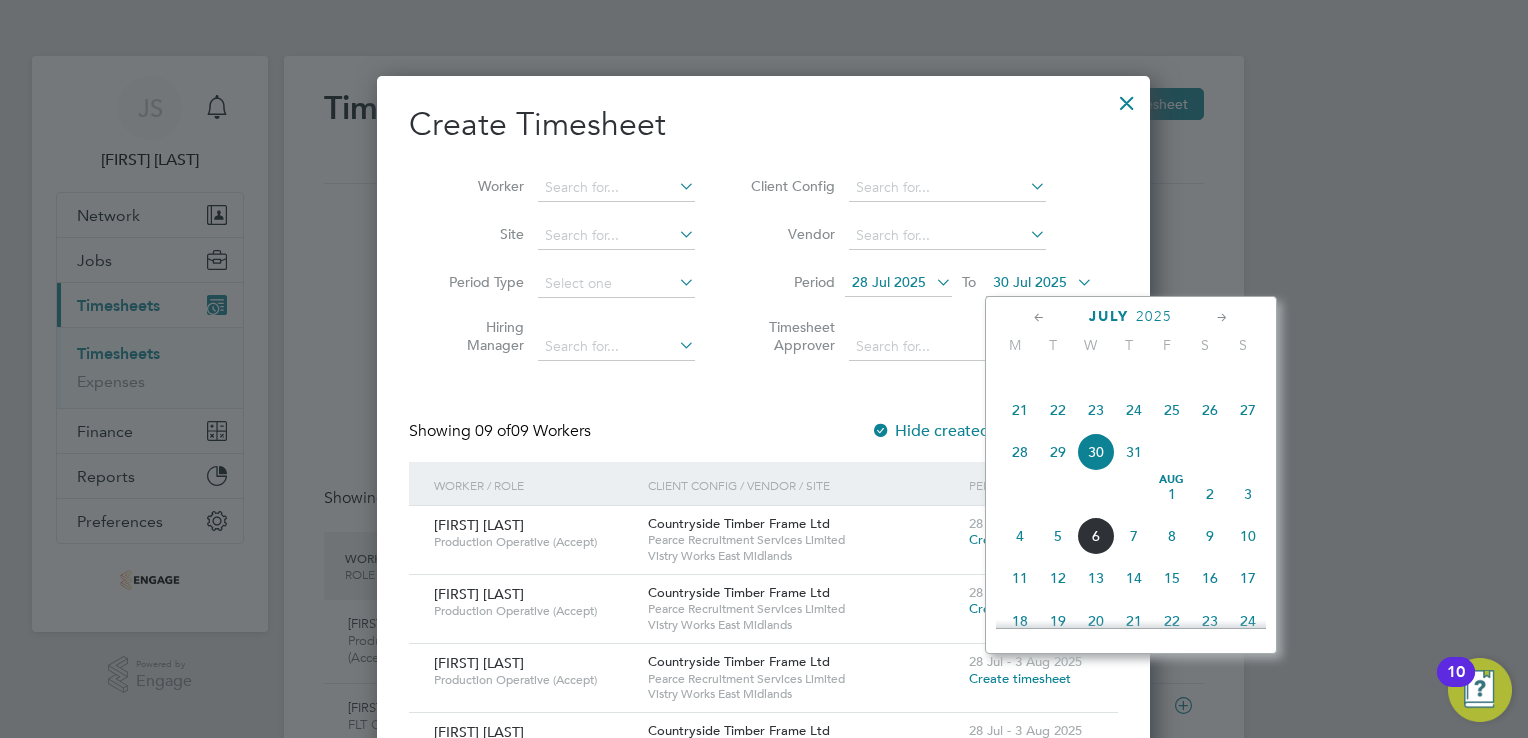 click on "3" 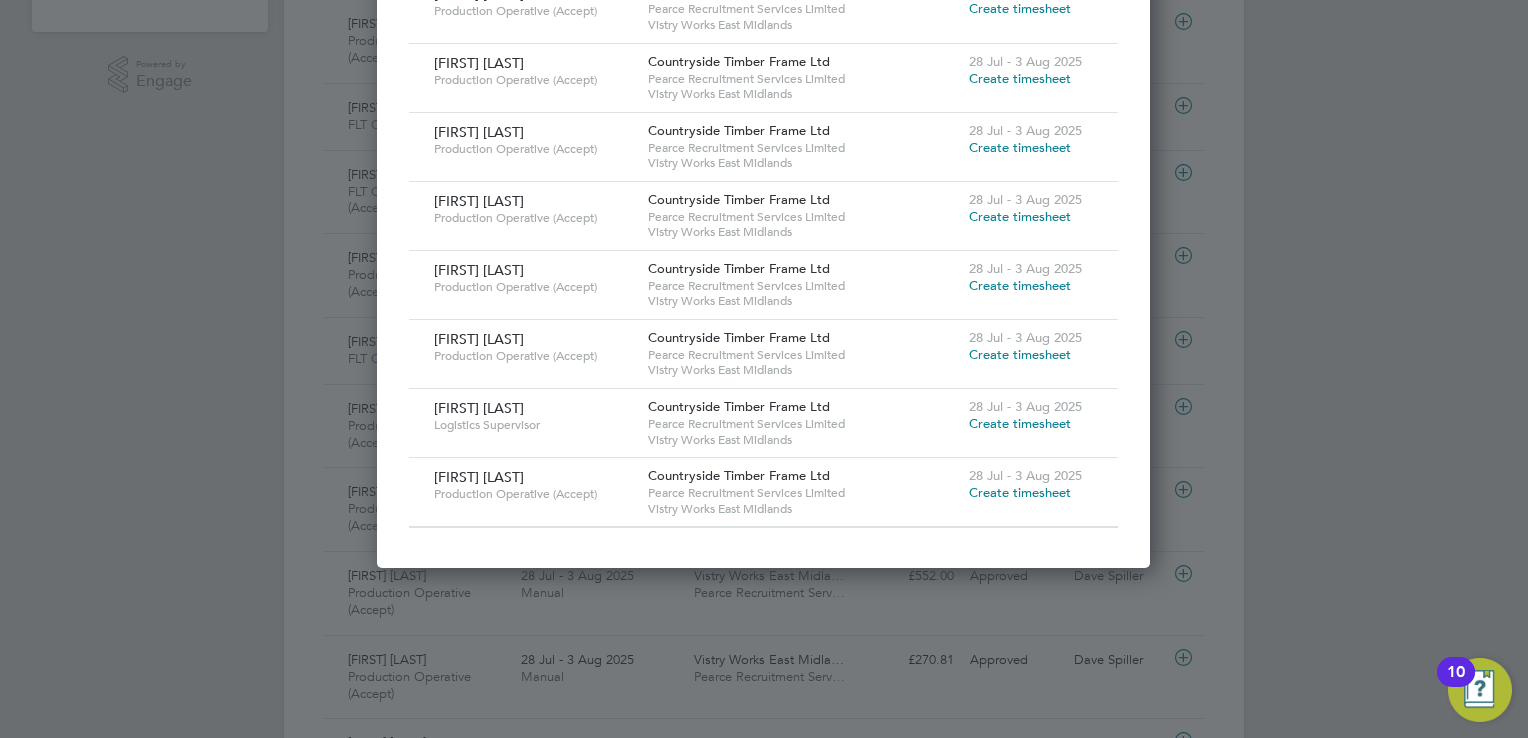 click on "Create timesheet" at bounding box center [1020, 423] 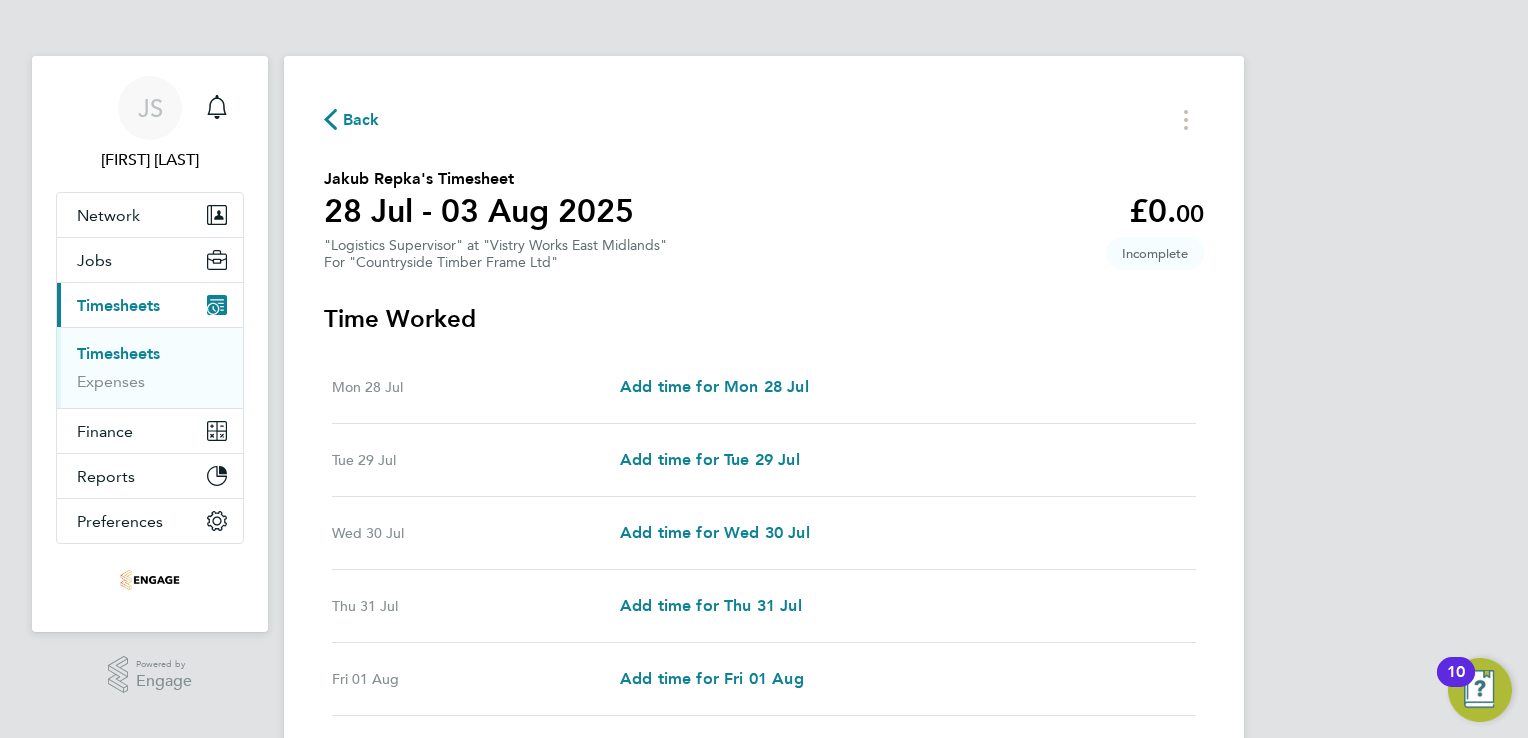 click on "JS   Joanna Sobierajska   Notifications
Applications:   Network
Team Members   Businesses   Sites   Workers   Contacts   Jobs
Positions   Vacancies   Placements   Current page:   Timesheets
Timesheets   Expenses   Finance
Invoices & Credit Notes   Reports
Margin Report   Report Downloads   Preferences
My Business   Doc. Requirements   VMS Configurations   Notifications   Activity Logs
.st0{fill:#C0C1C2;}
Powered by Engage
Back
Jakub Repka's Timesheet   28 Jul - 03 Aug 2025   £0. 00  "Logistics Supervisor" at "Vistry Works East Midlands"  For "Countryside Timber Frame Ltd"  Incomplete   Time Worked   Mon 28 Jul   Add time for Mon 28 Jul   Add time for Mon 28 Jul   Tue 29 Jul   Add time for Tue 29 Jul   Wed 30 Jul" at bounding box center [764, 519] 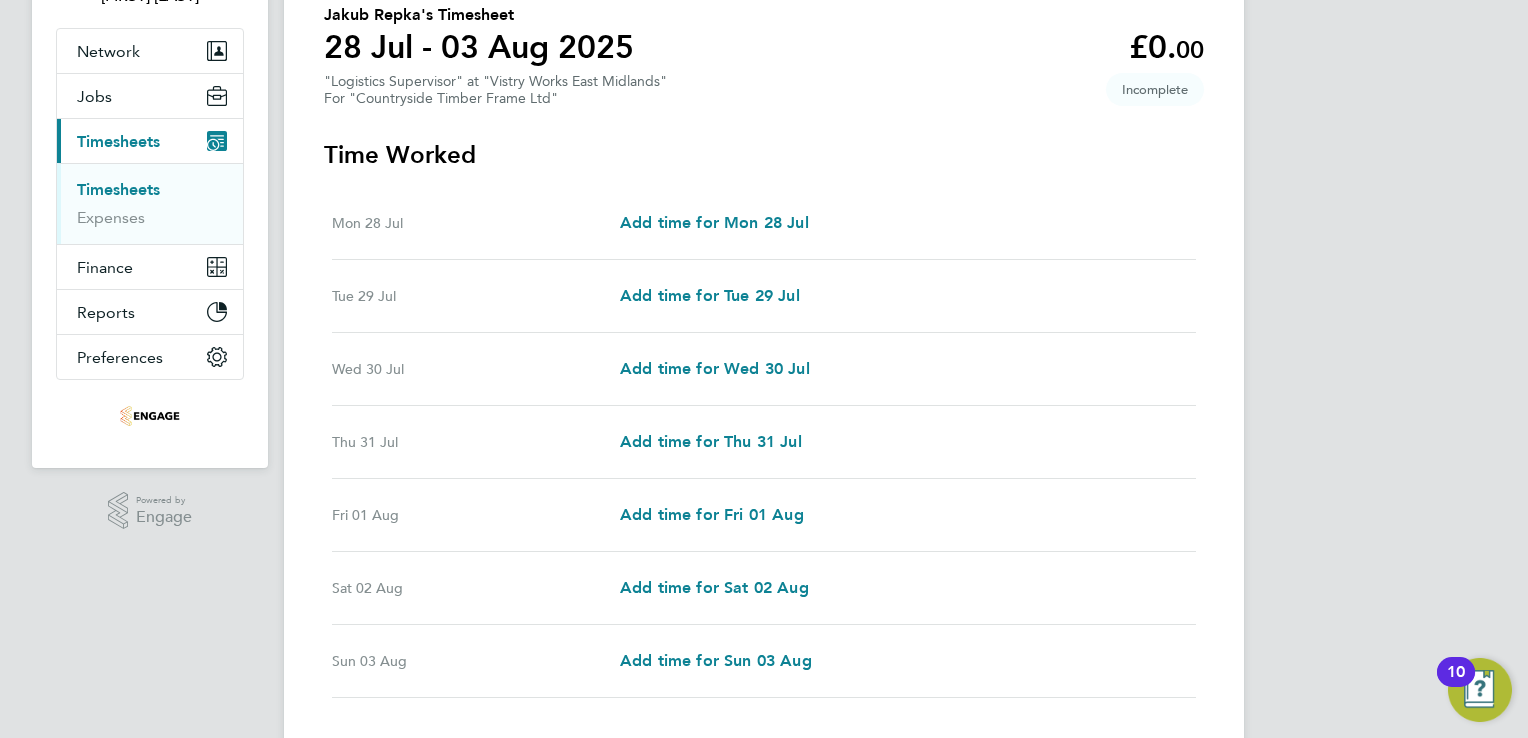 scroll, scrollTop: 200, scrollLeft: 0, axis: vertical 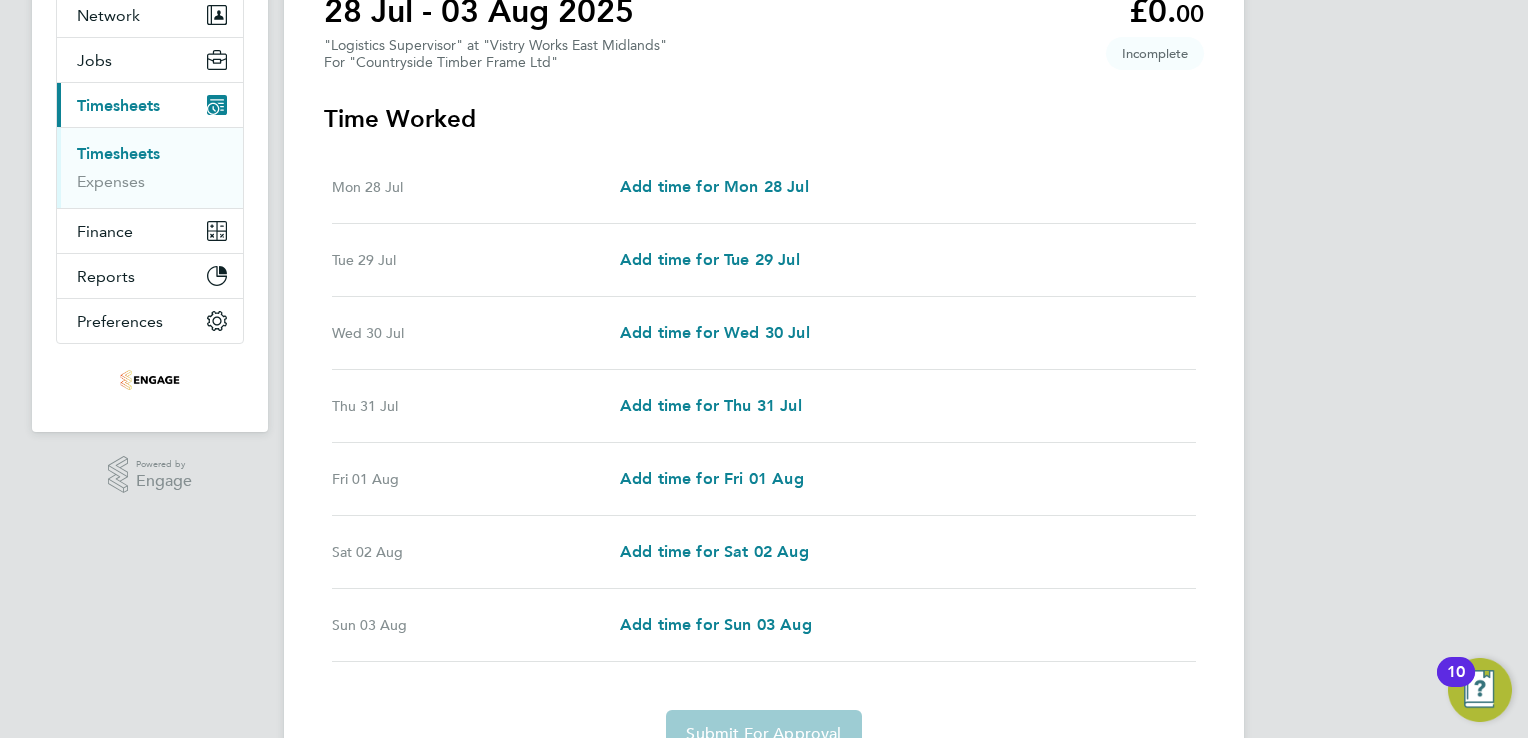 click on "Mon 28 Jul   Add time for Mon 28 Jul   Add time for Mon 28 Jul" at bounding box center [764, 187] 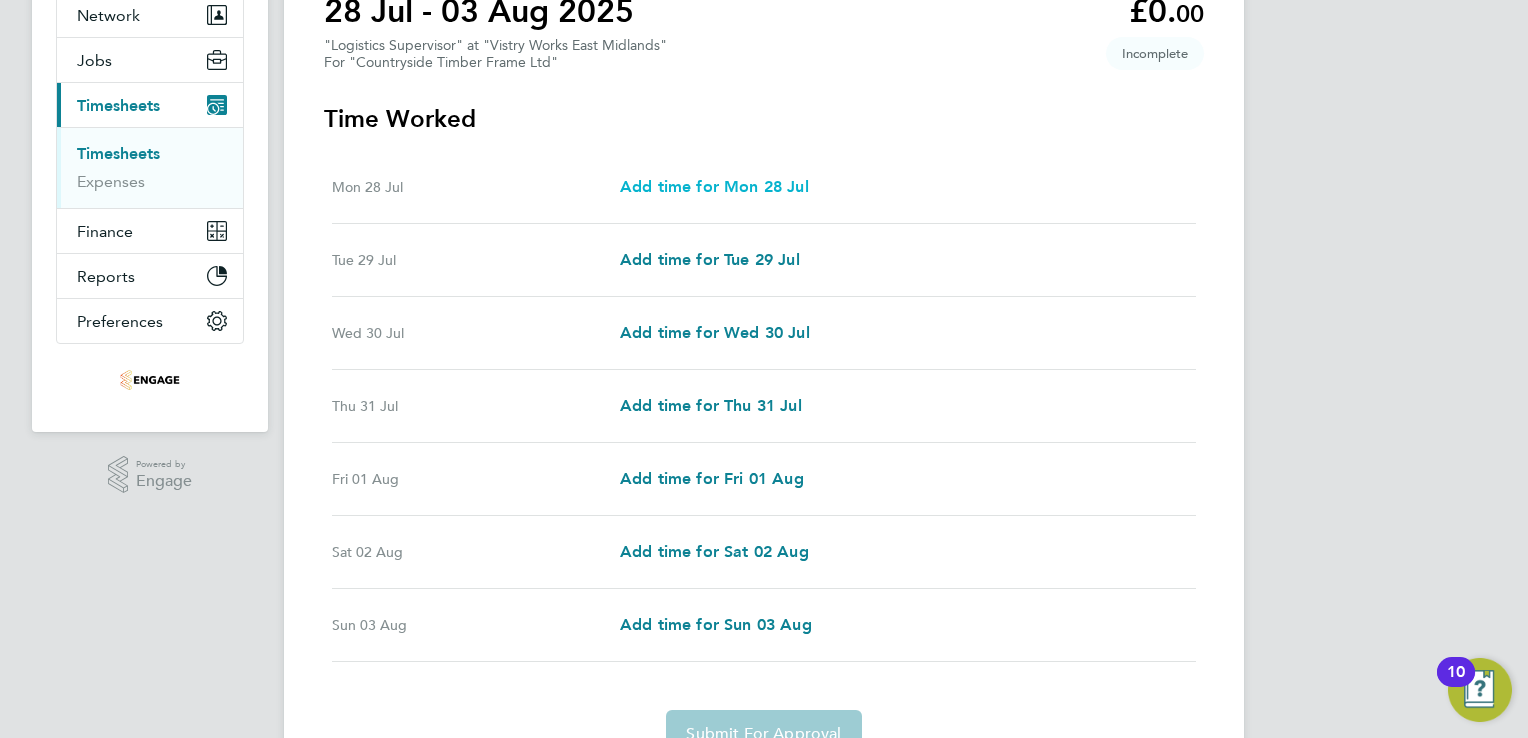 click on "Add time for Mon 28 Jul" at bounding box center [714, 186] 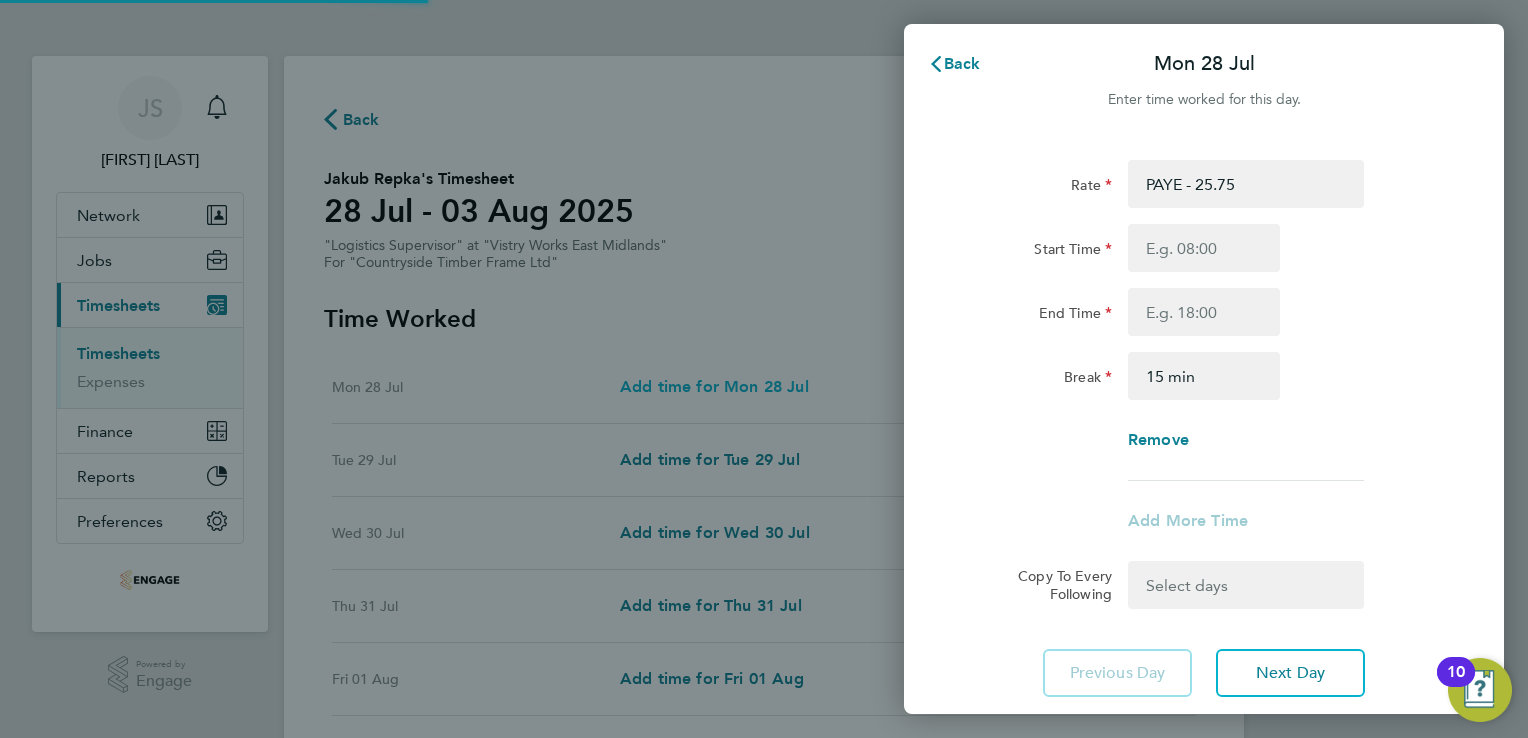 scroll, scrollTop: 0, scrollLeft: 0, axis: both 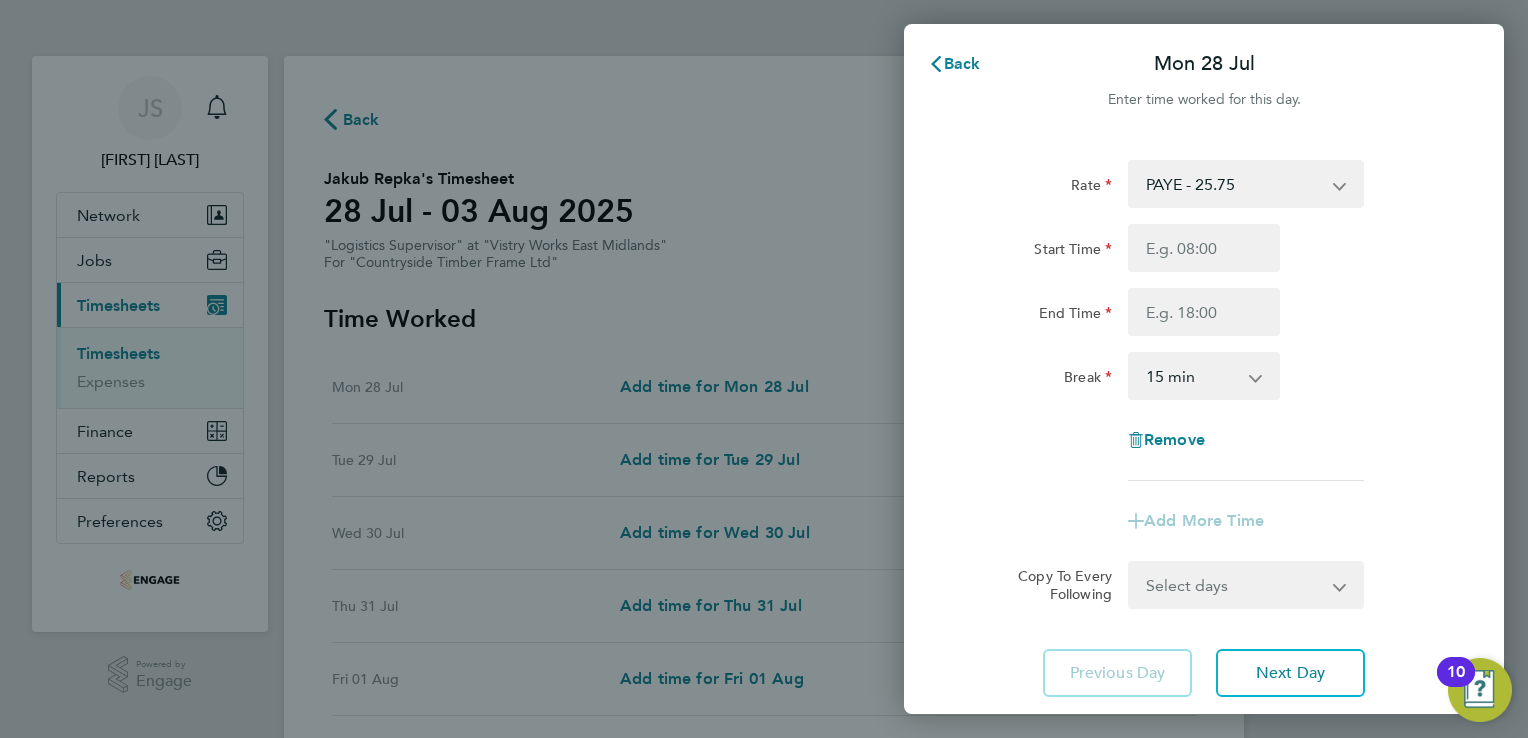 click on "PAYE - 25.75" at bounding box center [1234, 184] 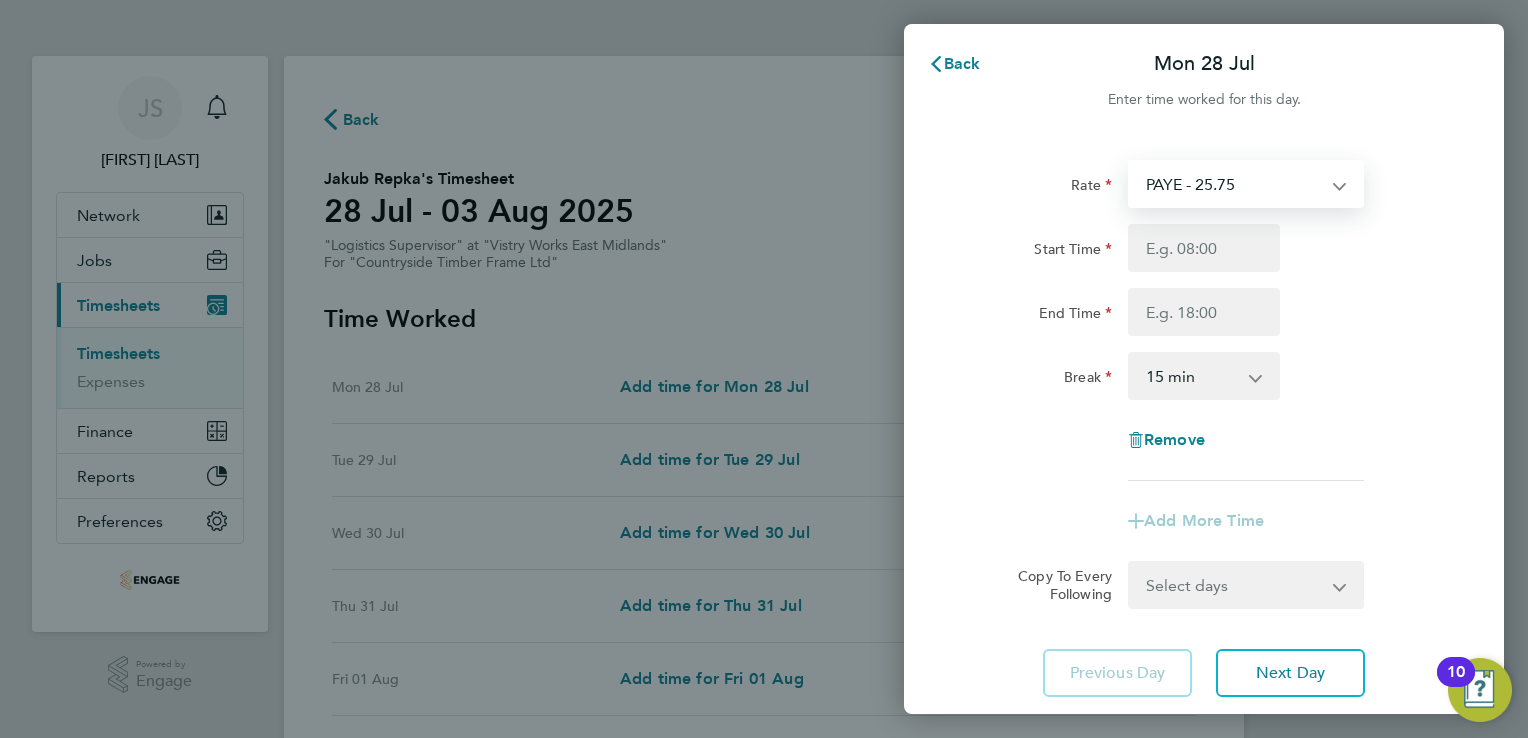 click on "Start Time" 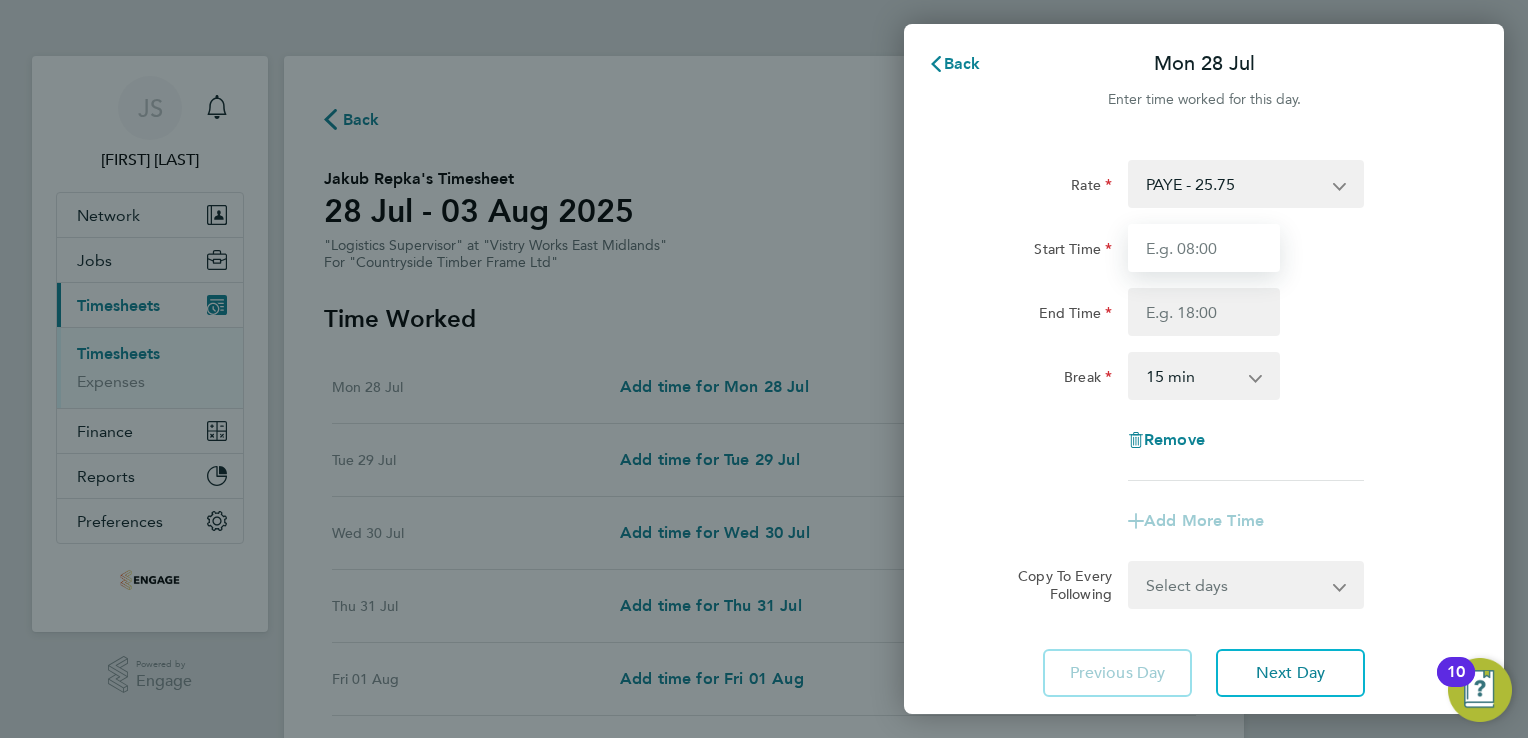 click on "Start Time" at bounding box center [1204, 248] 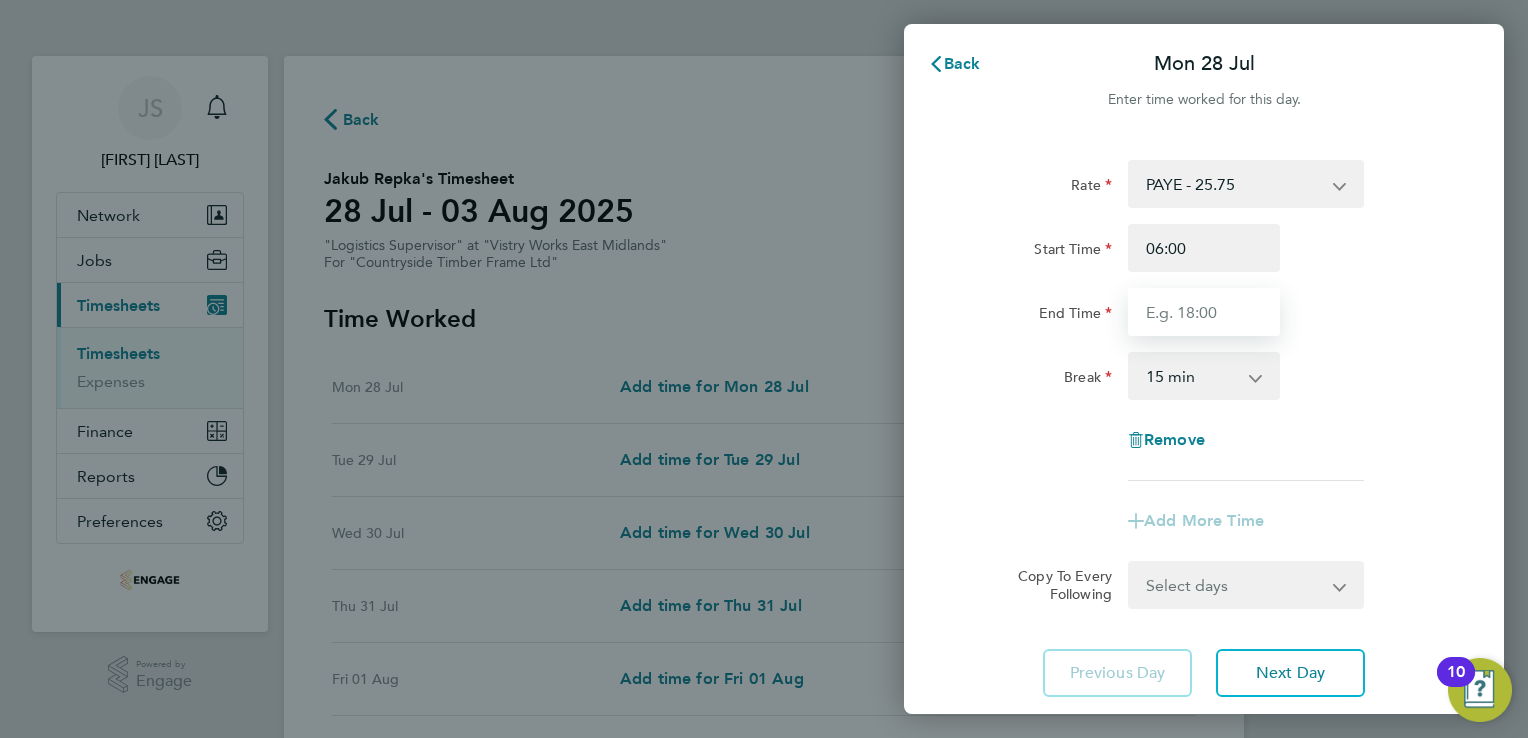 type on "14:00" 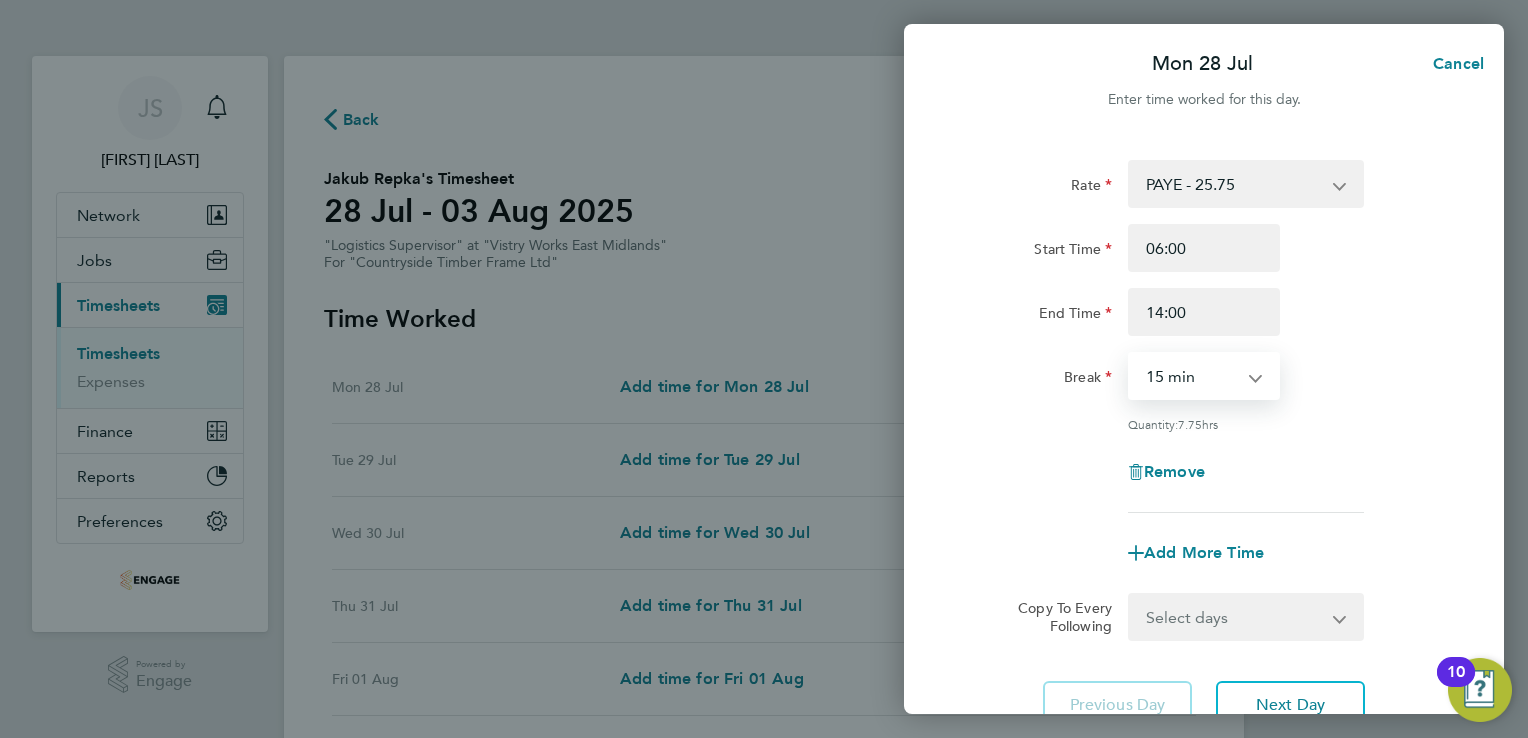 click on "0 min   15 min   30 min   45 min   60 min   75 min   90 min" at bounding box center [1192, 376] 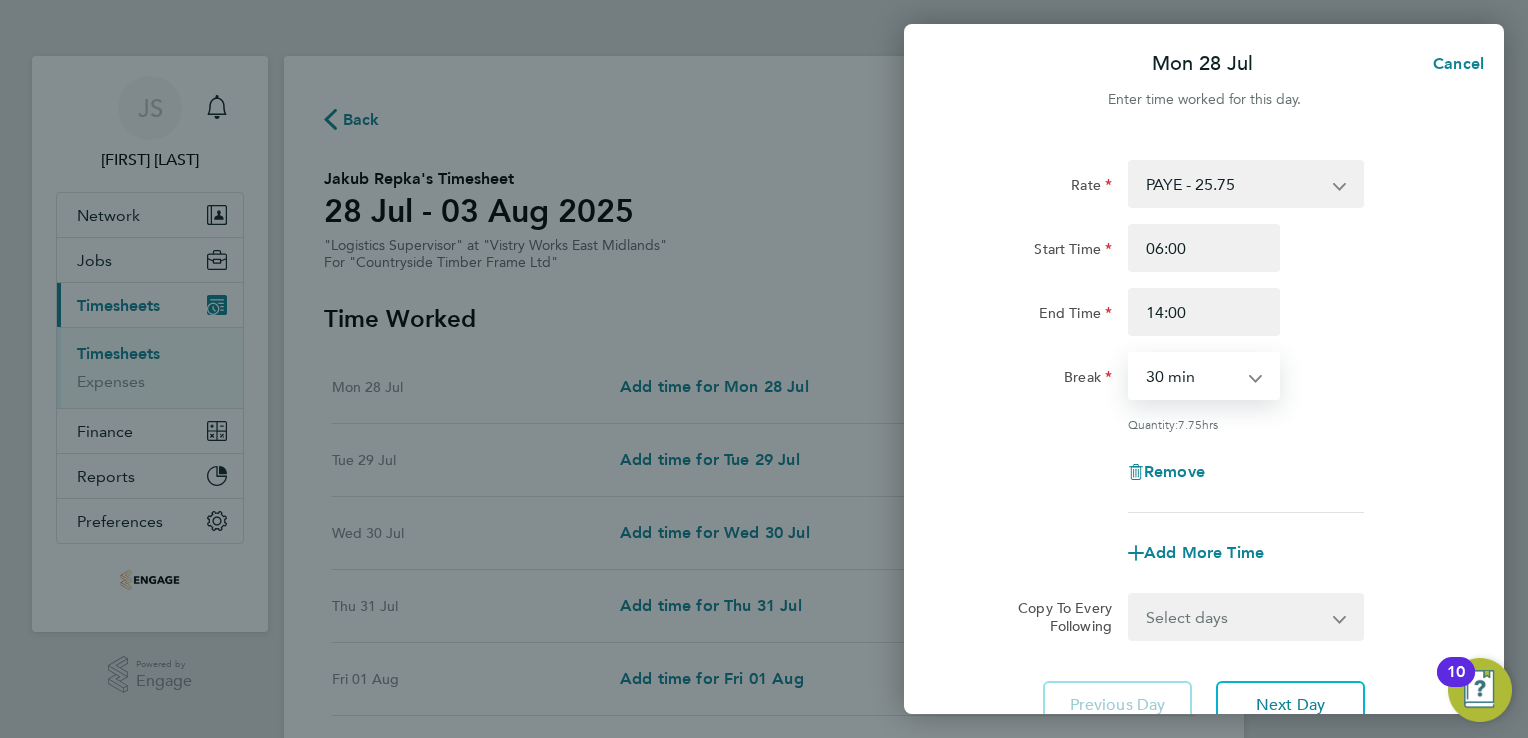 click on "0 min   15 min   30 min   45 min   60 min   75 min   90 min" at bounding box center [1192, 376] 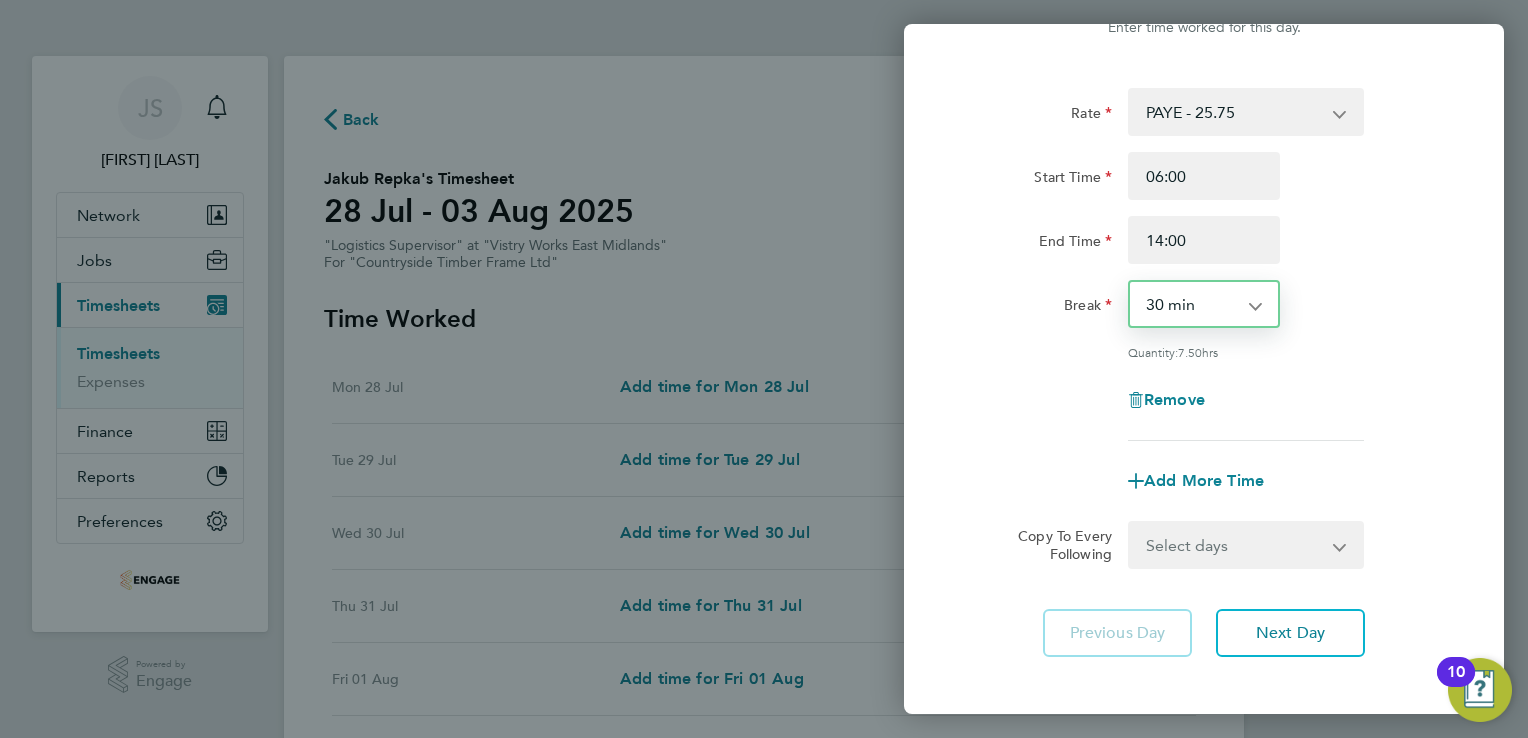 scroll, scrollTop: 0, scrollLeft: 0, axis: both 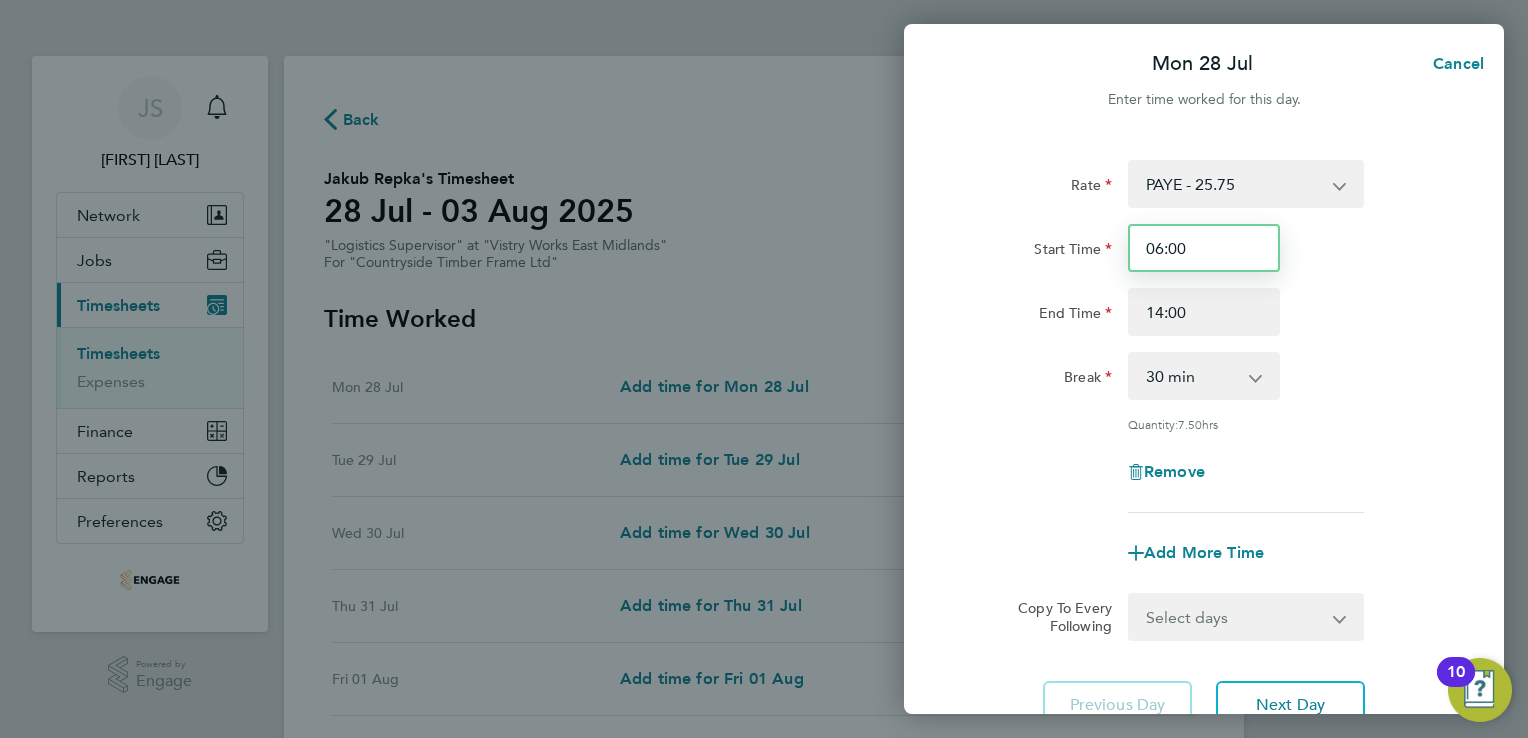 drag, startPoint x: 1199, startPoint y: 250, endPoint x: 1106, endPoint y: 229, distance: 95.34149 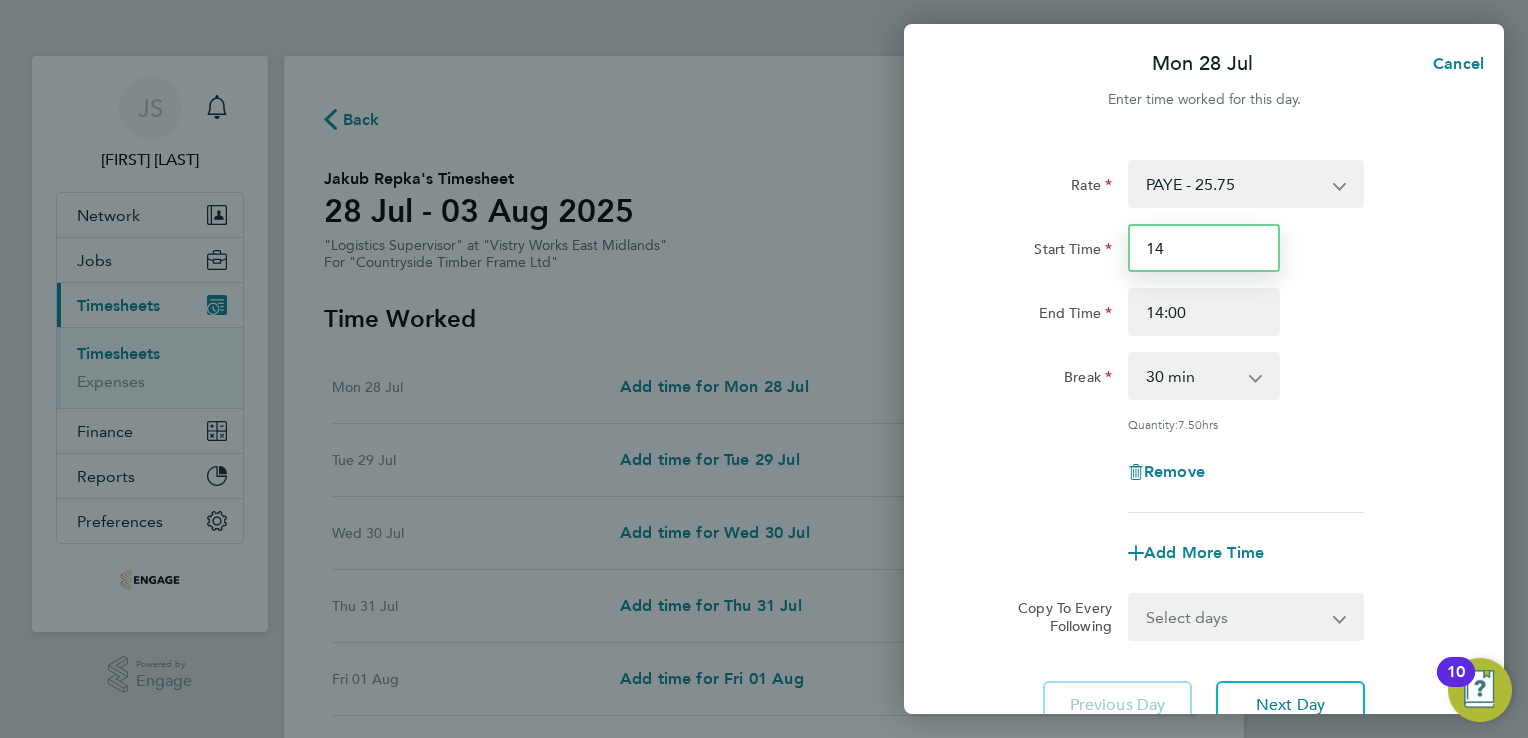 type on "14:00" 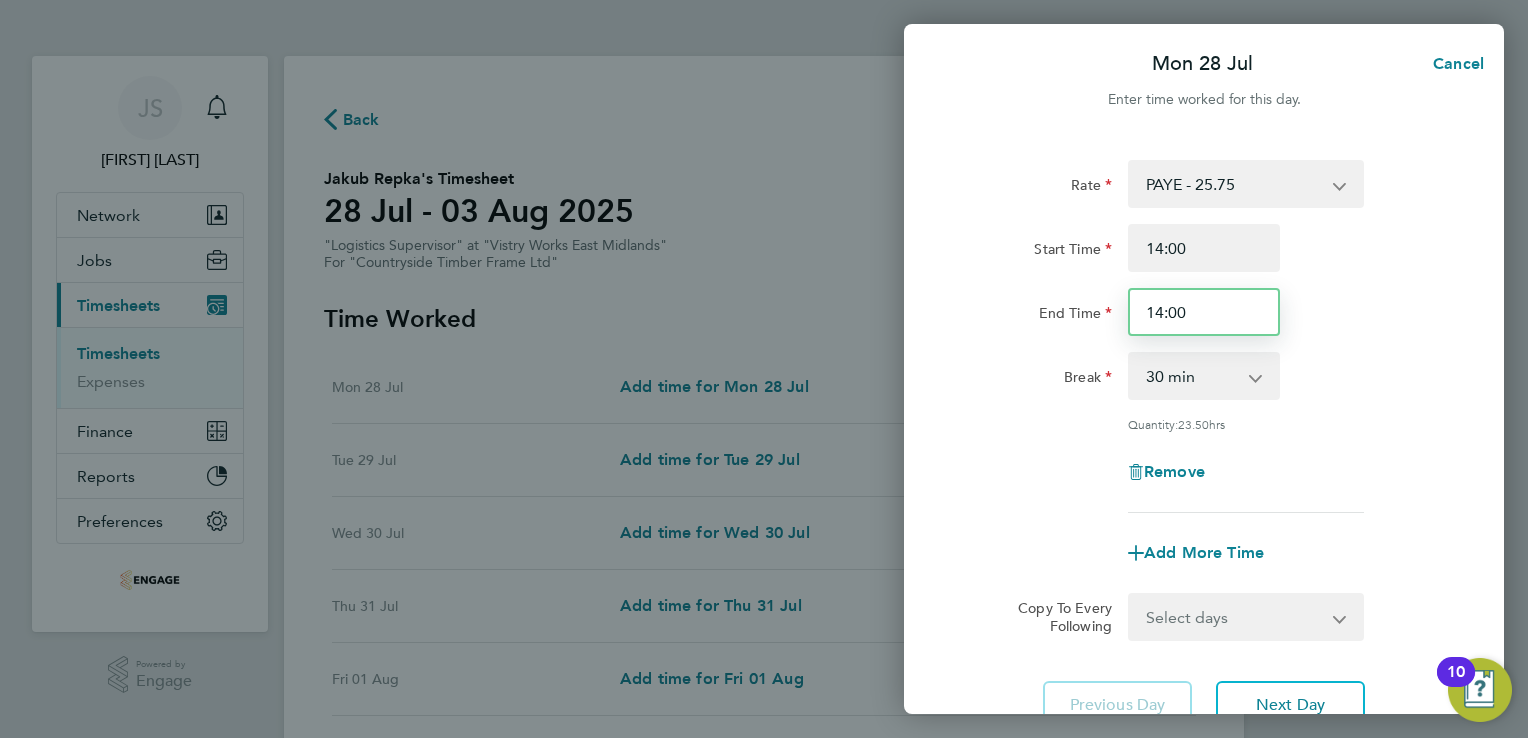 drag, startPoint x: 1195, startPoint y: 310, endPoint x: 1097, endPoint y: 304, distance: 98.1835 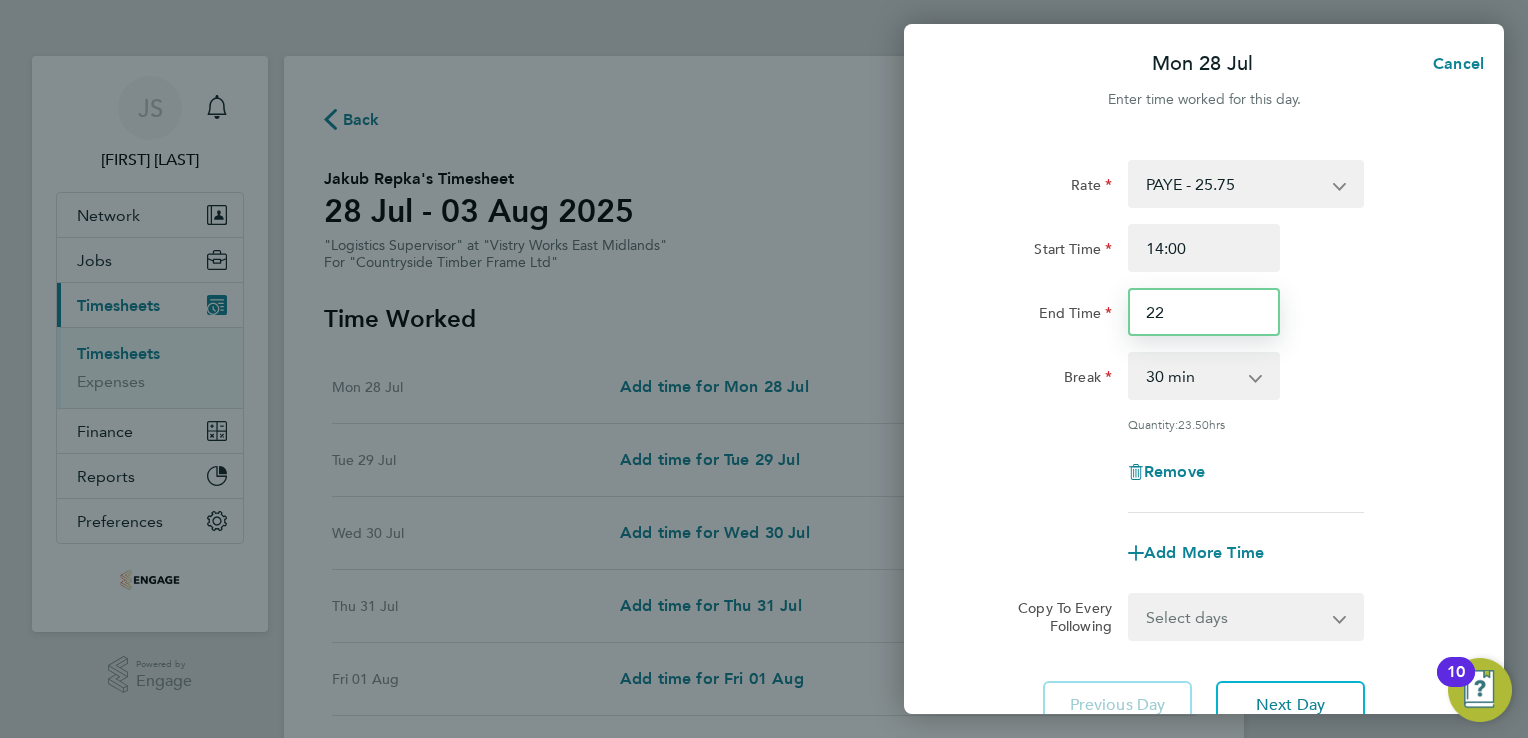 type on "22:30" 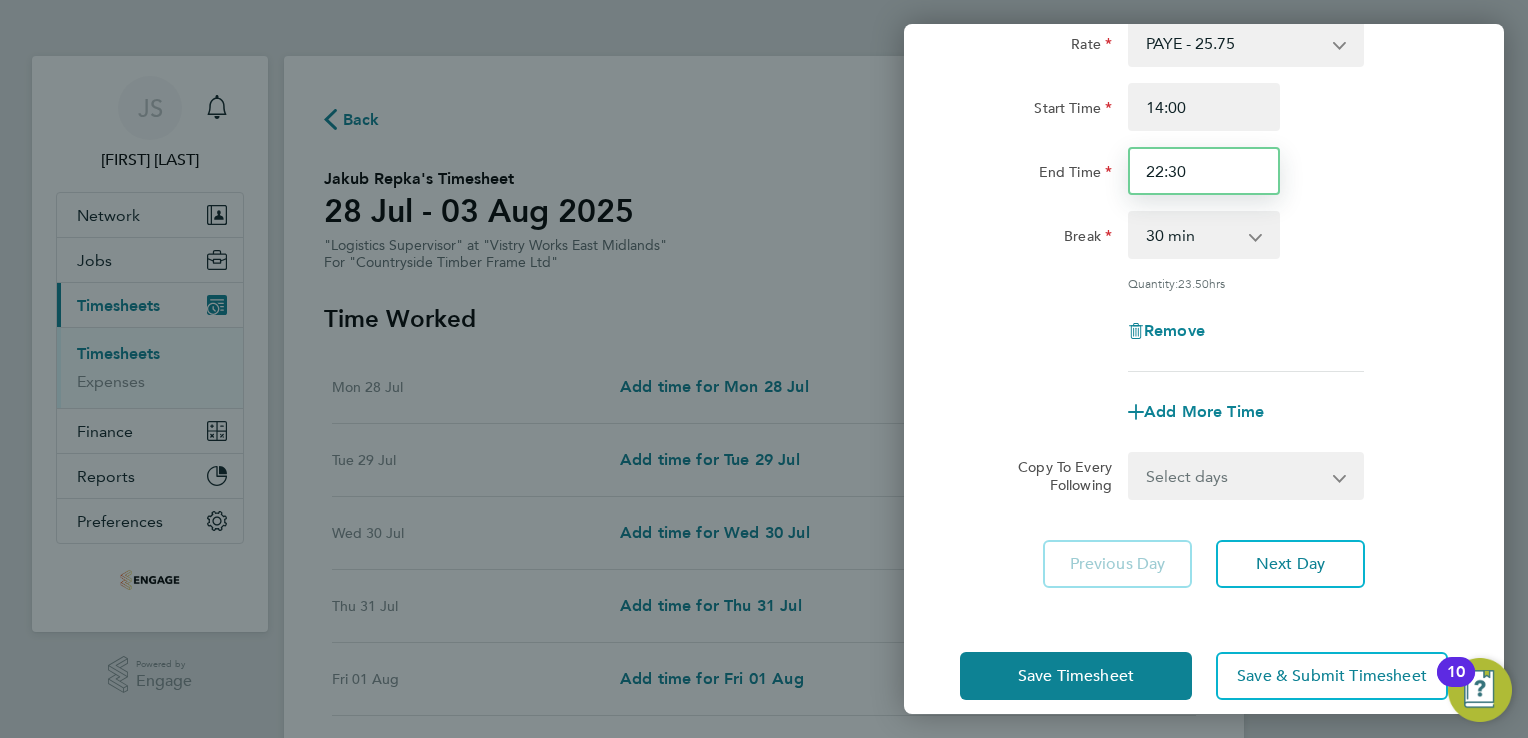 scroll, scrollTop: 164, scrollLeft: 0, axis: vertical 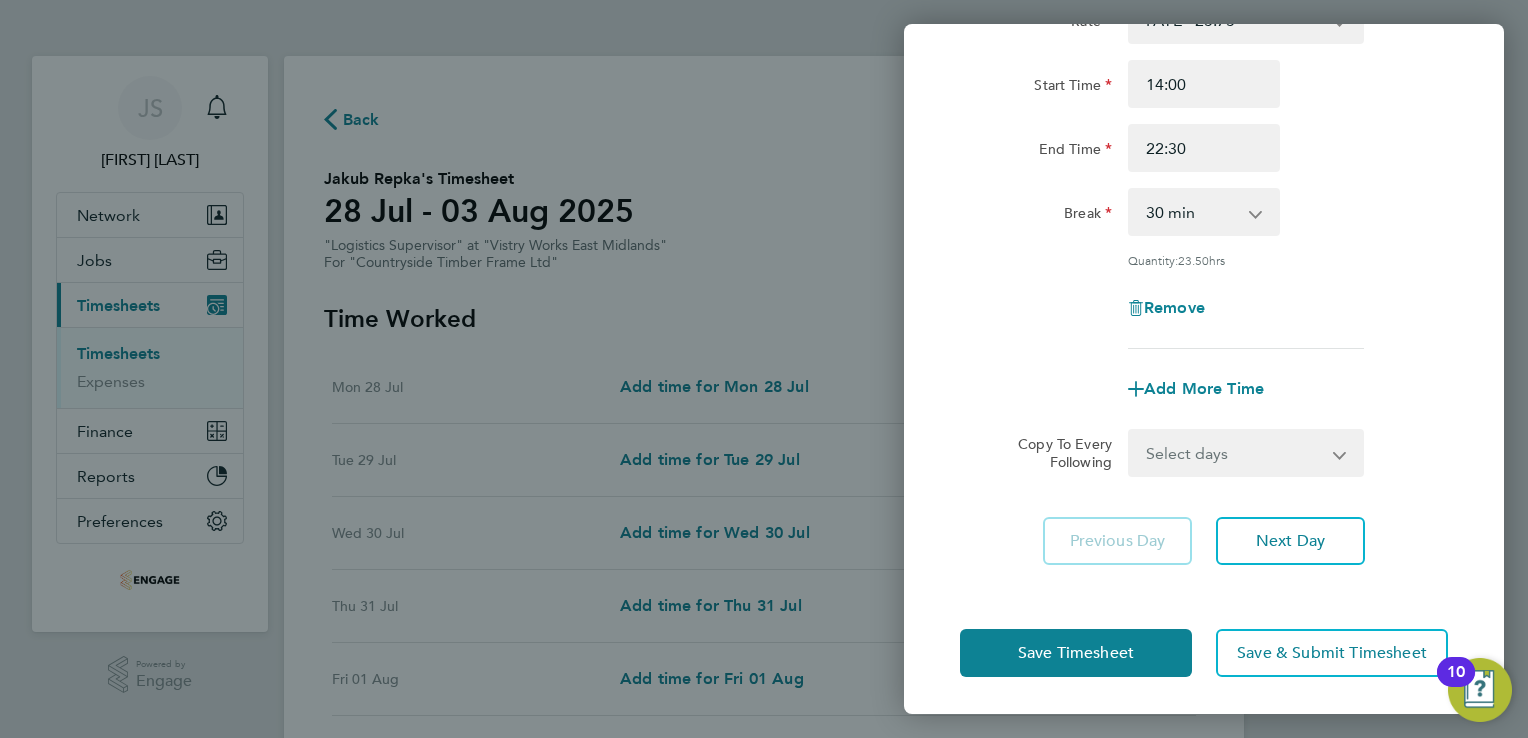 click on "Select days   Day   Weekday (Mon-Fri)   Weekend (Sat-Sun)   Tuesday   Wednesday   Thursday   Friday   Saturday   Sunday" at bounding box center [1235, 453] 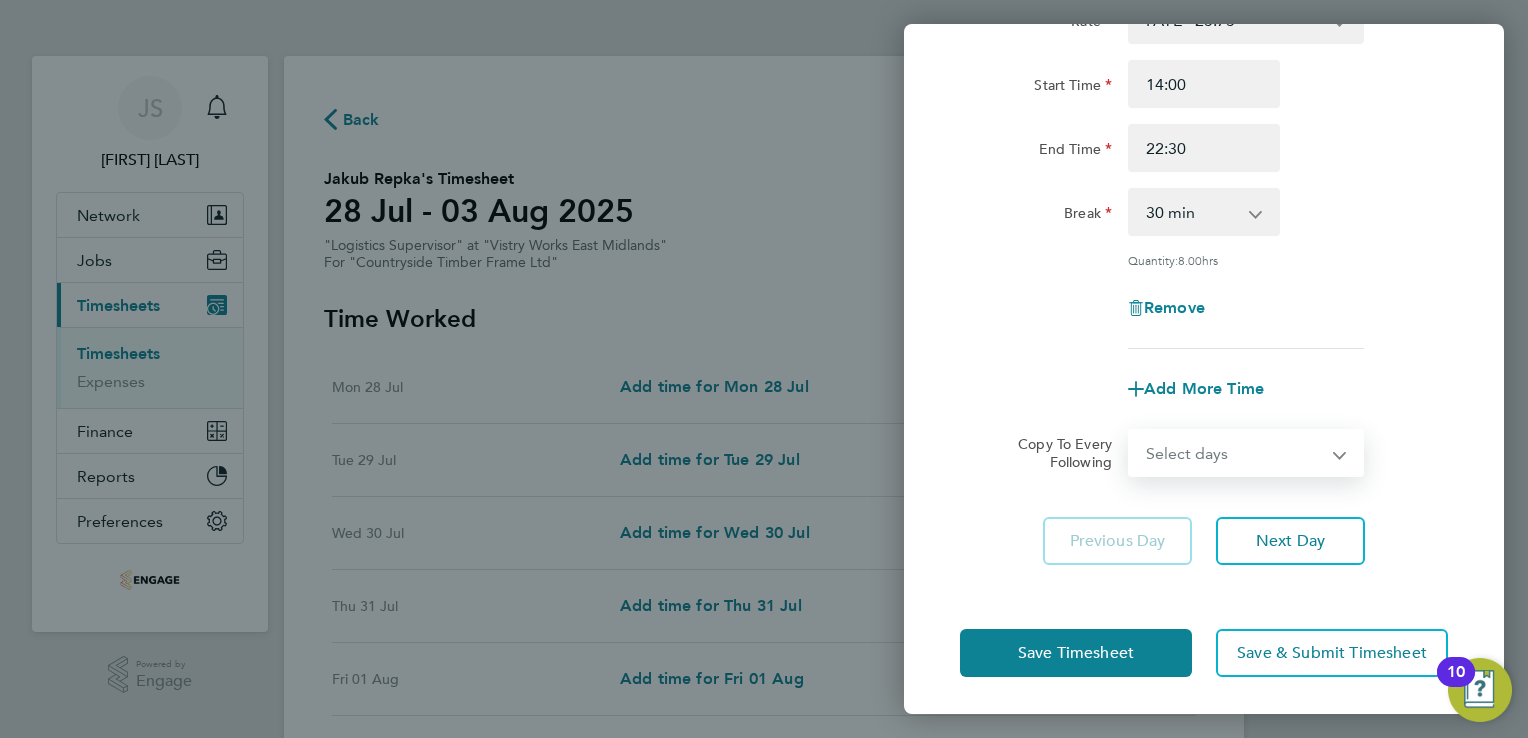 select on "WEEKDAY" 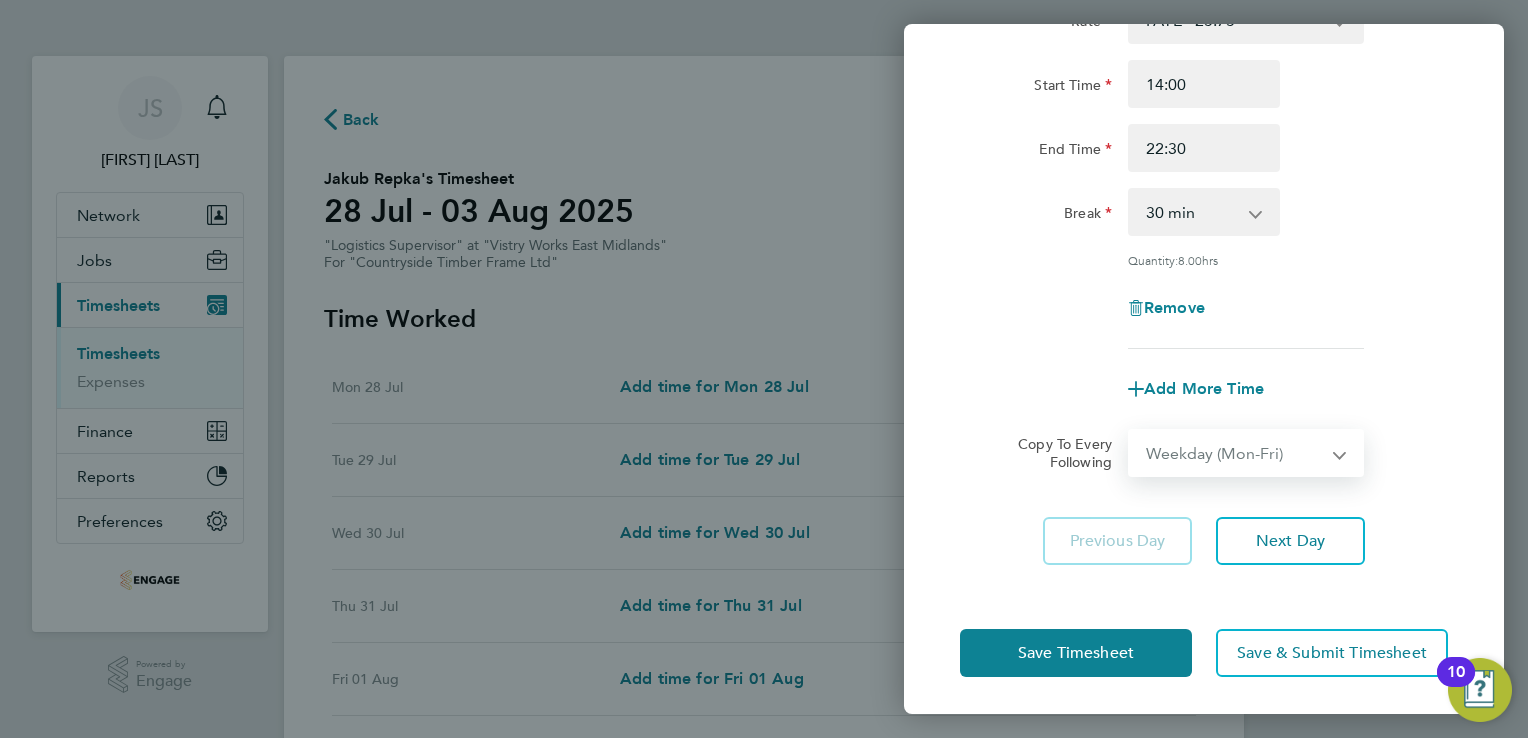 click on "Select days   Day   Weekday (Mon-Fri)   Weekend (Sat-Sun)   Tuesday   Wednesday   Thursday   Friday   Saturday   Sunday" at bounding box center (1235, 453) 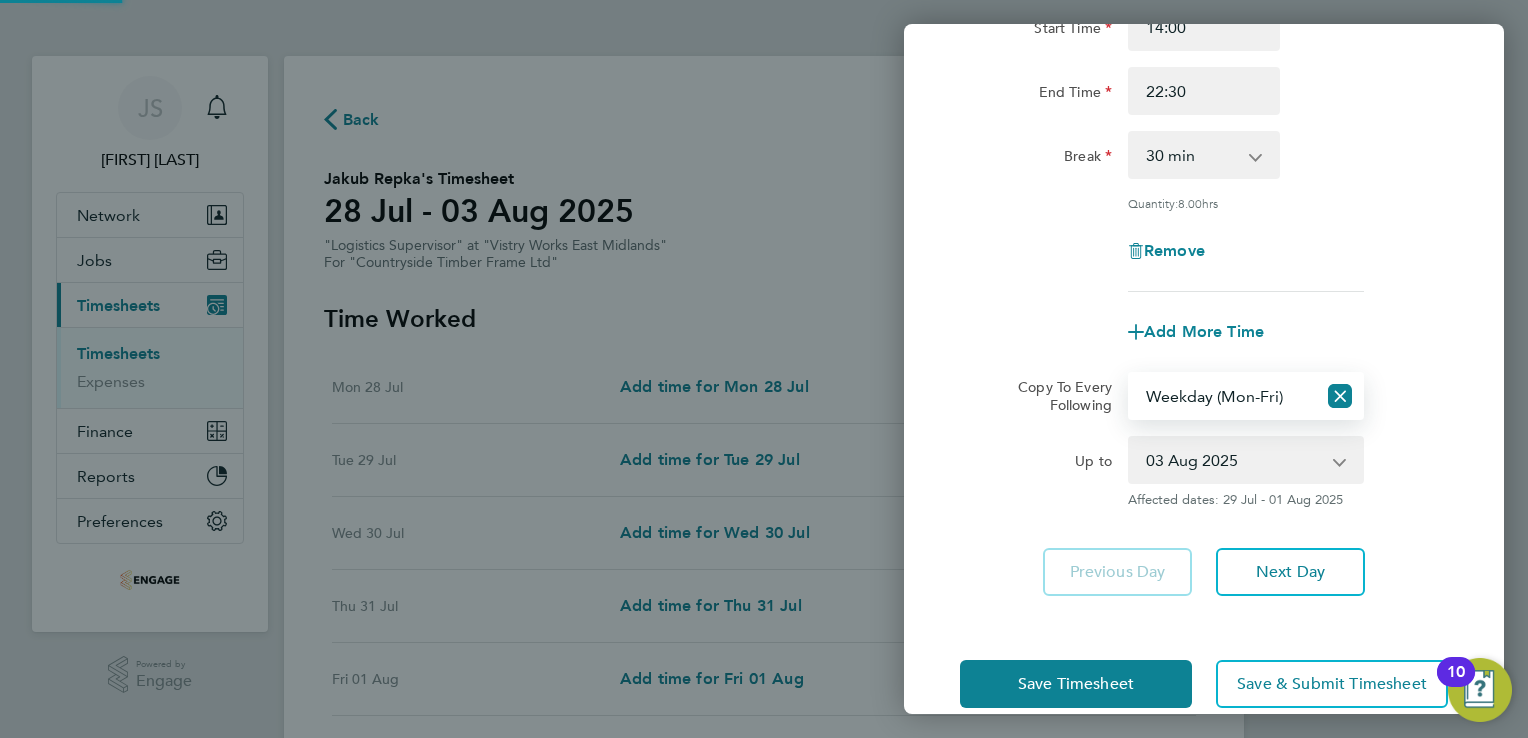 scroll, scrollTop: 252, scrollLeft: 0, axis: vertical 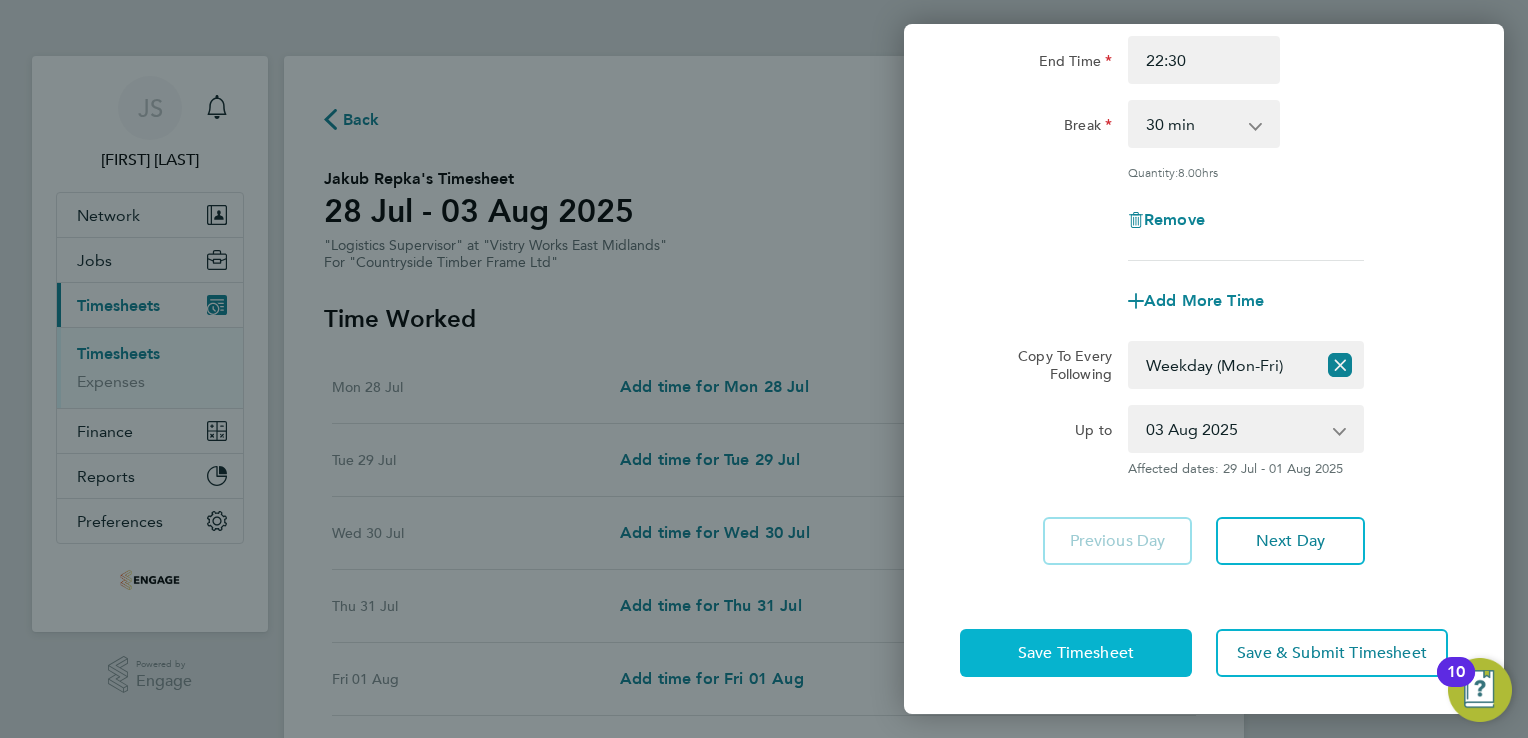 click on "Save Timesheet" 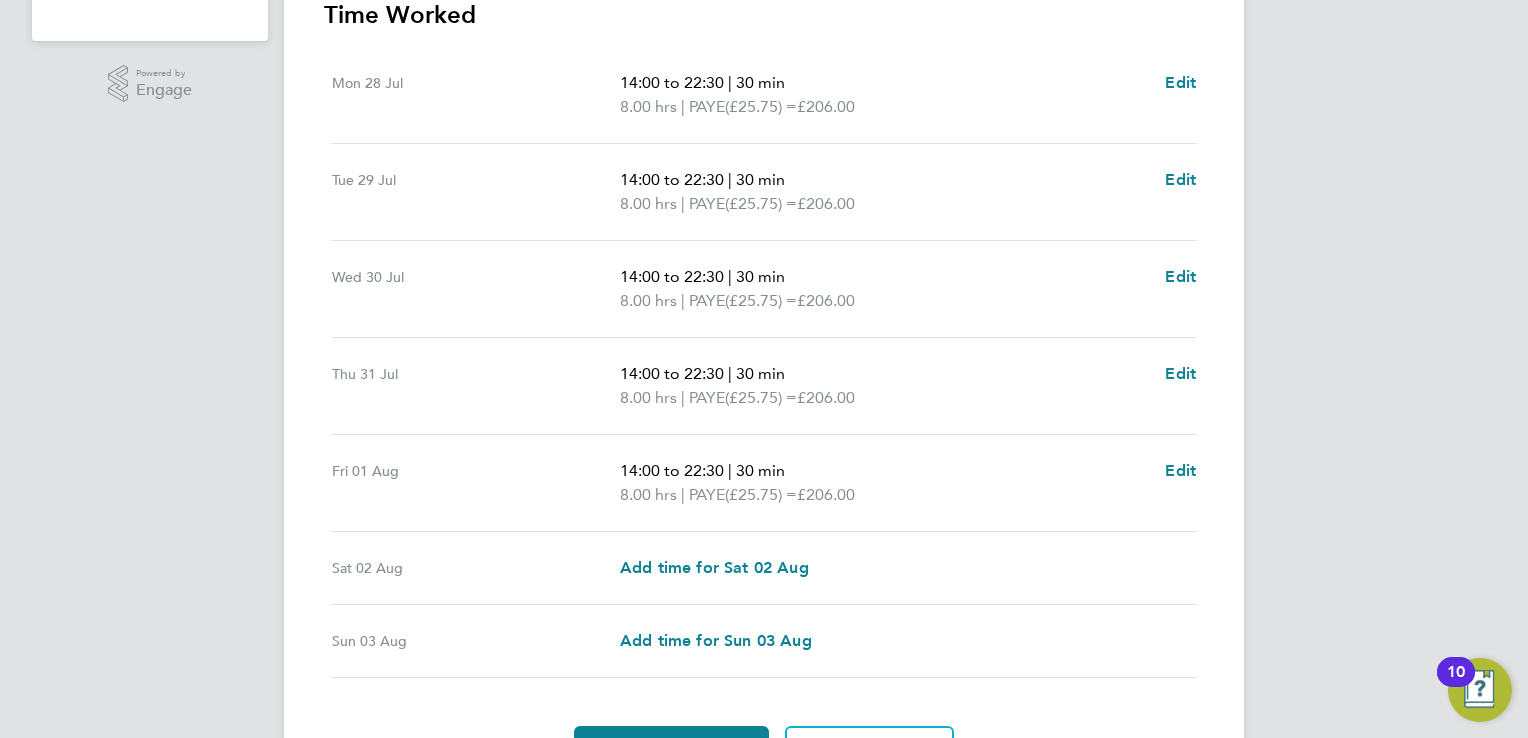scroll, scrollTop: 600, scrollLeft: 0, axis: vertical 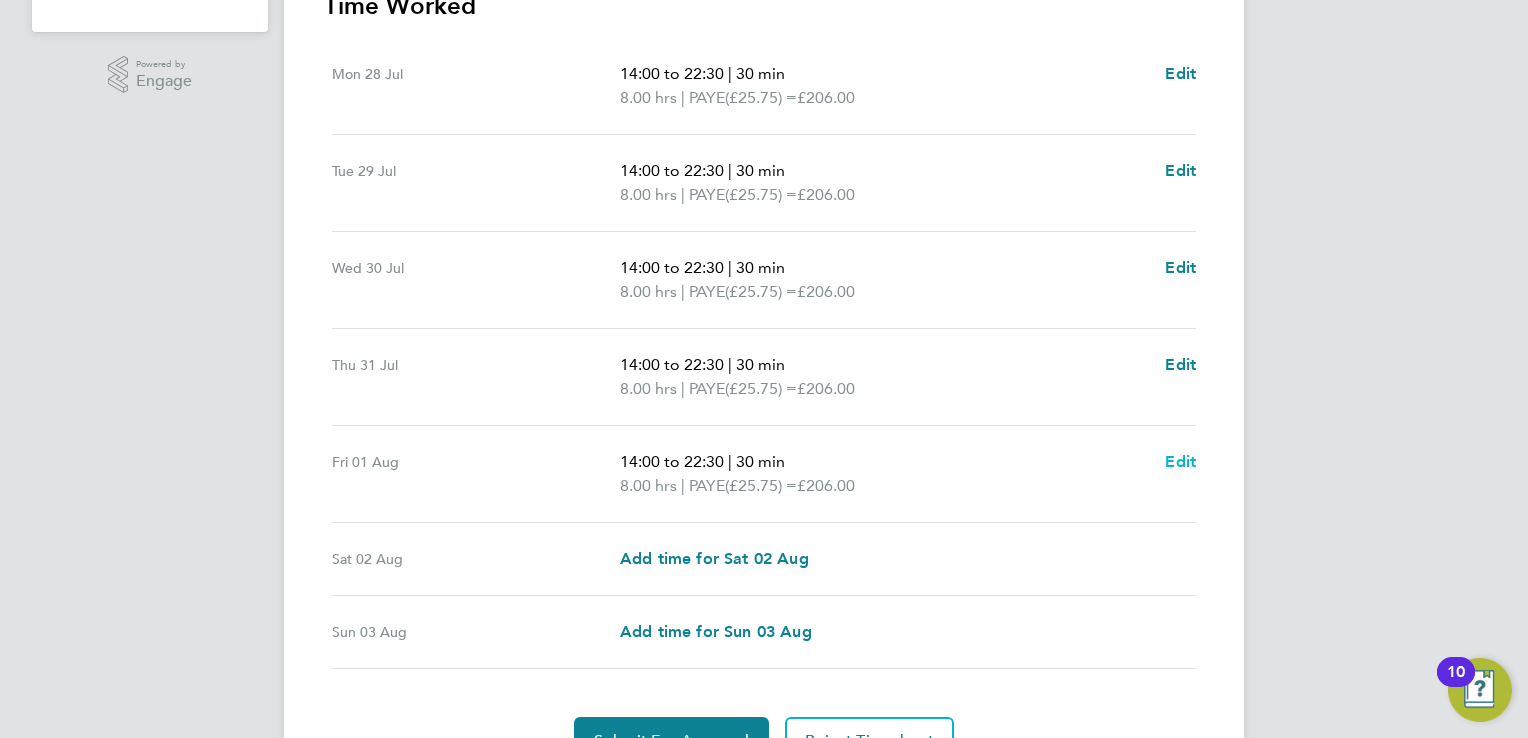 click on "Edit" at bounding box center (1180, 461) 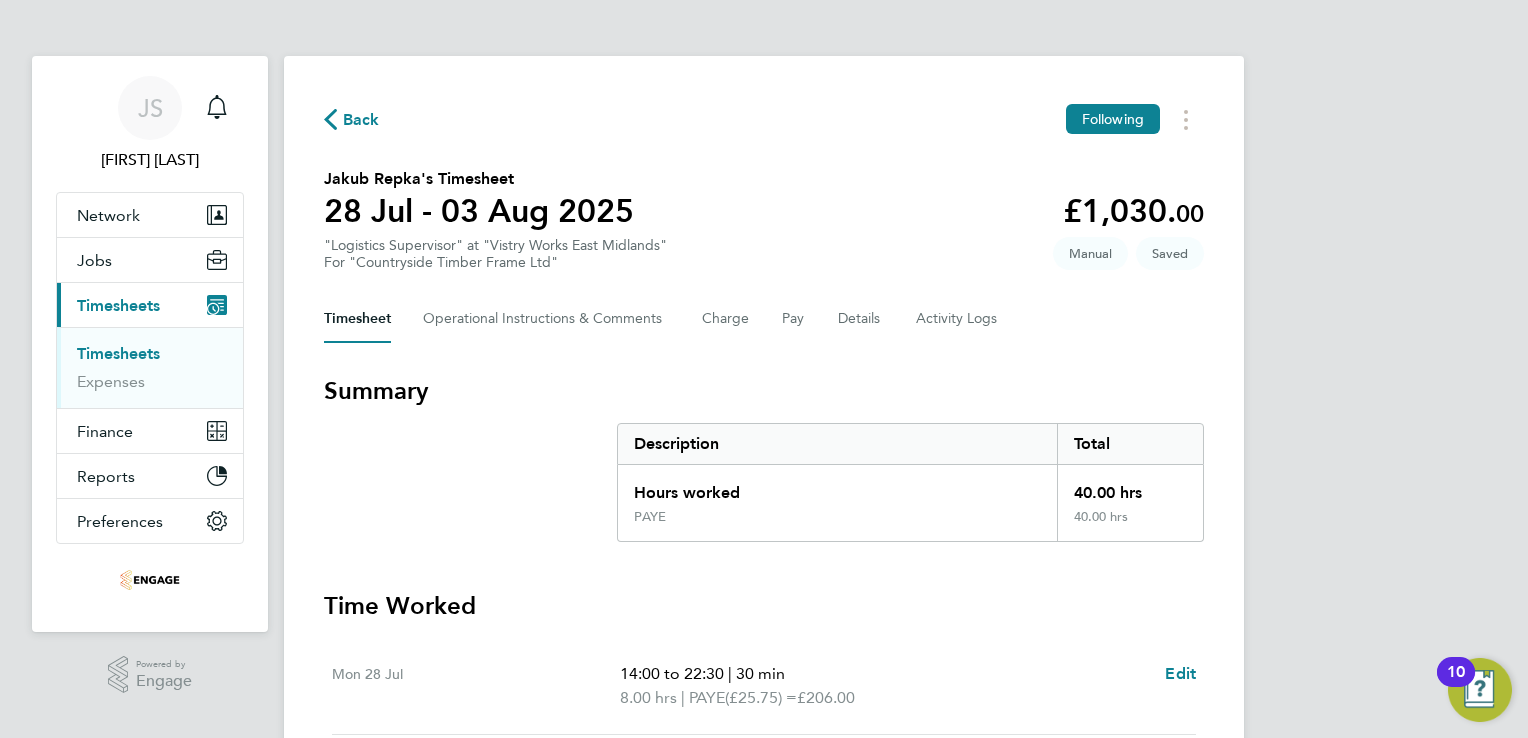 select on "30" 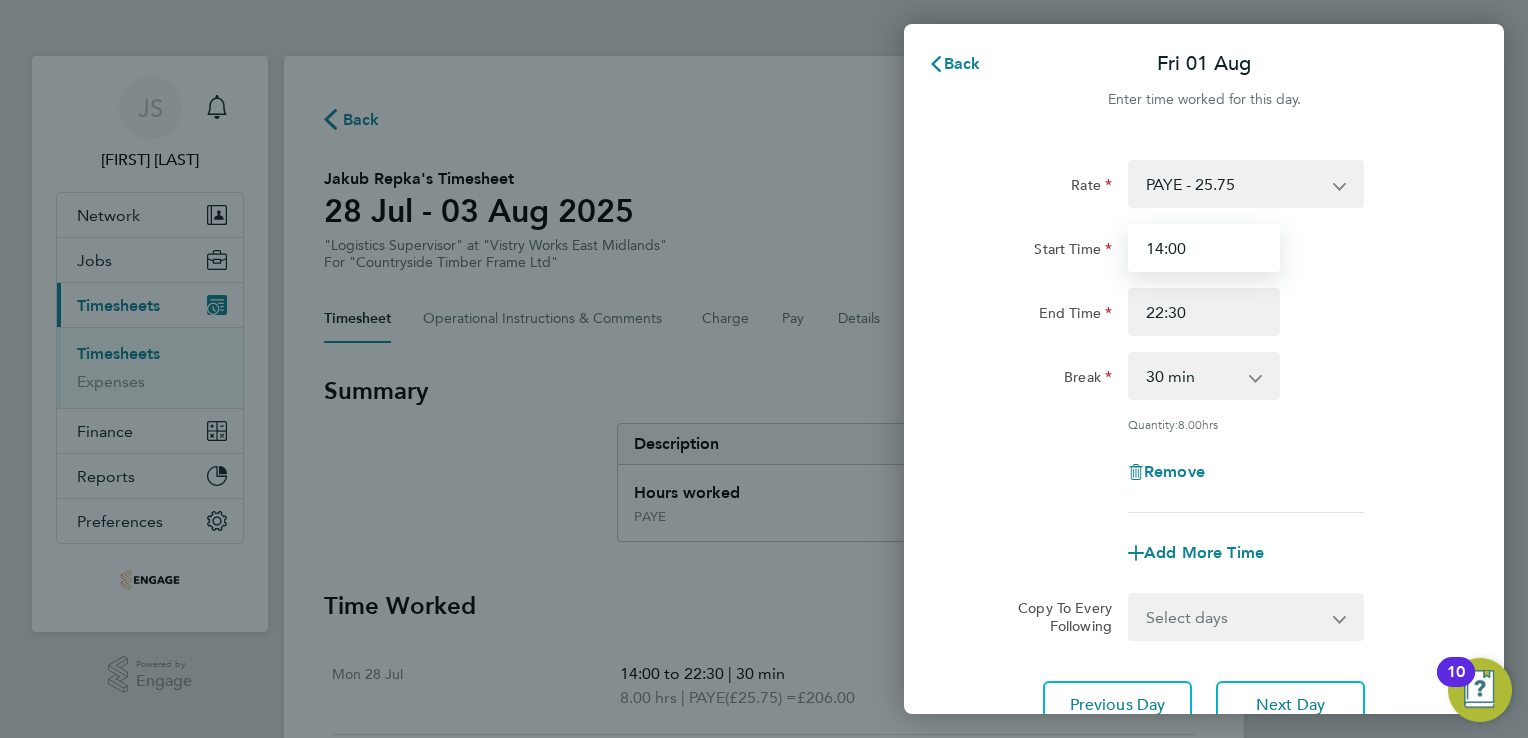 click on "14:00" at bounding box center [1204, 248] 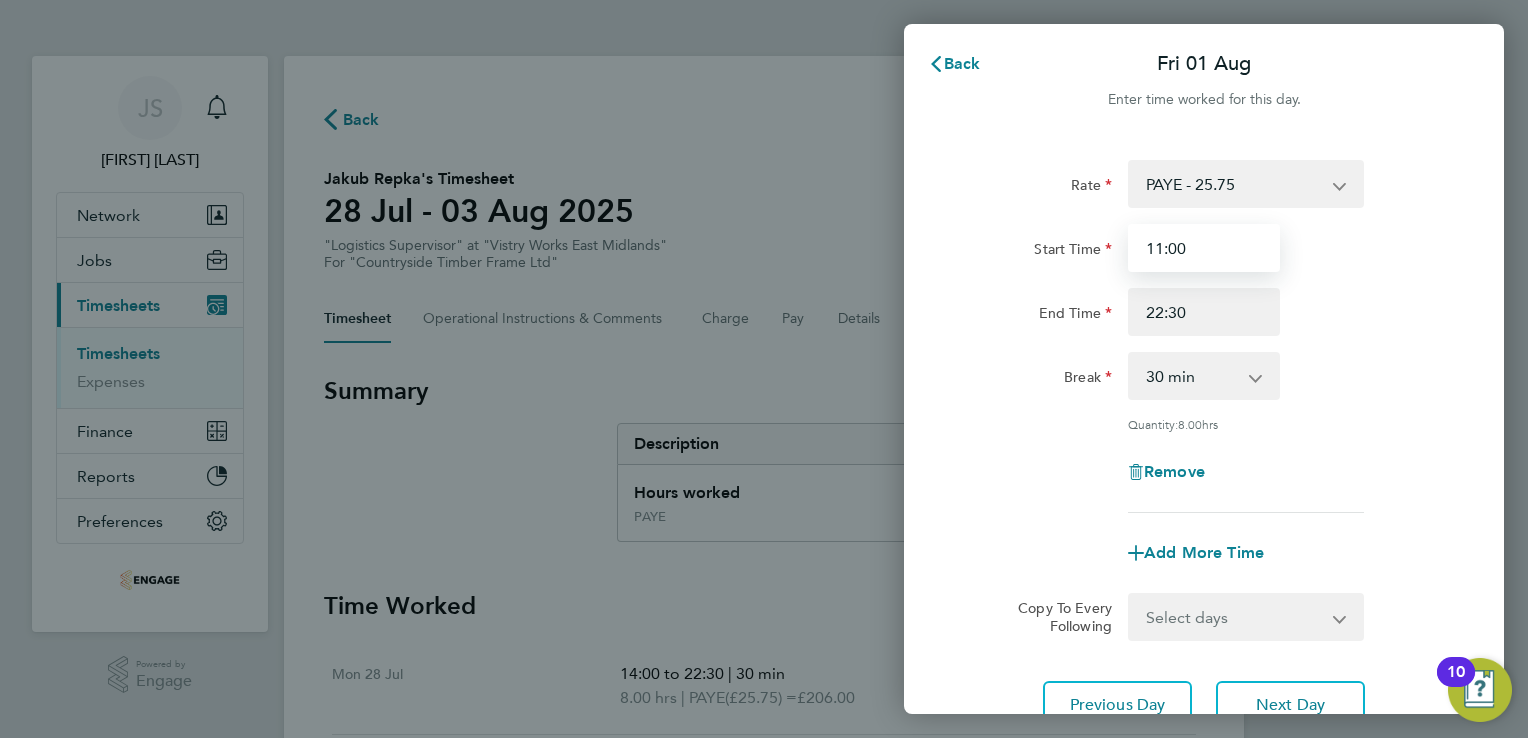 click on "11:00" at bounding box center [1204, 248] 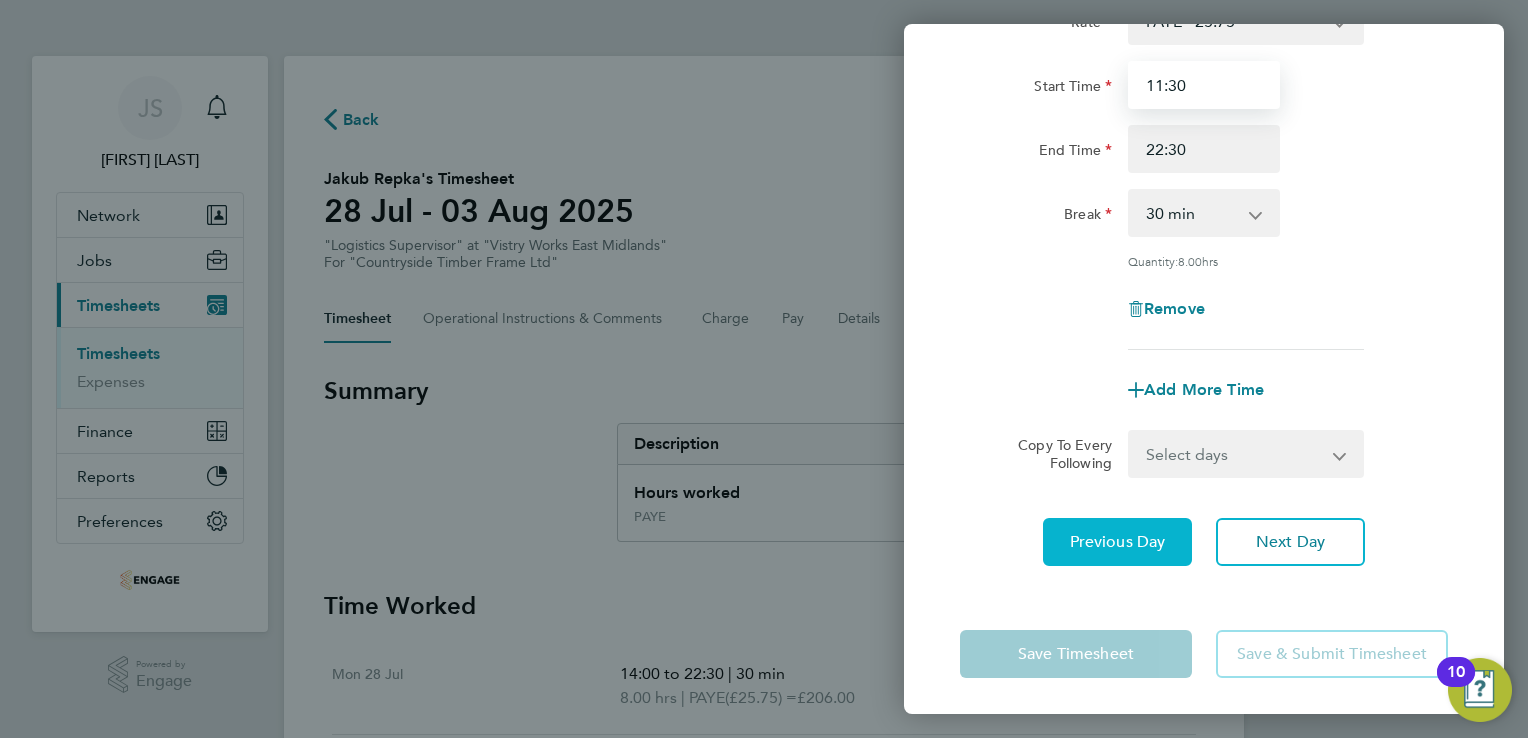 scroll, scrollTop: 164, scrollLeft: 0, axis: vertical 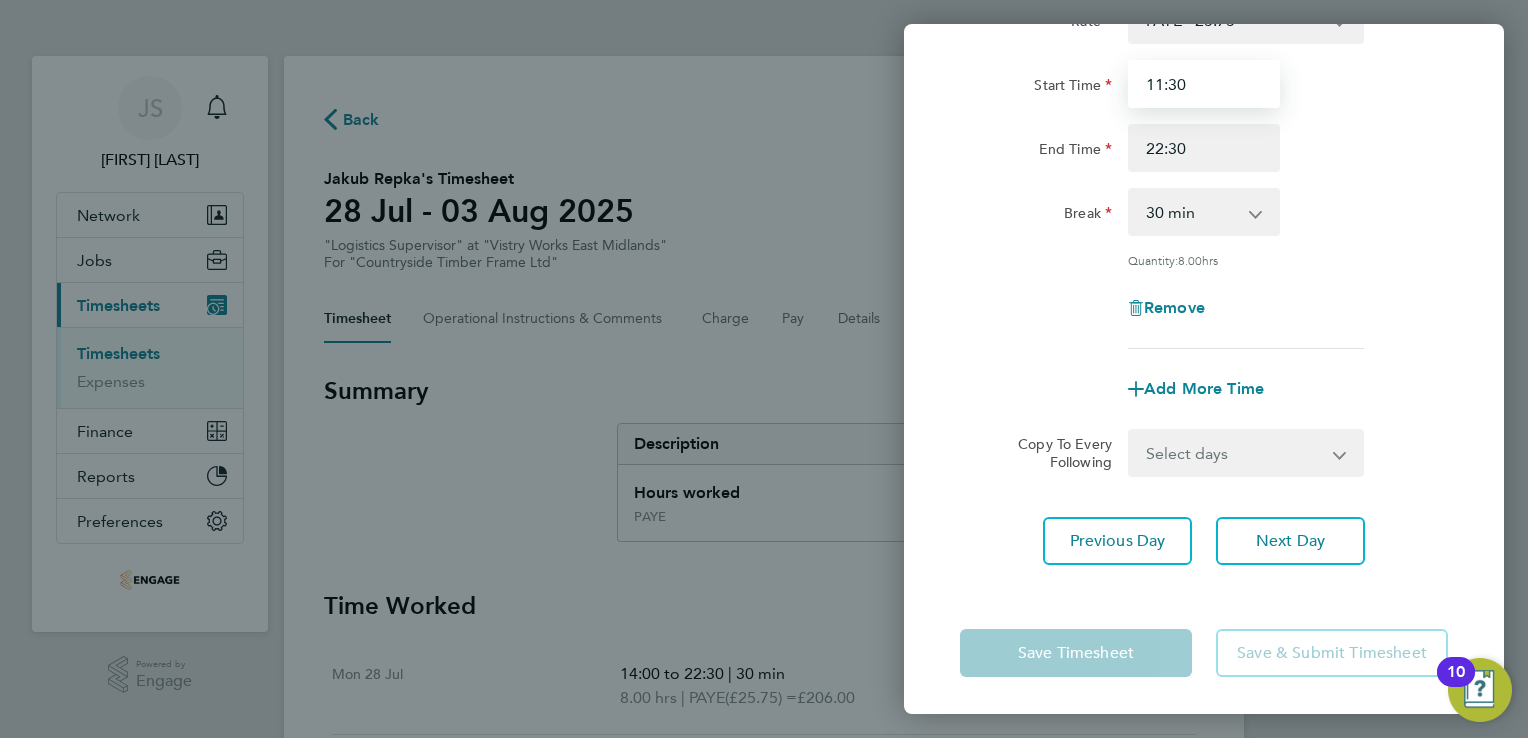 type on "11:30" 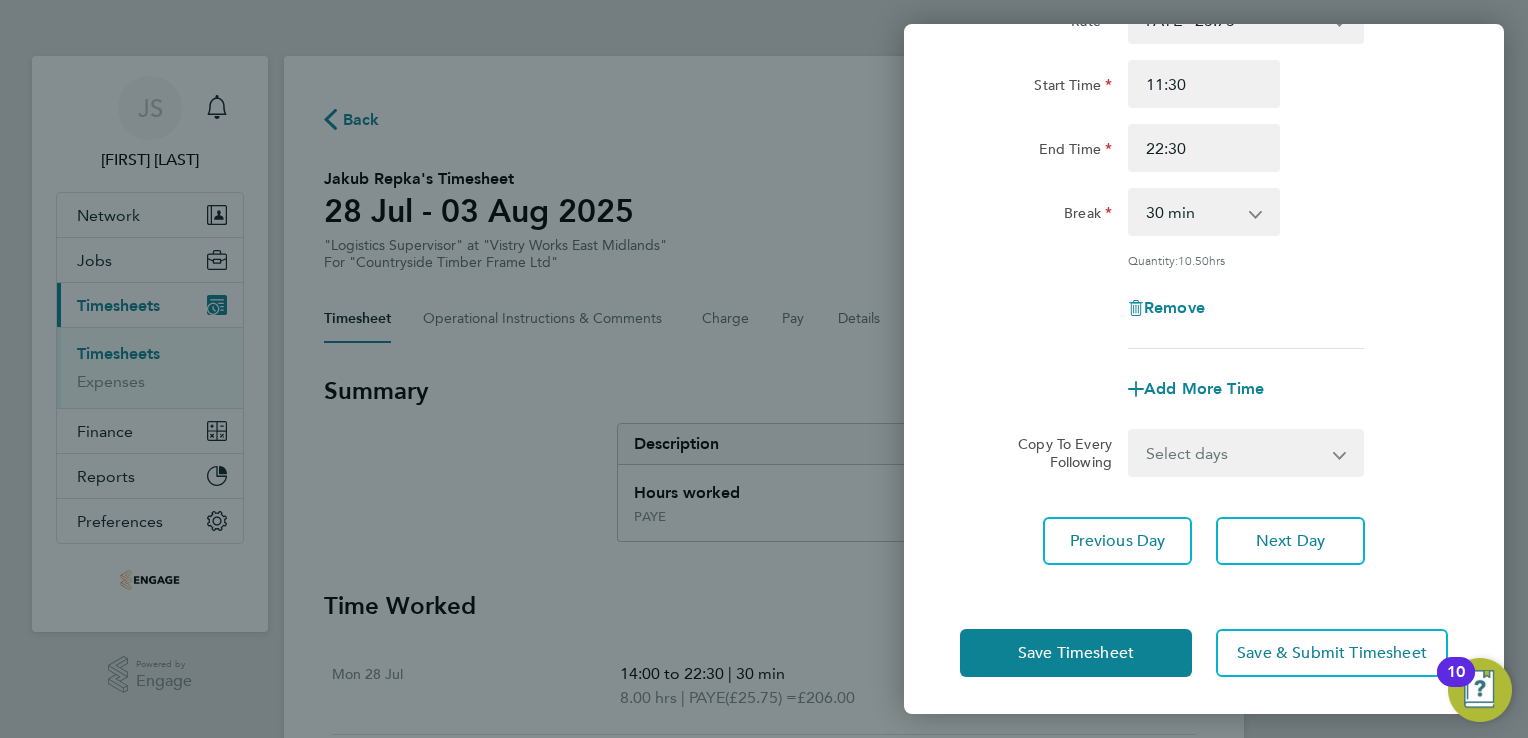 drag, startPoint x: 992, startPoint y: 446, endPoint x: 1030, endPoint y: 581, distance: 140.24622 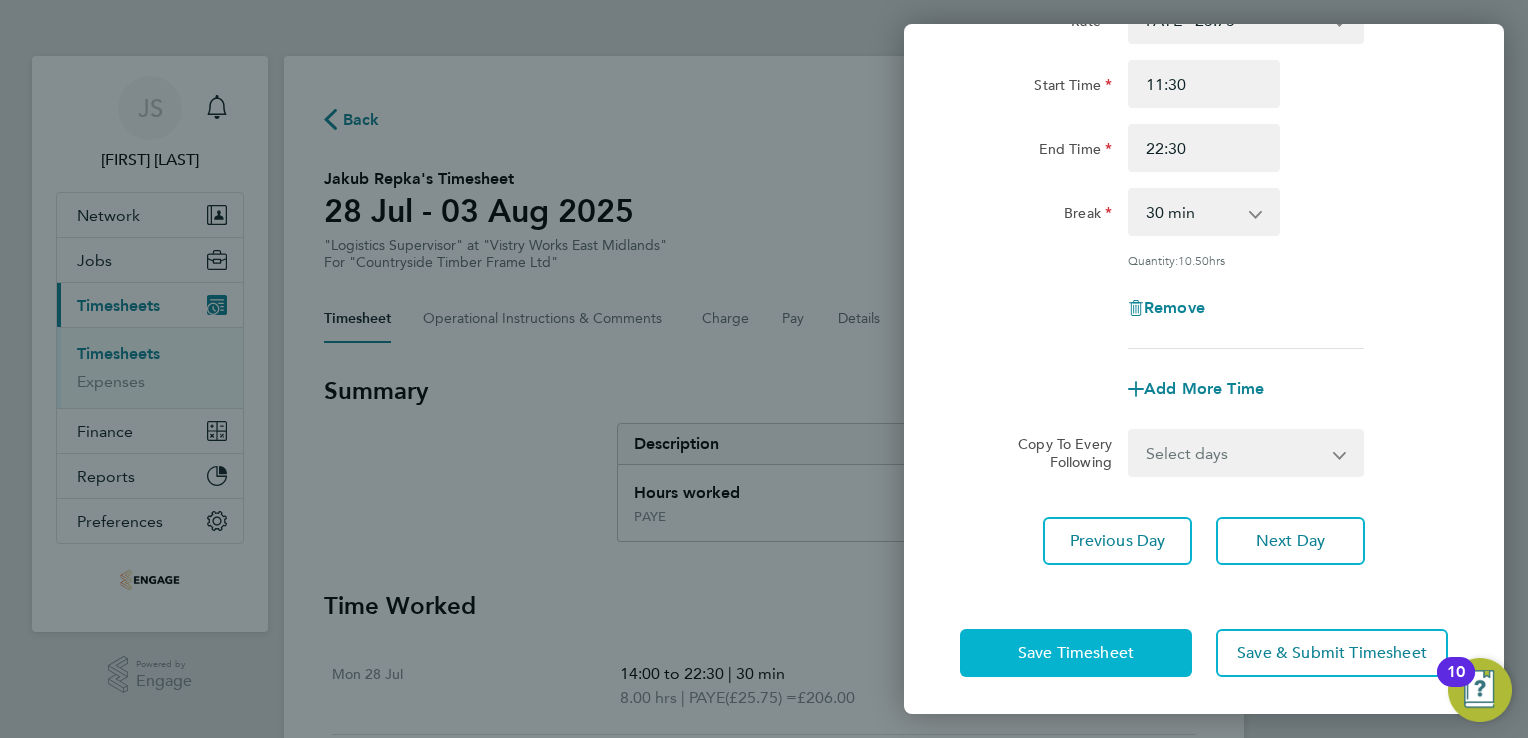 click on "Save Timesheet" 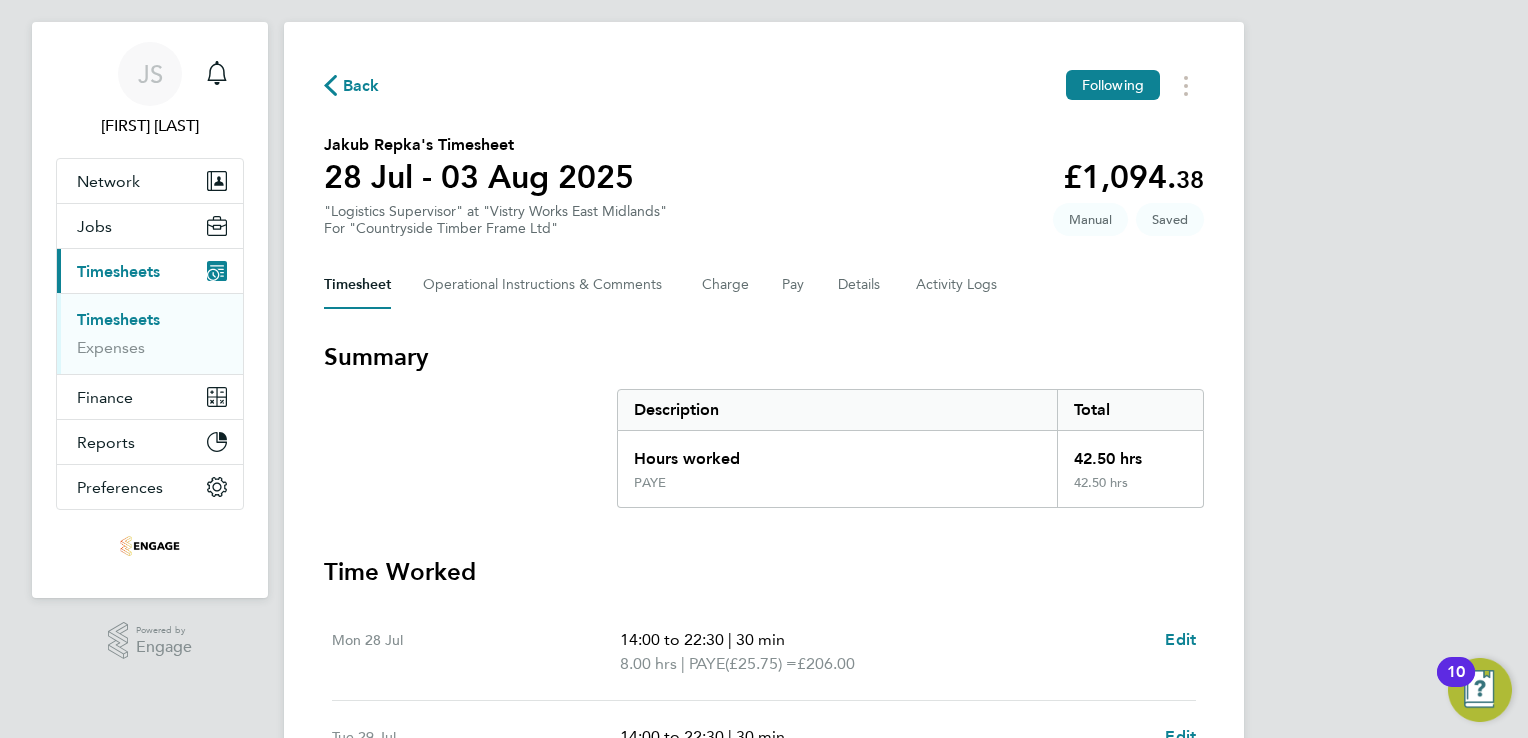 scroll, scrollTop: 0, scrollLeft: 0, axis: both 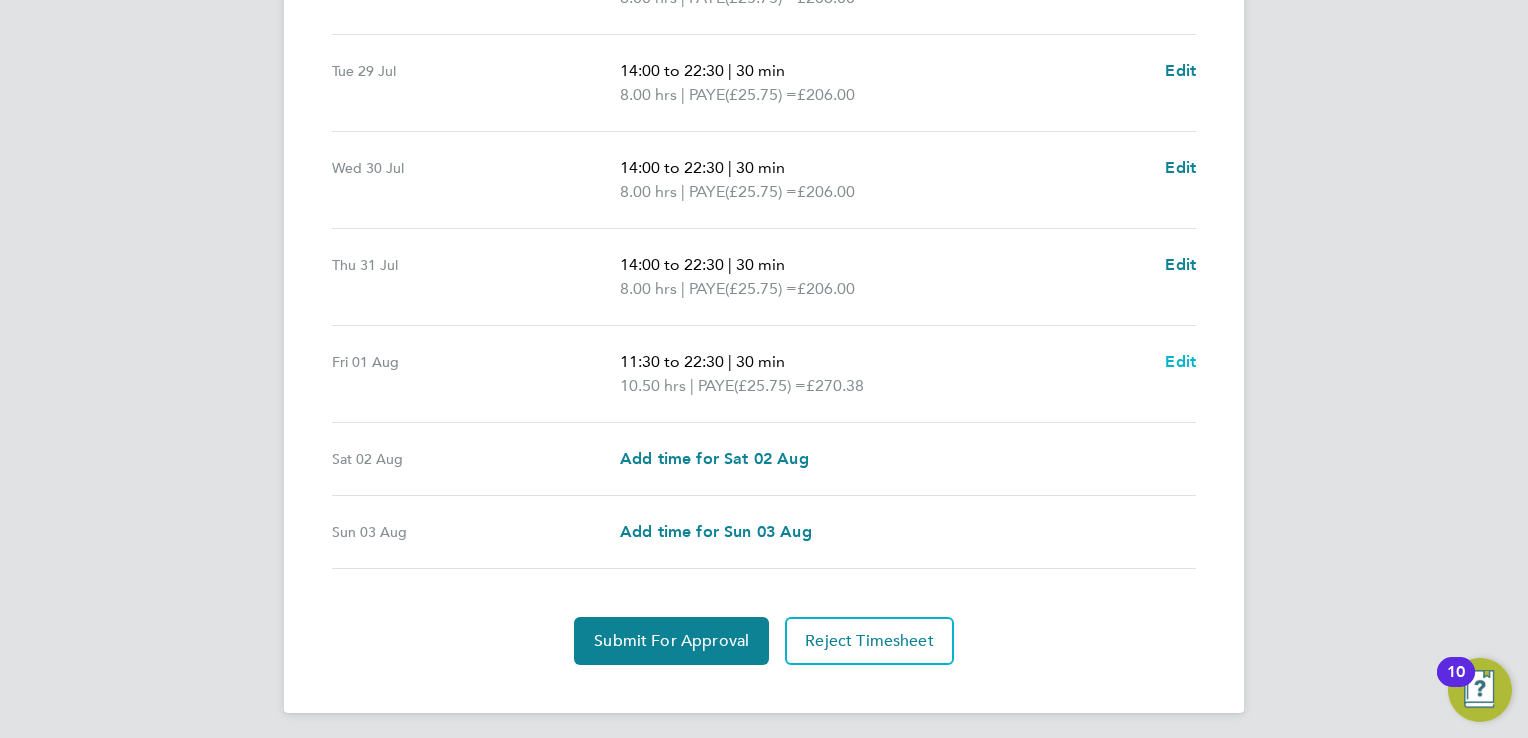 click on "Edit" at bounding box center (1180, 361) 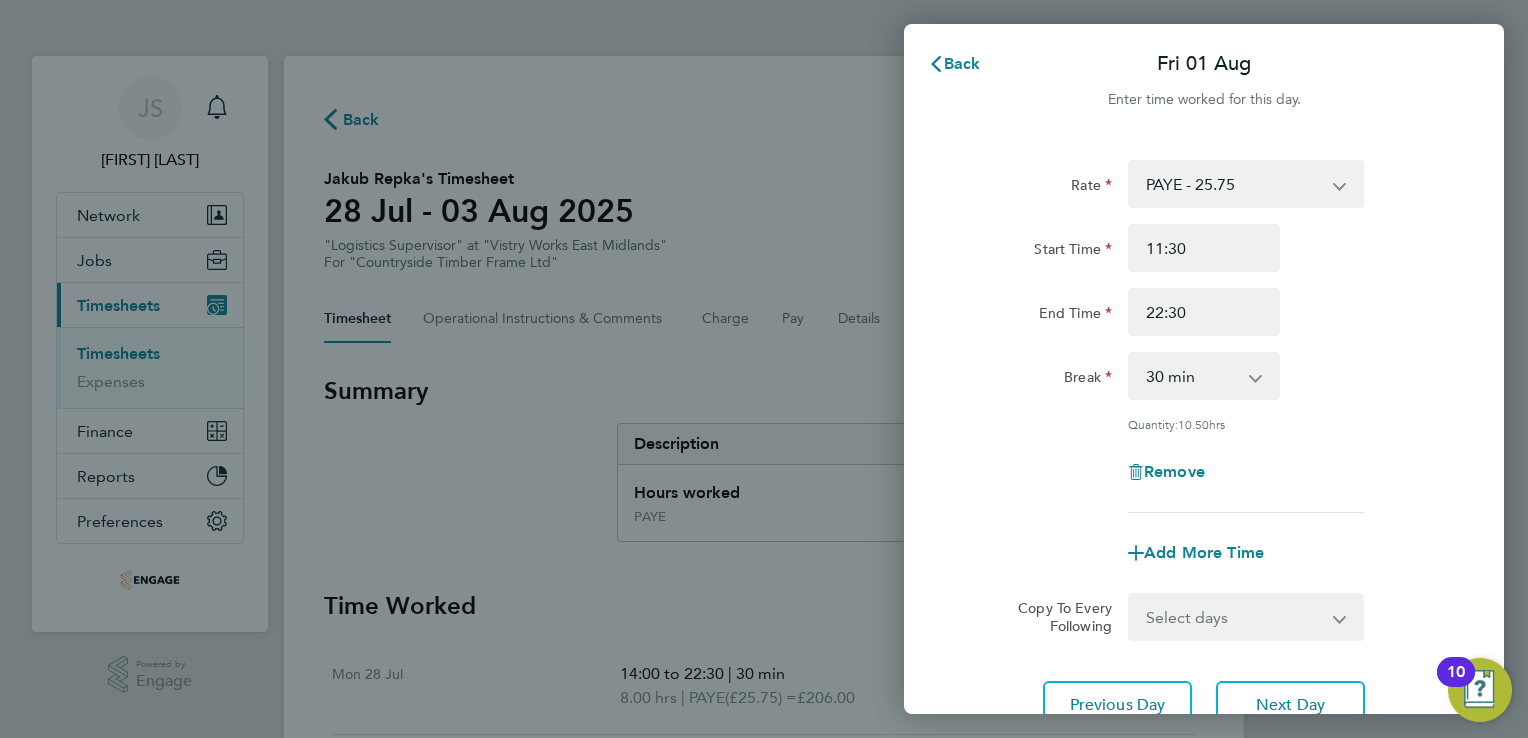 scroll, scrollTop: 0, scrollLeft: 0, axis: both 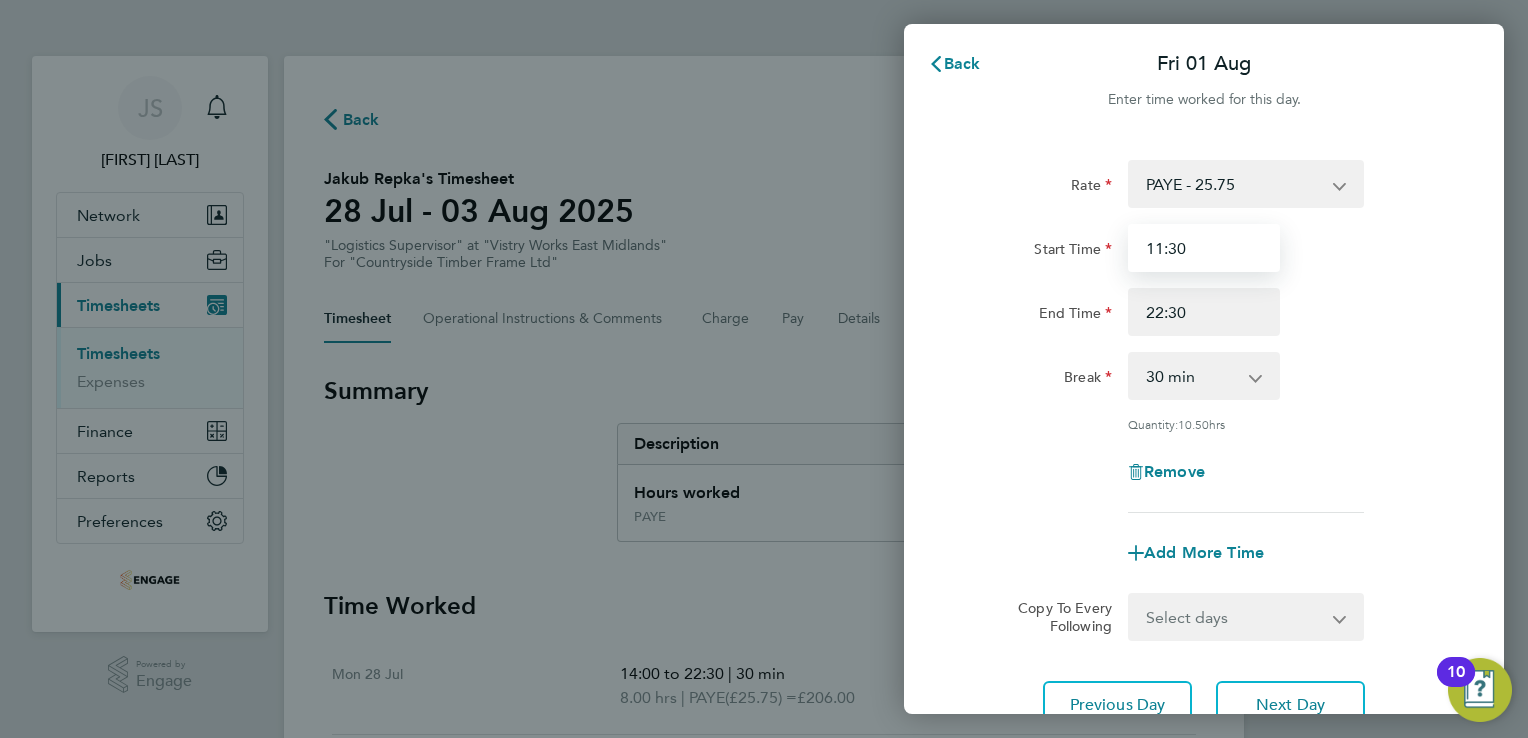 click on "11:30" at bounding box center [1204, 248] 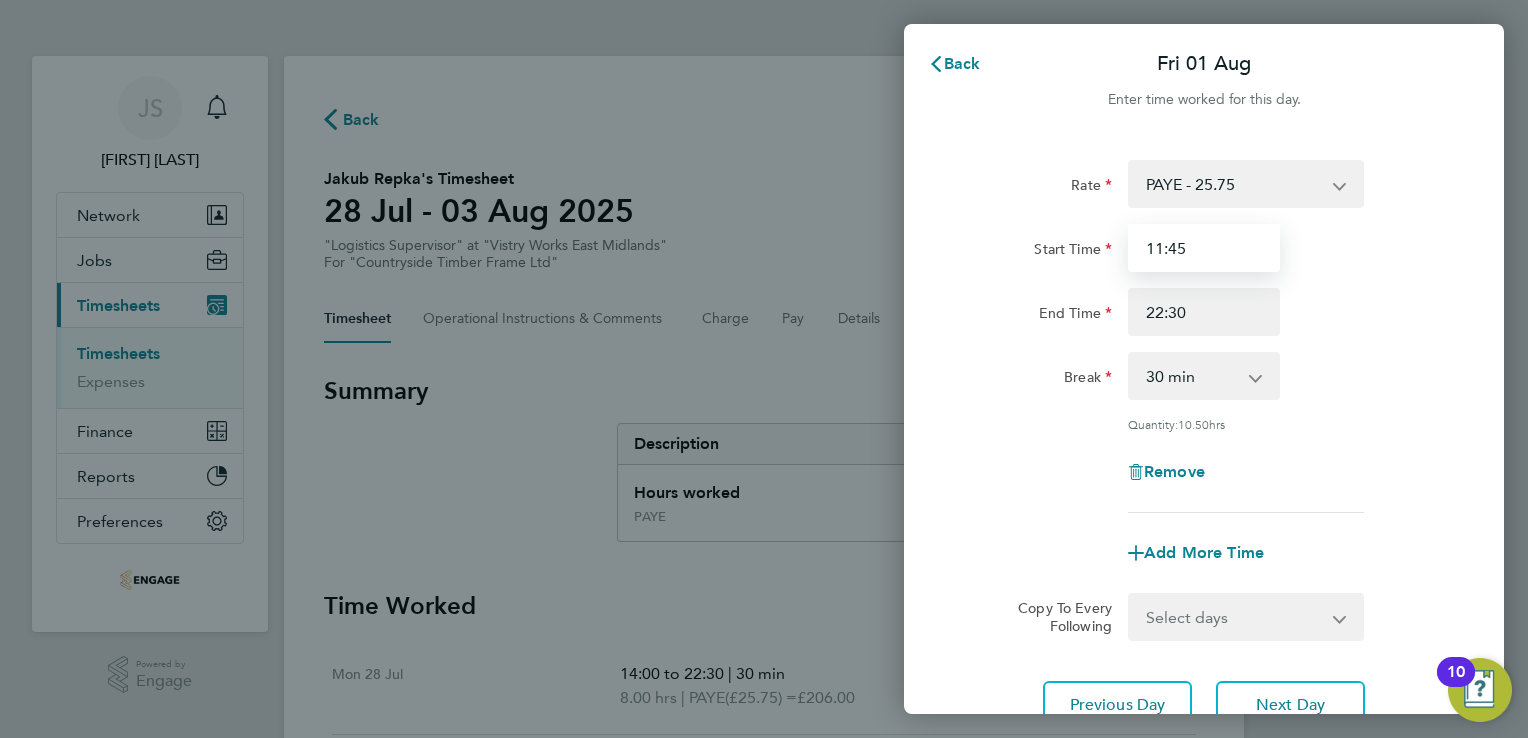 type on "11:45" 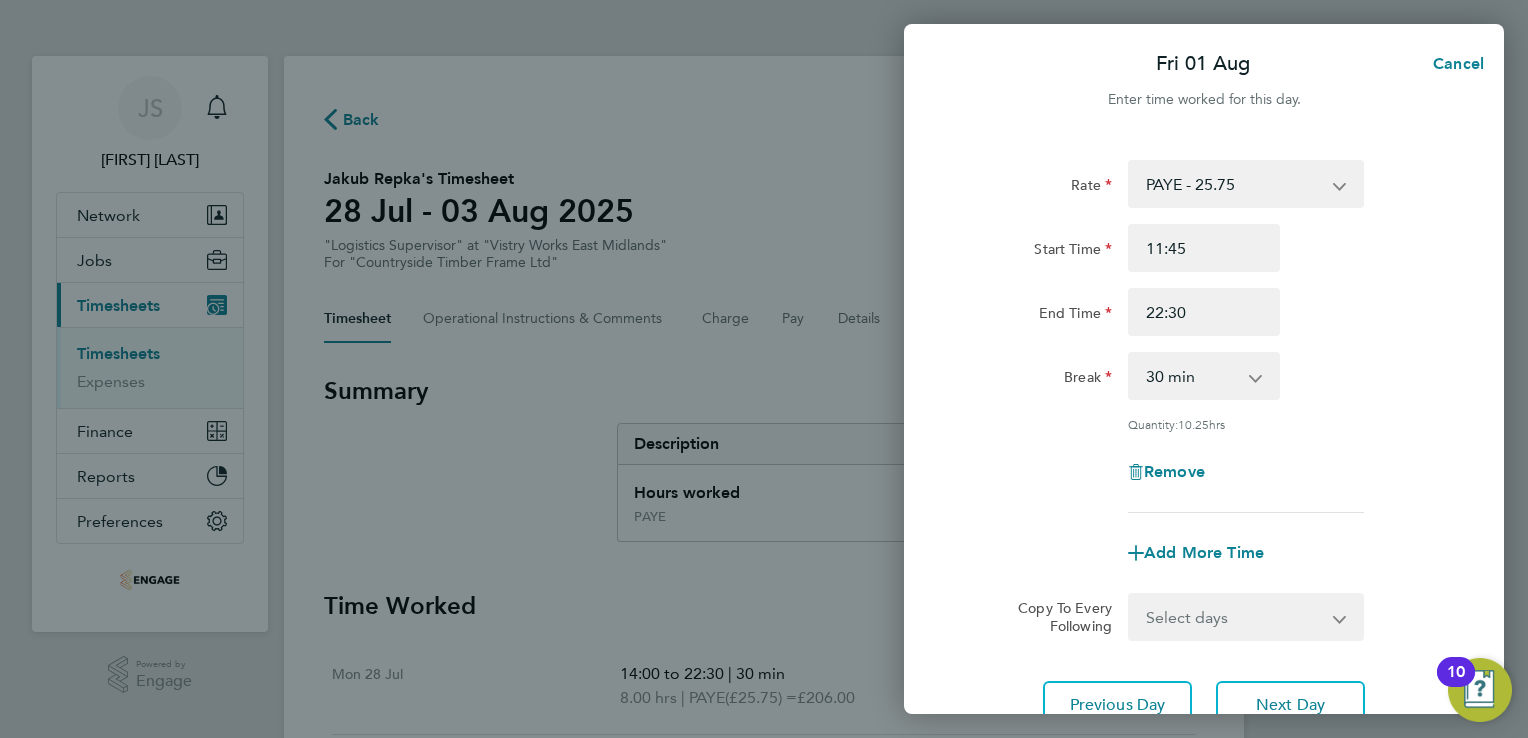 click on "End Time 22:30" 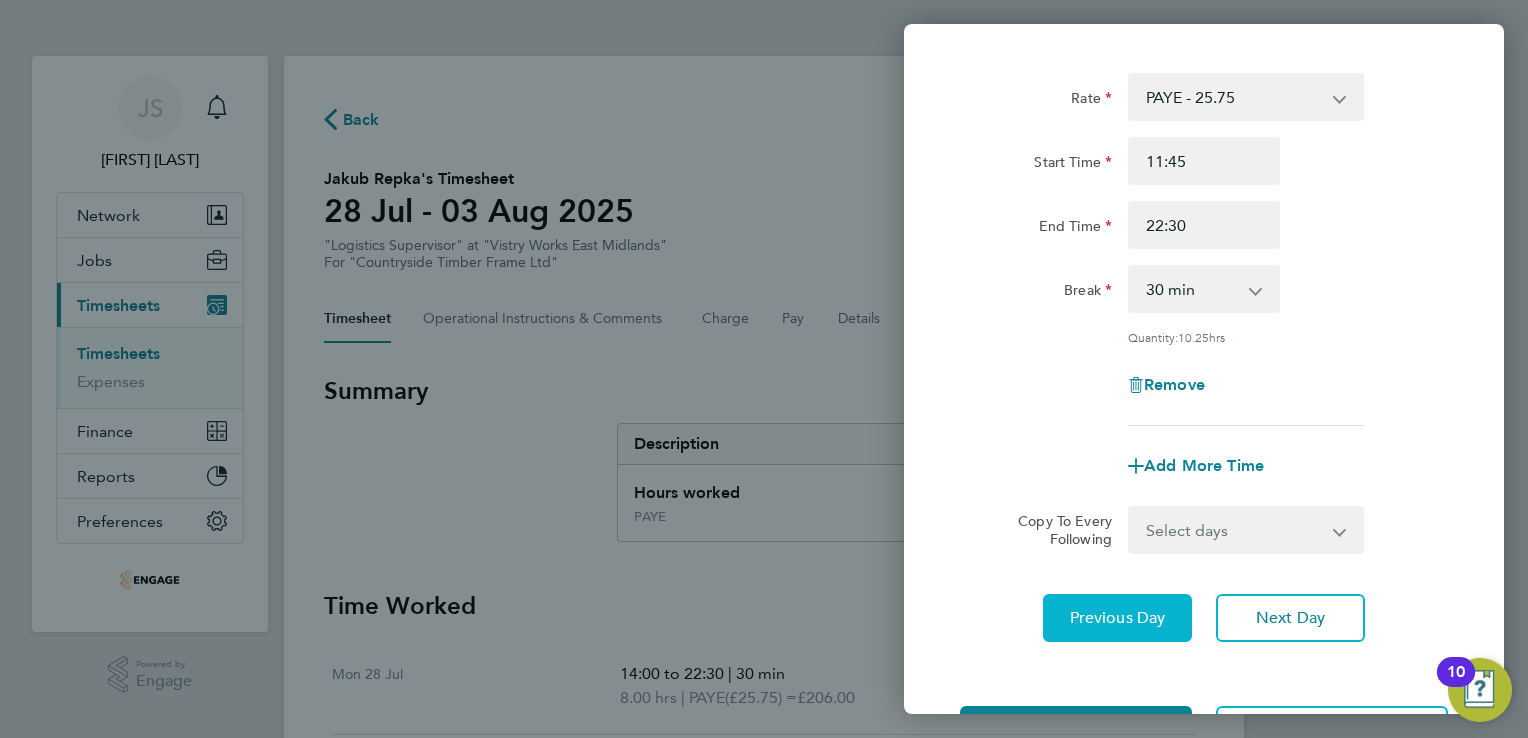 scroll, scrollTop: 164, scrollLeft: 0, axis: vertical 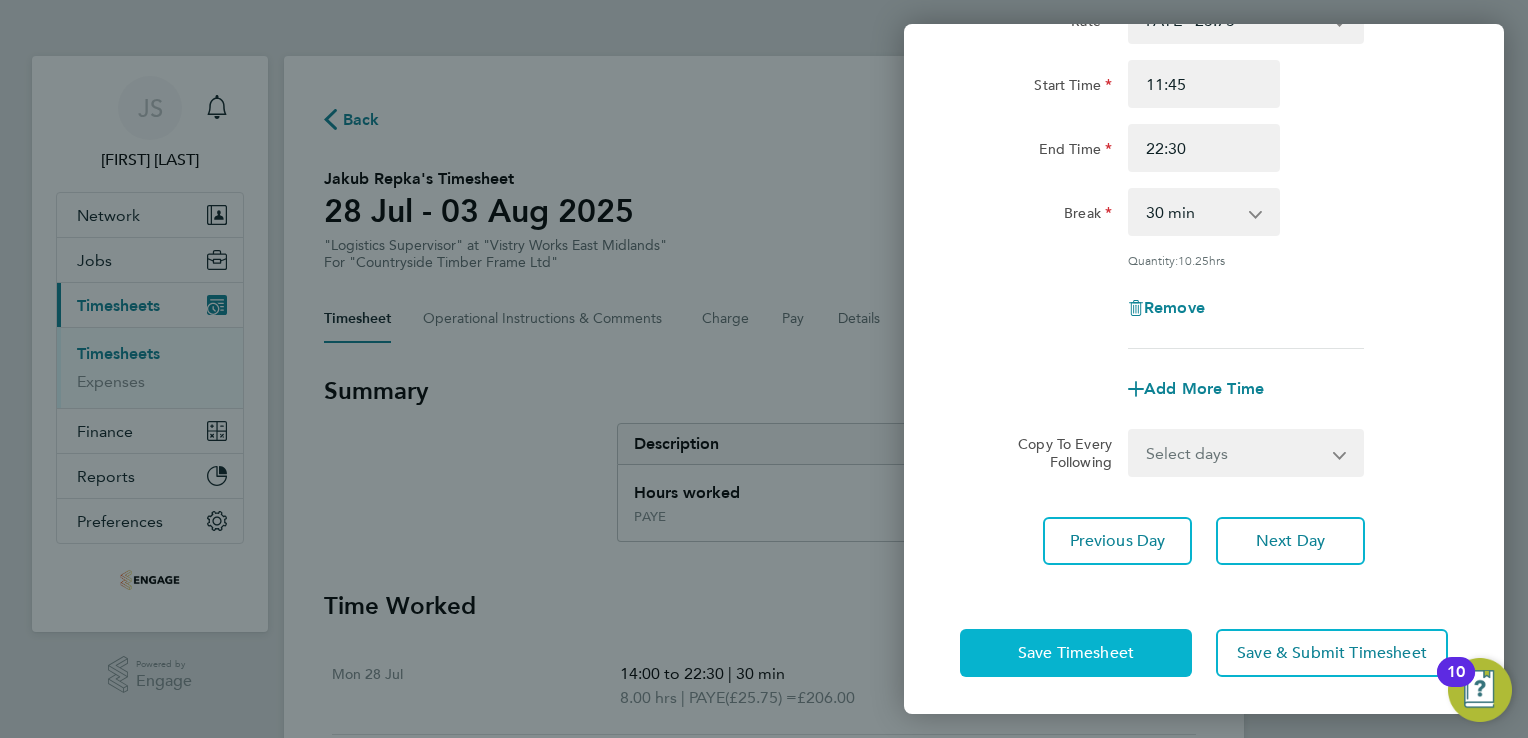 click on "Save Timesheet" 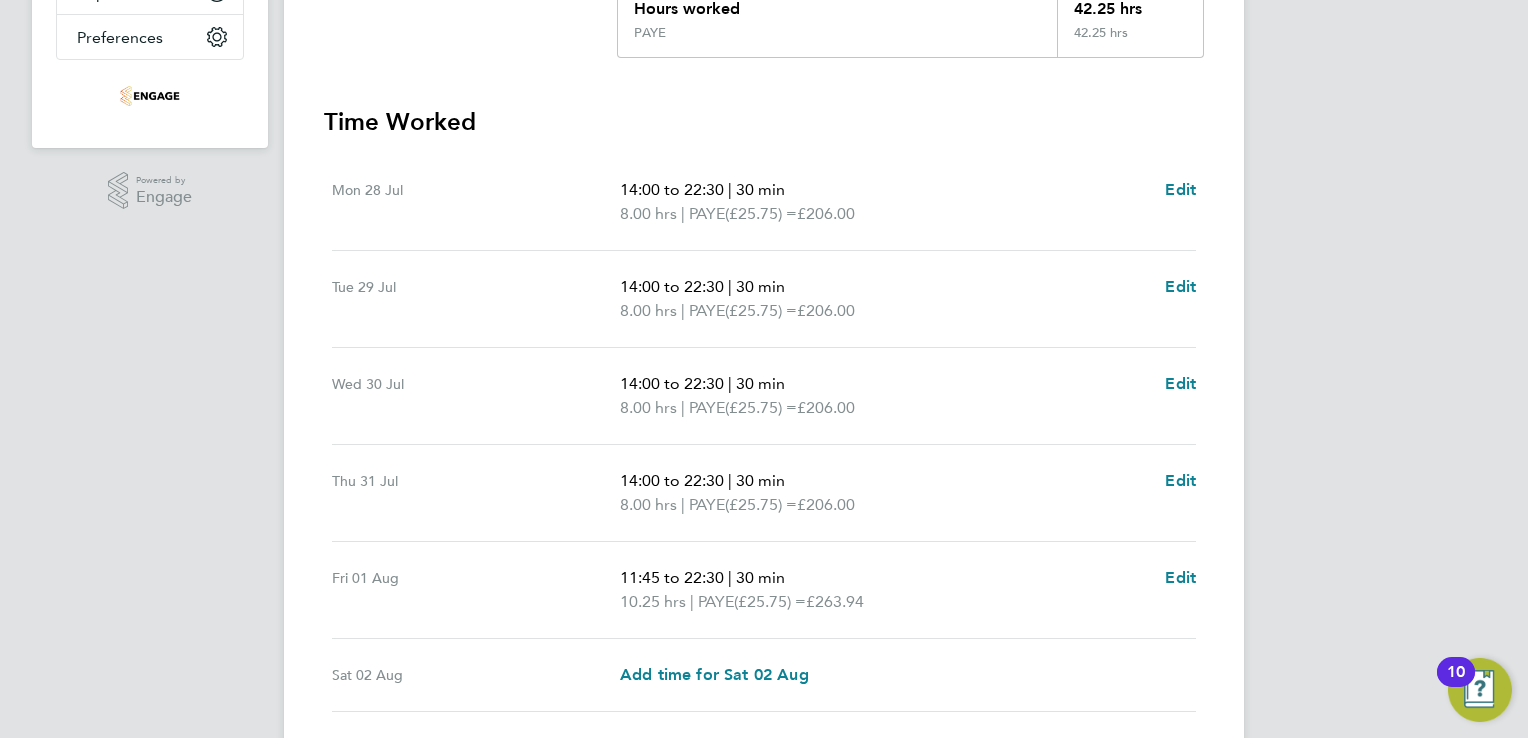 scroll, scrollTop: 500, scrollLeft: 0, axis: vertical 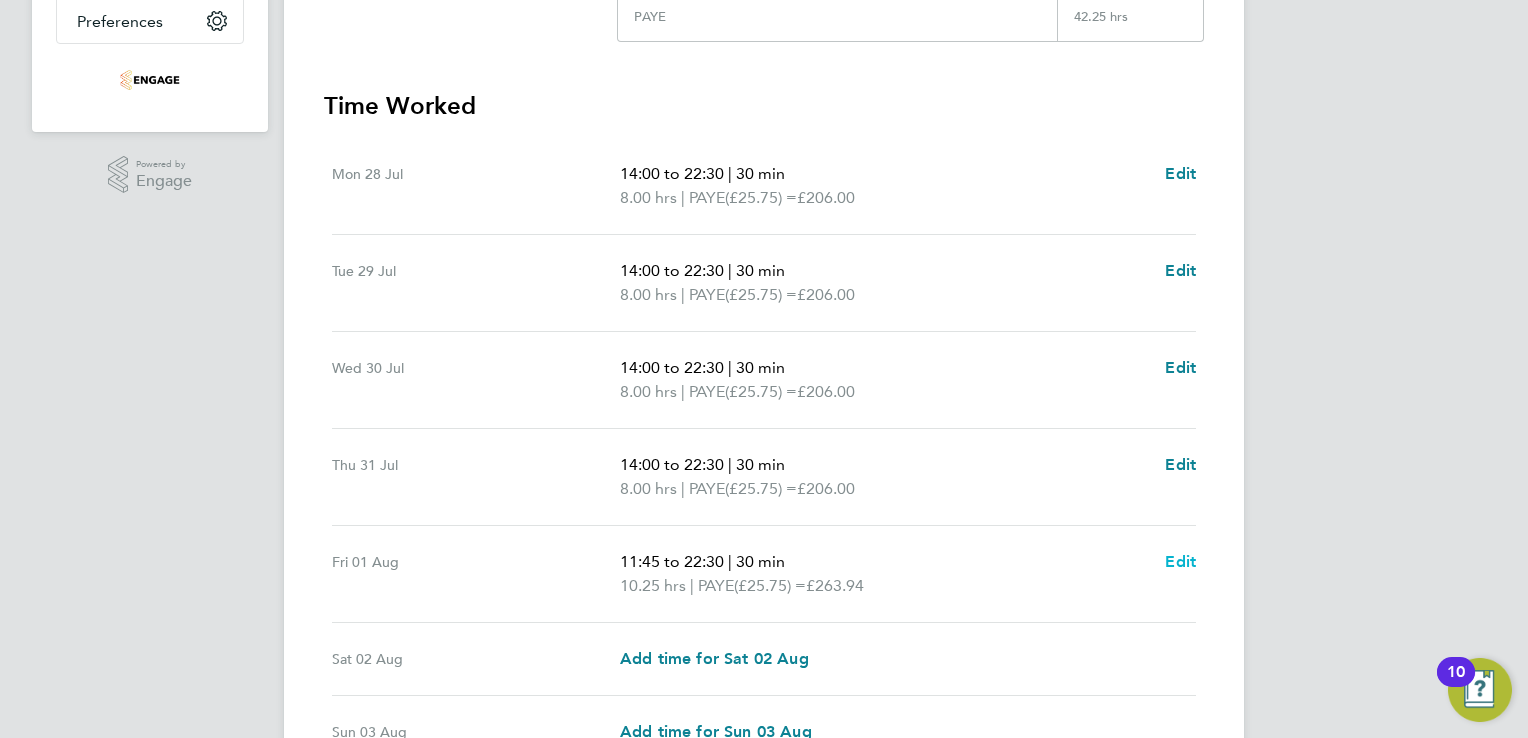 click on "Edit" at bounding box center (1180, 561) 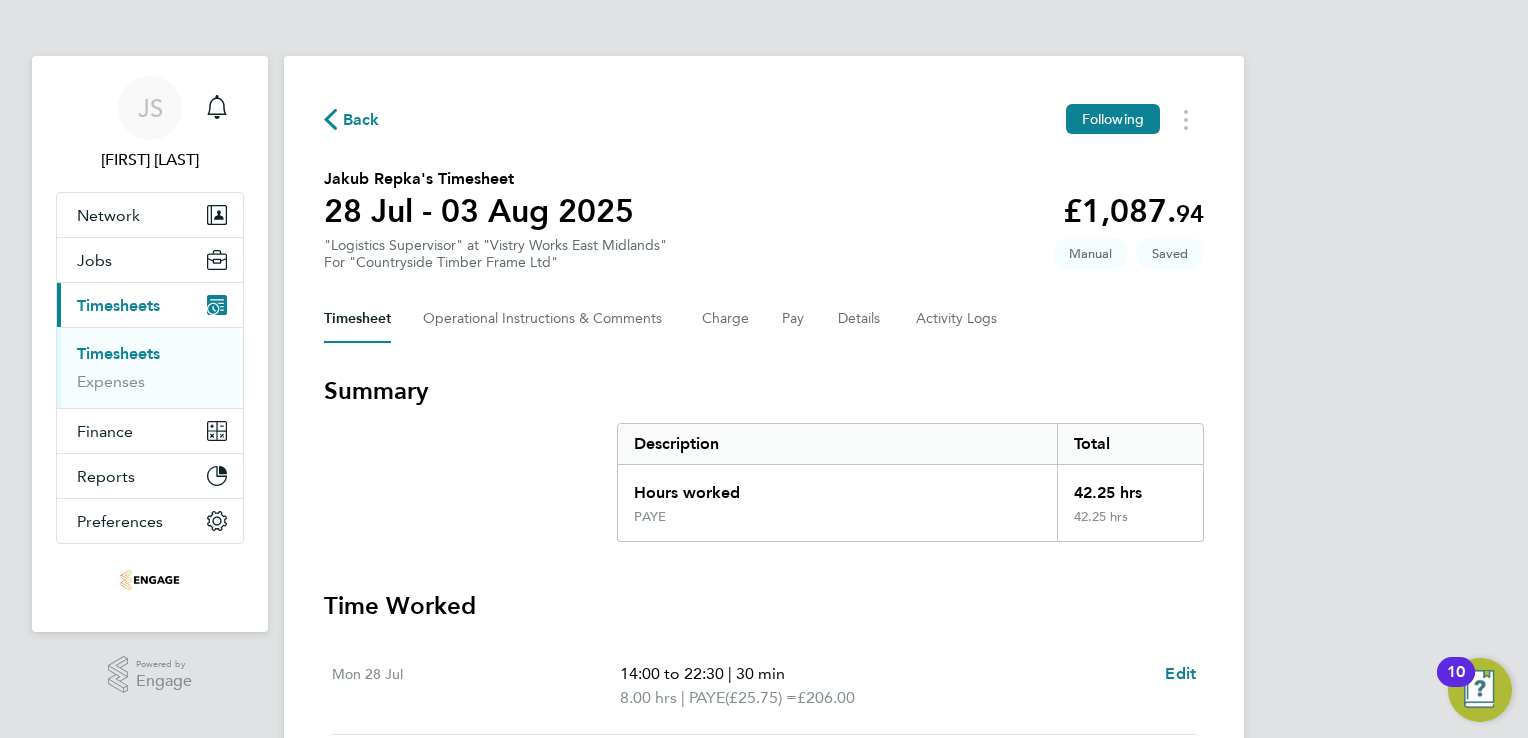 select on "30" 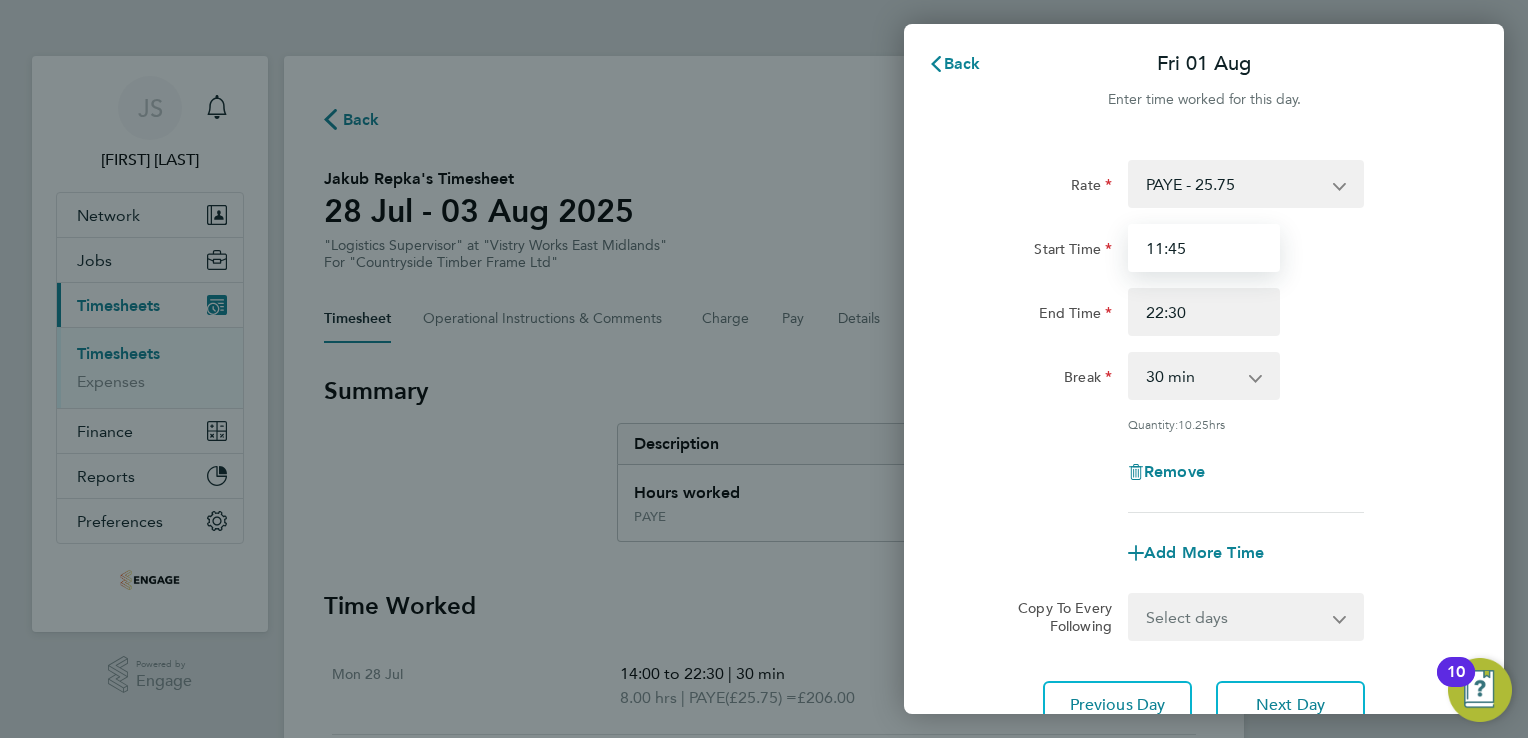 click on "11:45" at bounding box center [1204, 248] 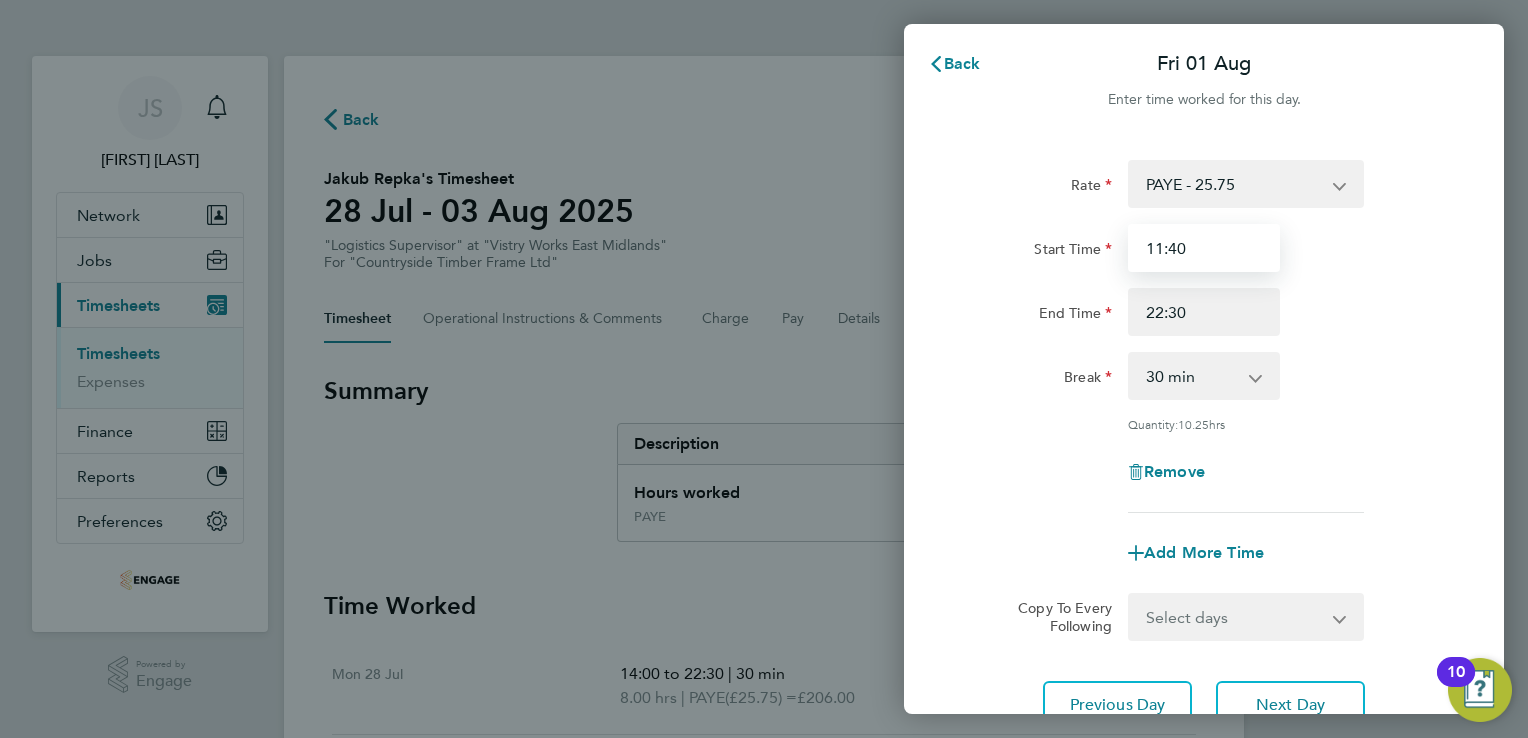 type on "11:40" 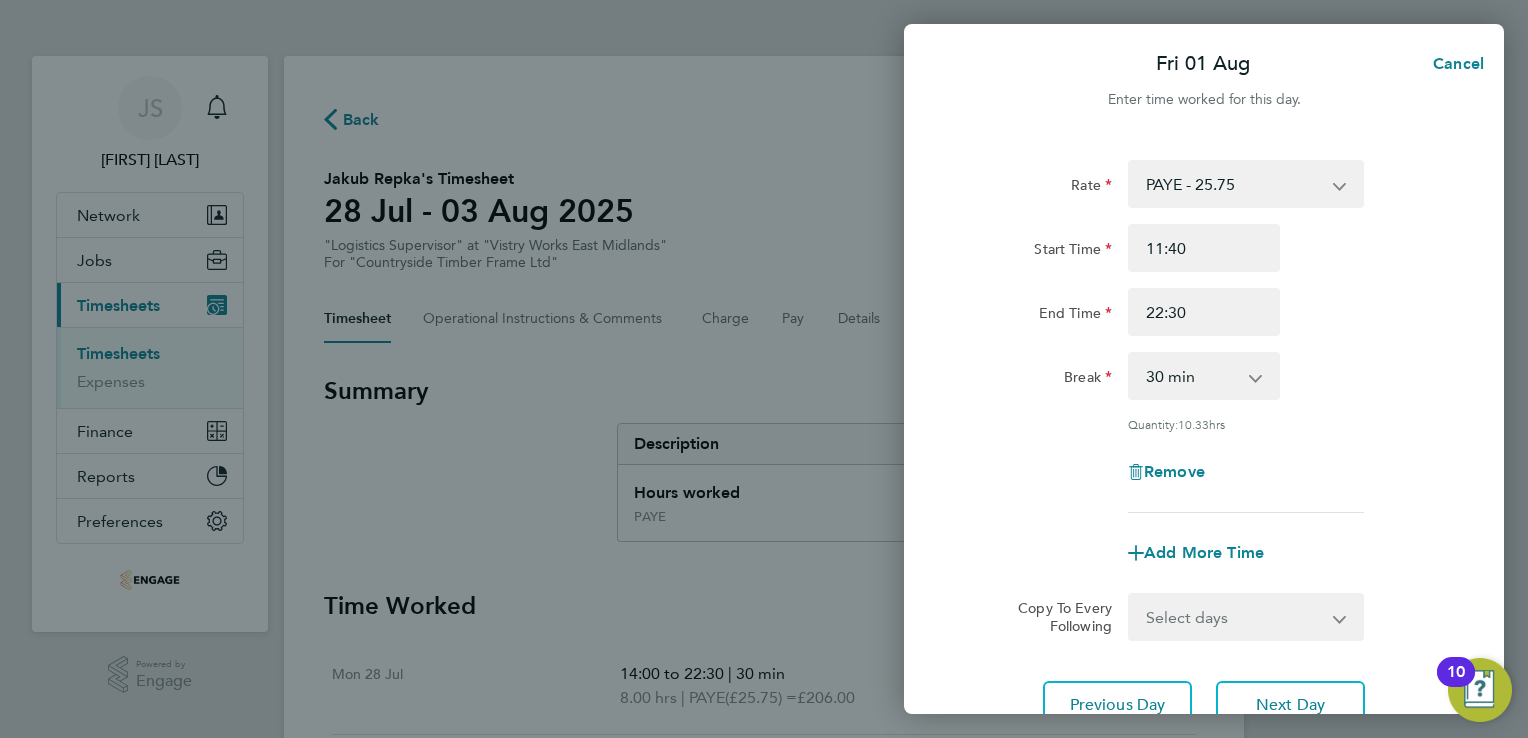 click on "Rate  PAYE - 25.75
Start Time 11:40 End Time 22:30 Break  0 min   15 min   30 min   45 min   60 min   75 min   90 min
Quantity:  10.33  hrs
Remove
Add More Time  Copy To Every Following  Select days   Day   Weekend (Sat-Sun)   Saturday   Sunday
Previous Day   Next Day" 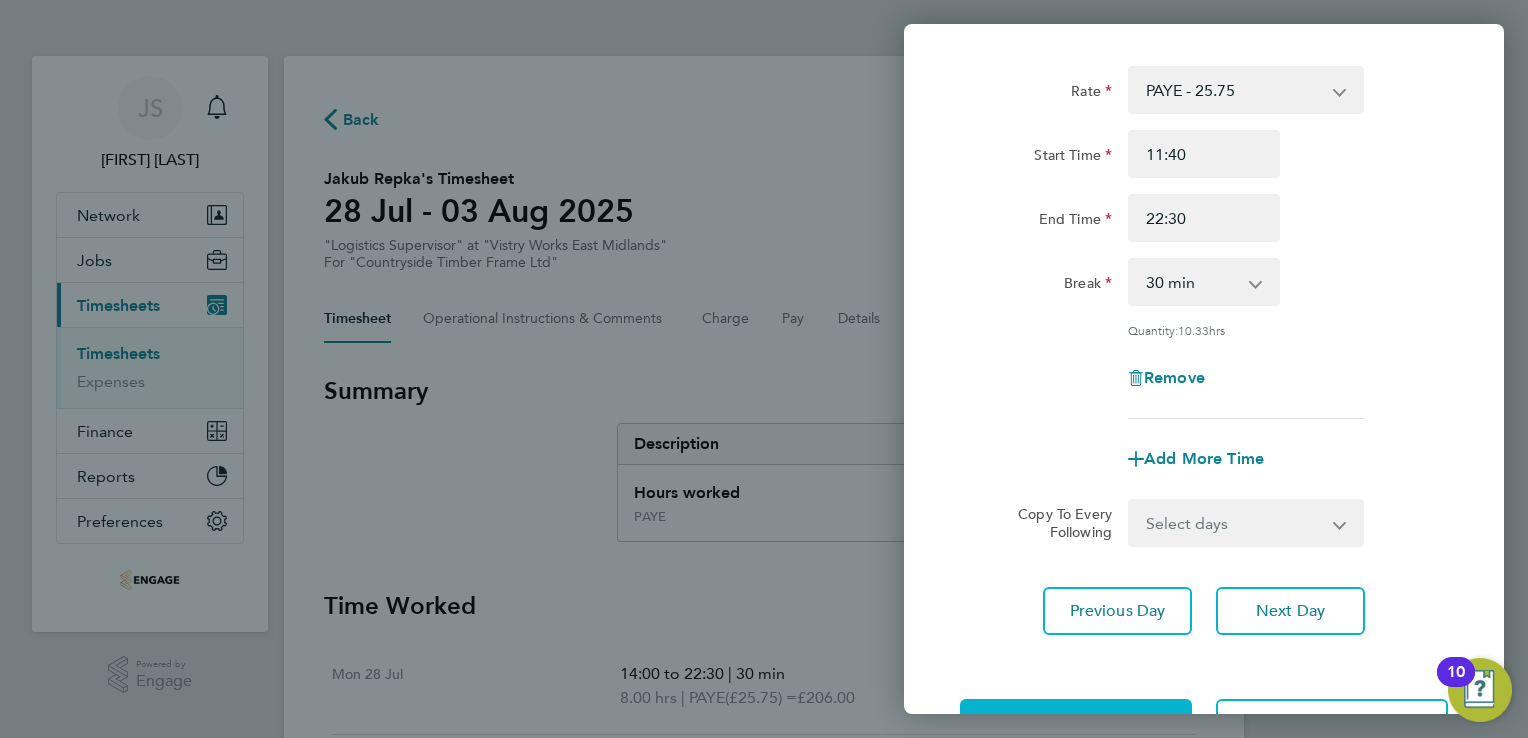 scroll, scrollTop: 164, scrollLeft: 0, axis: vertical 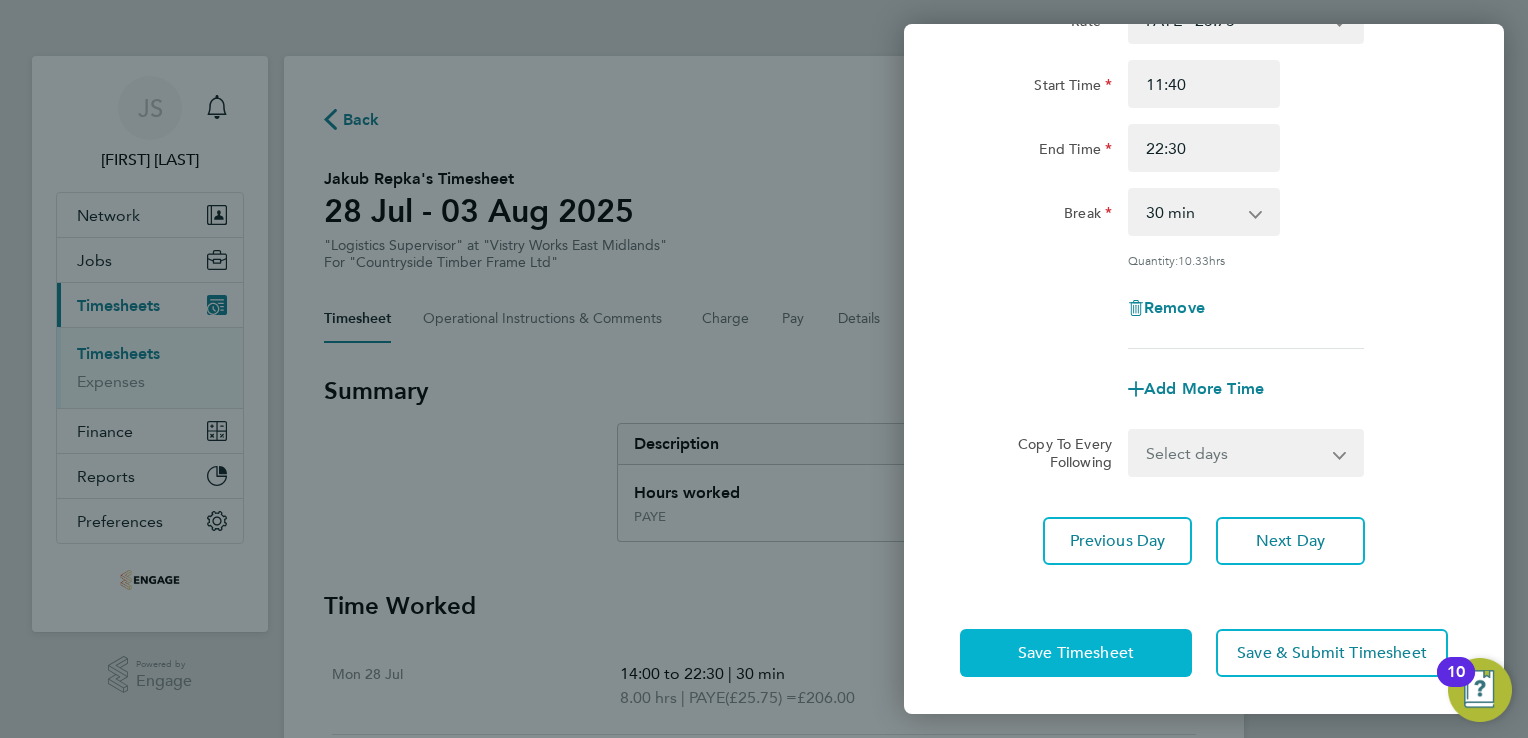 click on "Save Timesheet" 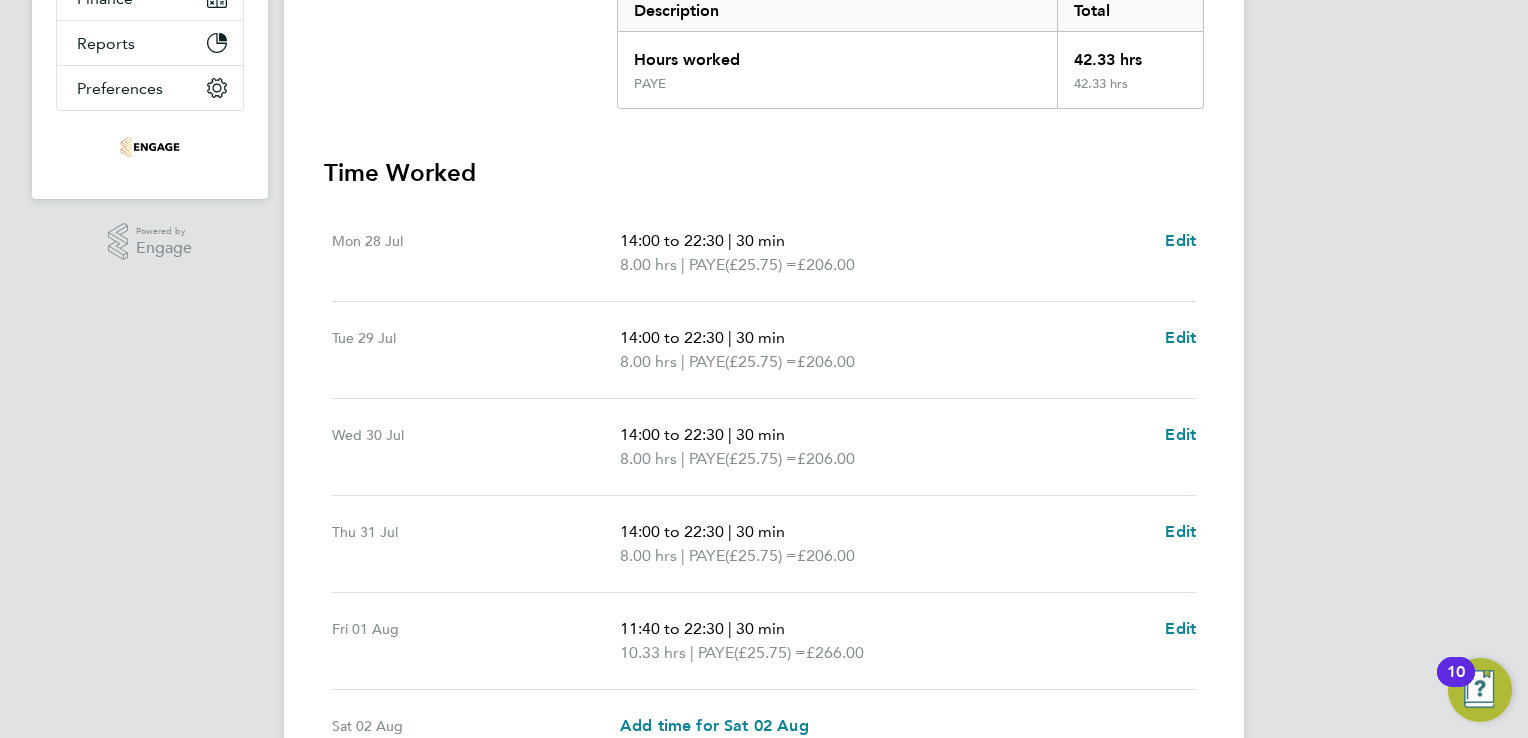 scroll, scrollTop: 500, scrollLeft: 0, axis: vertical 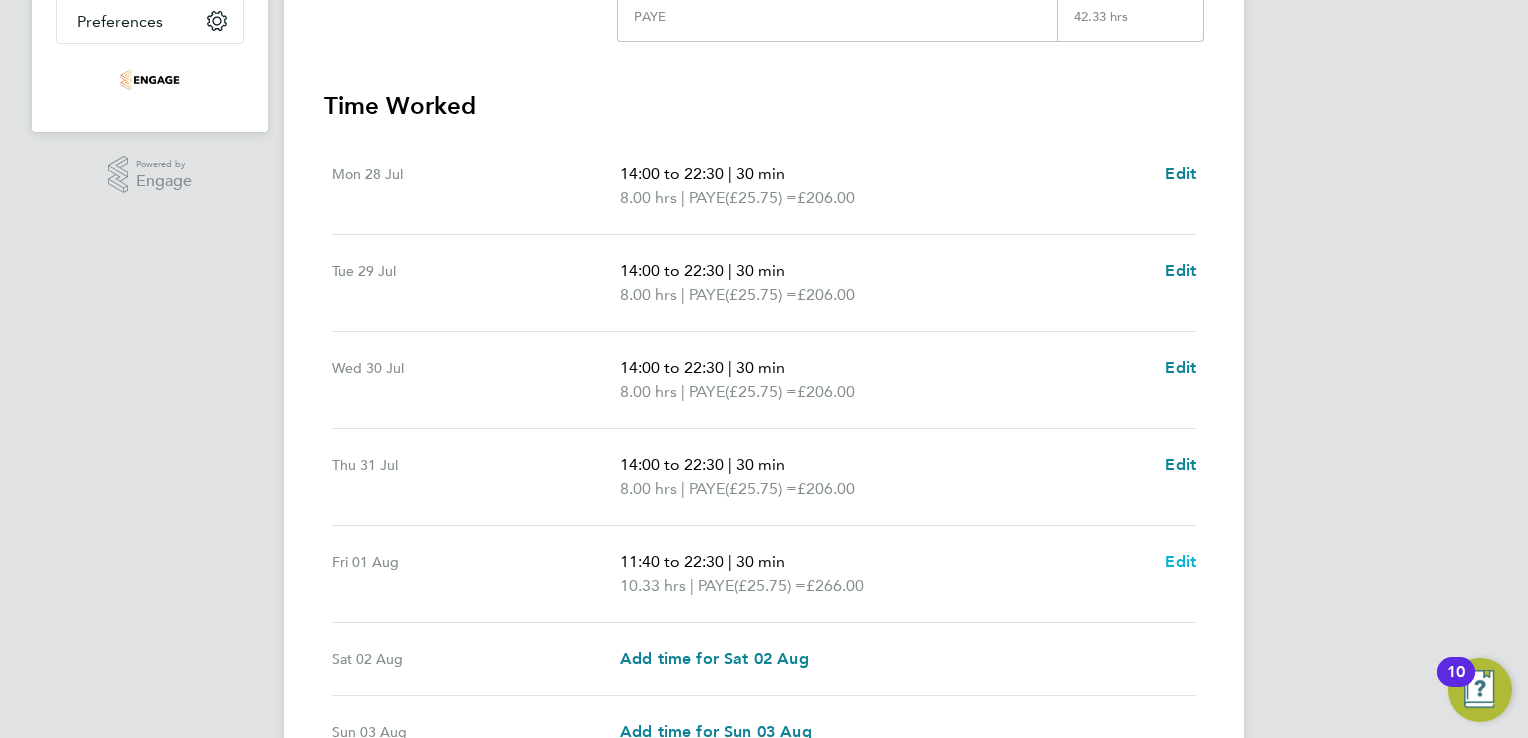 click on "Edit" at bounding box center [1180, 561] 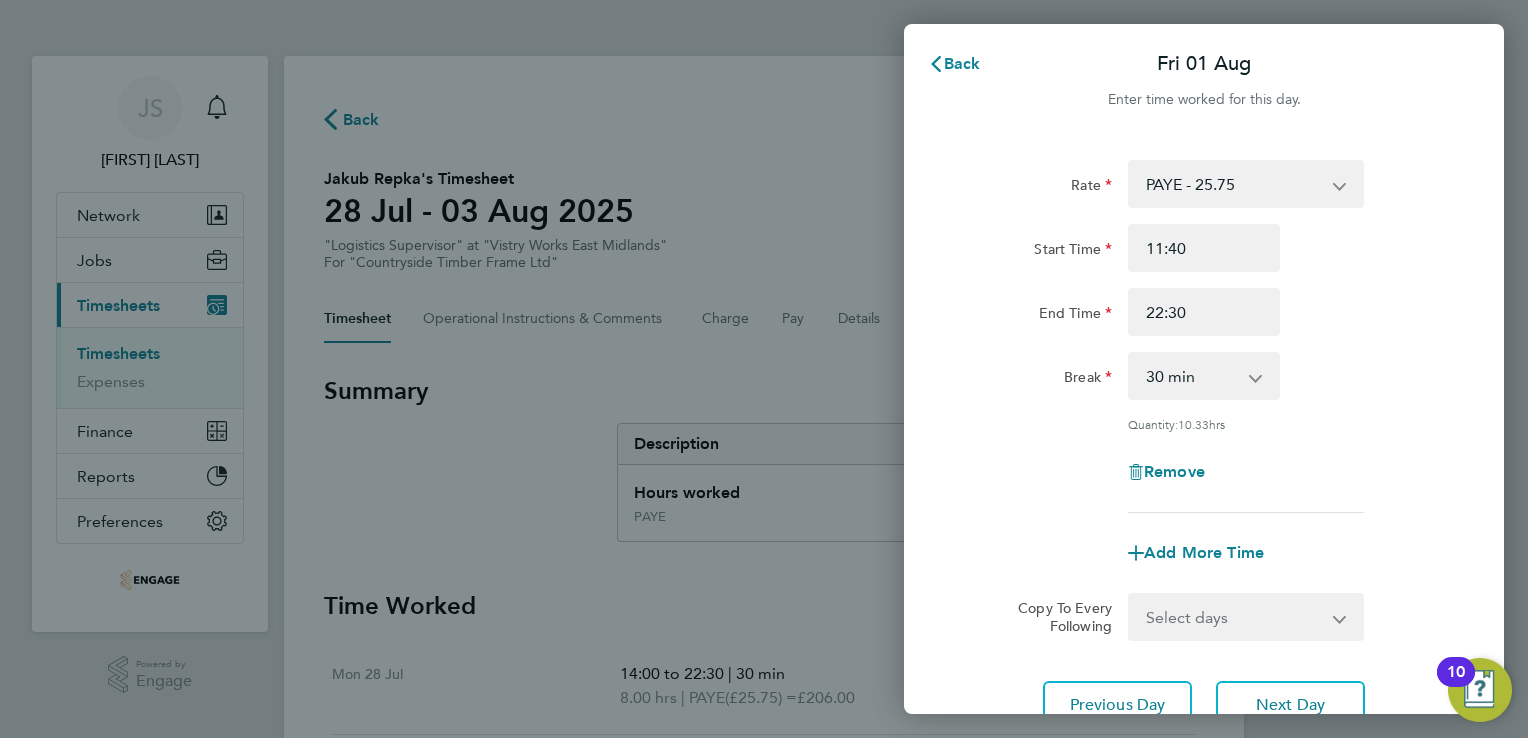 scroll, scrollTop: 0, scrollLeft: 0, axis: both 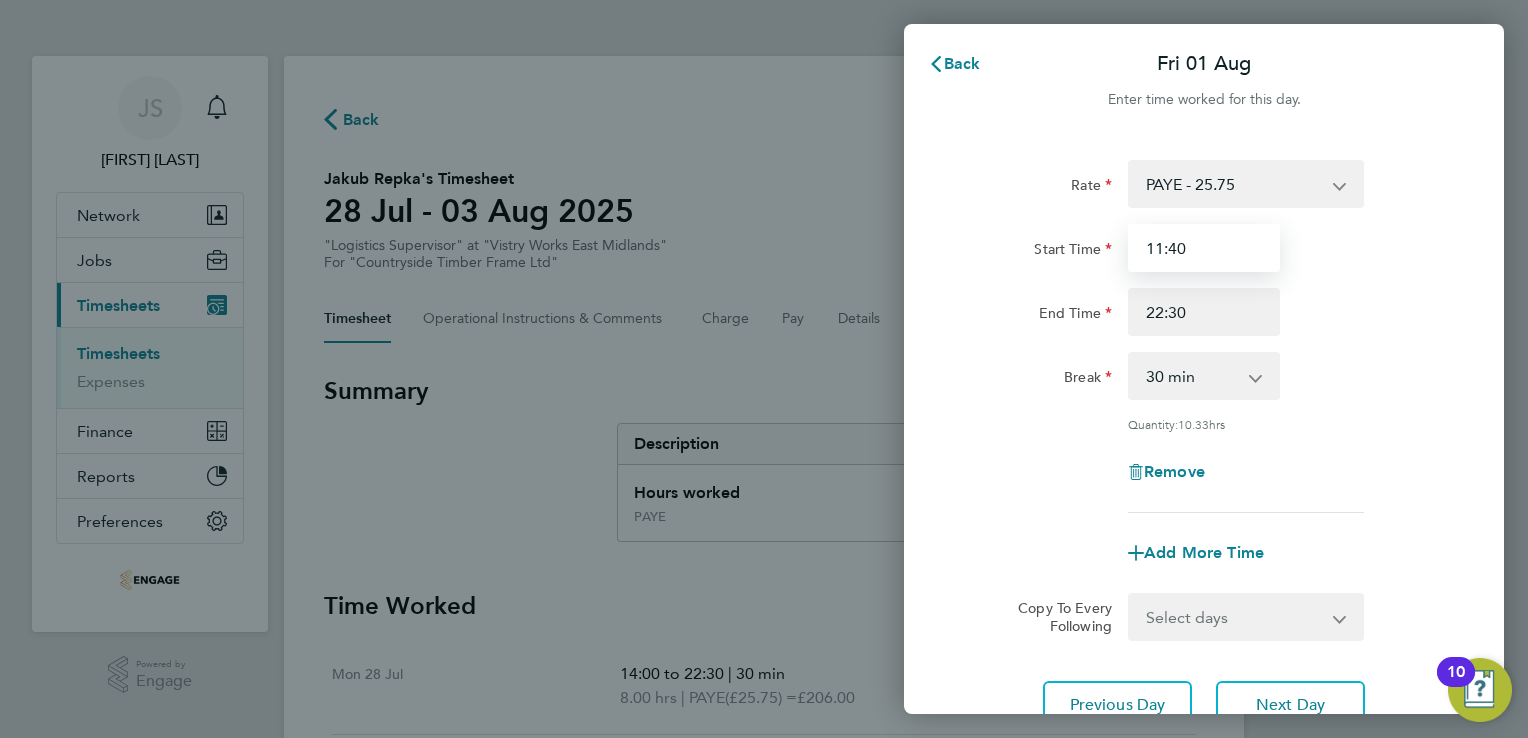 click on "11:40" at bounding box center [1204, 248] 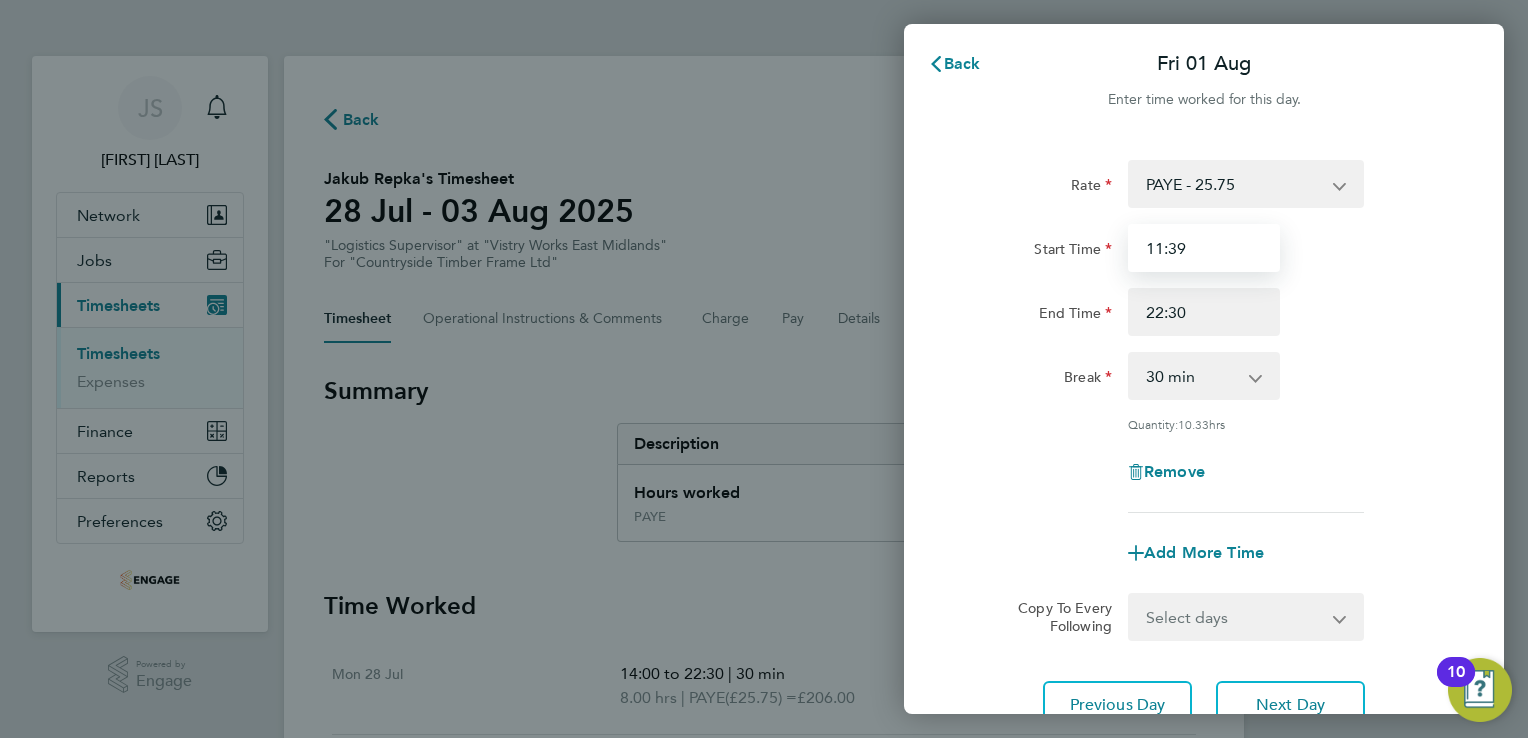 type on "11:39" 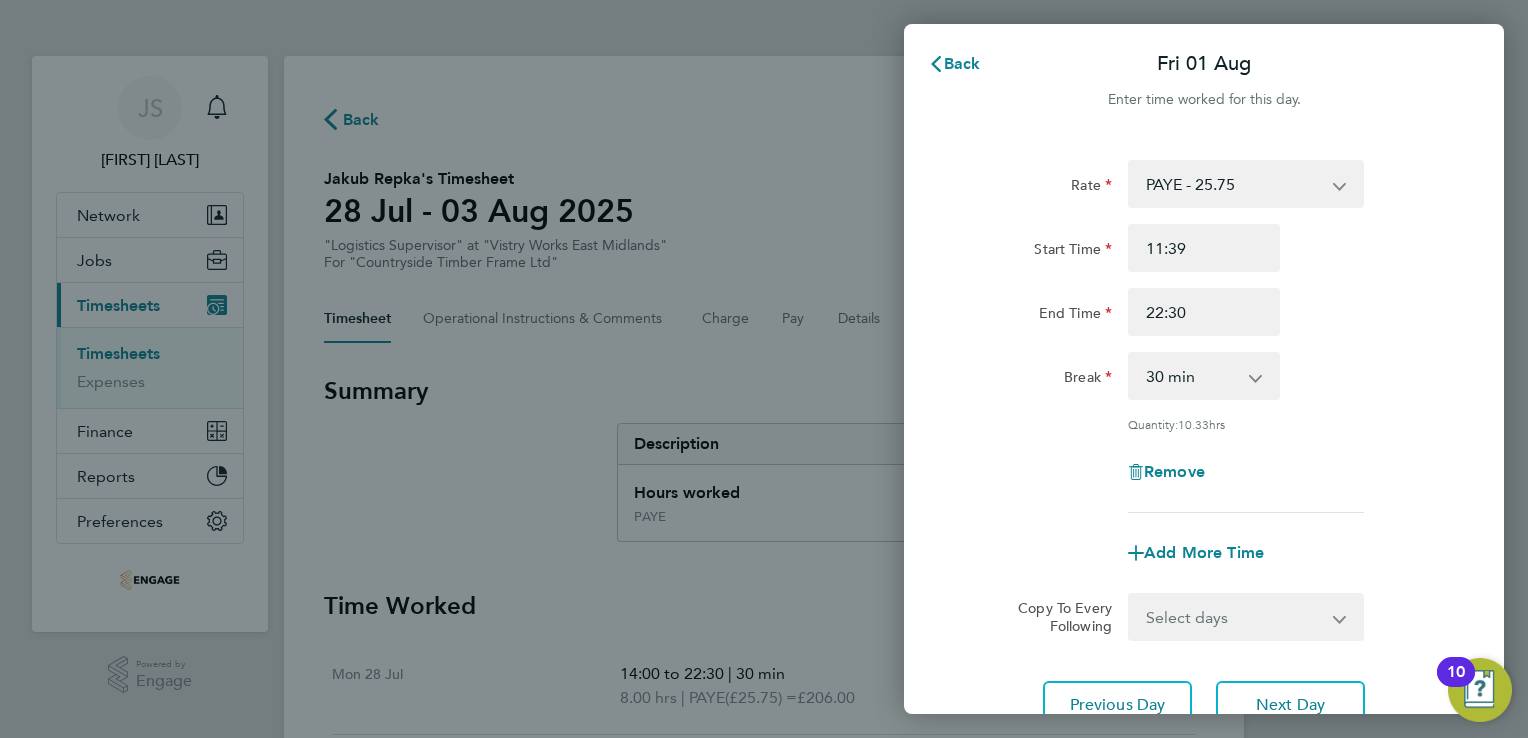 click on "Break  0 min   15 min   30 min   45 min   60 min   75 min   90 min" 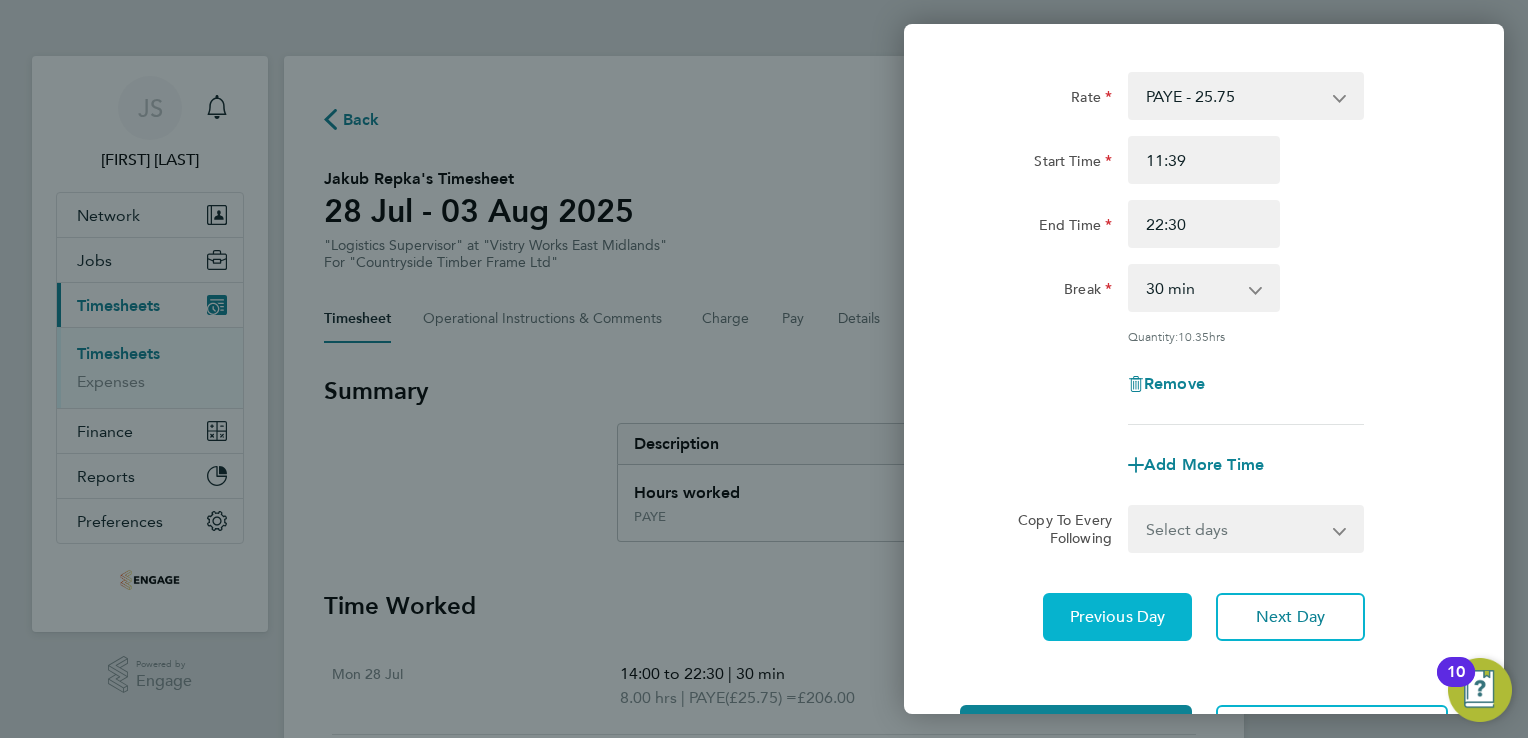 scroll, scrollTop: 164, scrollLeft: 0, axis: vertical 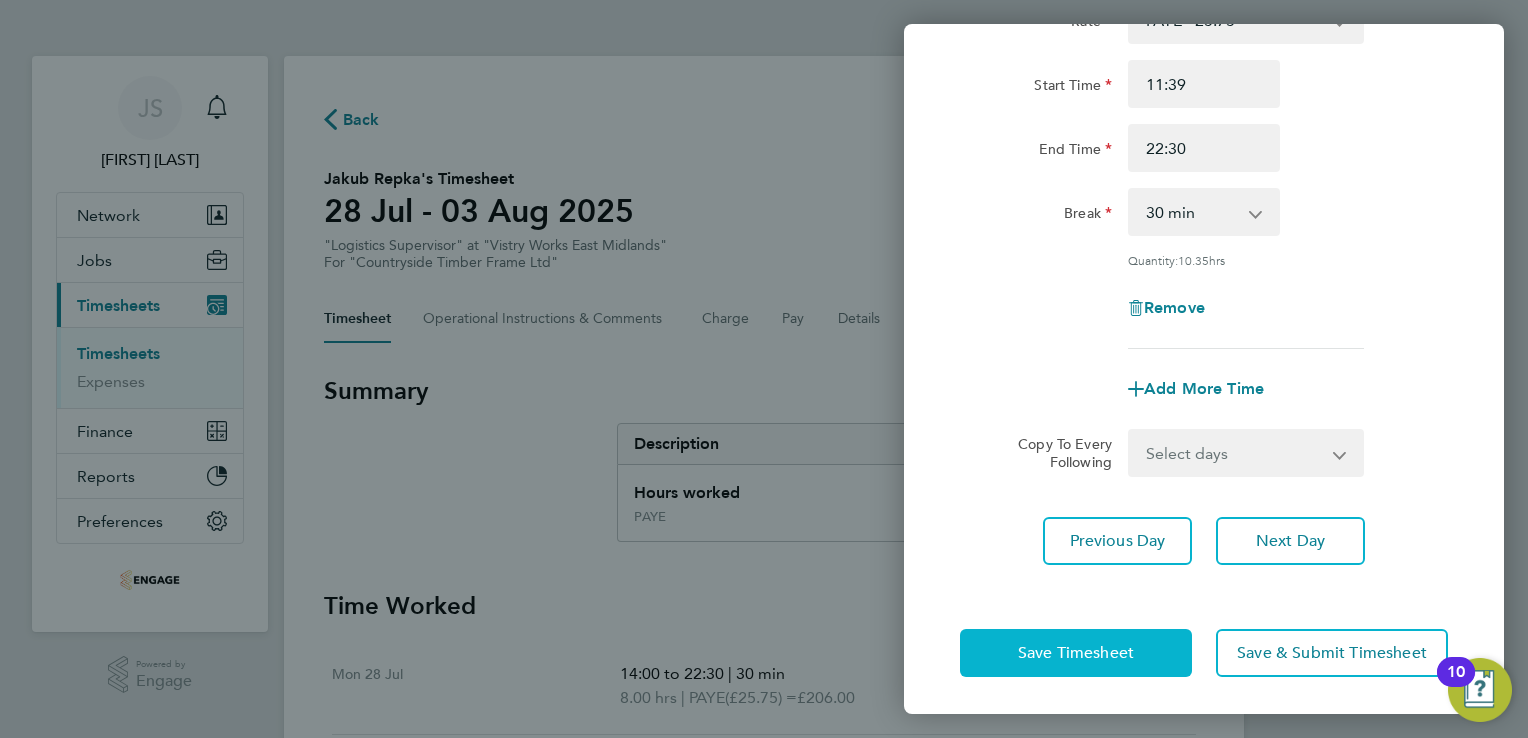 click on "Save Timesheet" 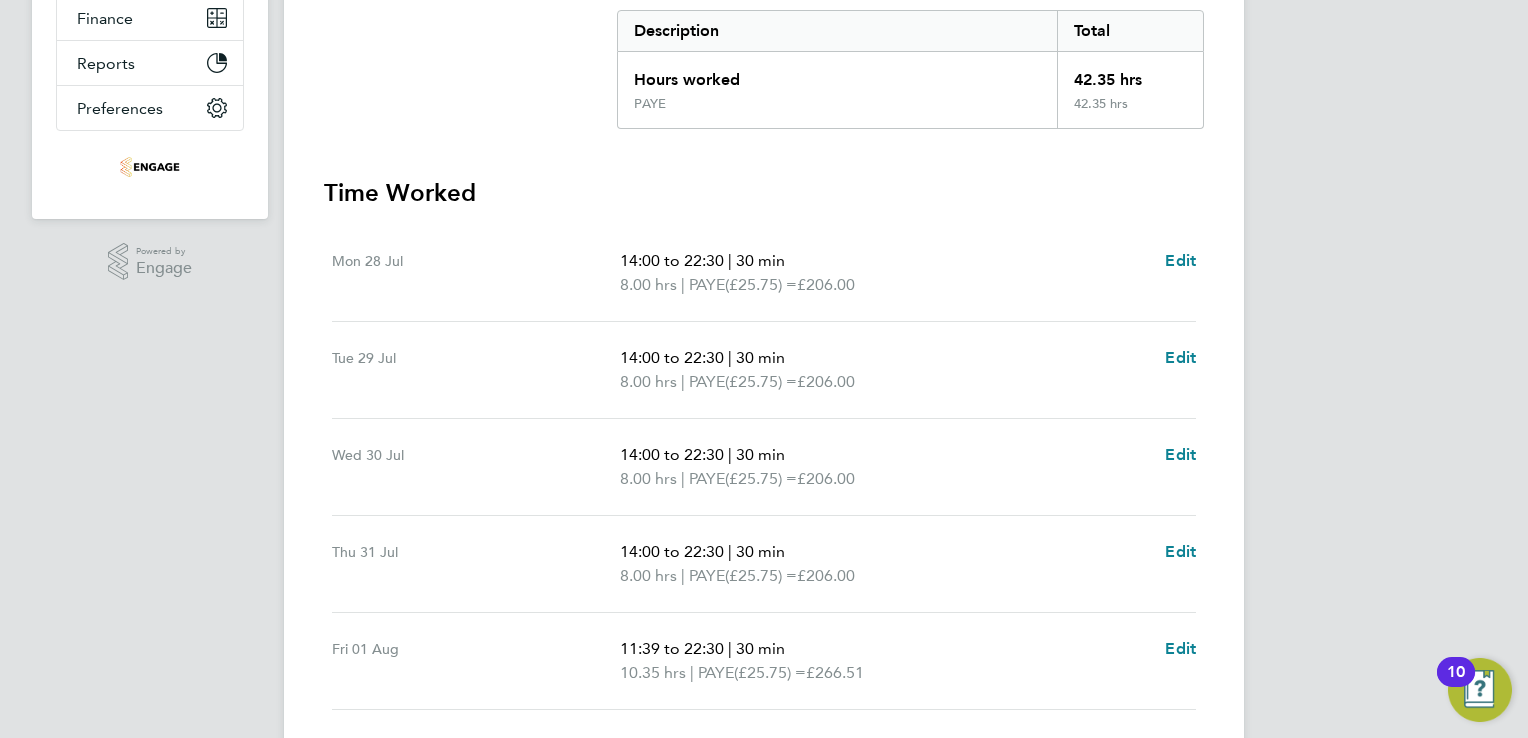 scroll, scrollTop: 500, scrollLeft: 0, axis: vertical 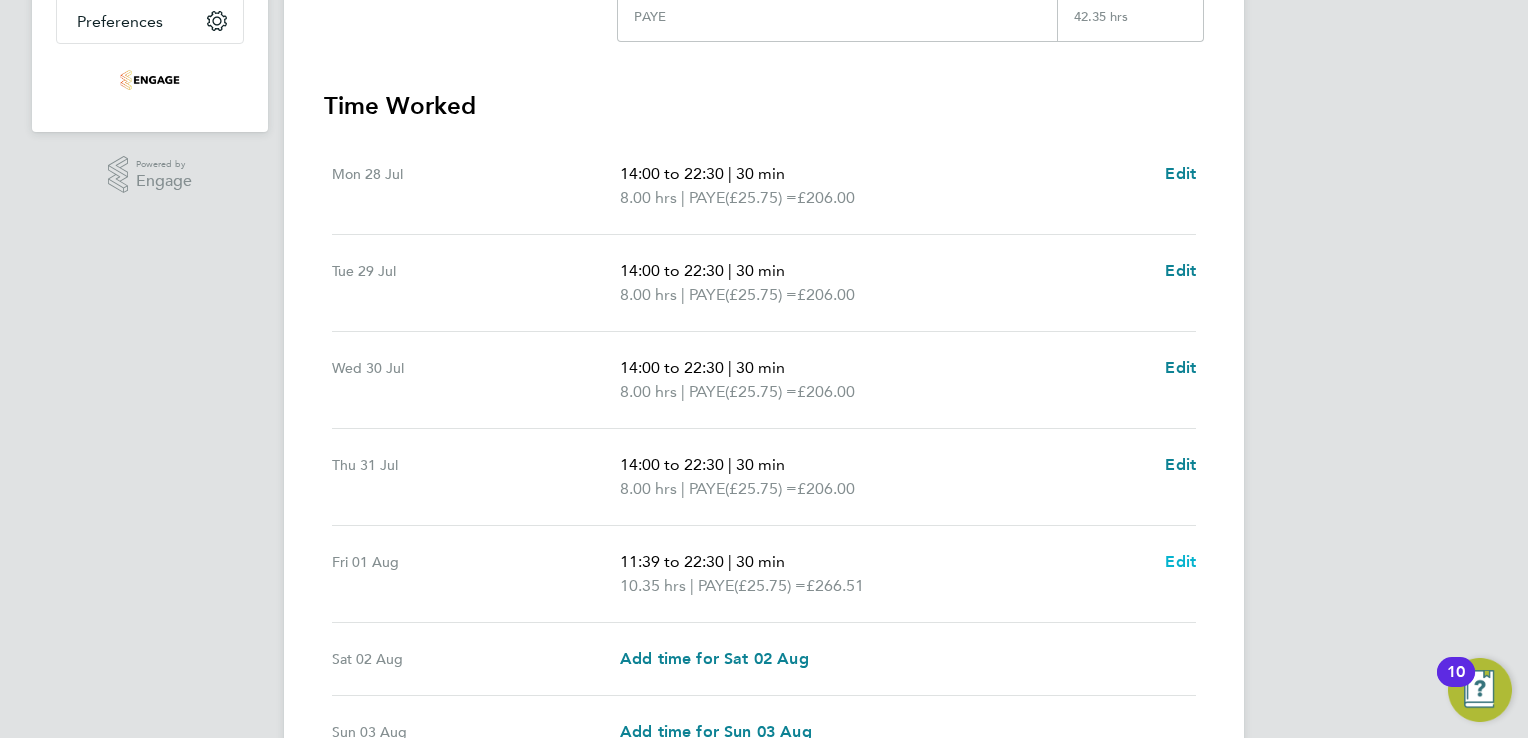 click on "Edit" at bounding box center [1180, 561] 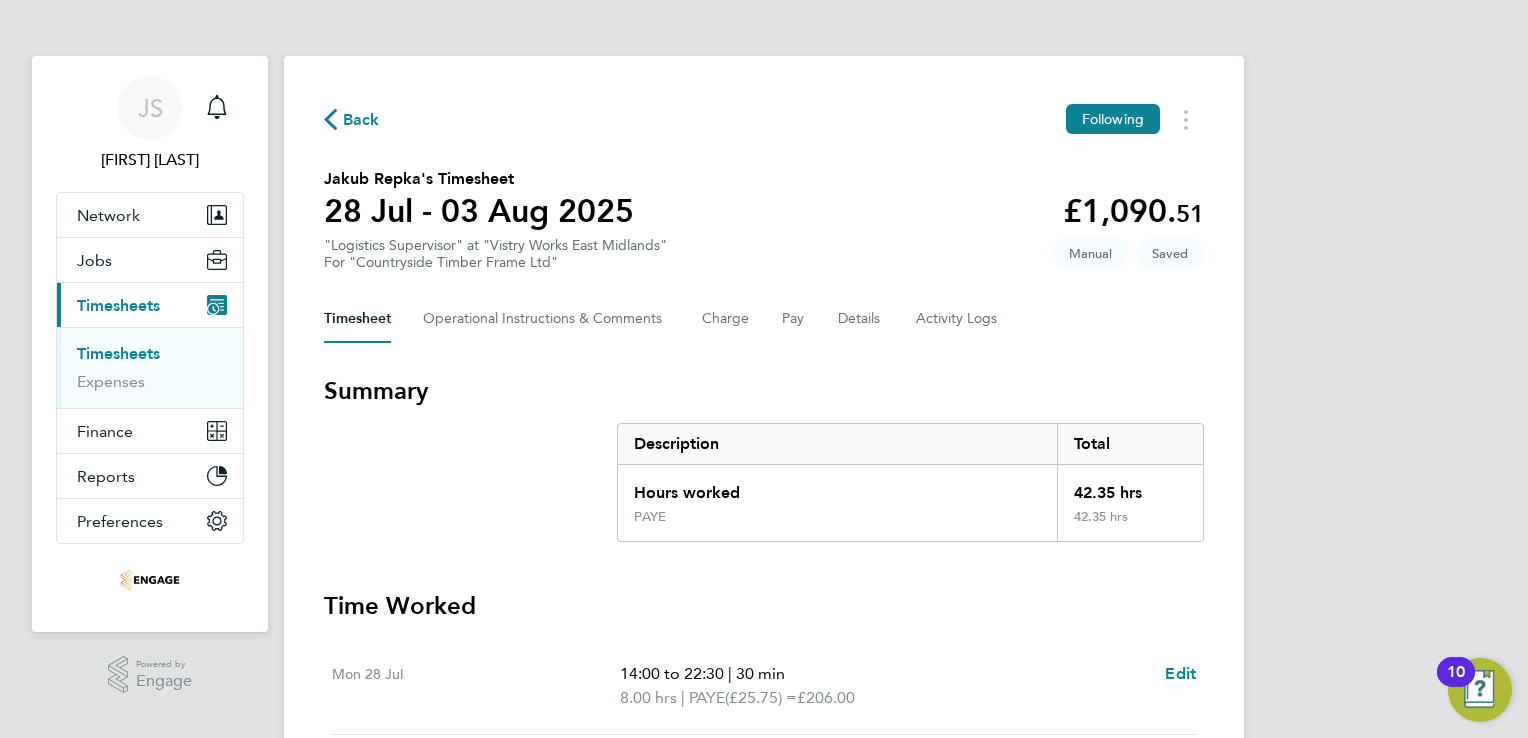 select on "30" 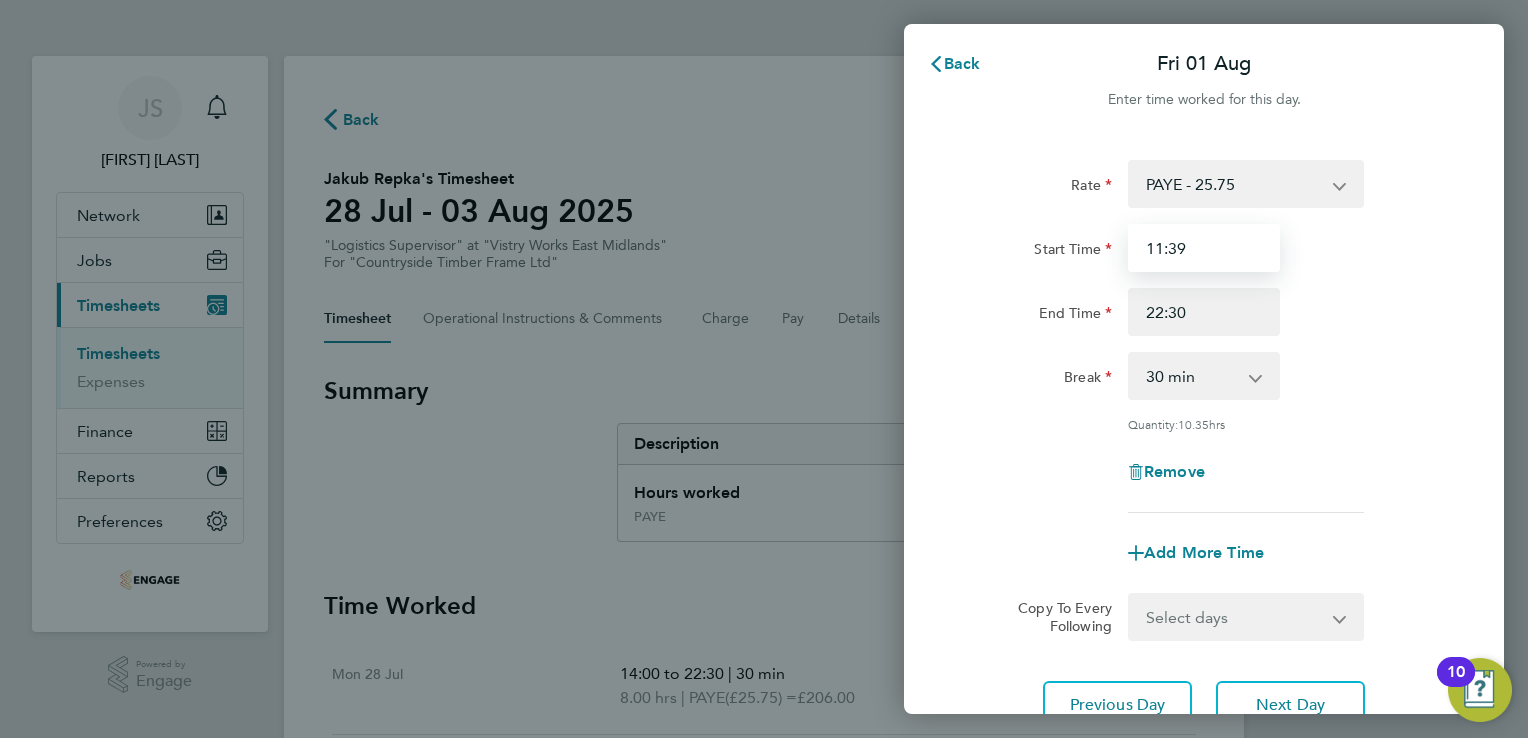 click on "11:39" at bounding box center (1204, 248) 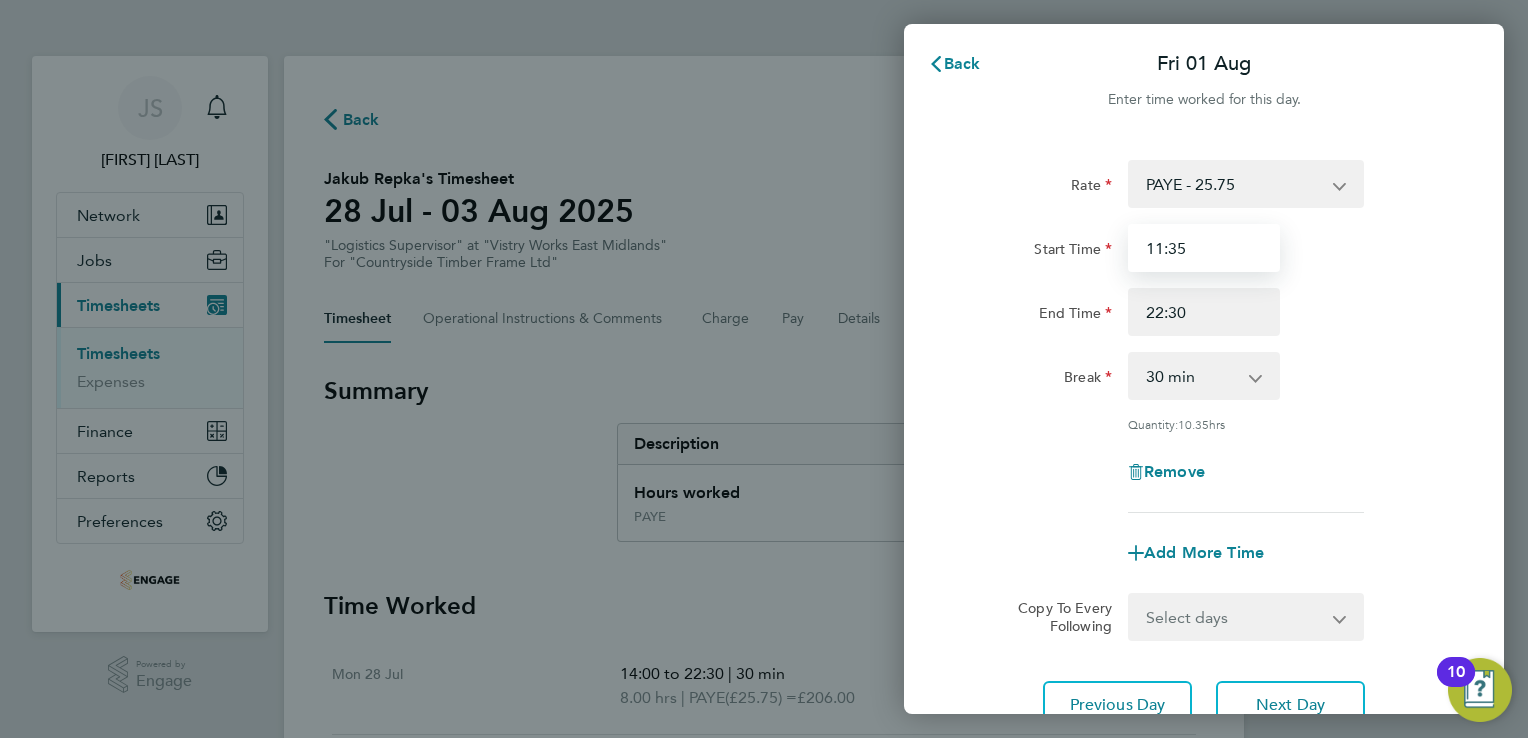 type on "11:35" 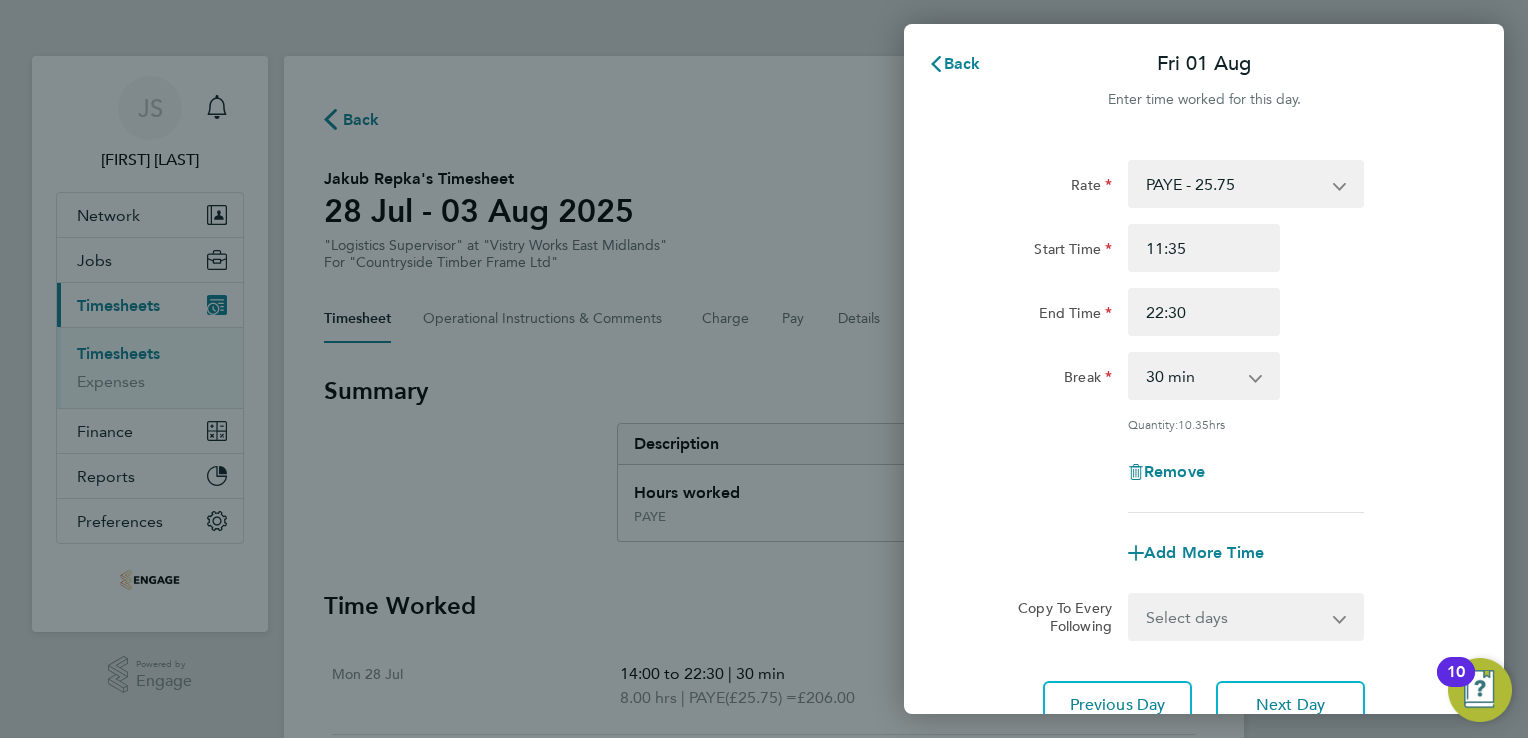 click on "Remove" 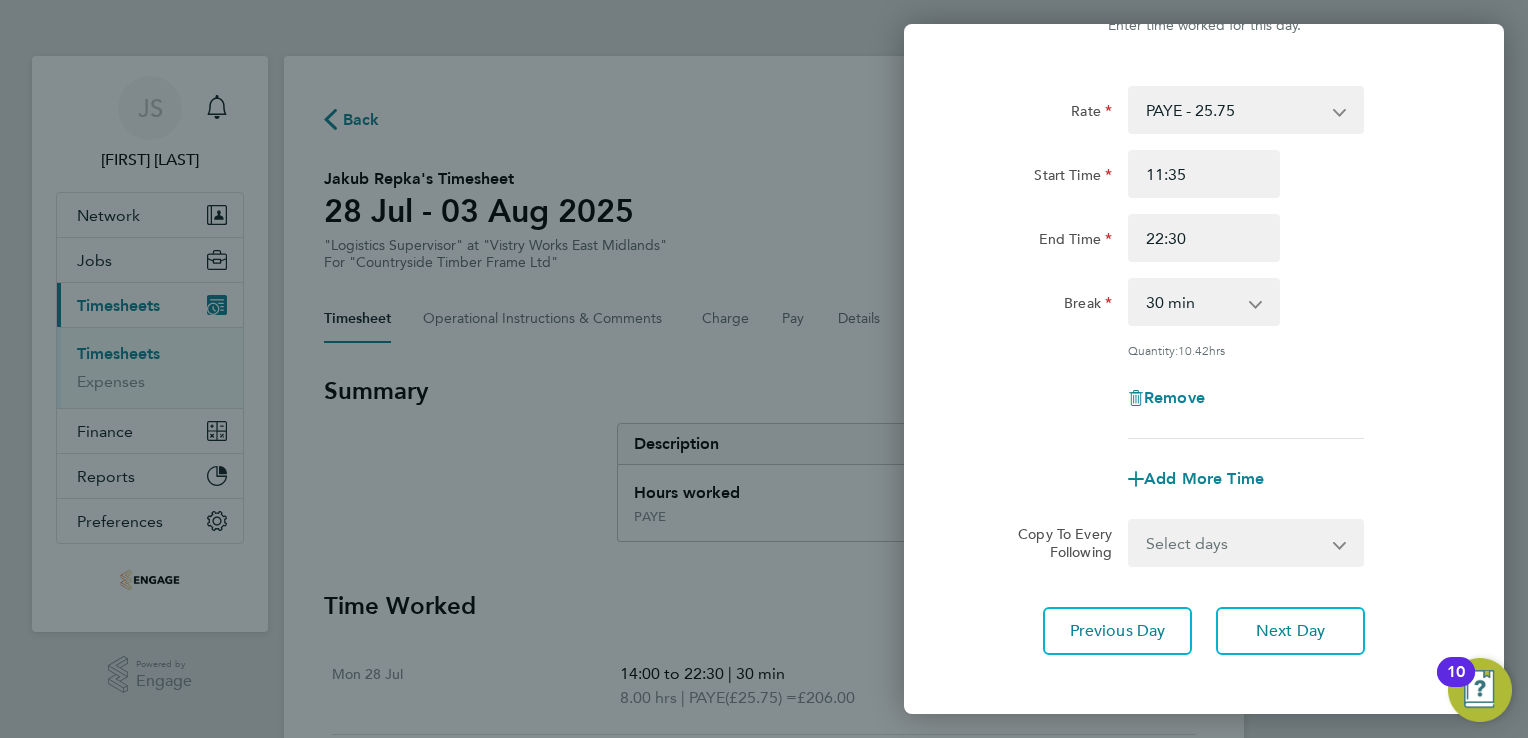 scroll, scrollTop: 164, scrollLeft: 0, axis: vertical 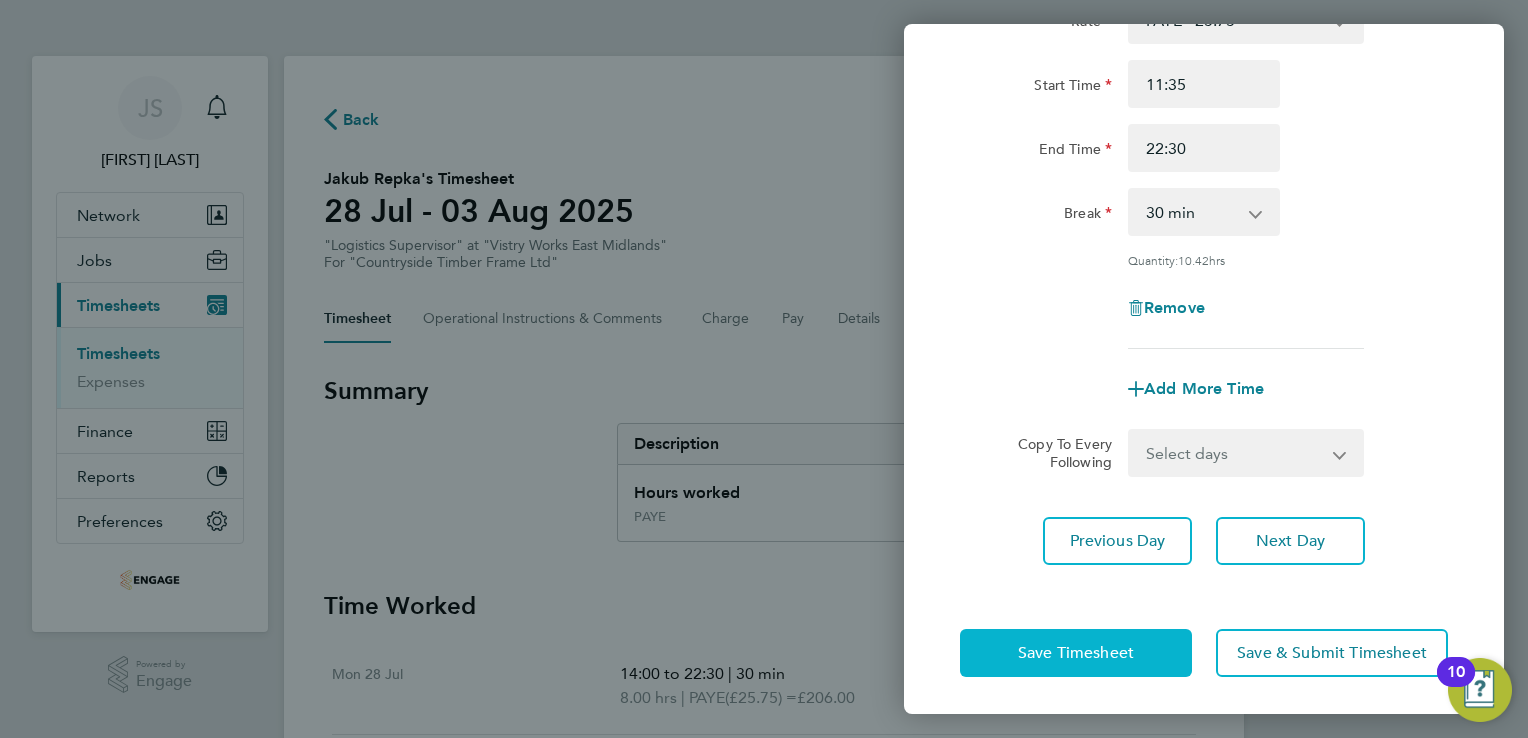 click on "Save Timesheet" 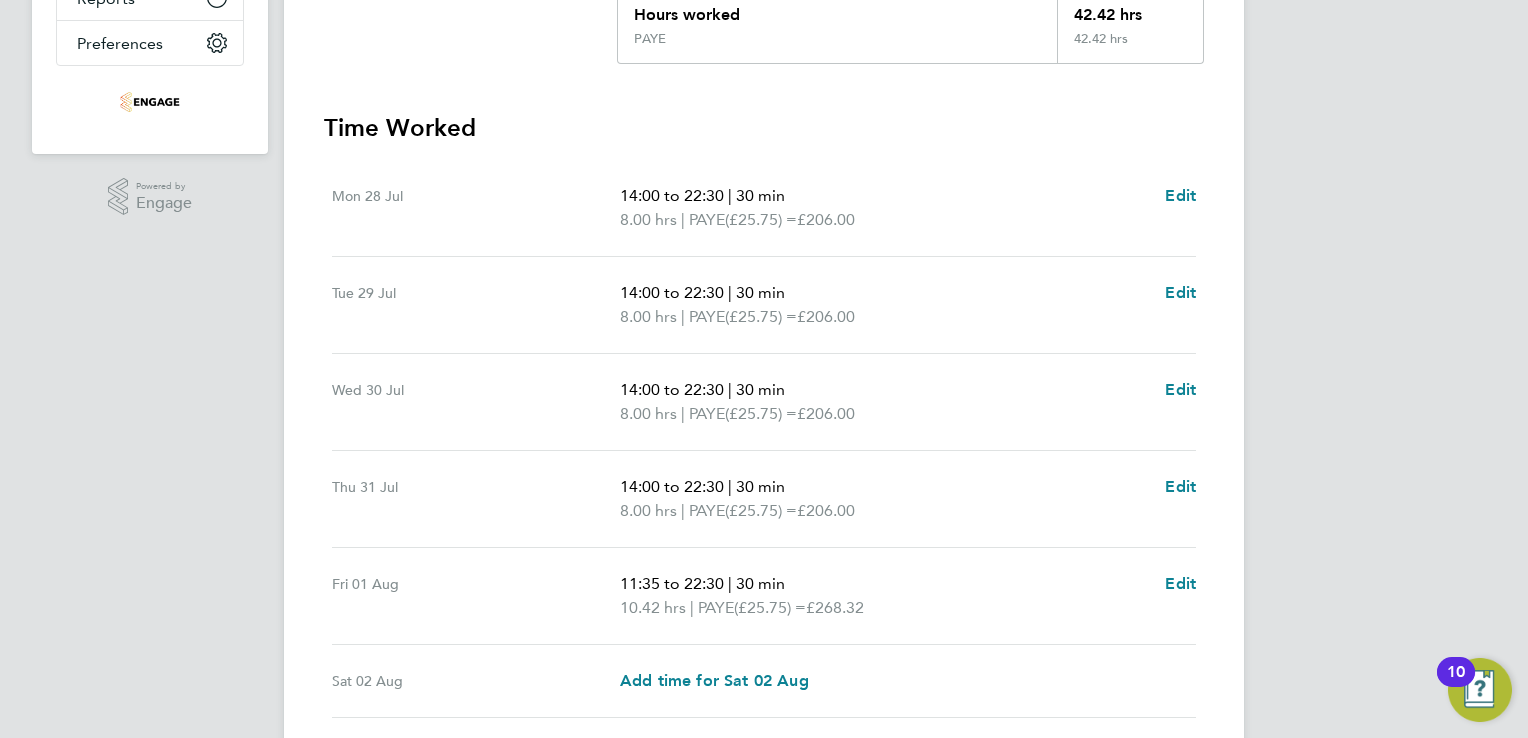 scroll, scrollTop: 500, scrollLeft: 0, axis: vertical 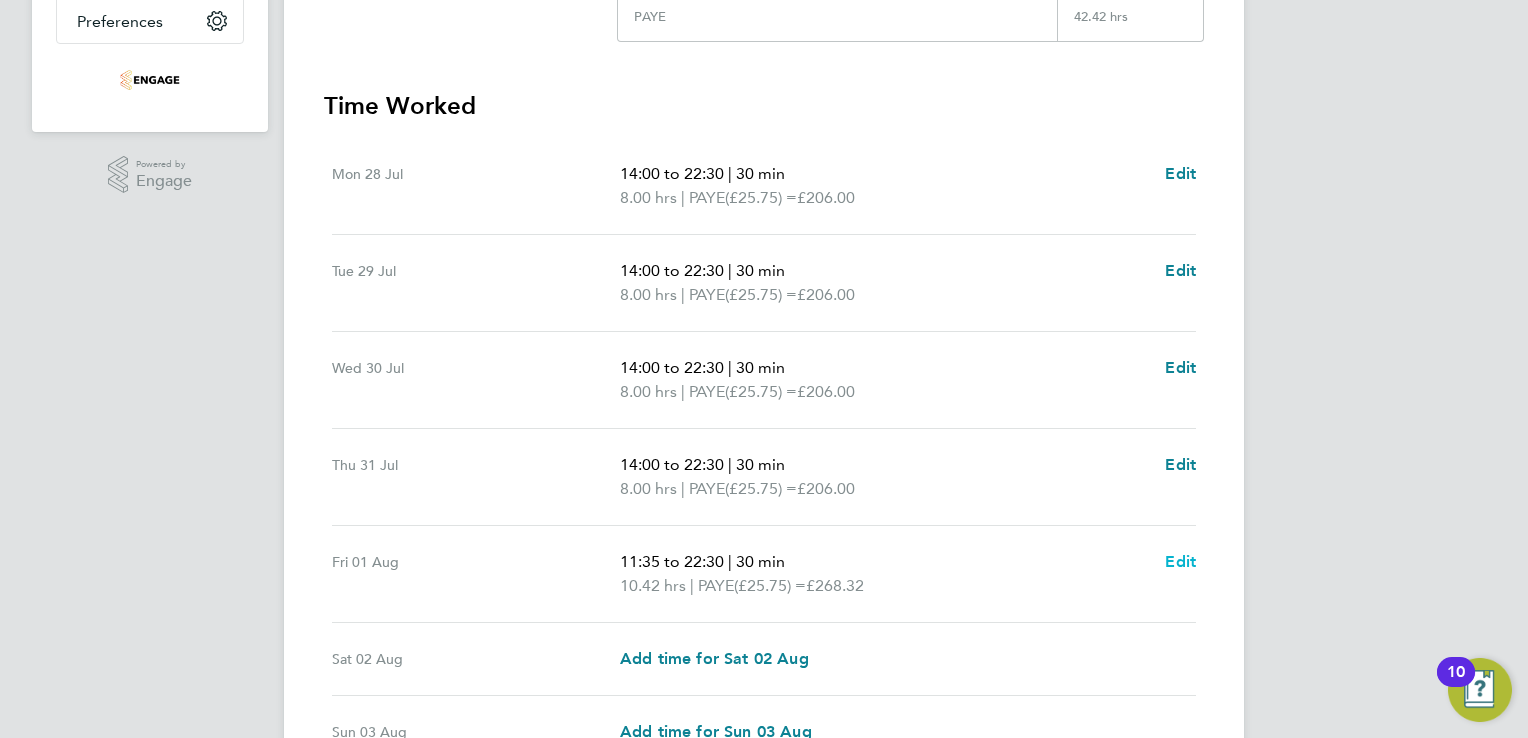 click on "Edit" at bounding box center (1180, 561) 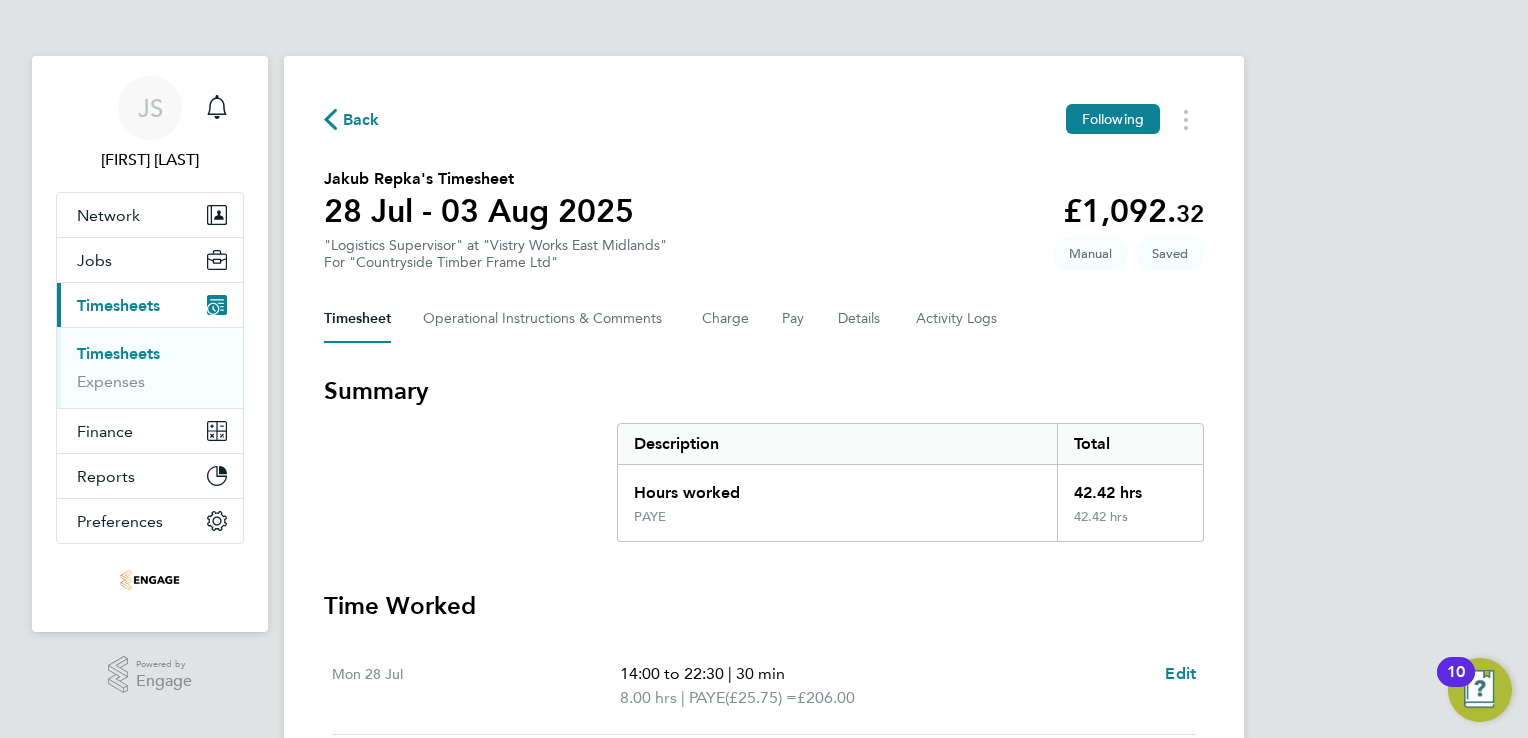 select on "30" 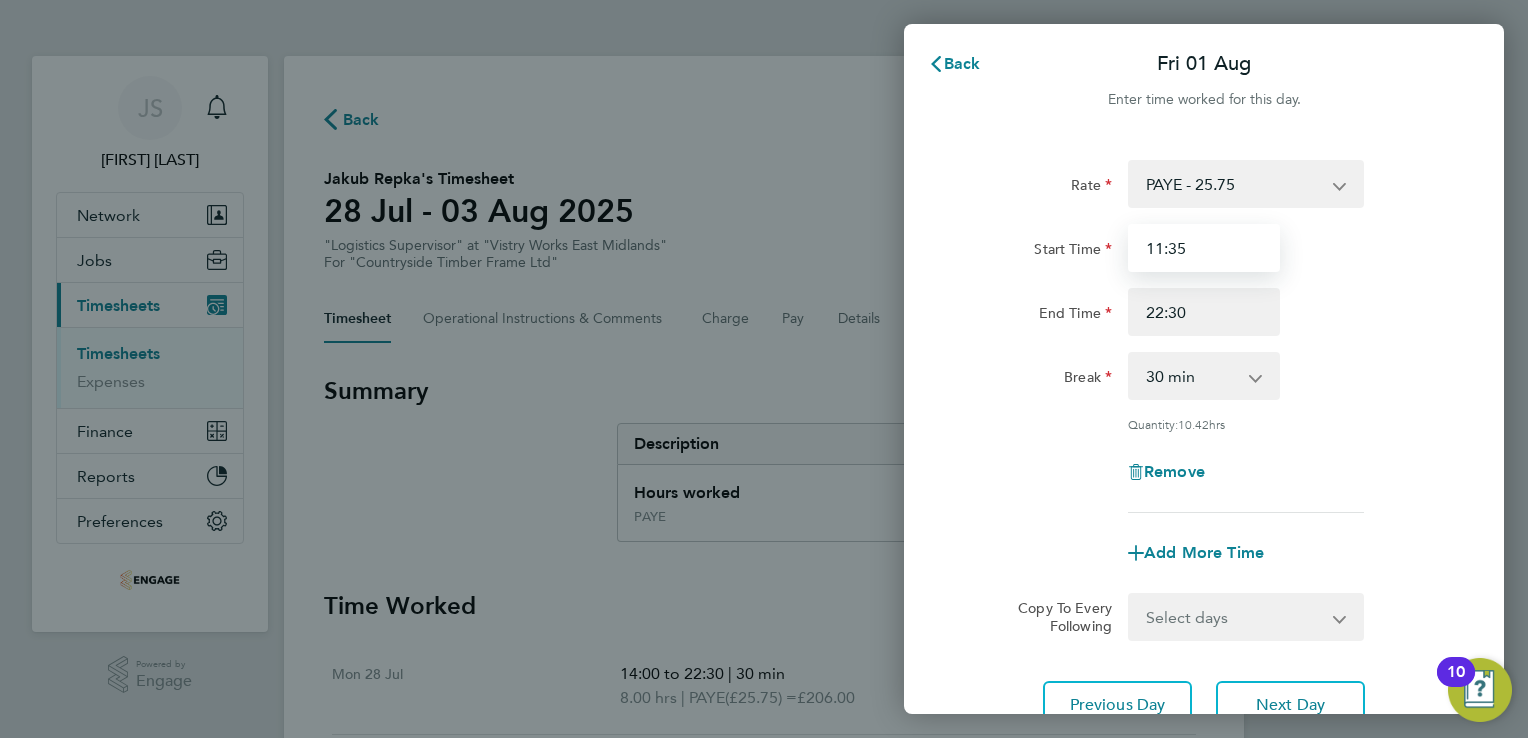 click on "11:35" at bounding box center [1204, 248] 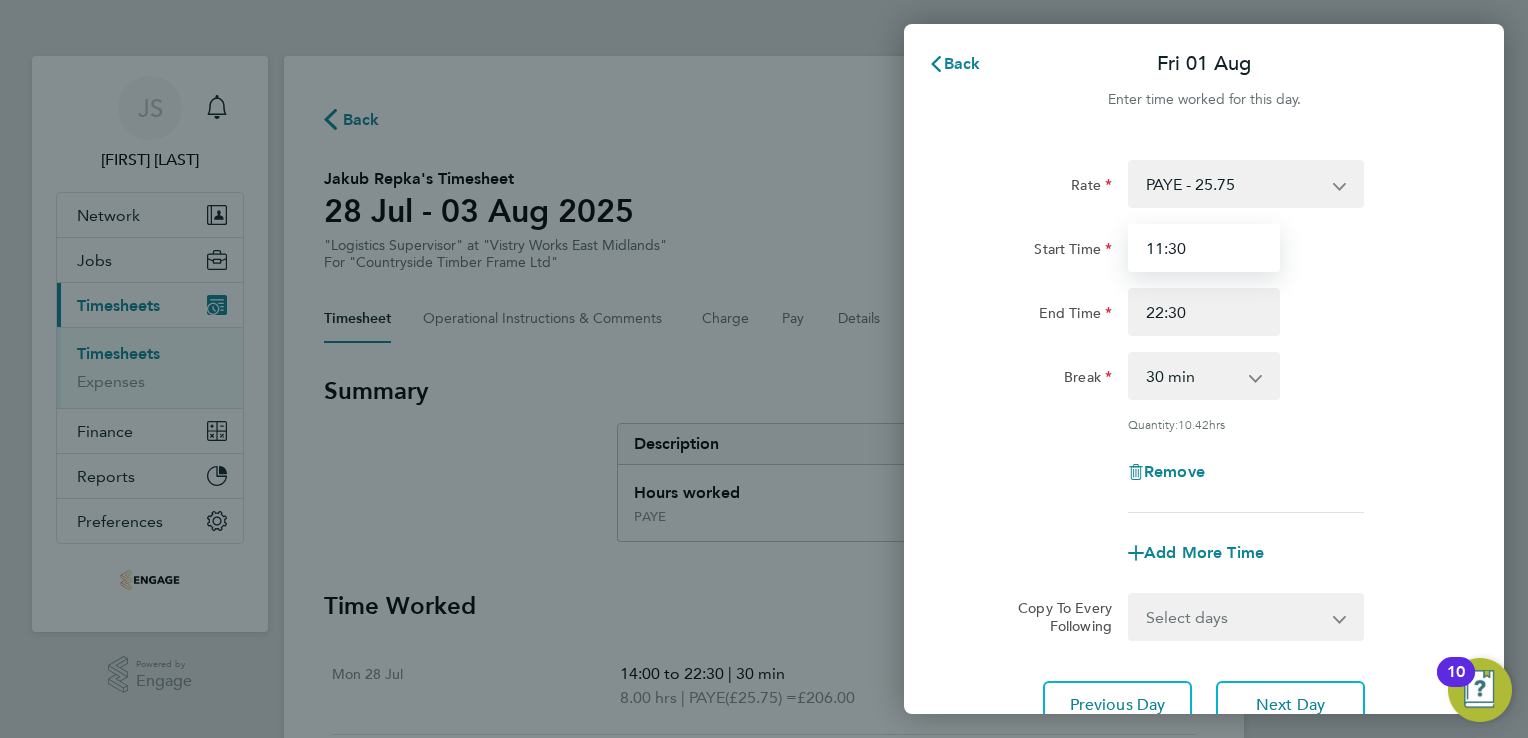 type on "11:30" 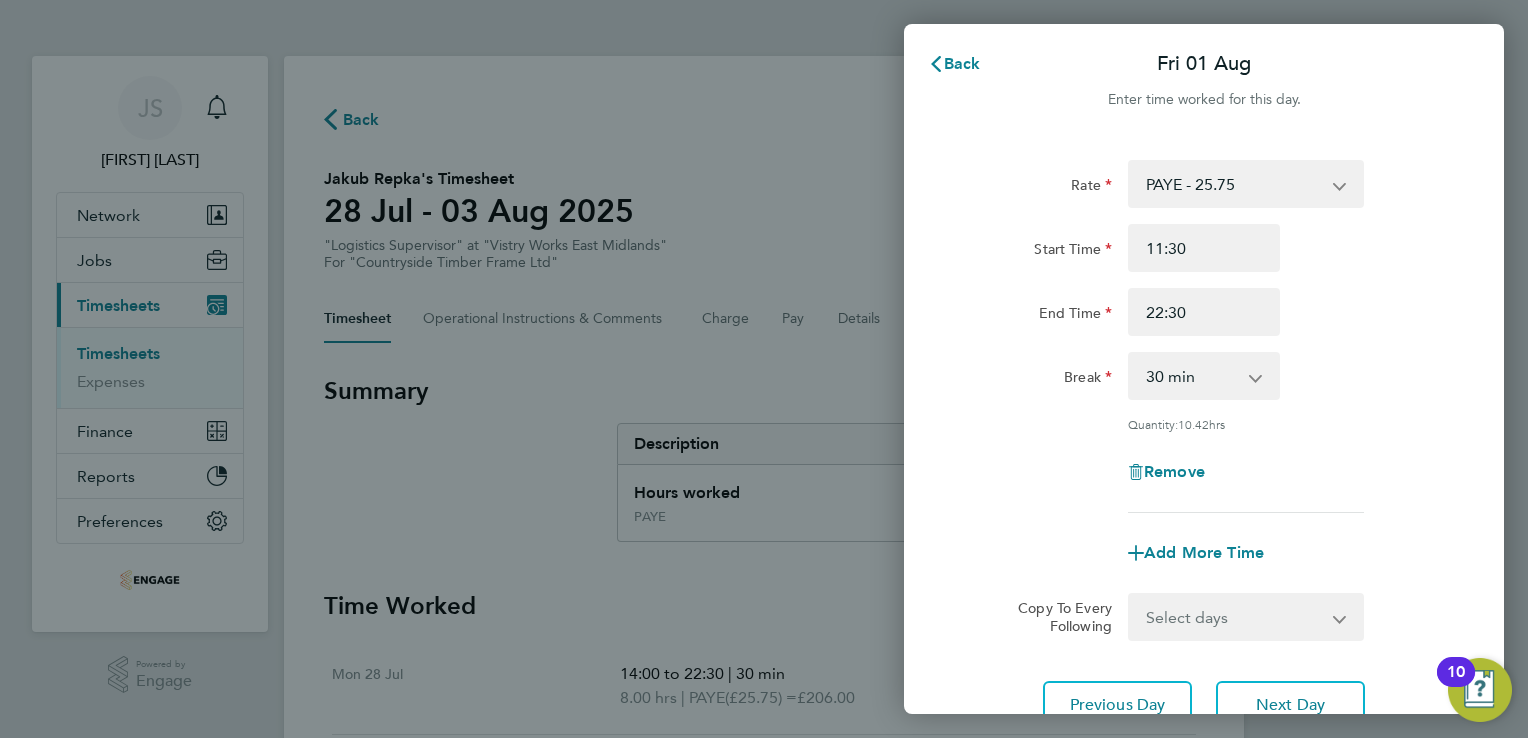 click on "End Time 22:30" 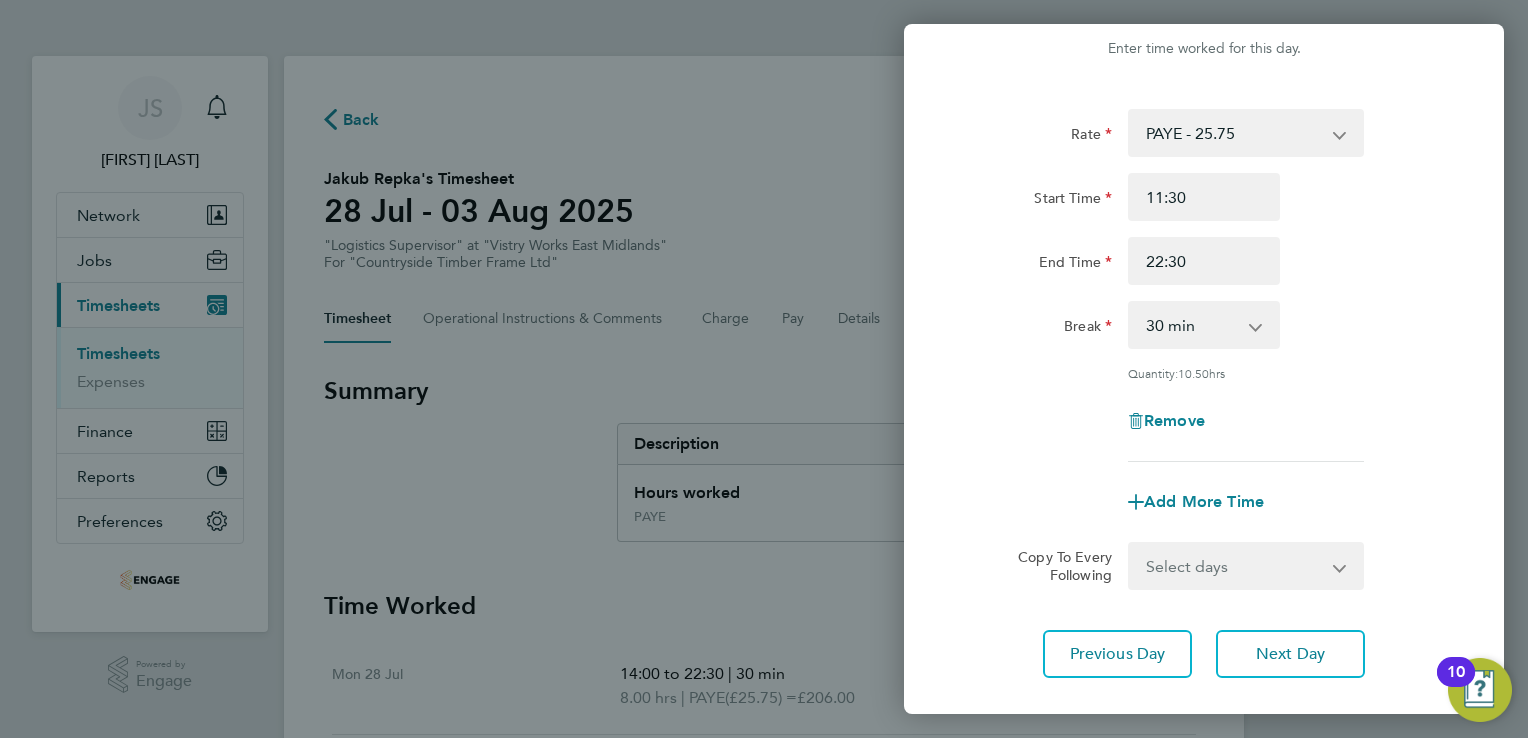 scroll, scrollTop: 164, scrollLeft: 0, axis: vertical 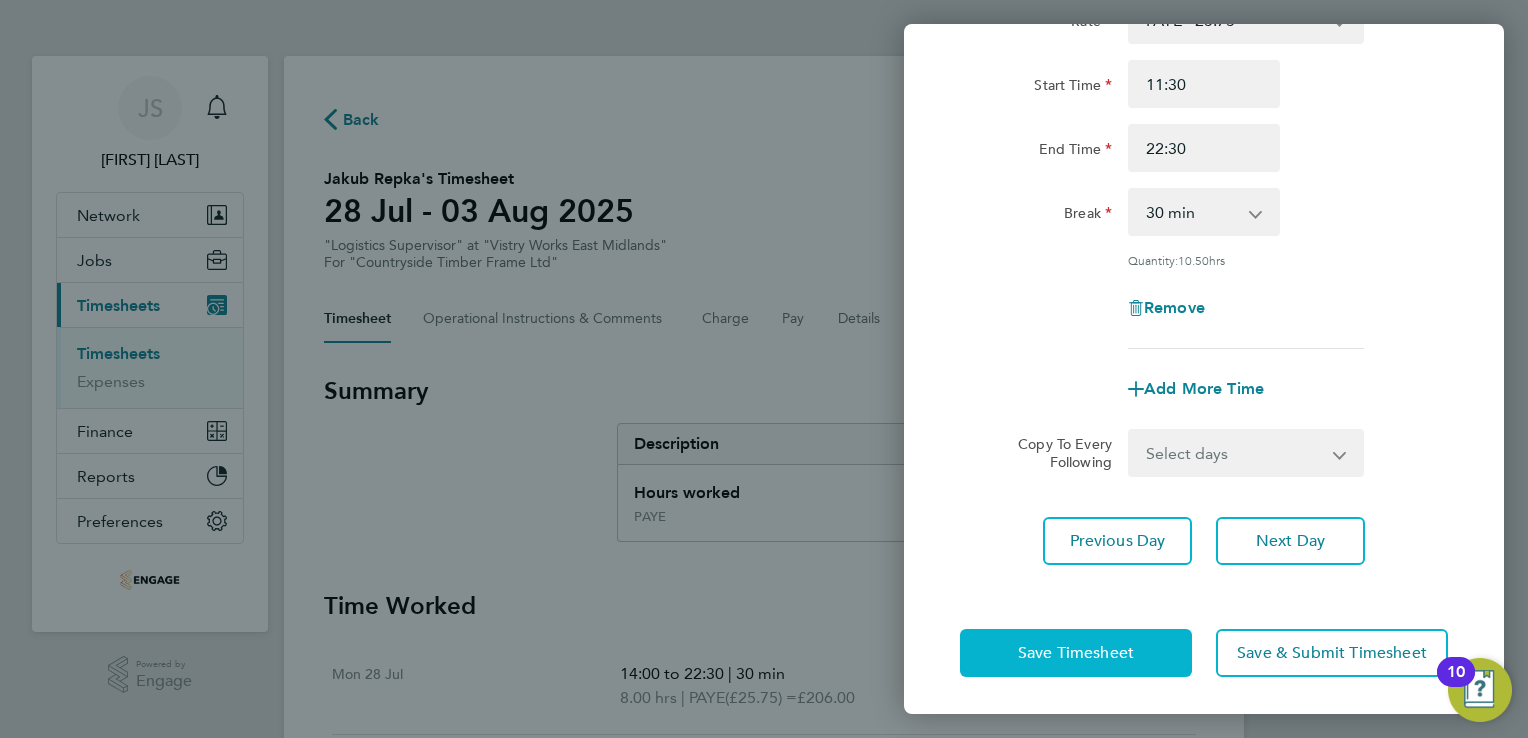 click on "Save Timesheet" 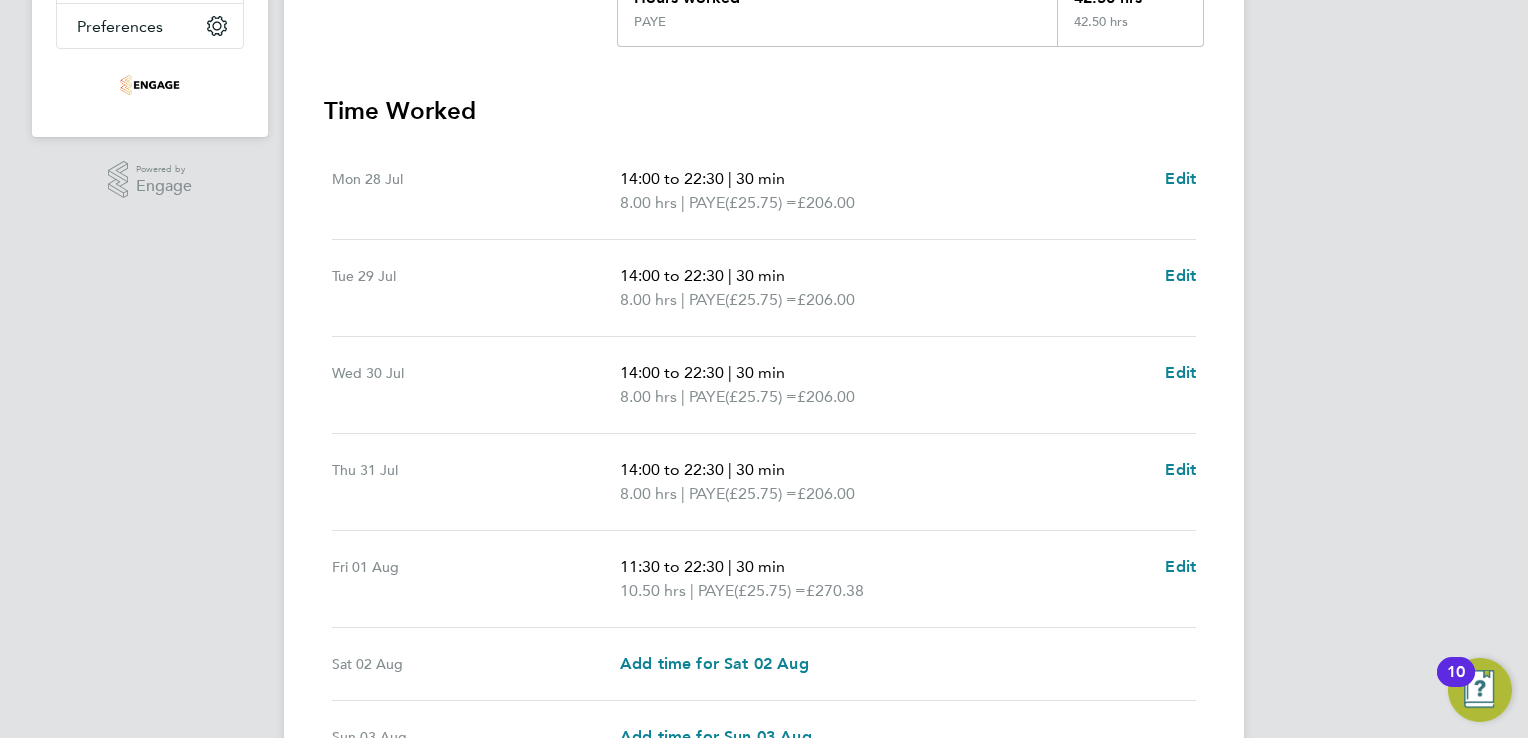 scroll, scrollTop: 500, scrollLeft: 0, axis: vertical 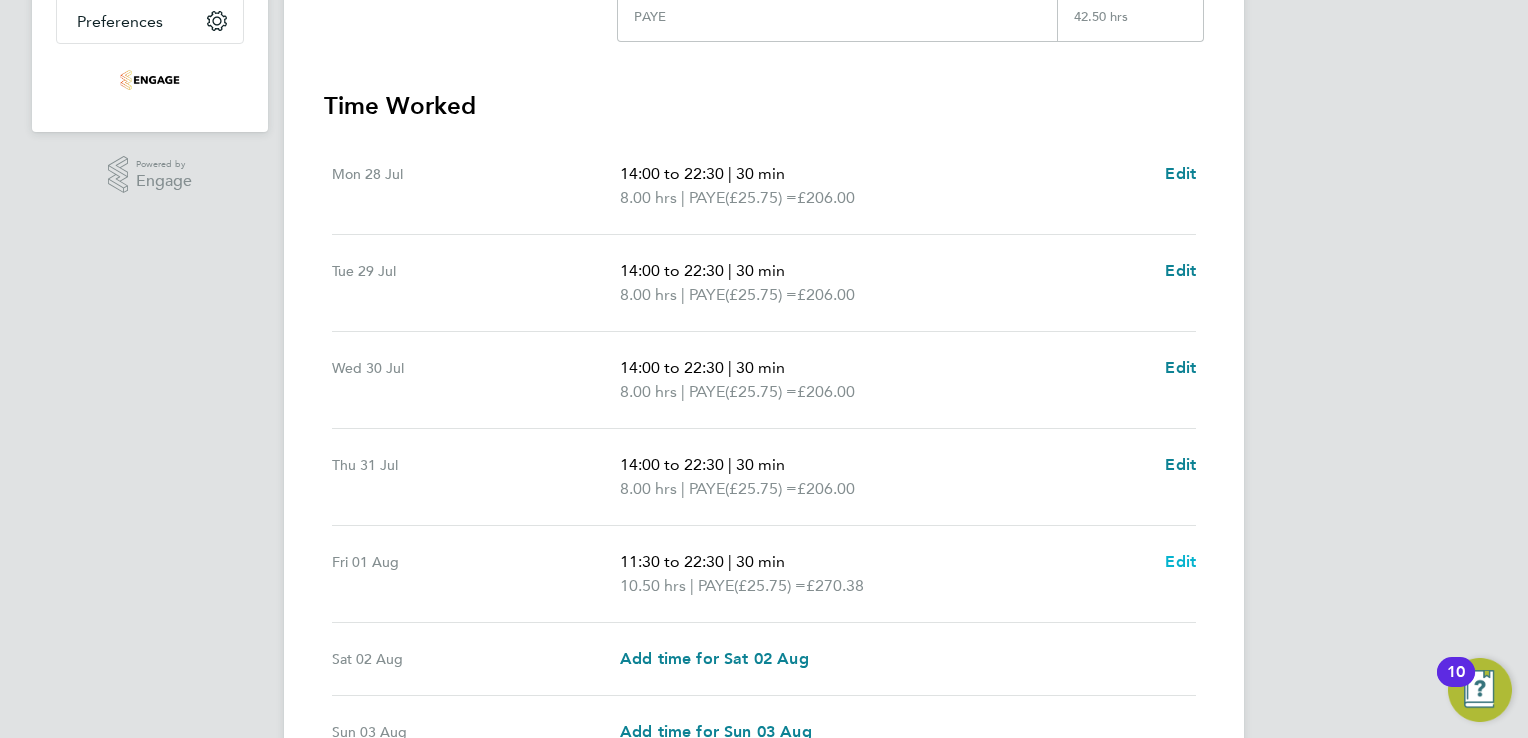 click on "Edit" at bounding box center (1180, 561) 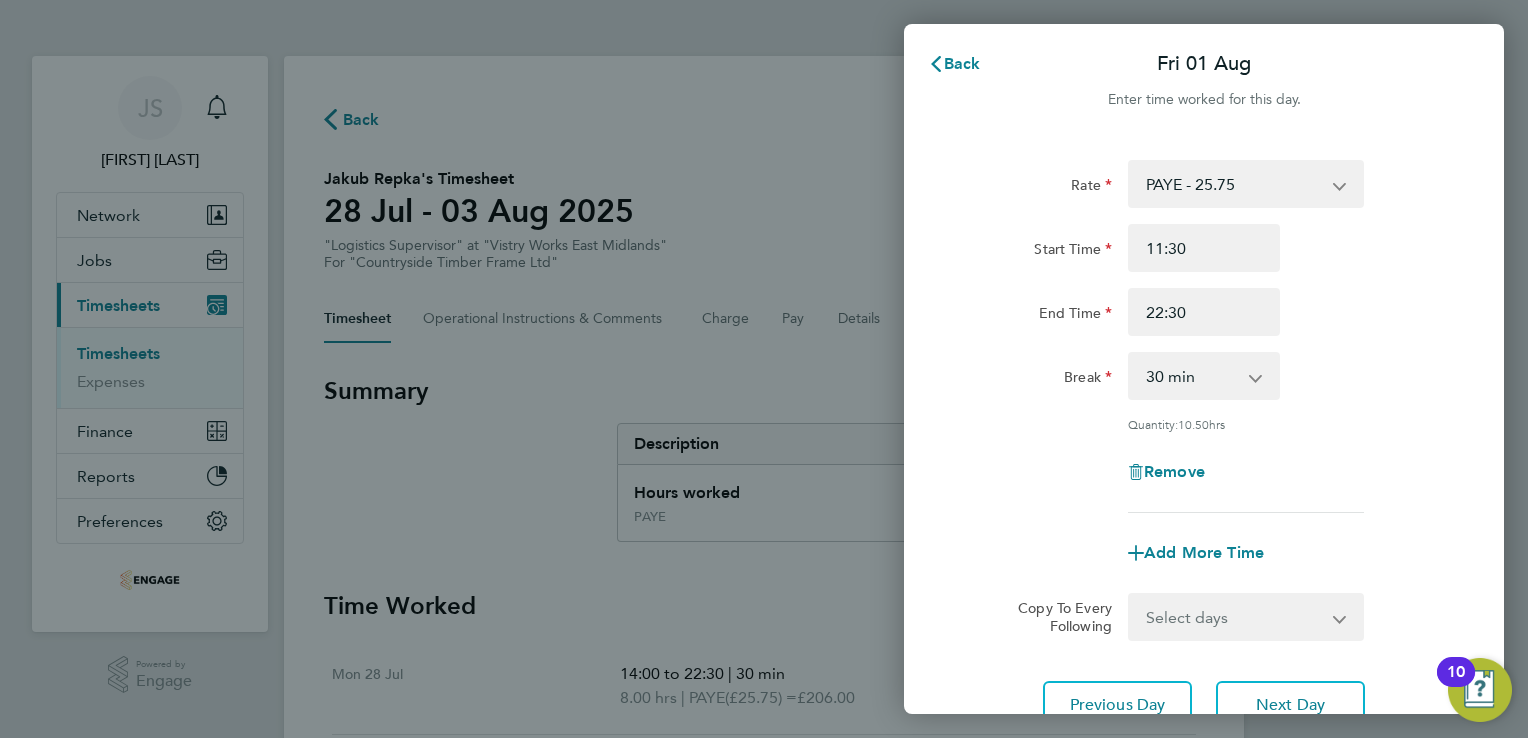 scroll, scrollTop: 0, scrollLeft: 0, axis: both 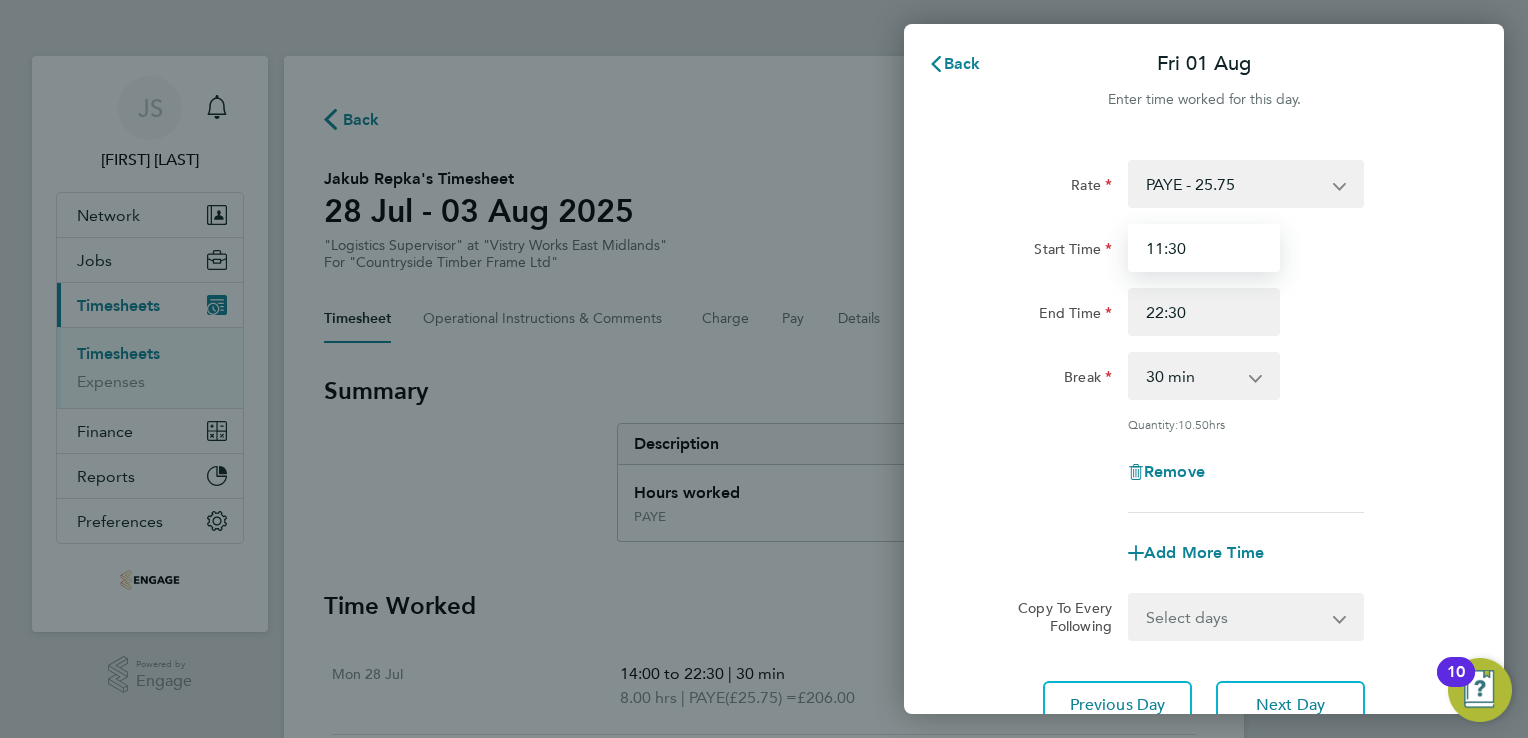 click on "11:30" at bounding box center [1204, 248] 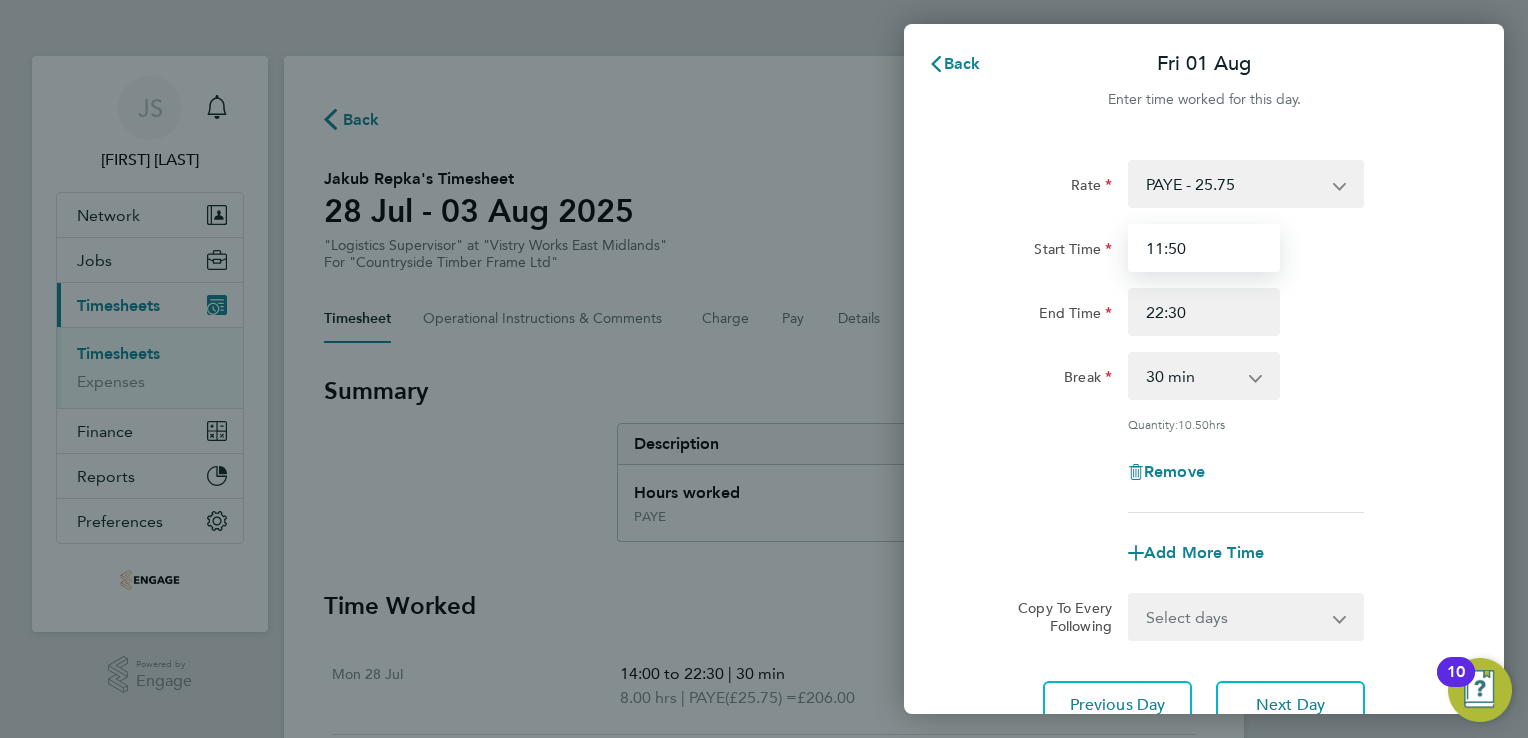 type on "11:50" 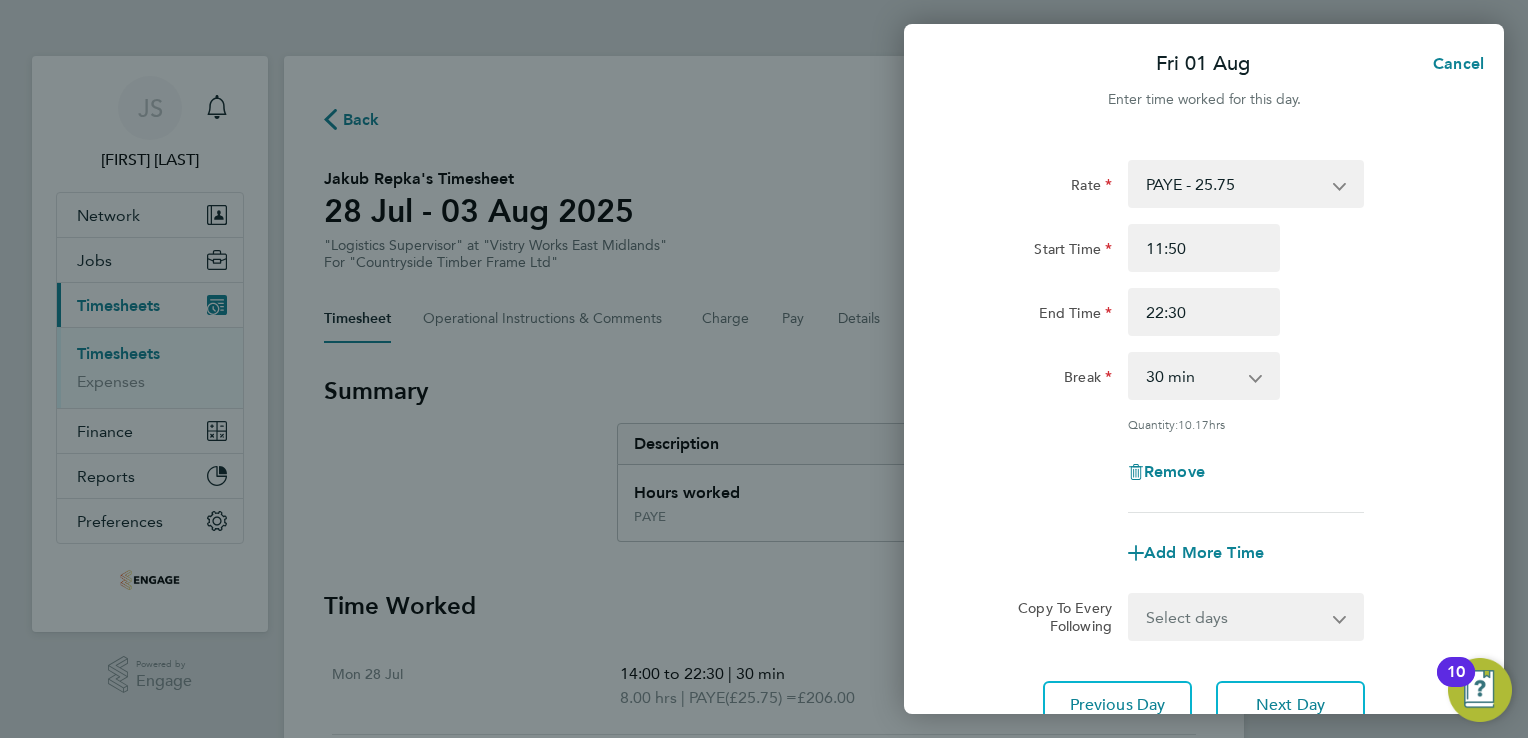 drag, startPoint x: 1394, startPoint y: 364, endPoint x: 1275, endPoint y: 471, distance: 160.03125 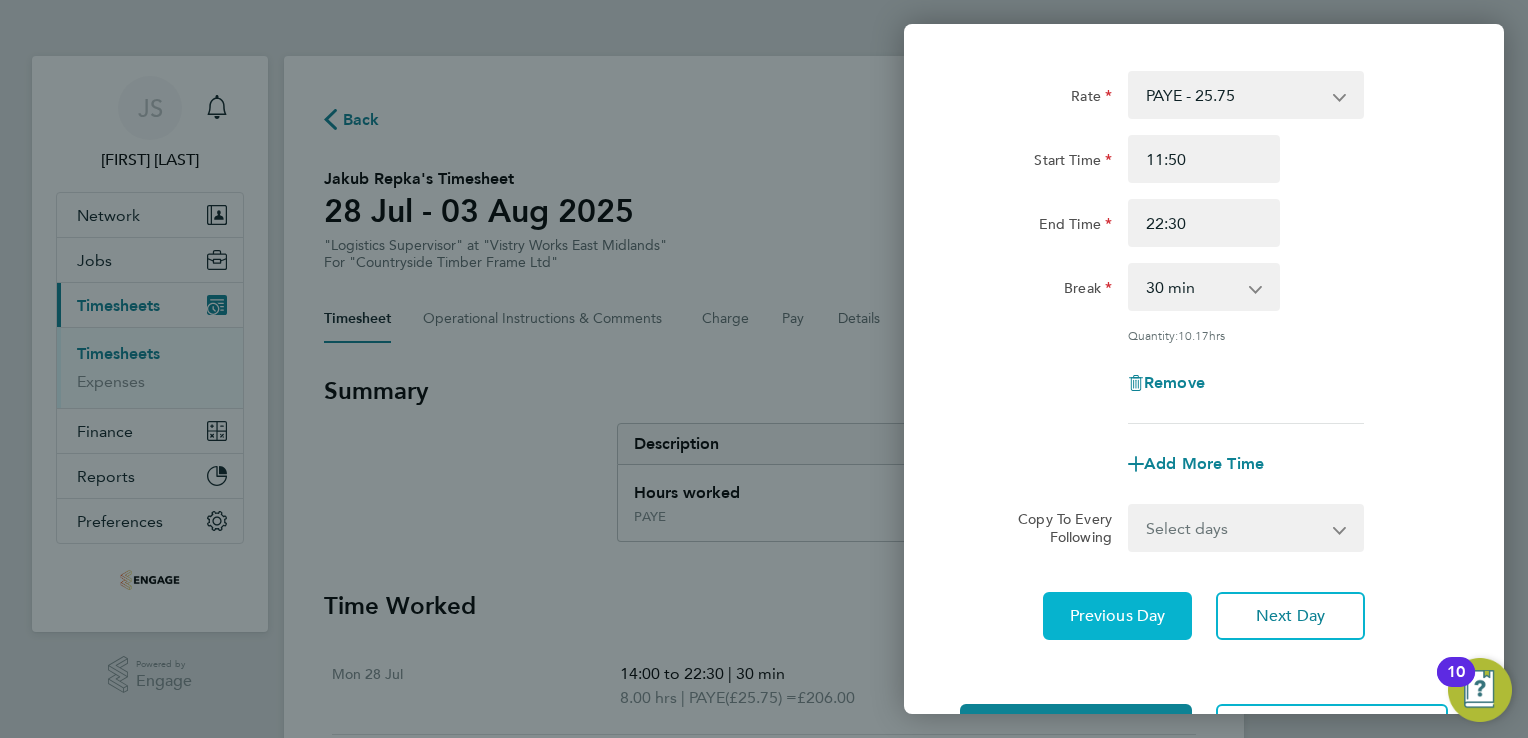 scroll, scrollTop: 164, scrollLeft: 0, axis: vertical 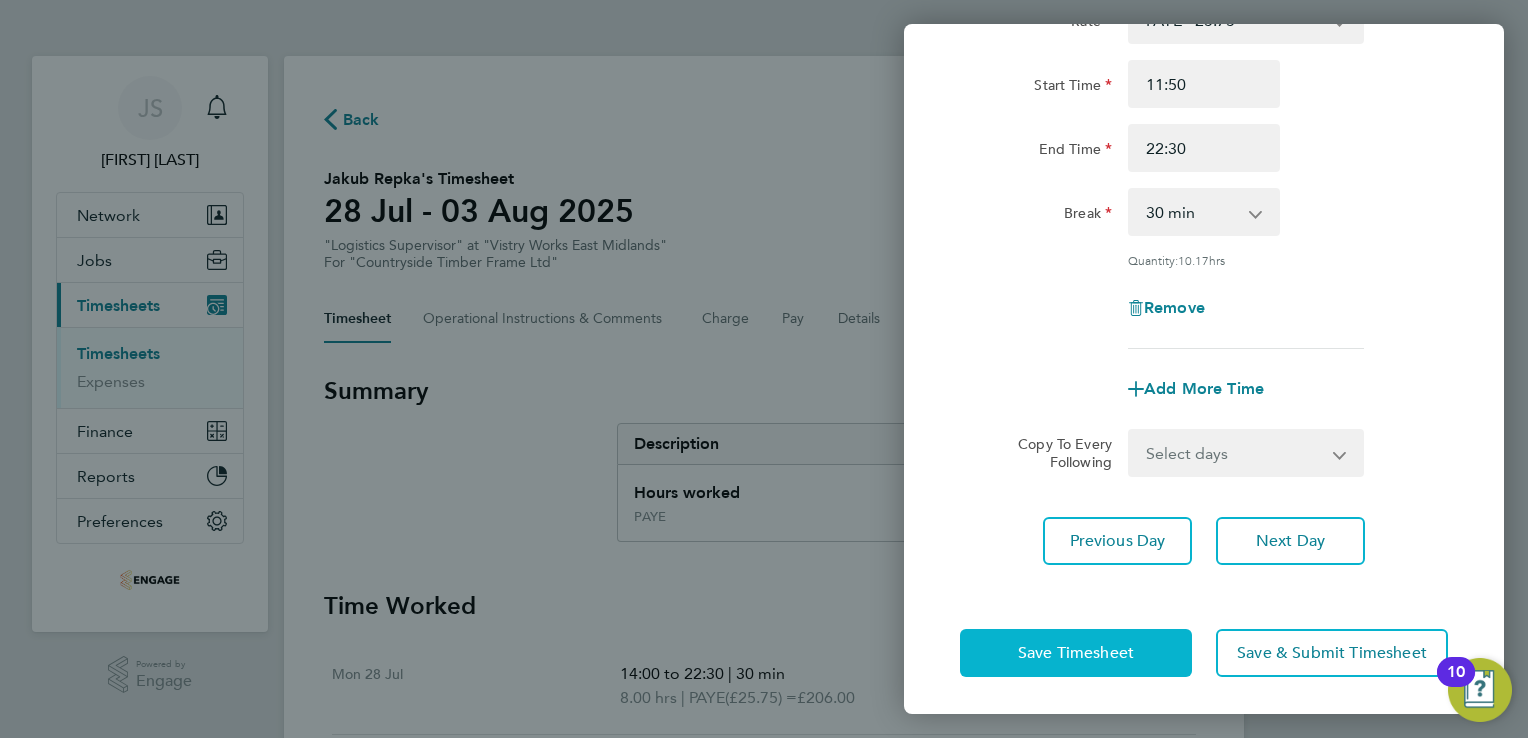 click on "Save Timesheet" 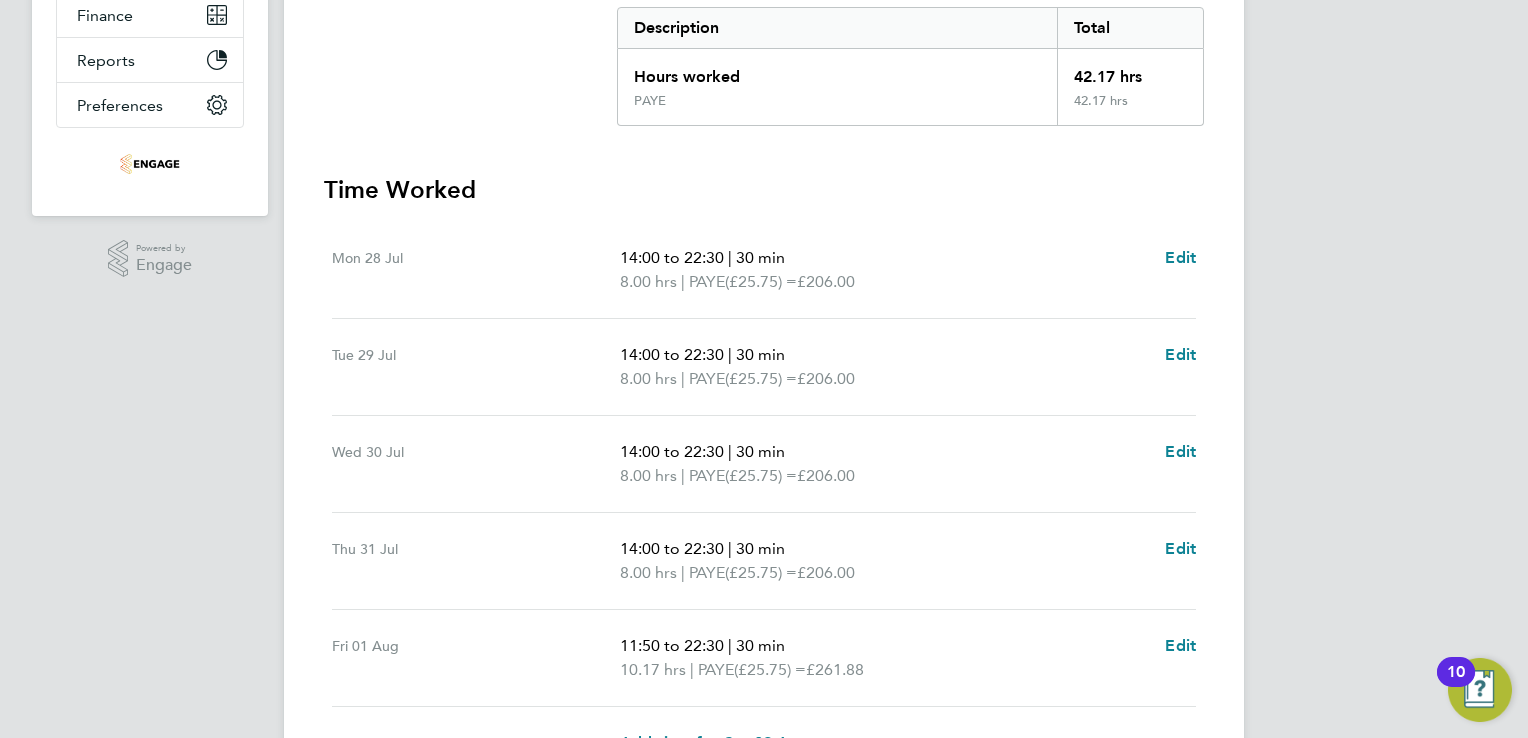 scroll, scrollTop: 500, scrollLeft: 0, axis: vertical 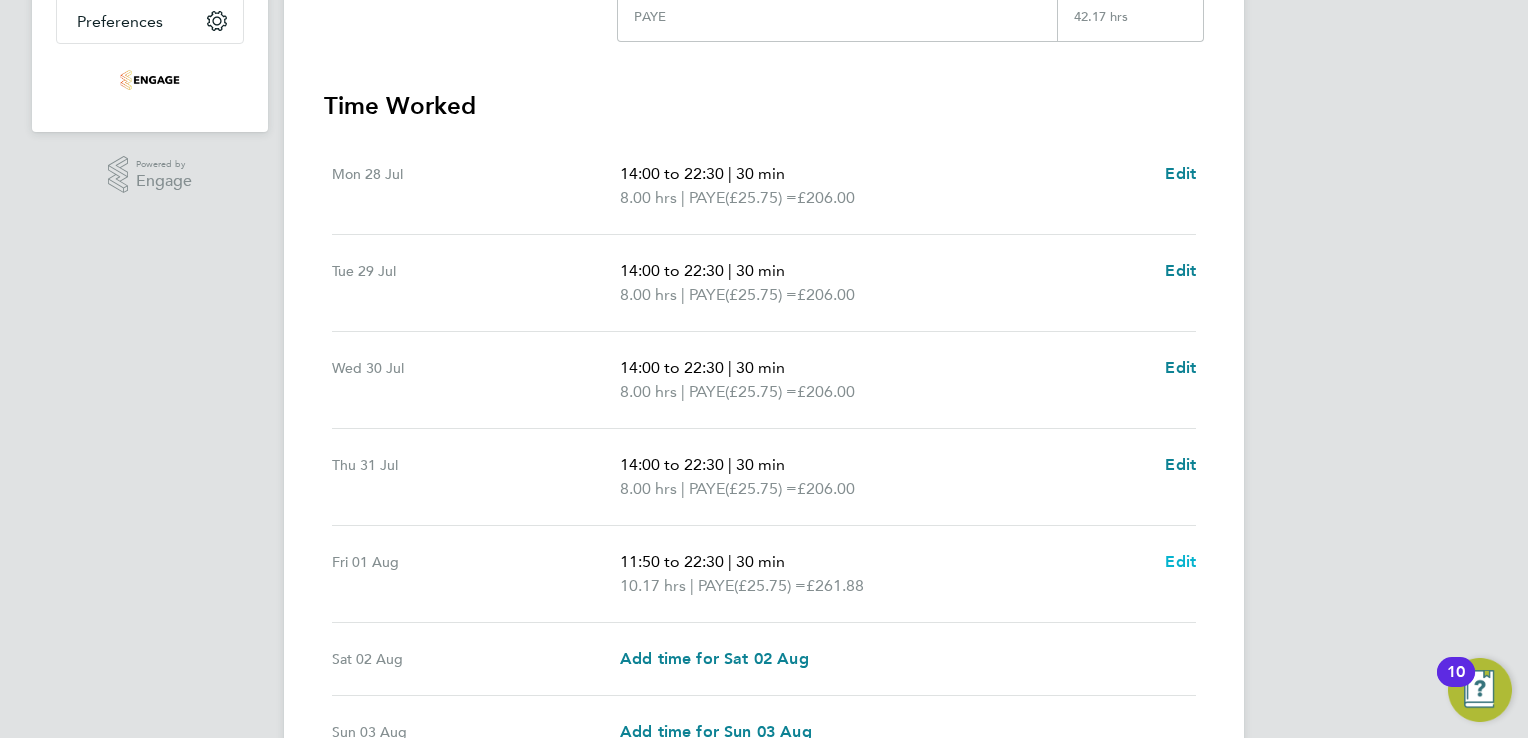 click on "Edit" at bounding box center (1180, 561) 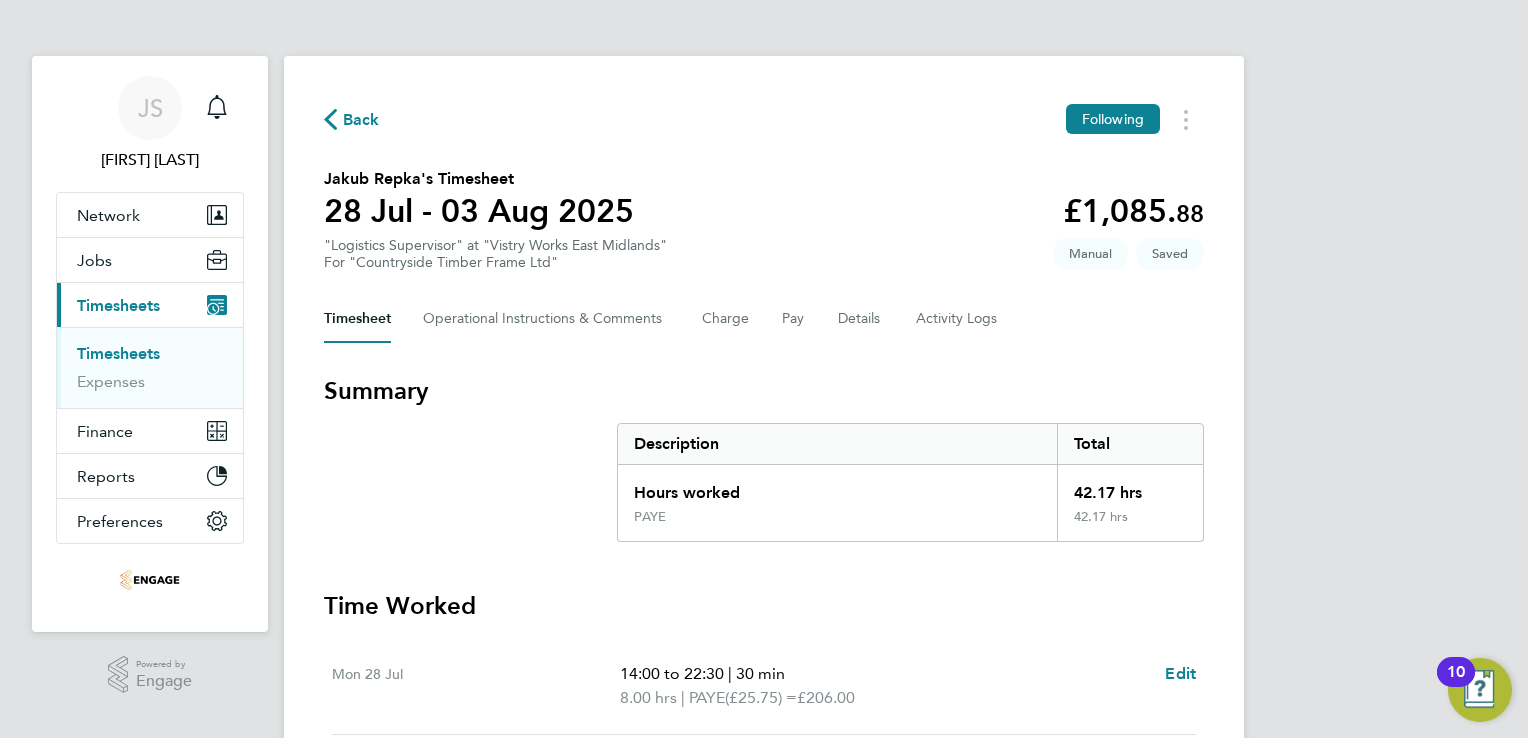 select on "30" 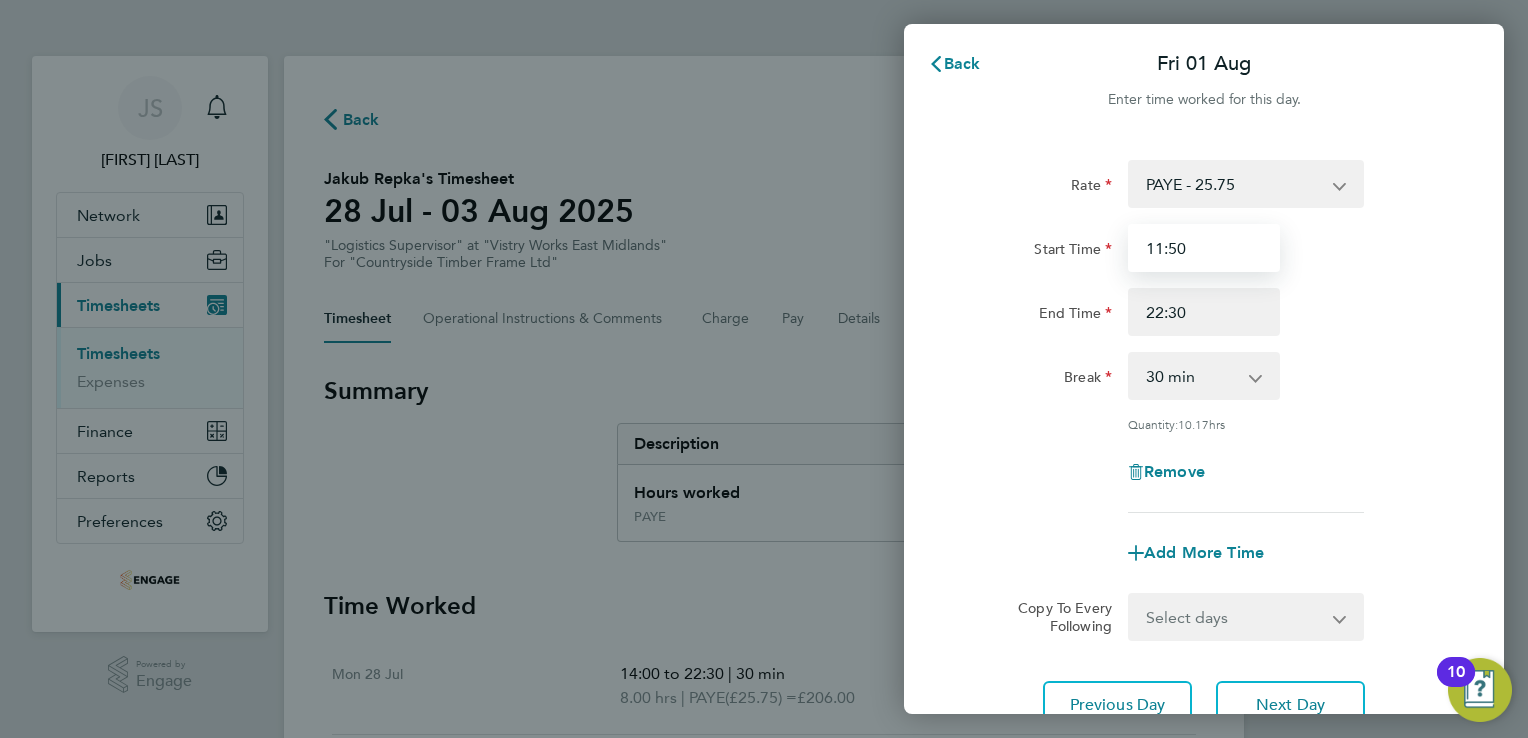 click on "11:50" at bounding box center [1204, 248] 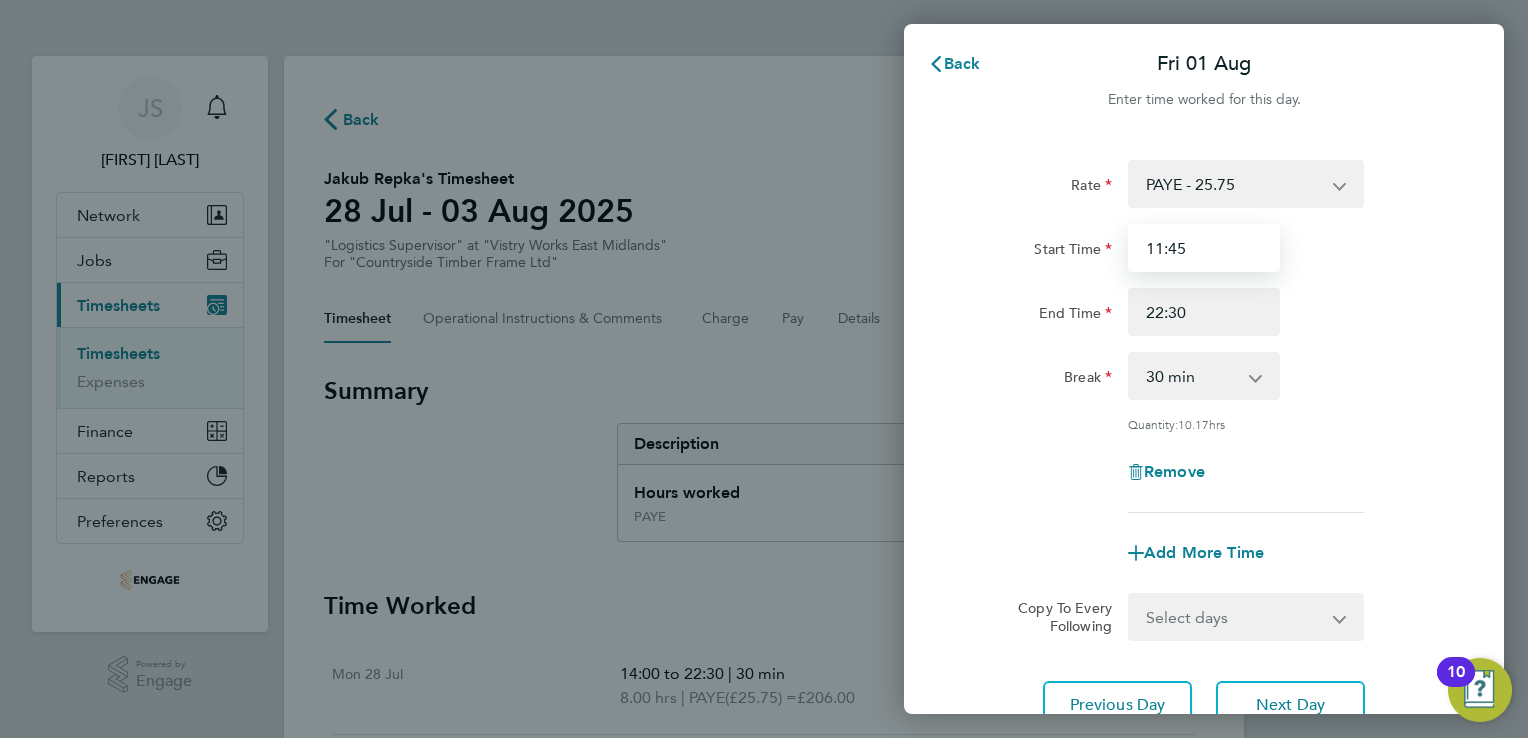 type on "11:45" 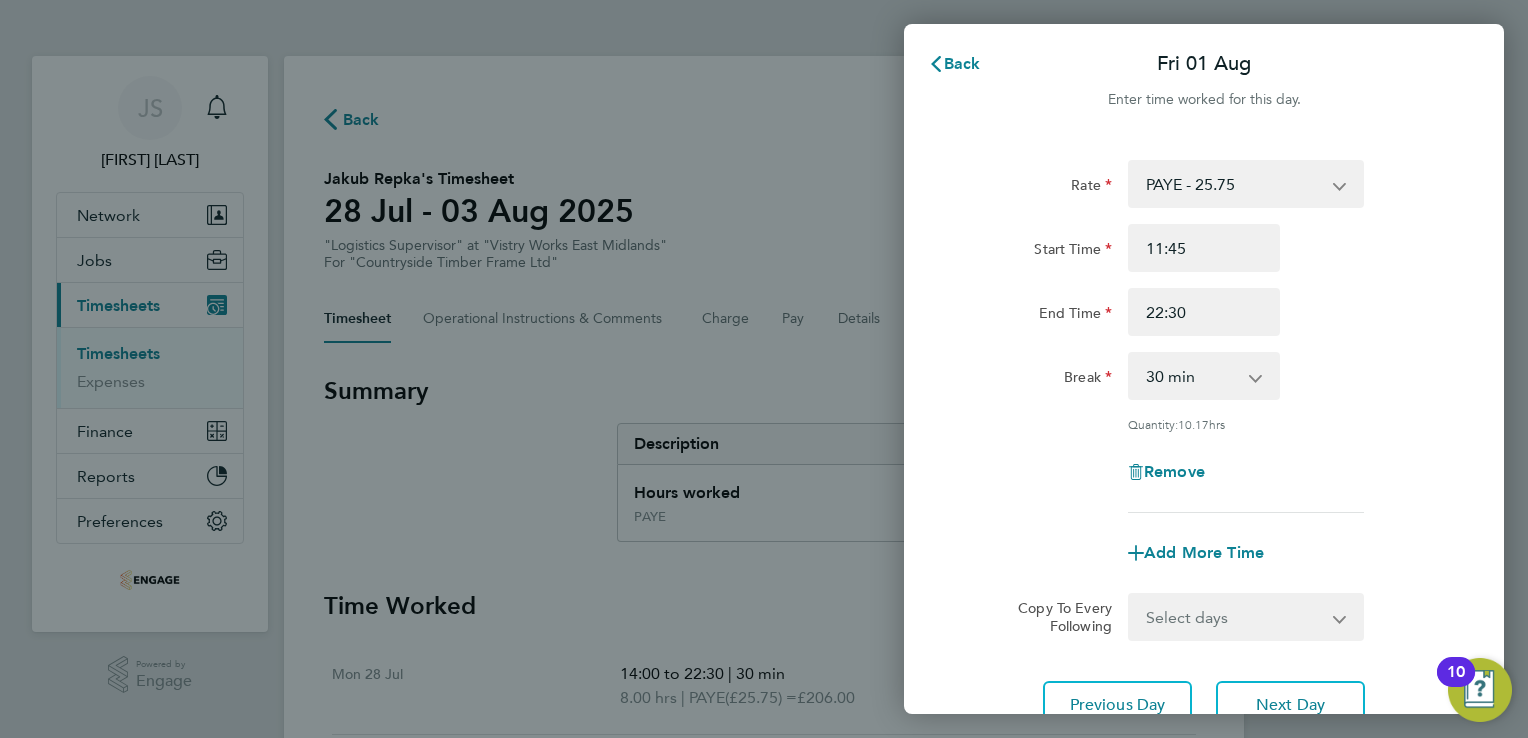click on "Rate  PAYE - 25.75
Start Time 11:45 End Time 22:30 Break  0 min   15 min   30 min   45 min   60 min   75 min   90 min
Quantity:  10.17  hrs
Remove" 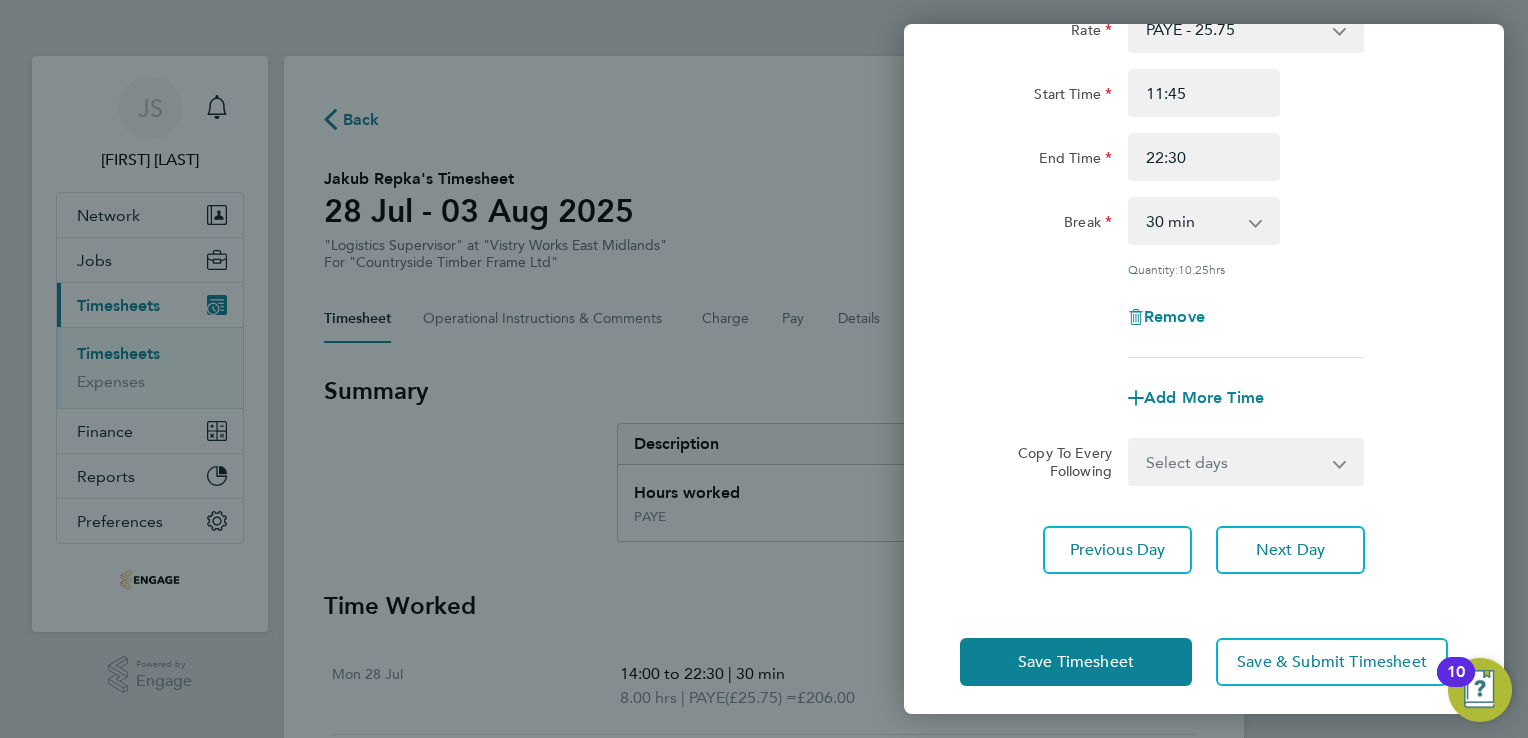 scroll, scrollTop: 164, scrollLeft: 0, axis: vertical 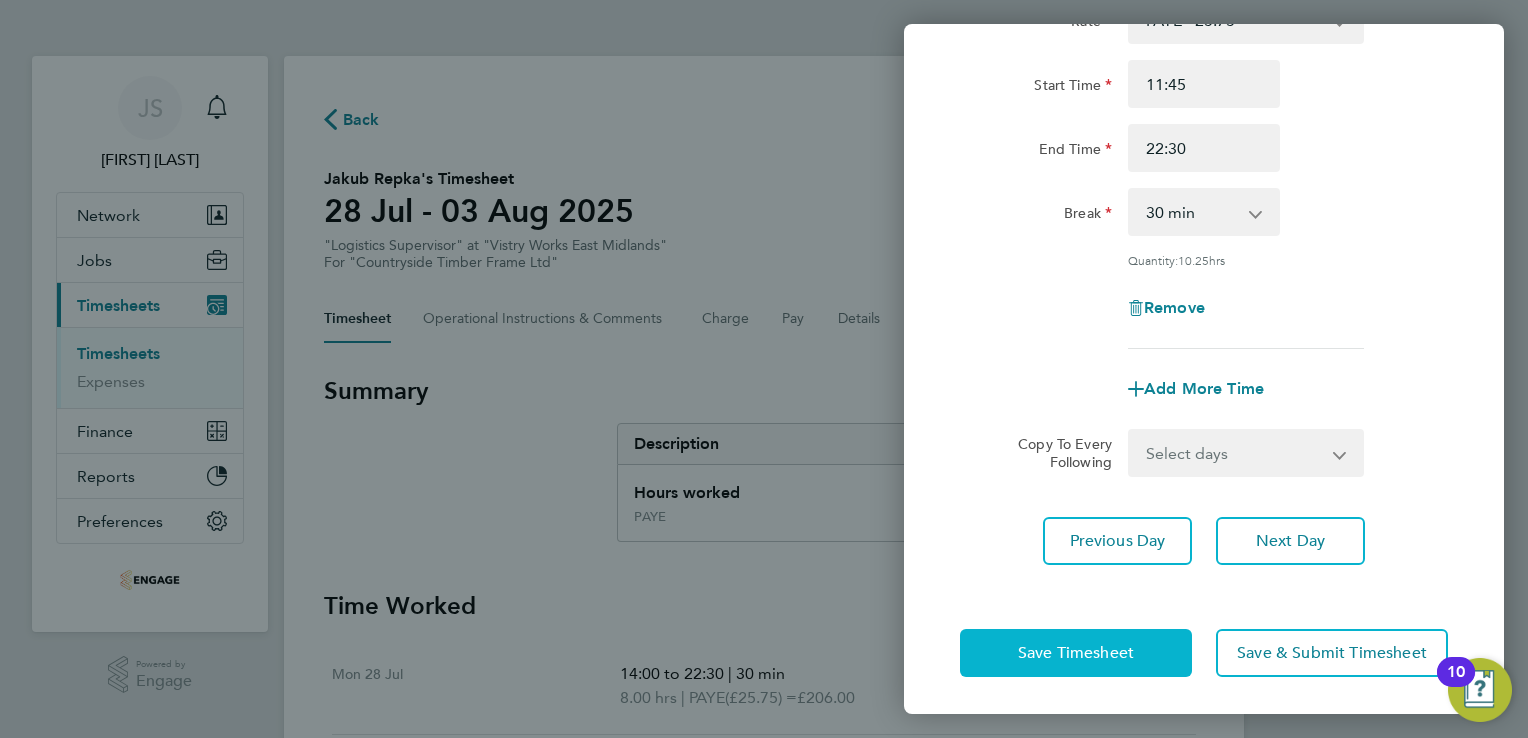 click on "Save Timesheet" 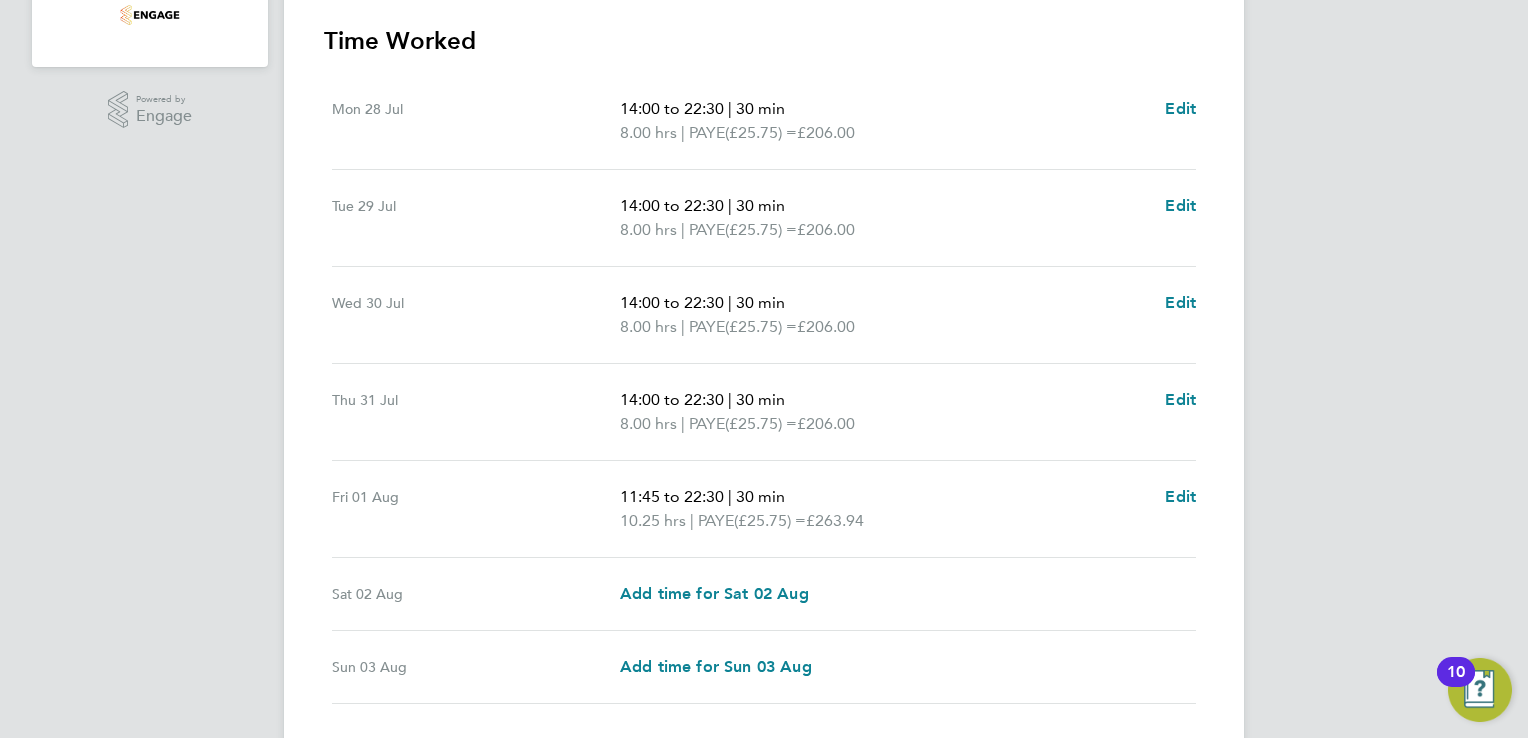 scroll, scrollTop: 600, scrollLeft: 0, axis: vertical 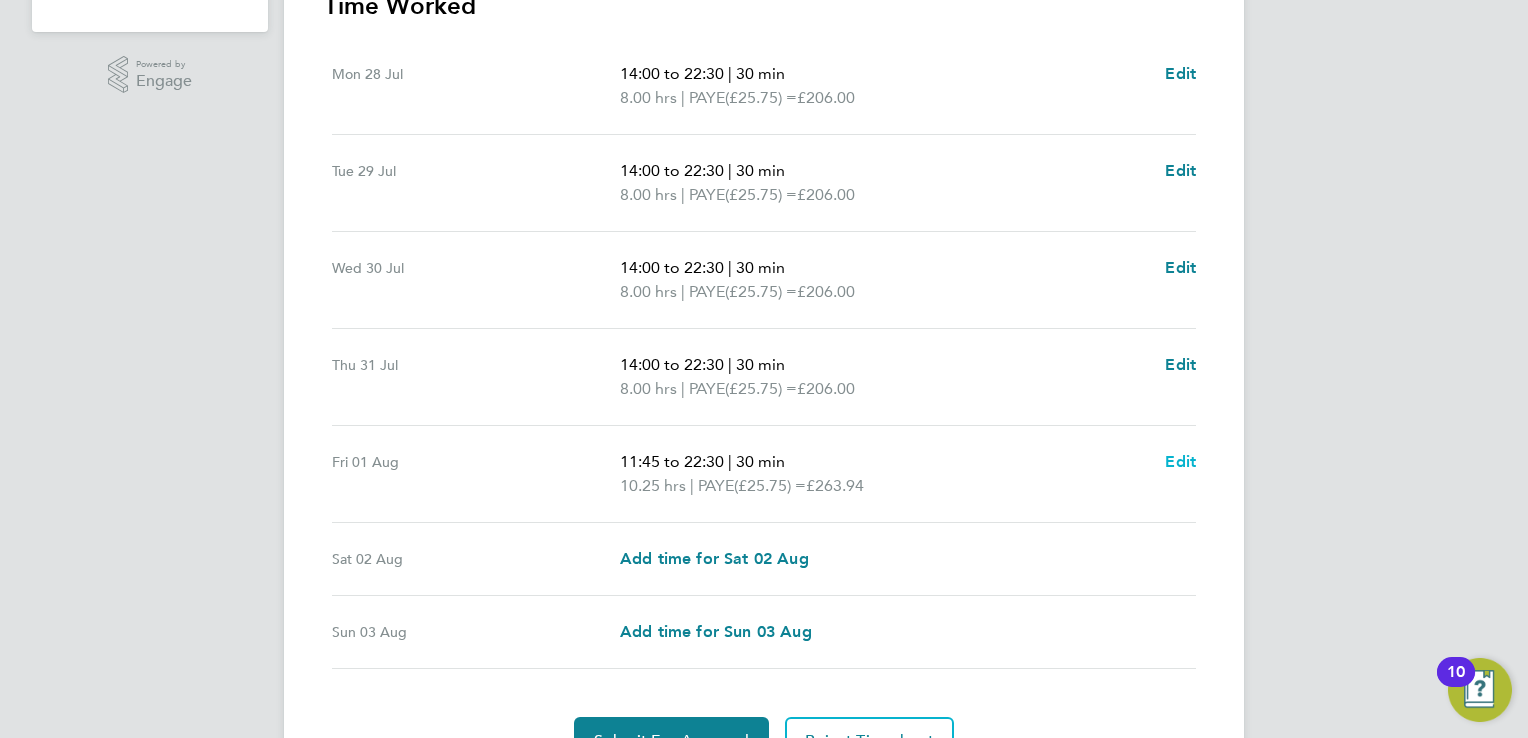 click on "Edit" at bounding box center [1180, 461] 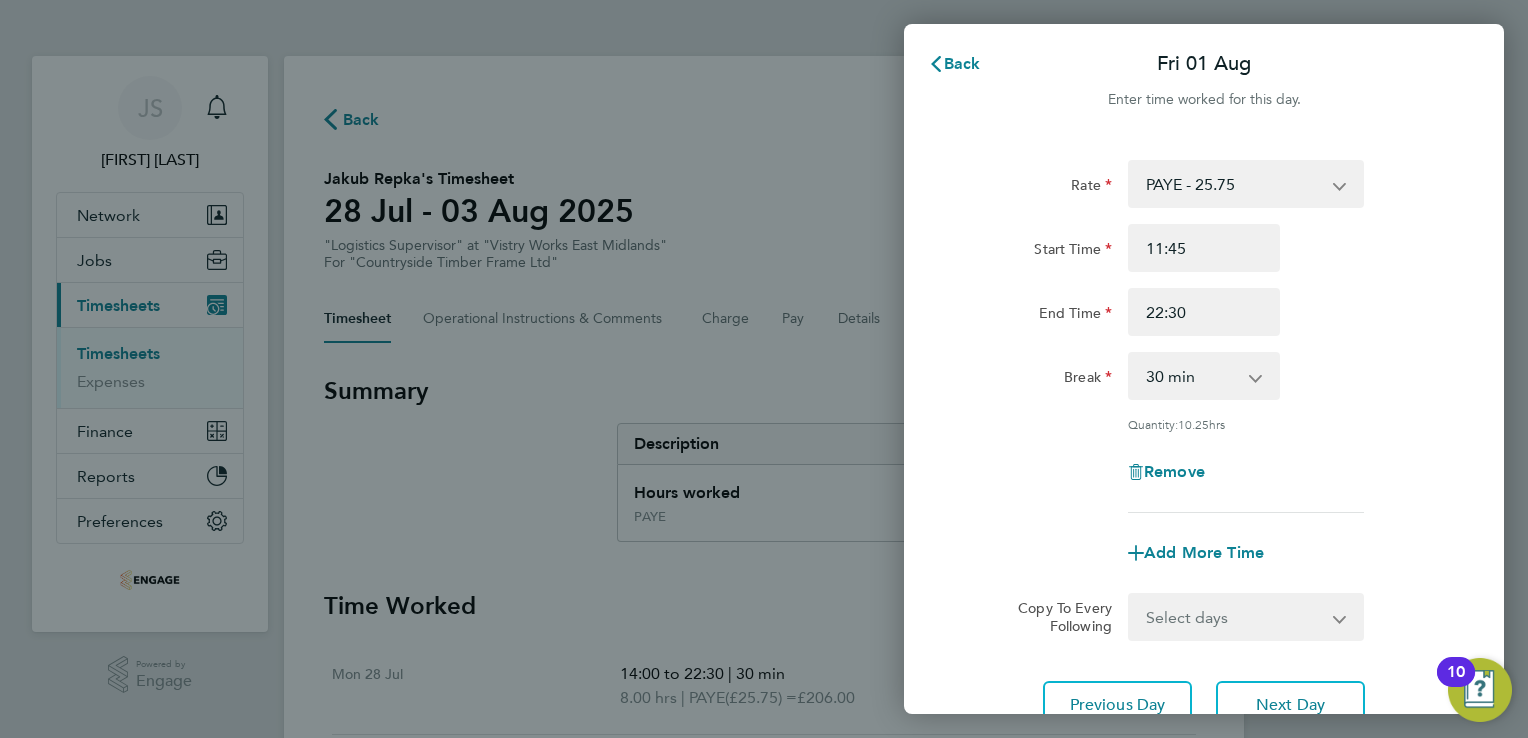 scroll, scrollTop: 0, scrollLeft: 0, axis: both 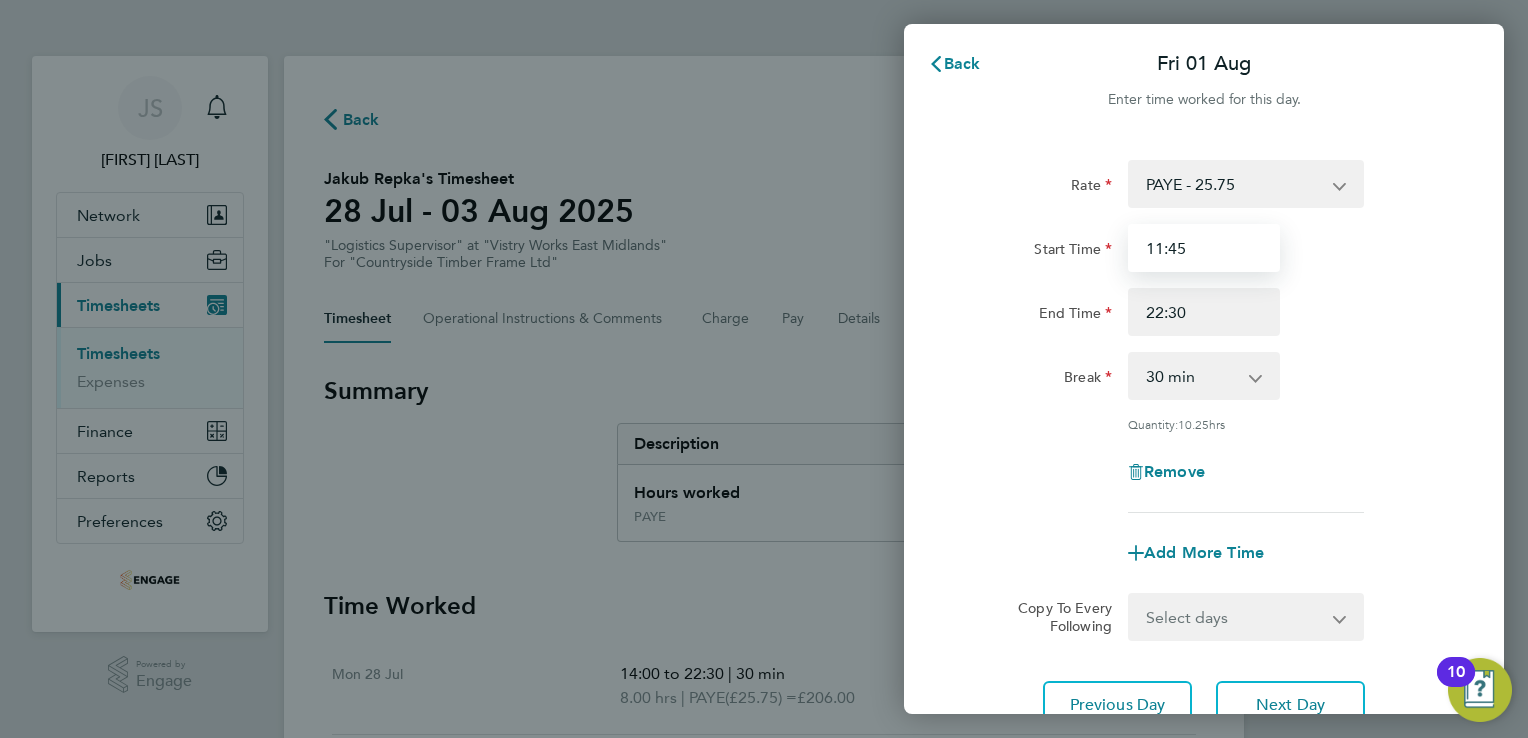 click on "11:45" at bounding box center [1204, 248] 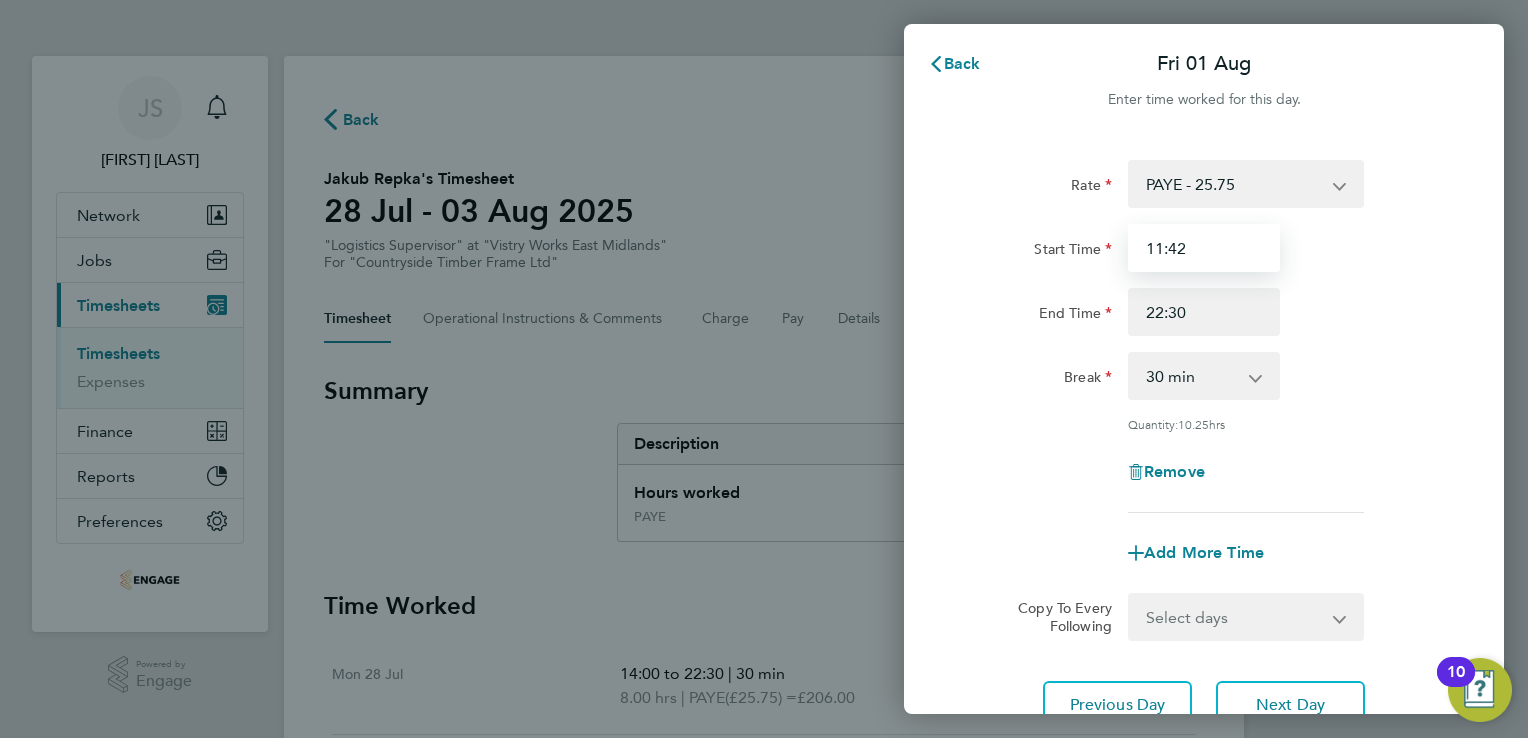 type on "11:42" 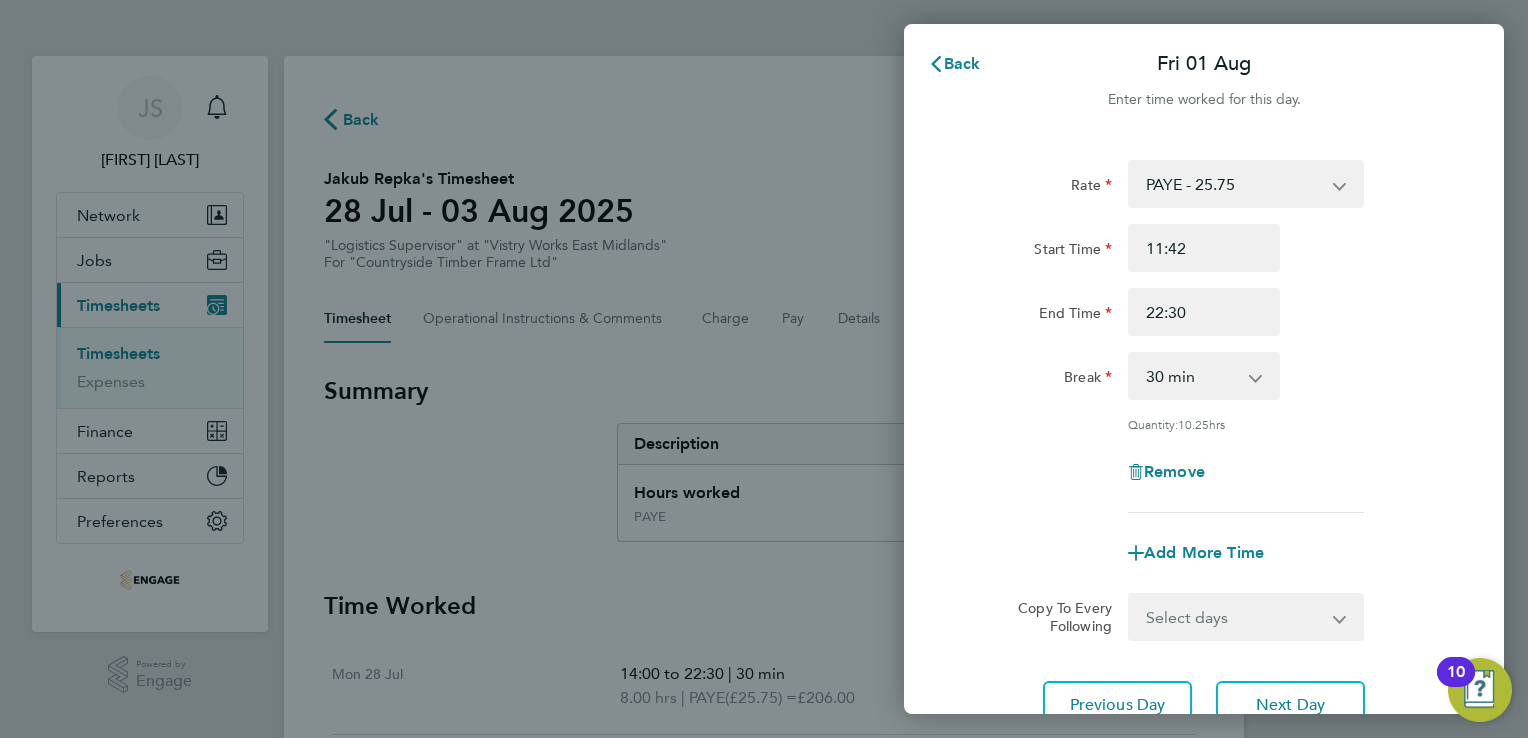 click on "End Time 22:30" 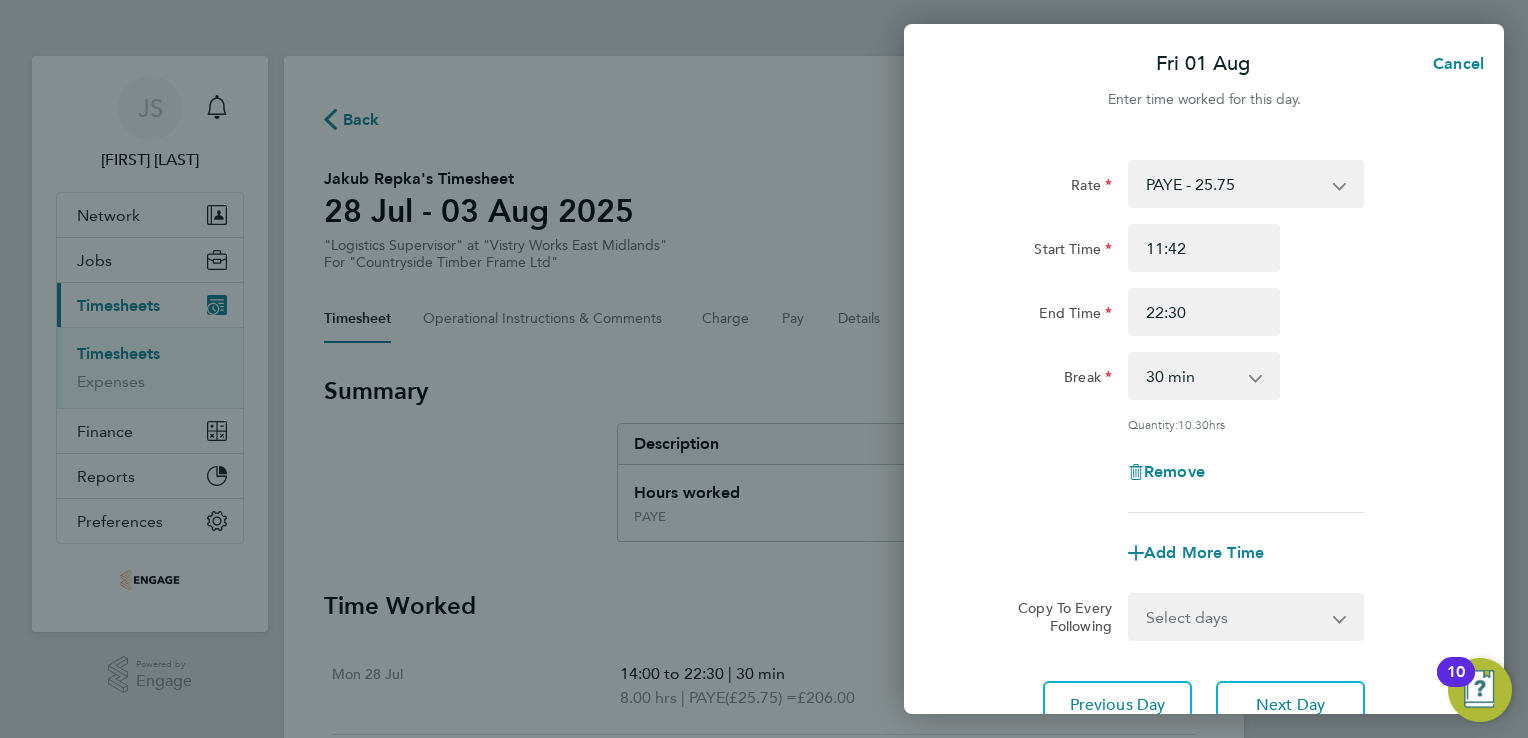 scroll, scrollTop: 164, scrollLeft: 0, axis: vertical 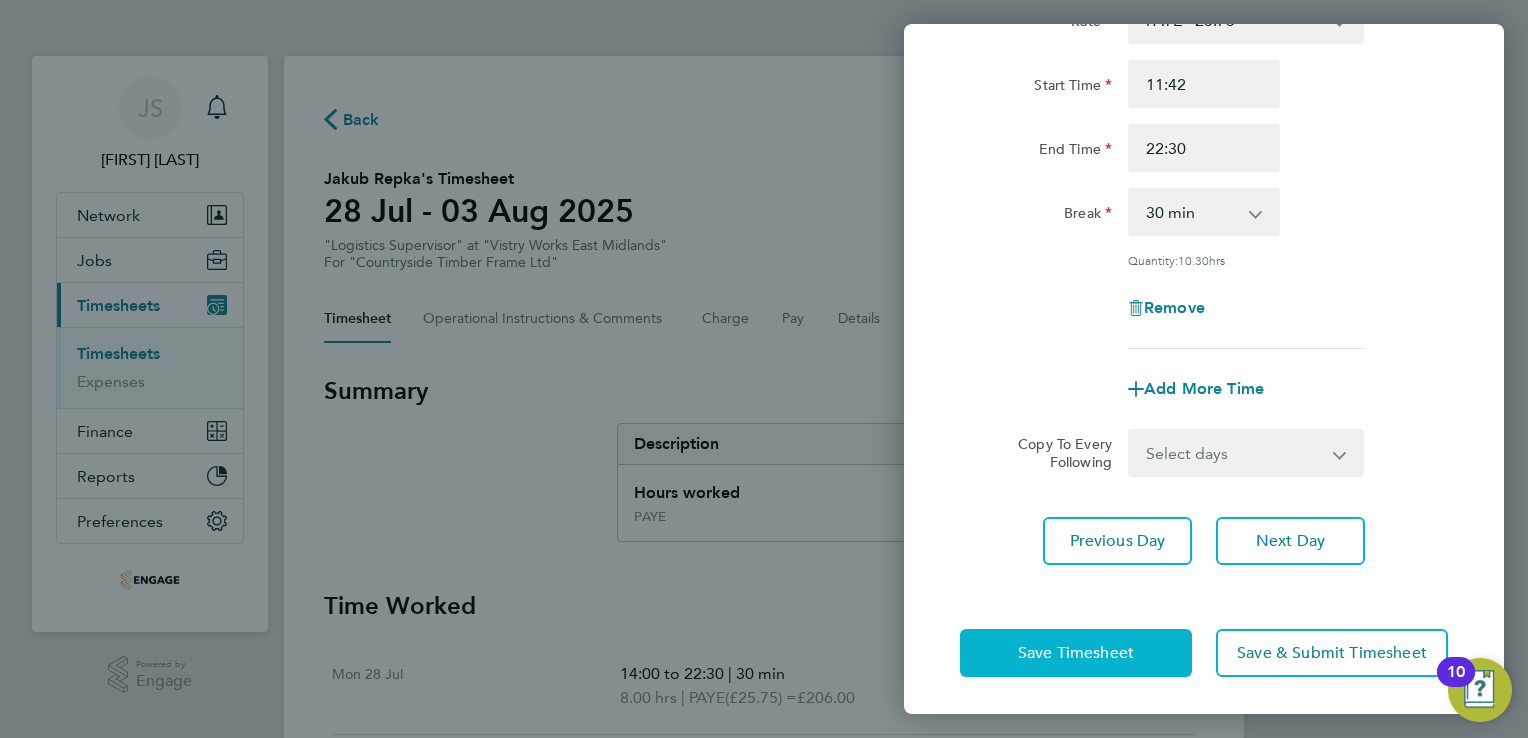 click on "Save Timesheet" 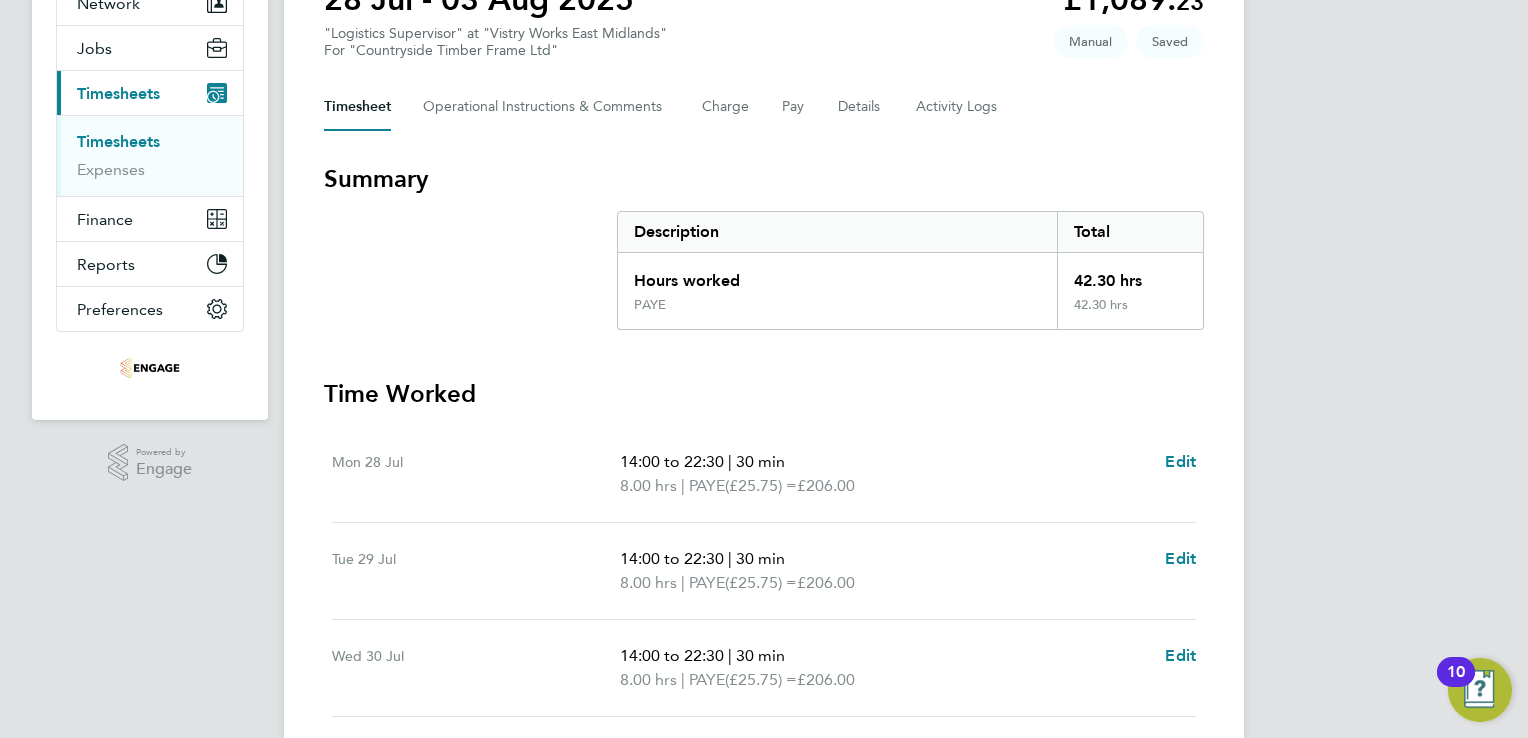 scroll, scrollTop: 100, scrollLeft: 0, axis: vertical 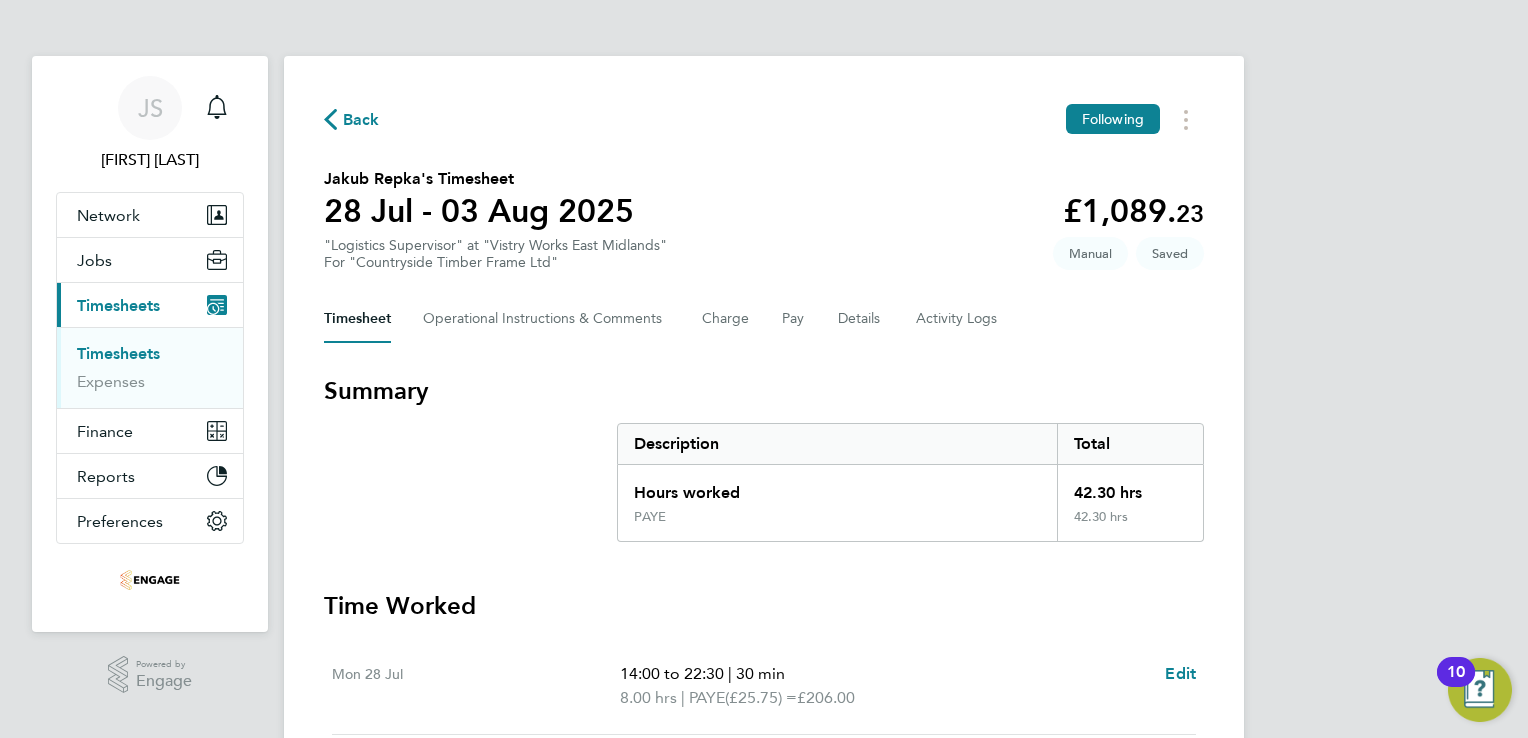 click on "Summary   Description   Total   Hours worked   42.30 hrs   PAYE   42.30 hrs" at bounding box center (764, 458) 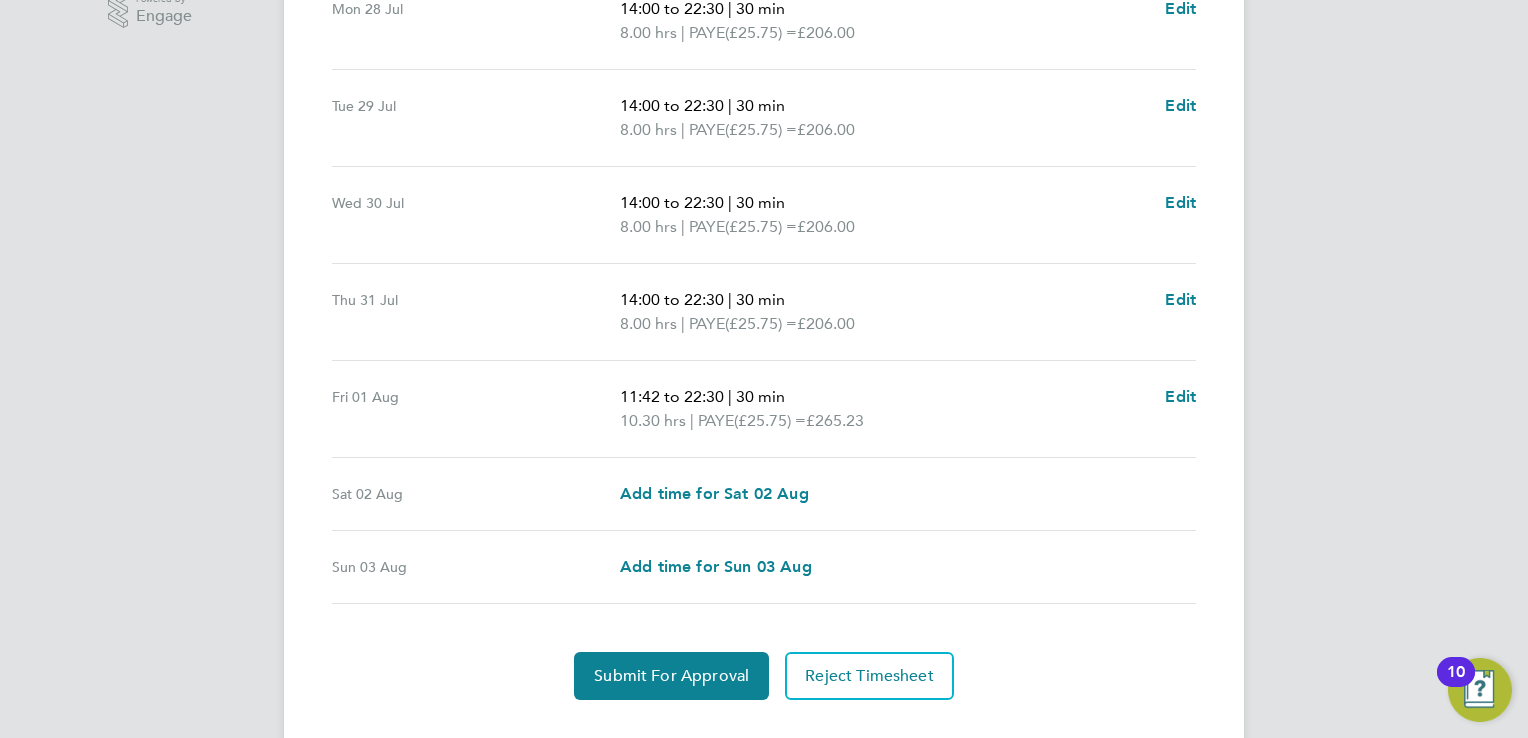 scroll, scrollTop: 700, scrollLeft: 0, axis: vertical 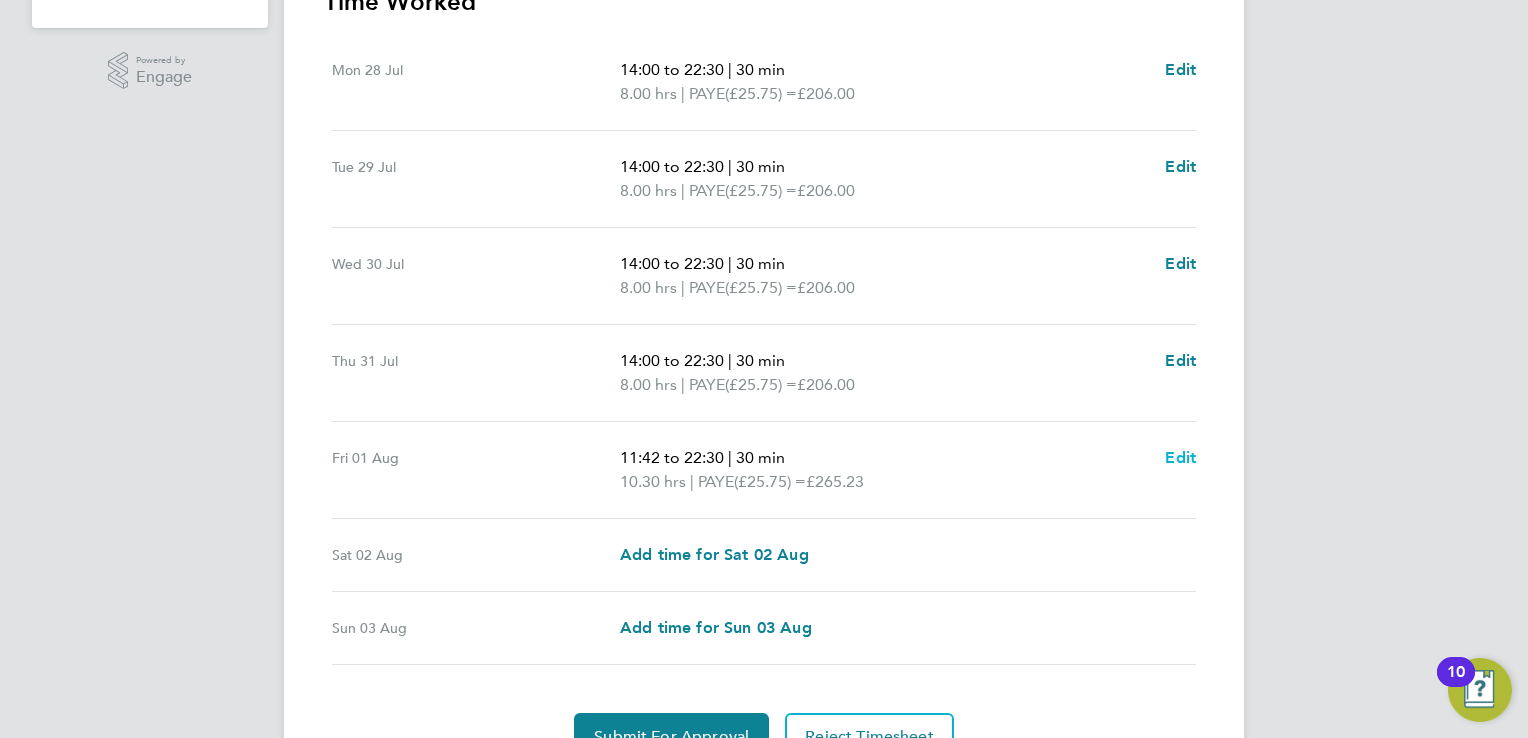 click on "Edit" at bounding box center (1180, 457) 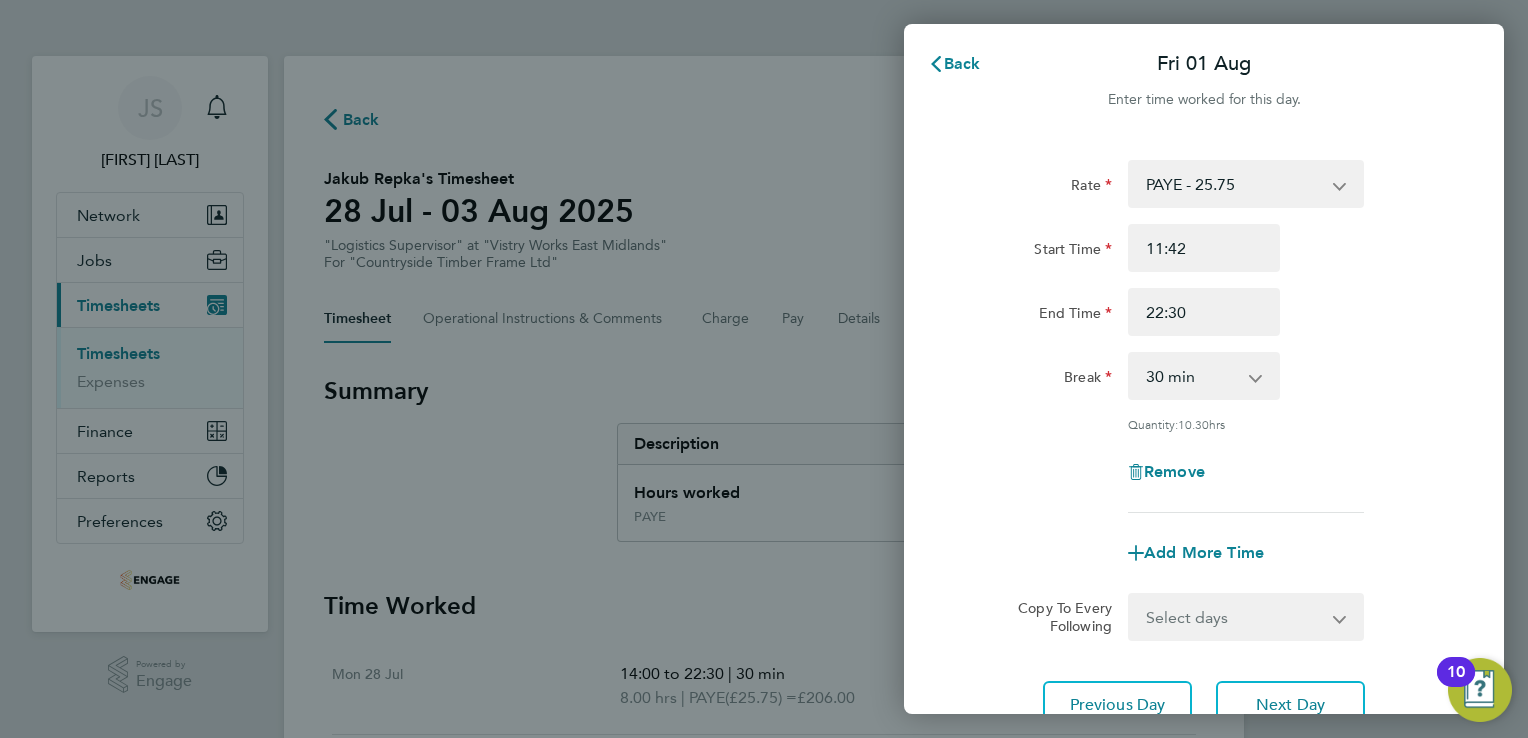 scroll, scrollTop: 0, scrollLeft: 0, axis: both 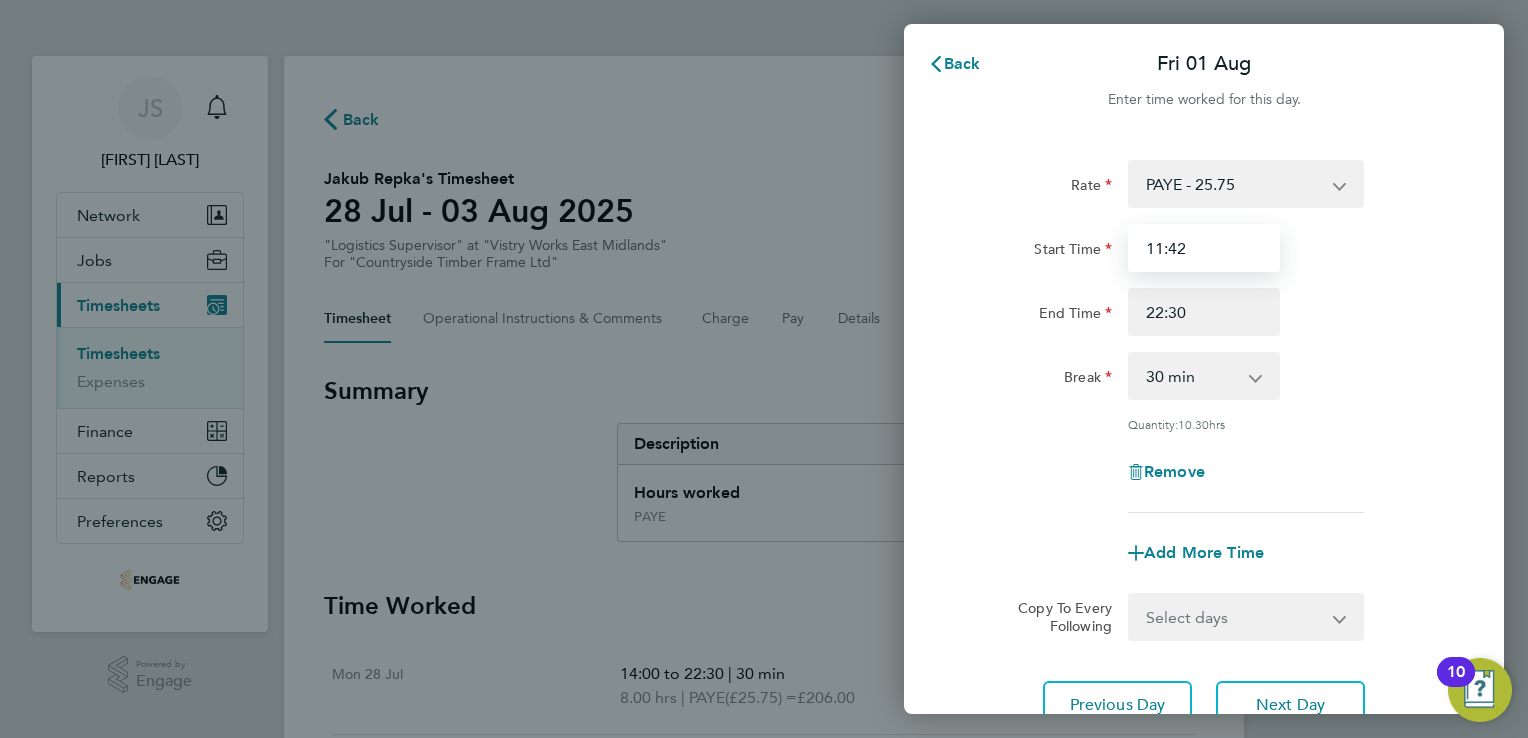 click on "11:42" at bounding box center (1204, 248) 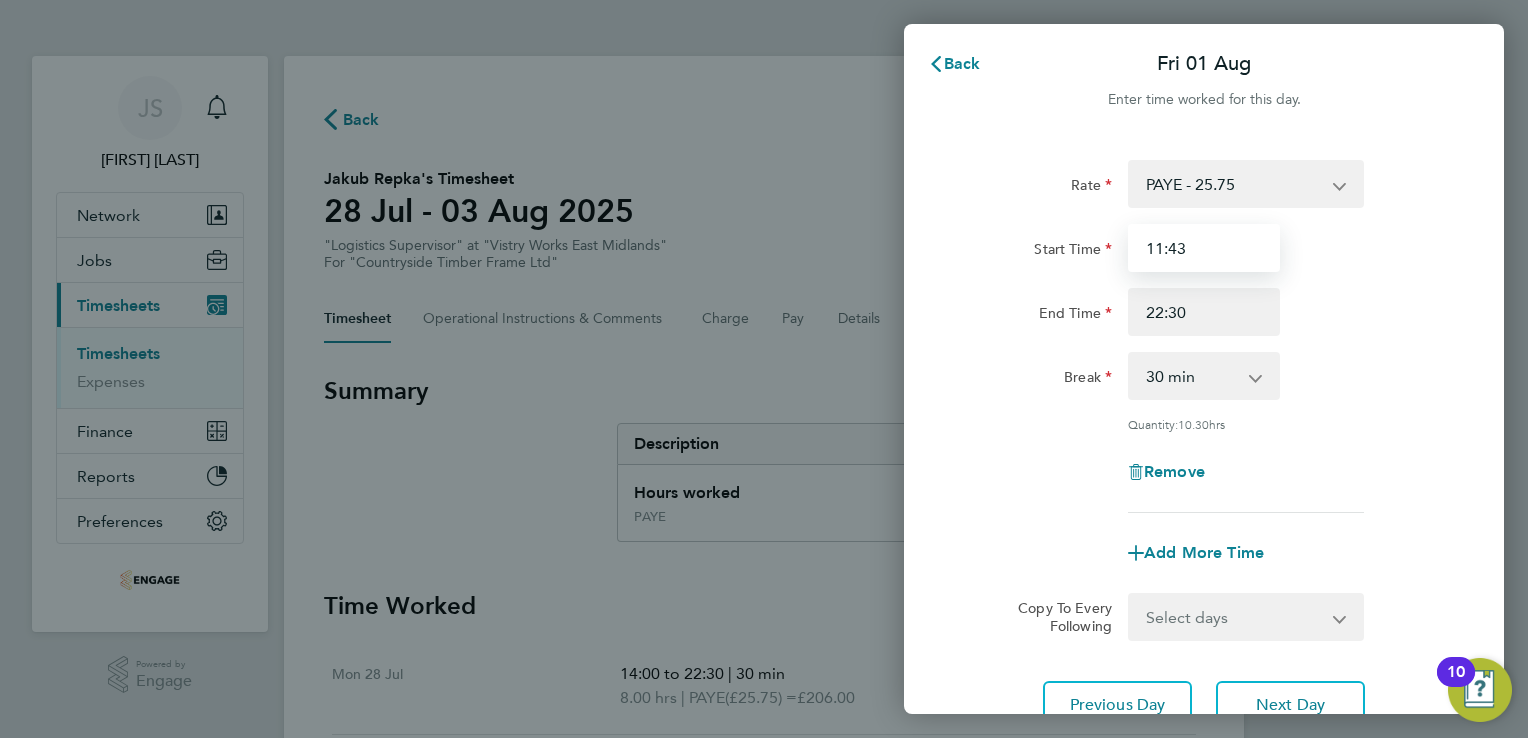 type on "11:43" 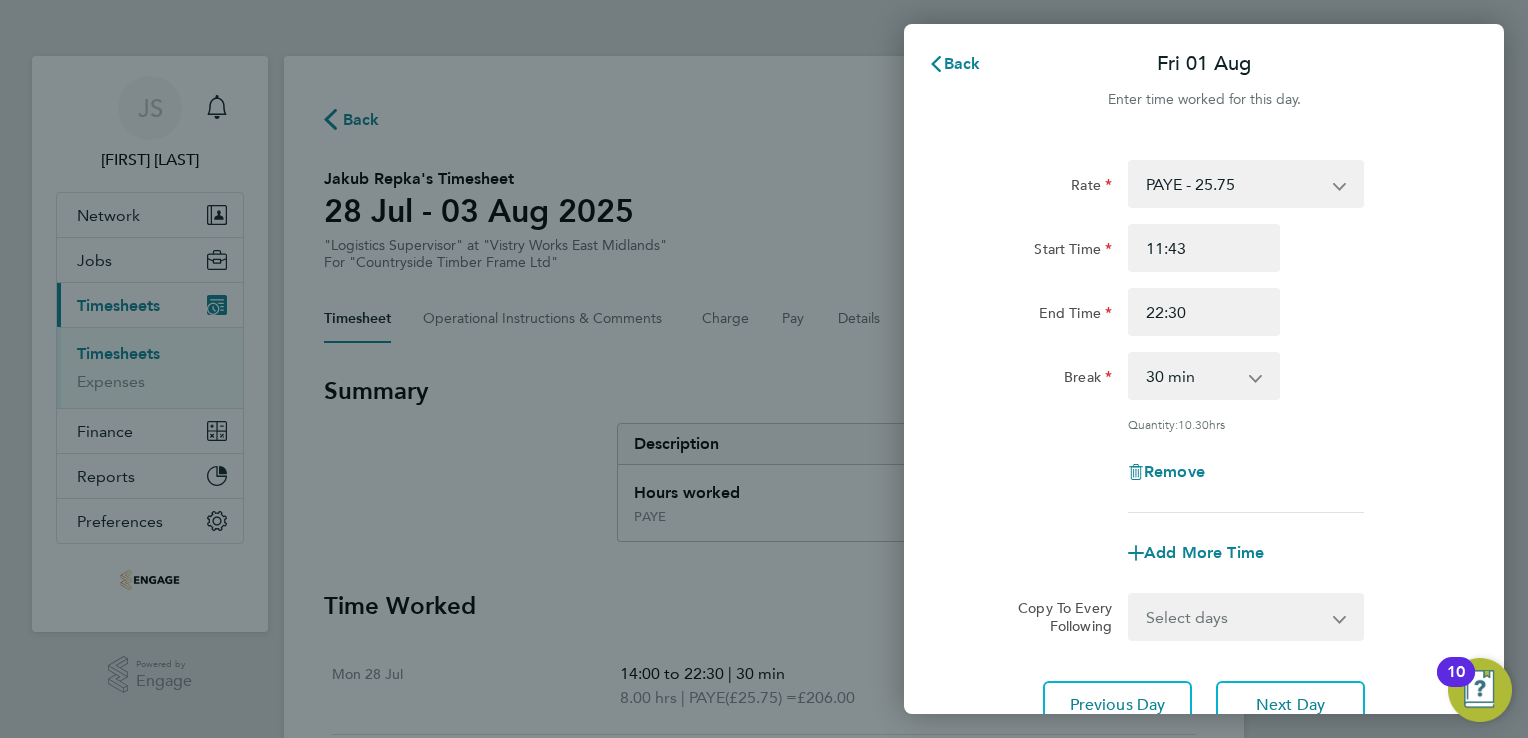 click on "End Time 22:30" 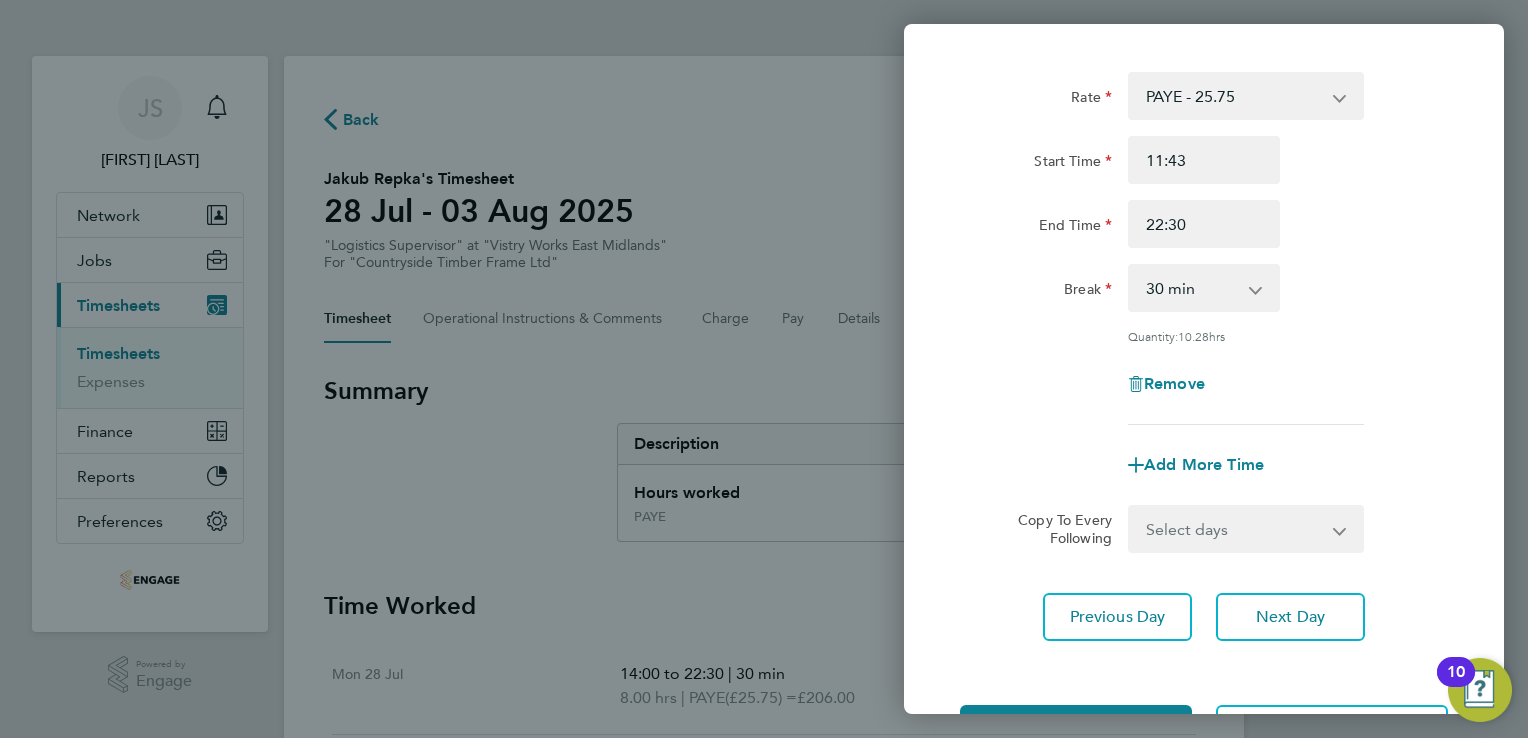 scroll, scrollTop: 164, scrollLeft: 0, axis: vertical 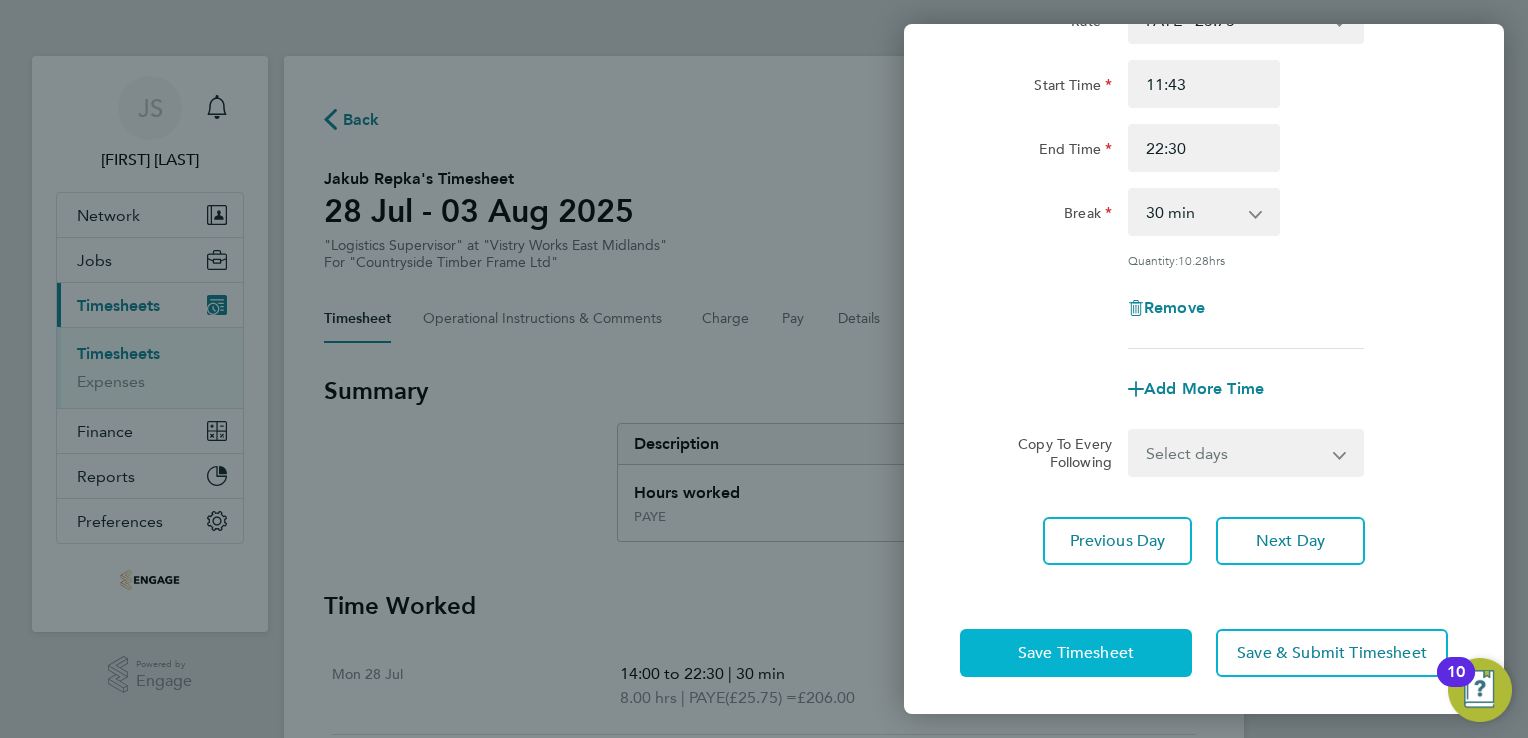 click on "Save Timesheet" 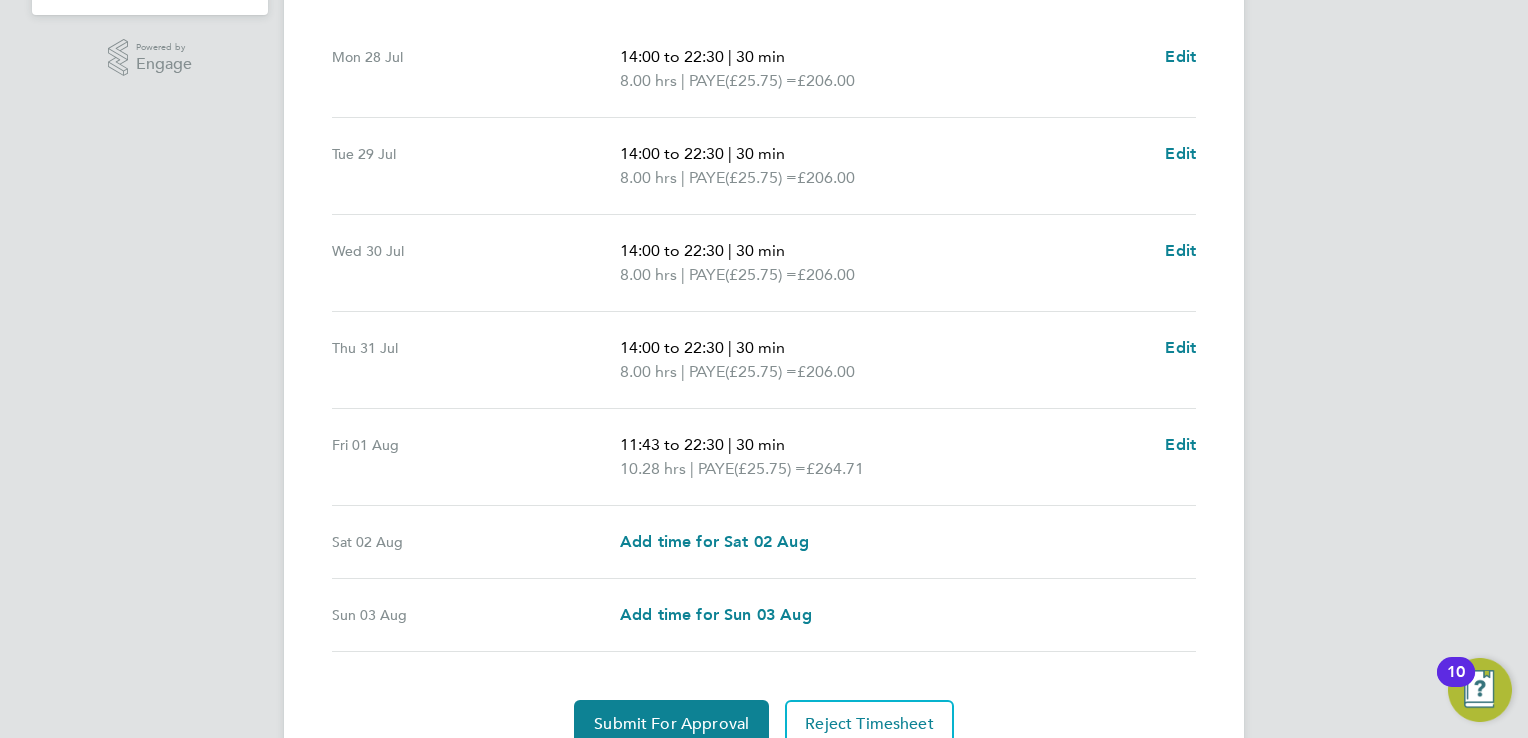 scroll, scrollTop: 700, scrollLeft: 0, axis: vertical 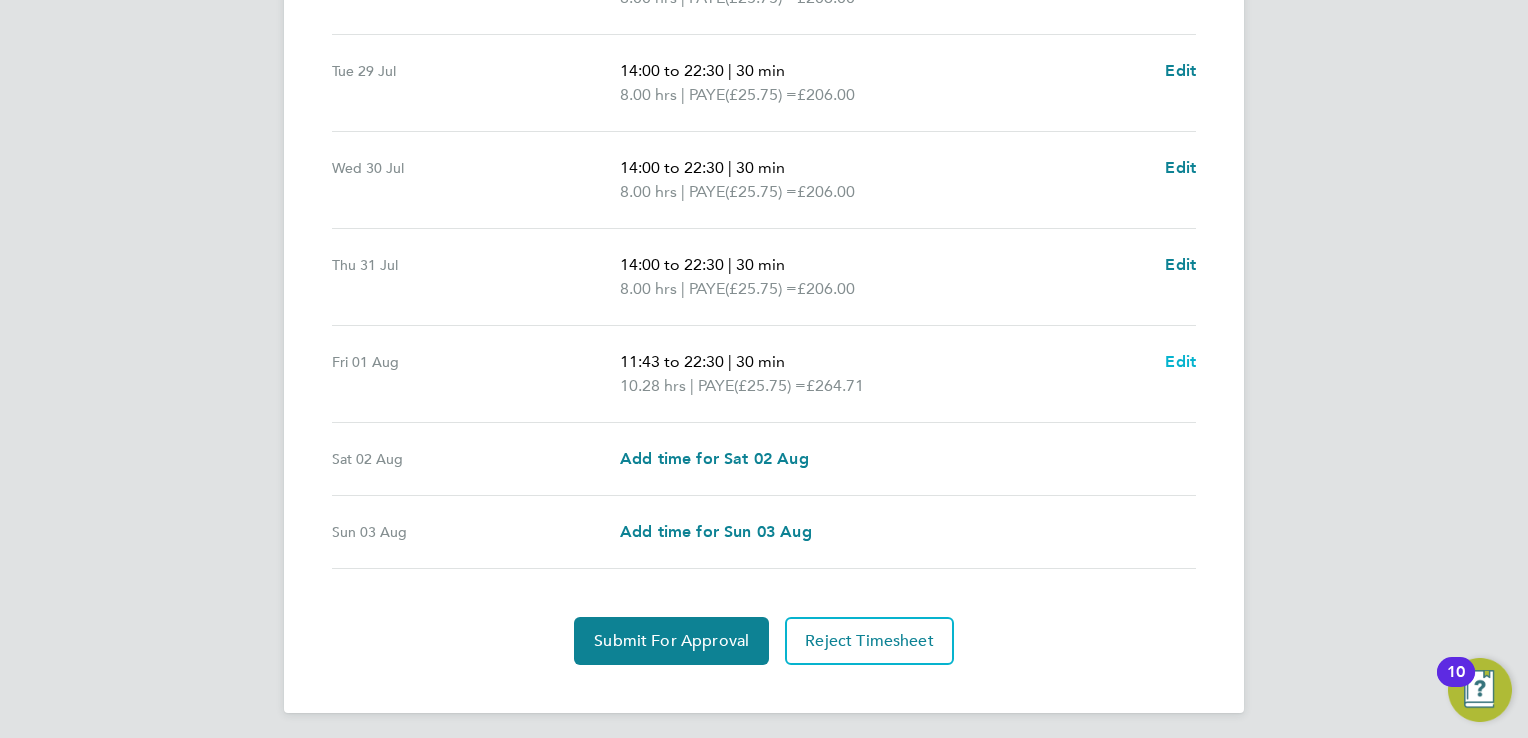 click on "Edit" at bounding box center [1180, 361] 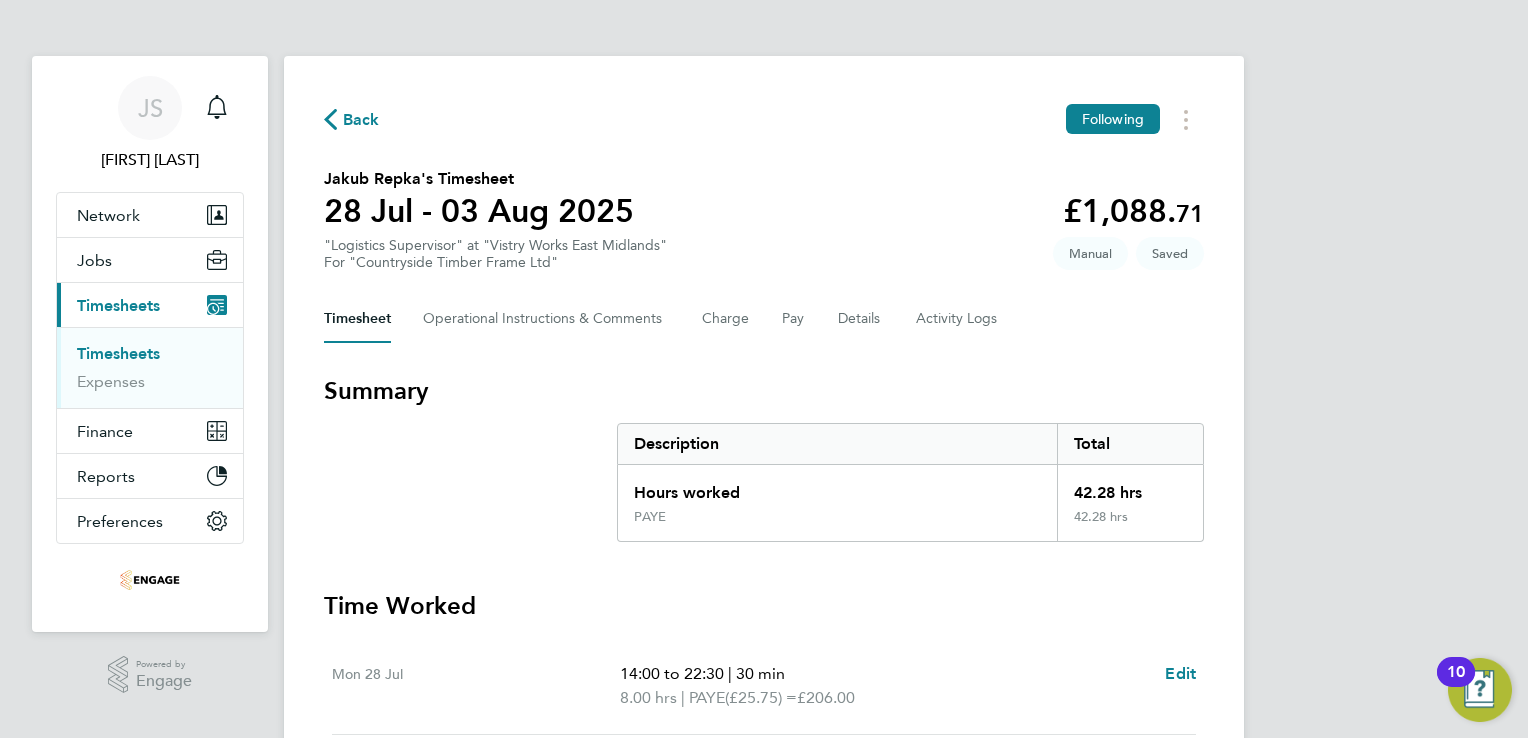 select on "30" 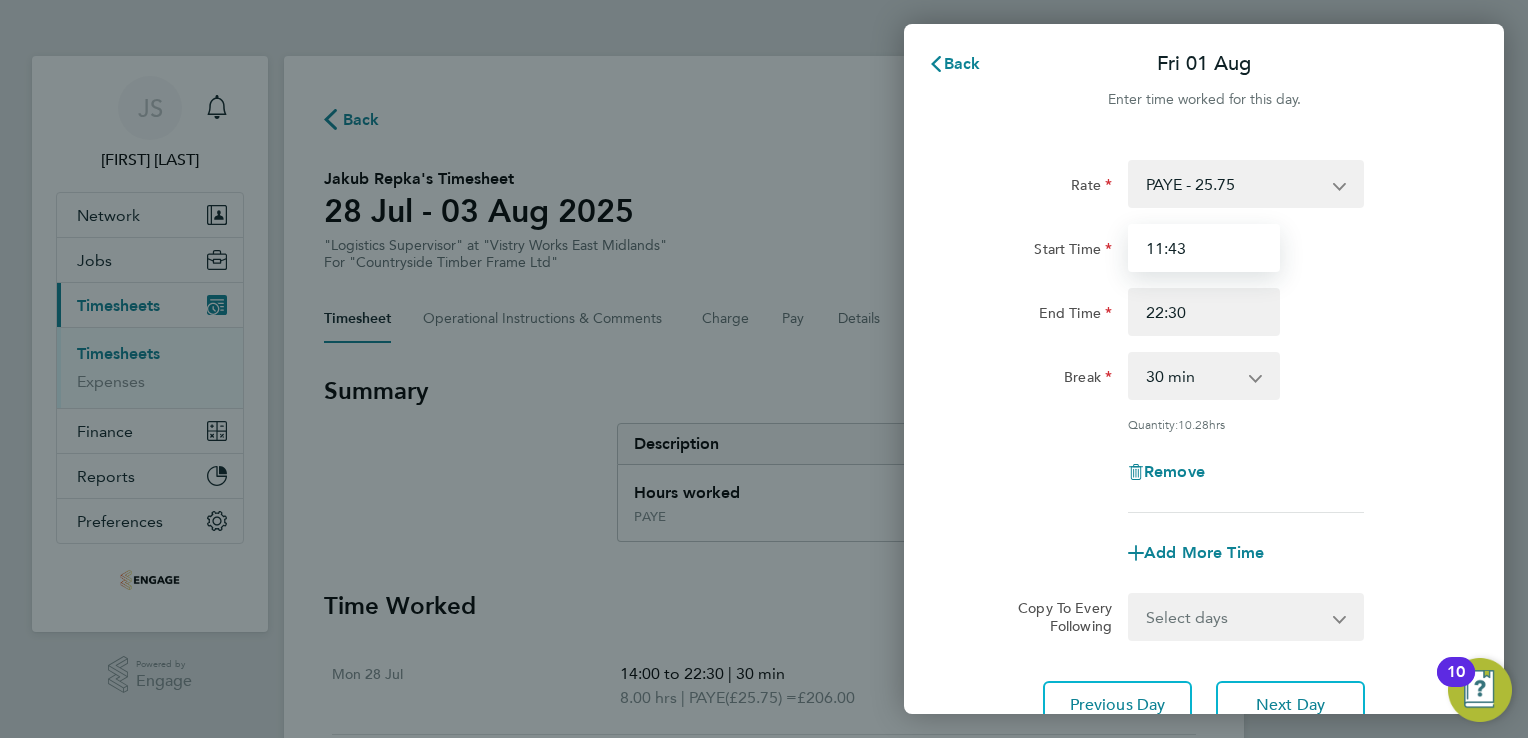 click on "11:43" at bounding box center [1204, 248] 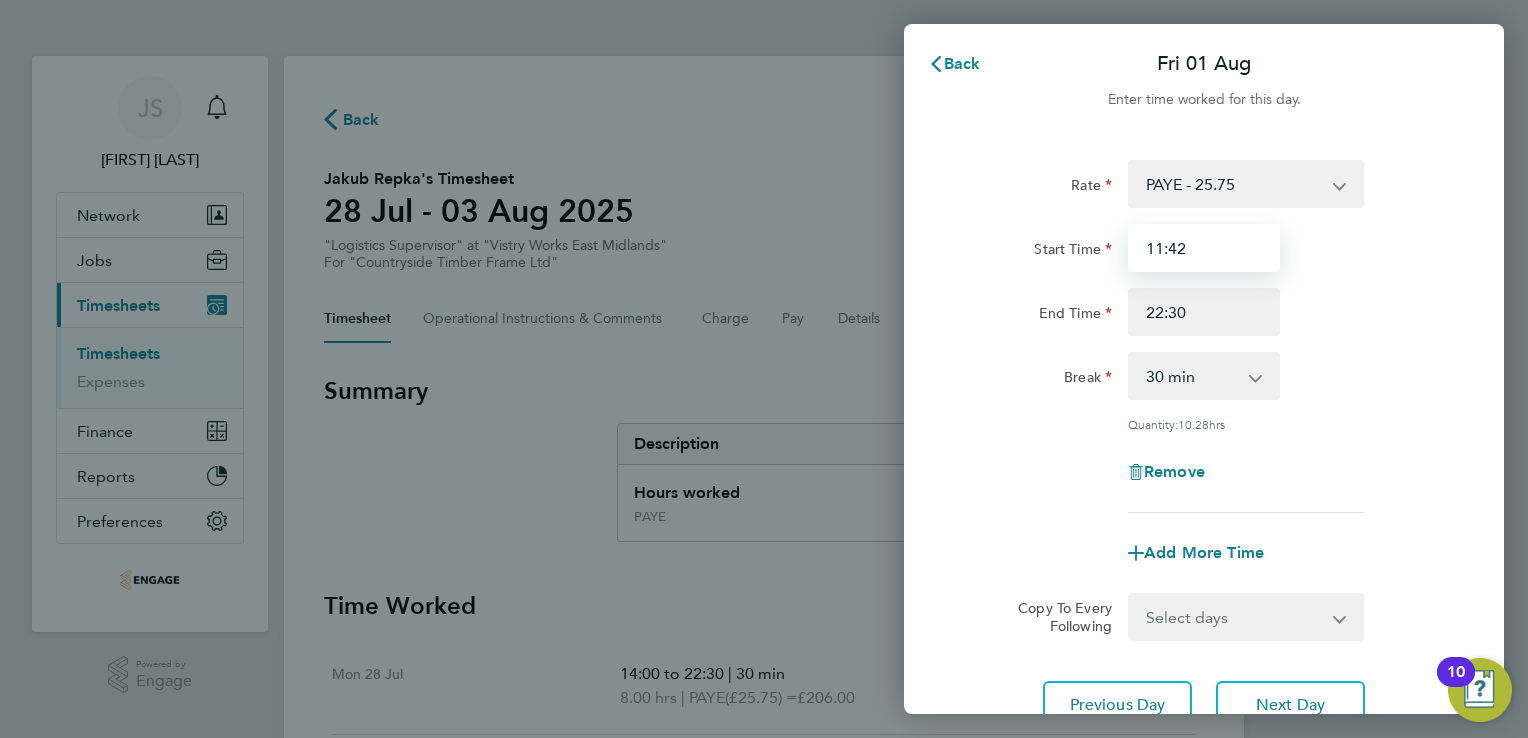type on "11:42" 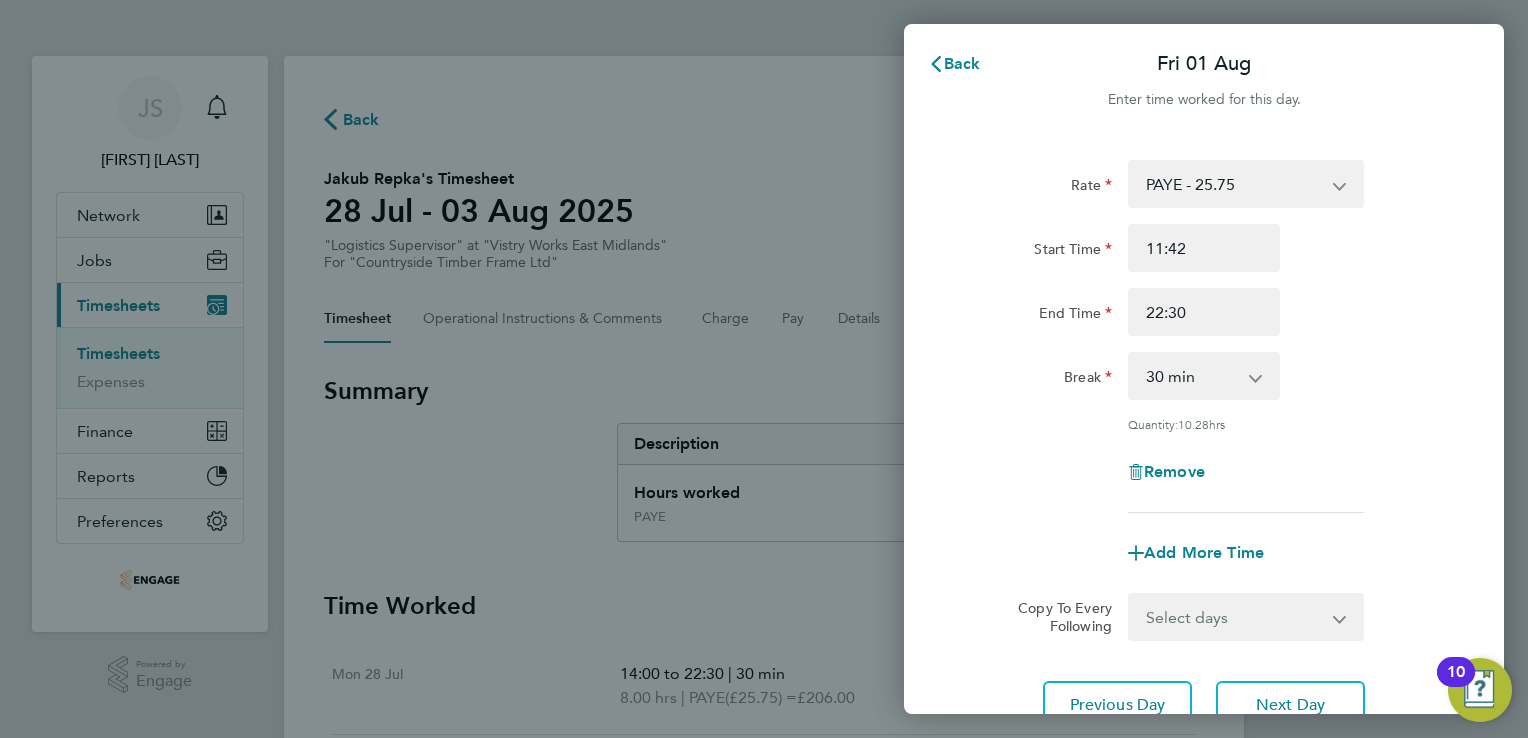 click on "Break  0 min   15 min   30 min   45 min   60 min   75 min   90 min" 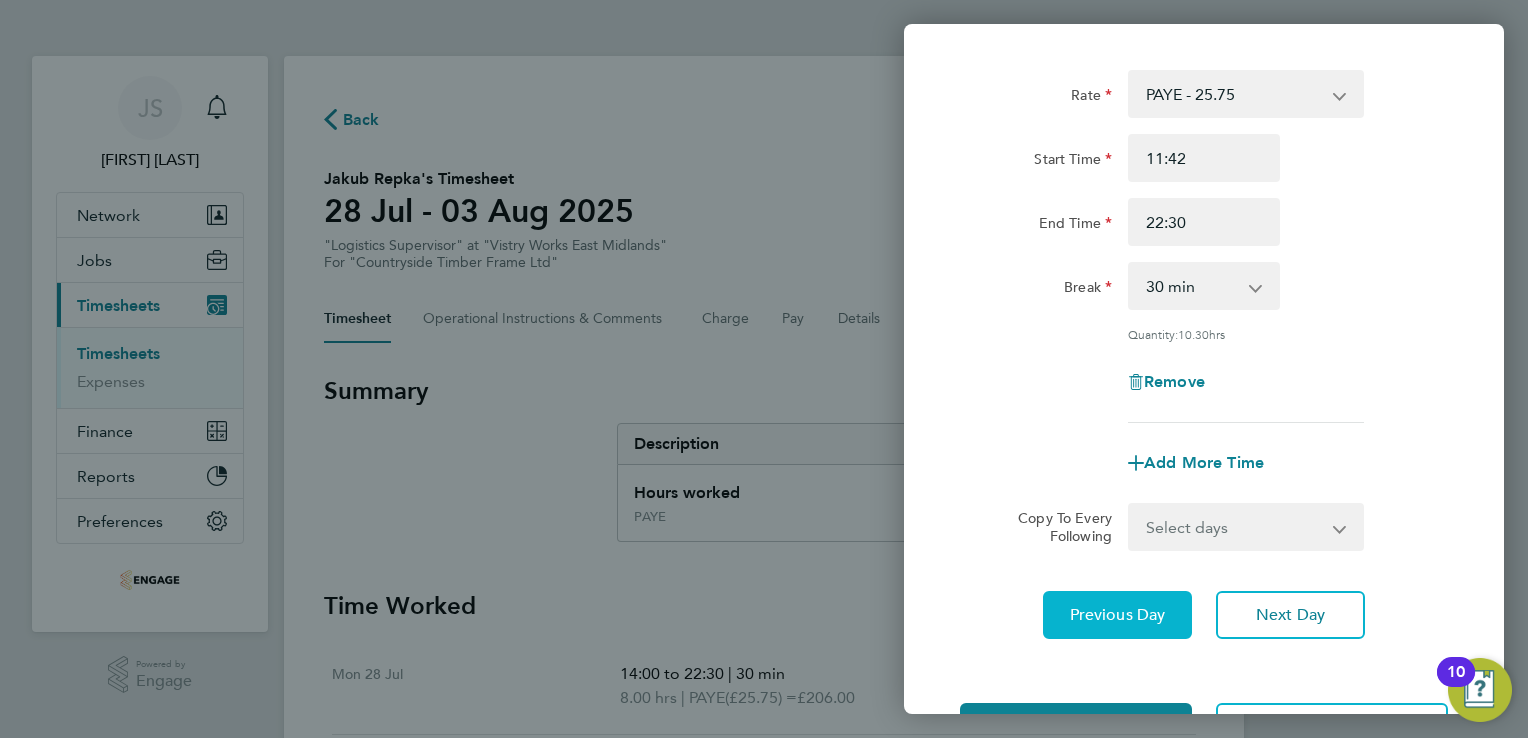 scroll, scrollTop: 164, scrollLeft: 0, axis: vertical 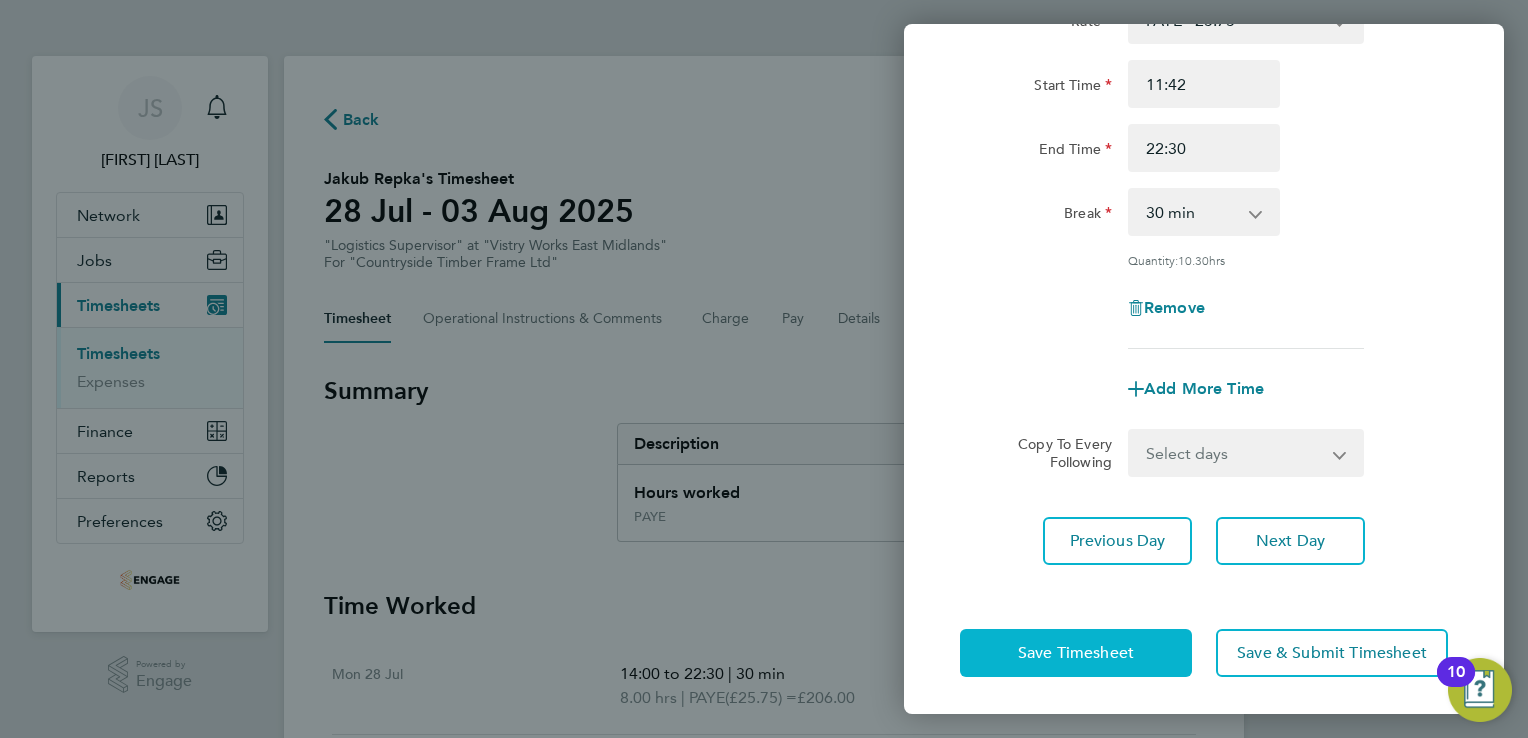 click on "Save Timesheet" 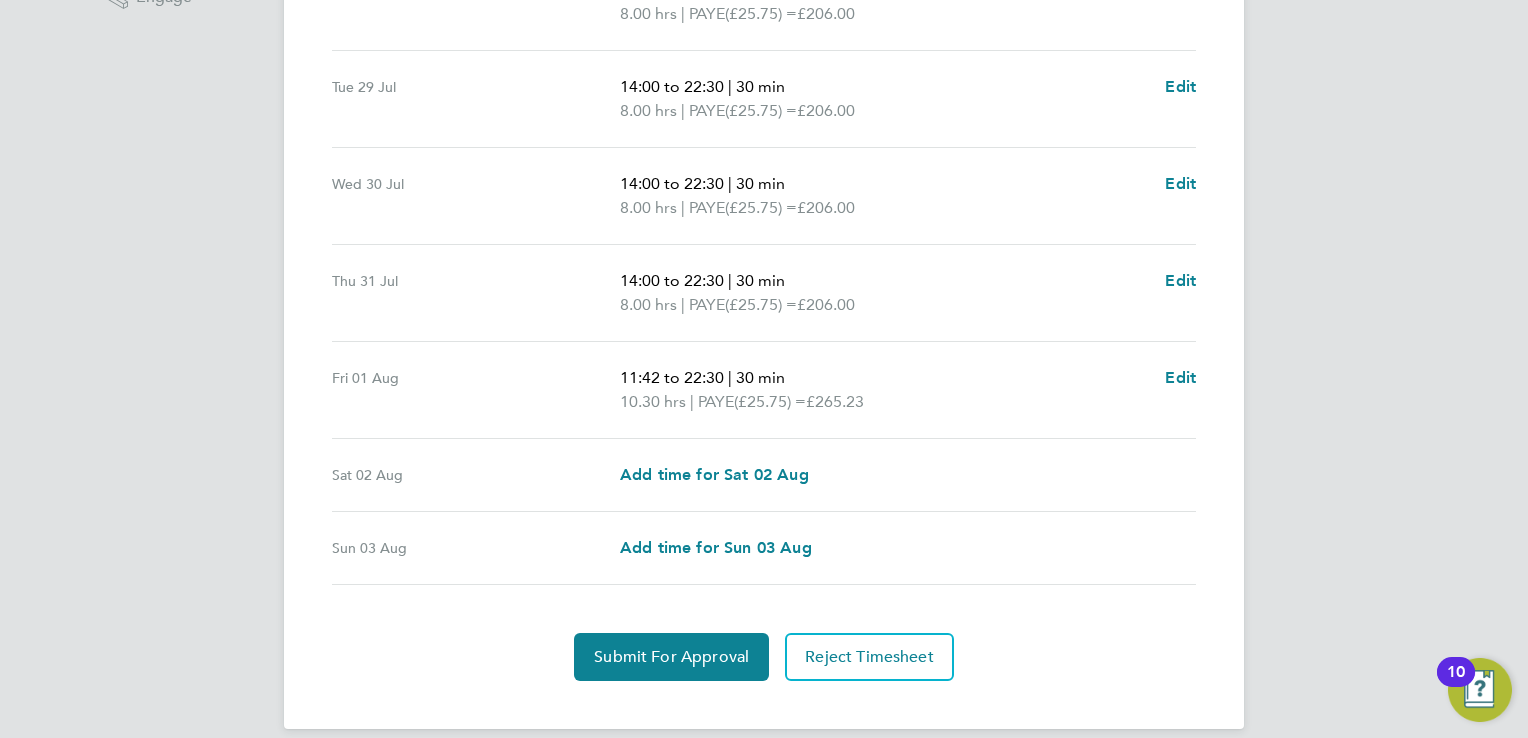 scroll, scrollTop: 700, scrollLeft: 0, axis: vertical 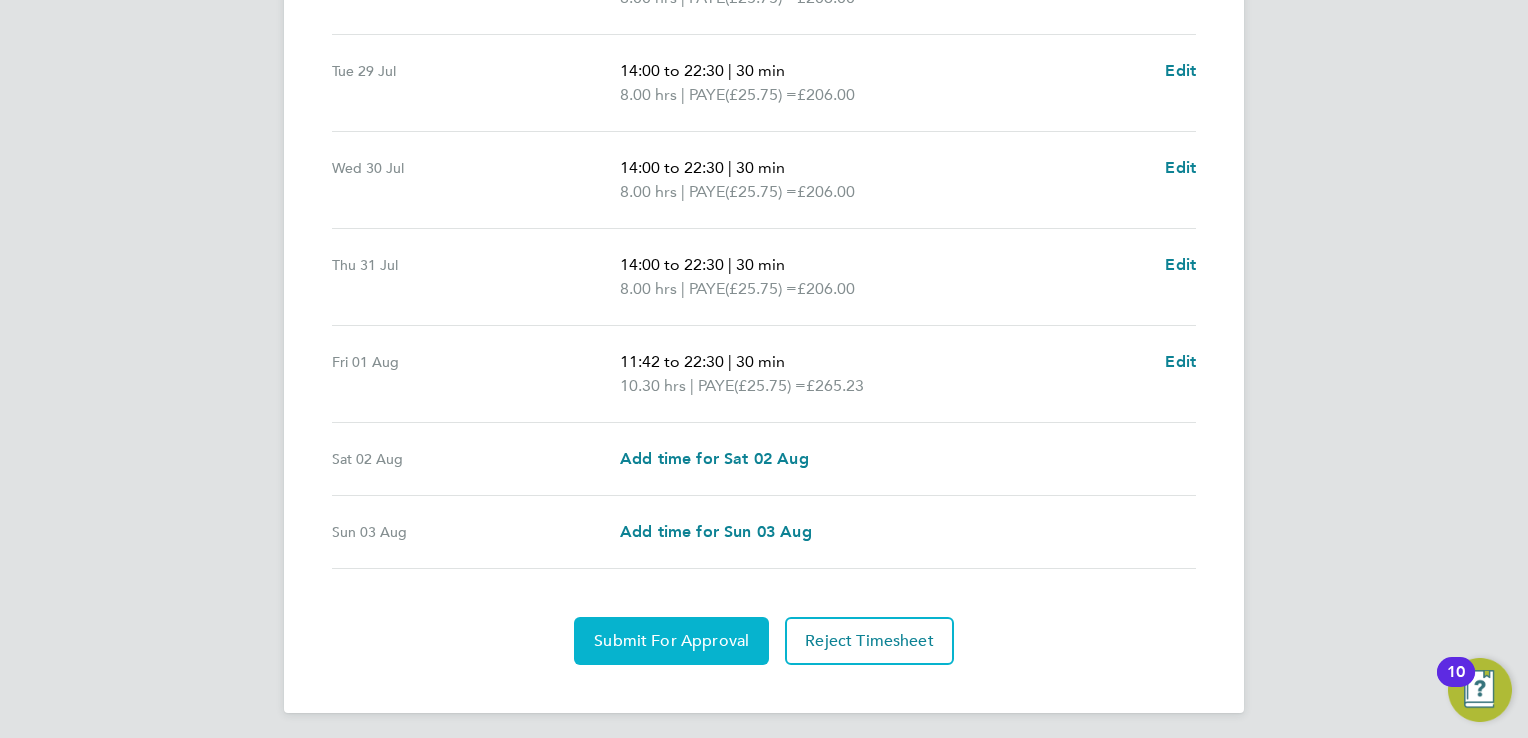 click on "Submit For Approval" 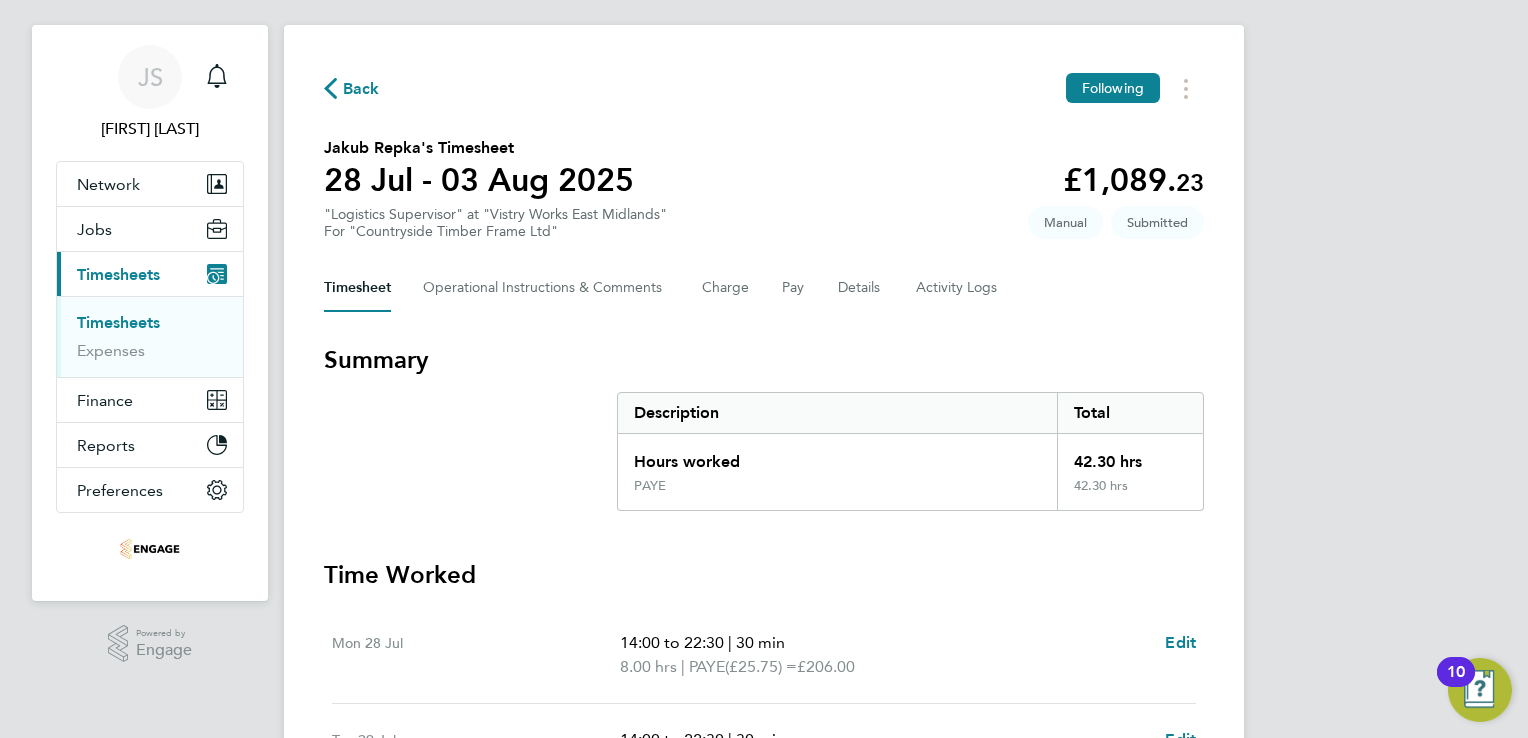 scroll, scrollTop: 0, scrollLeft: 0, axis: both 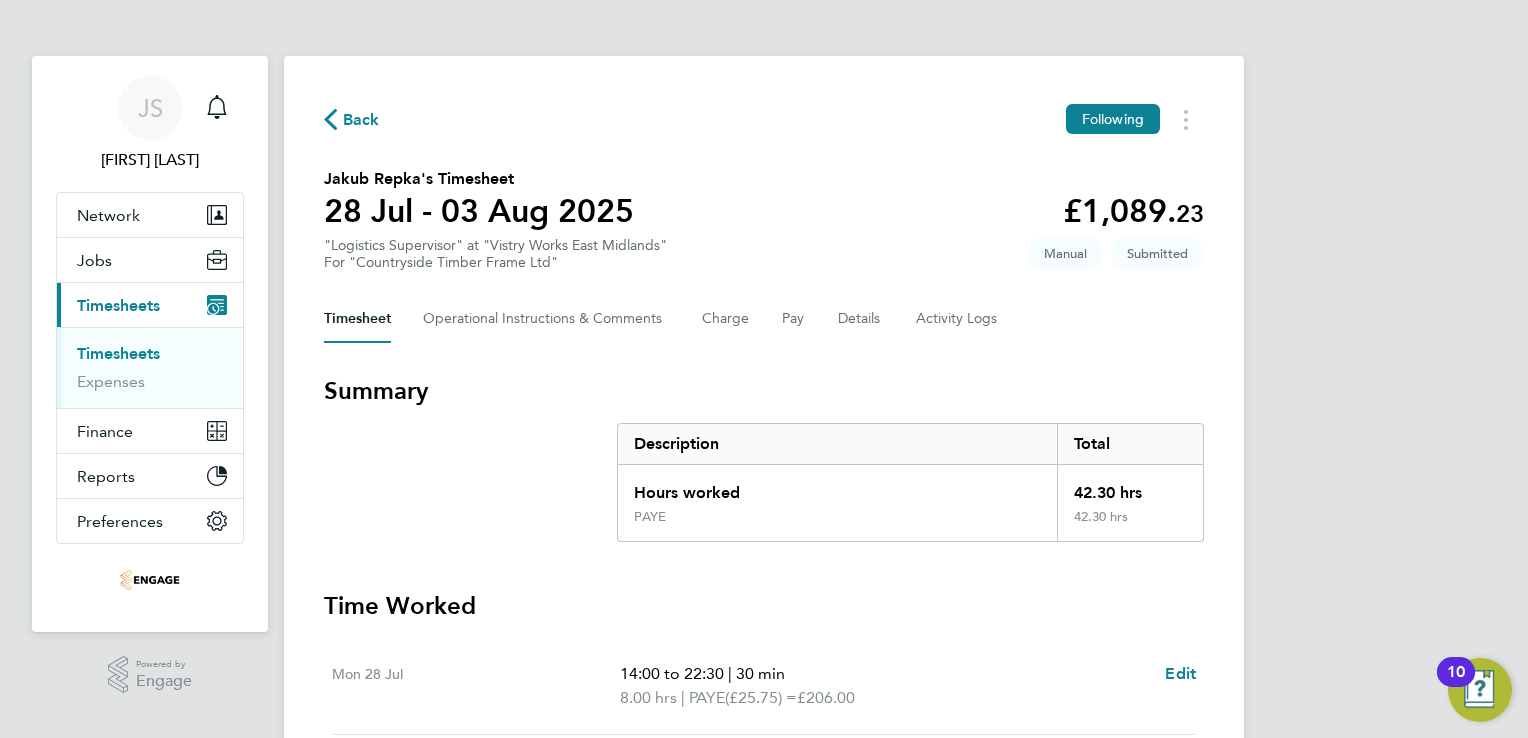 click on "Back" 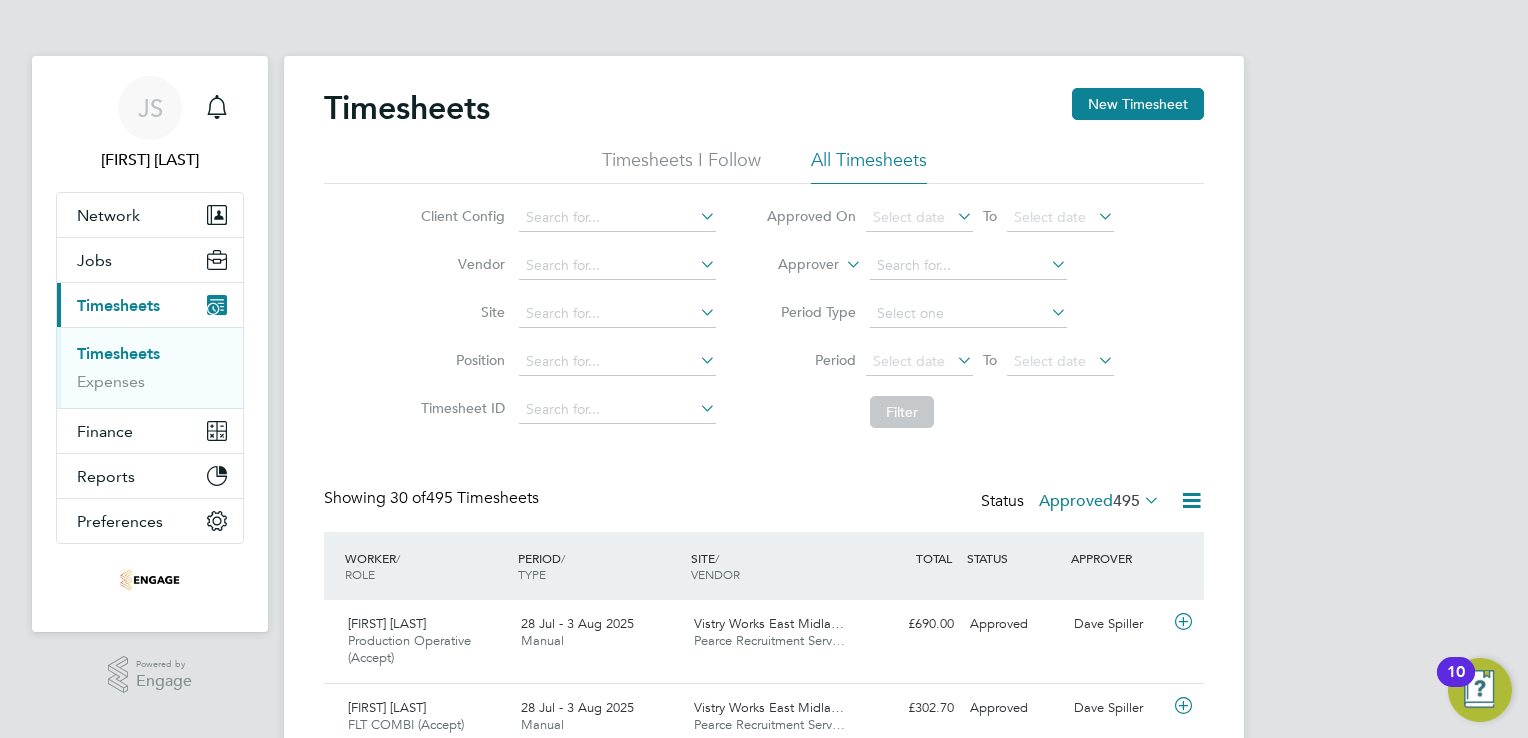 scroll, scrollTop: 10, scrollLeft: 10, axis: both 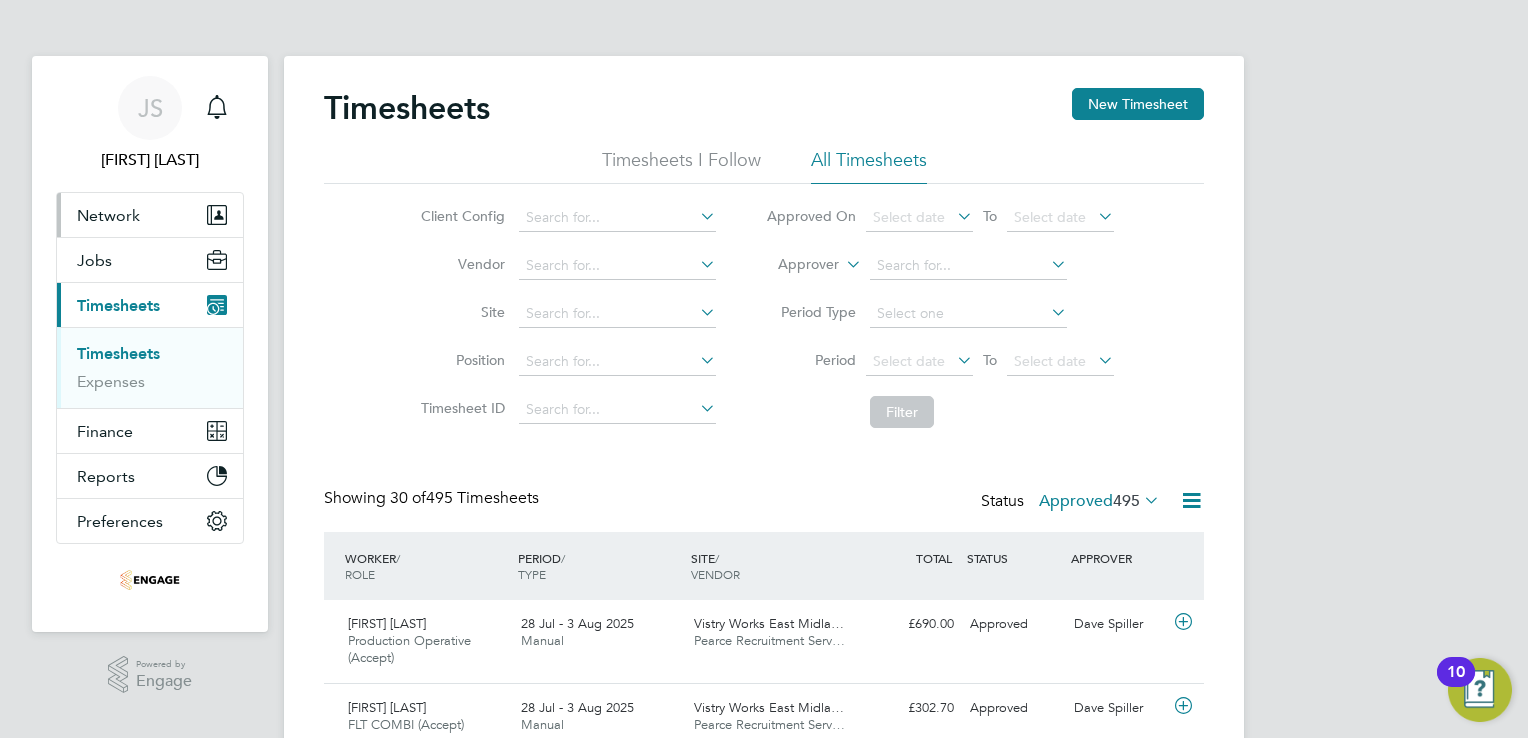 click on "Network" at bounding box center (108, 215) 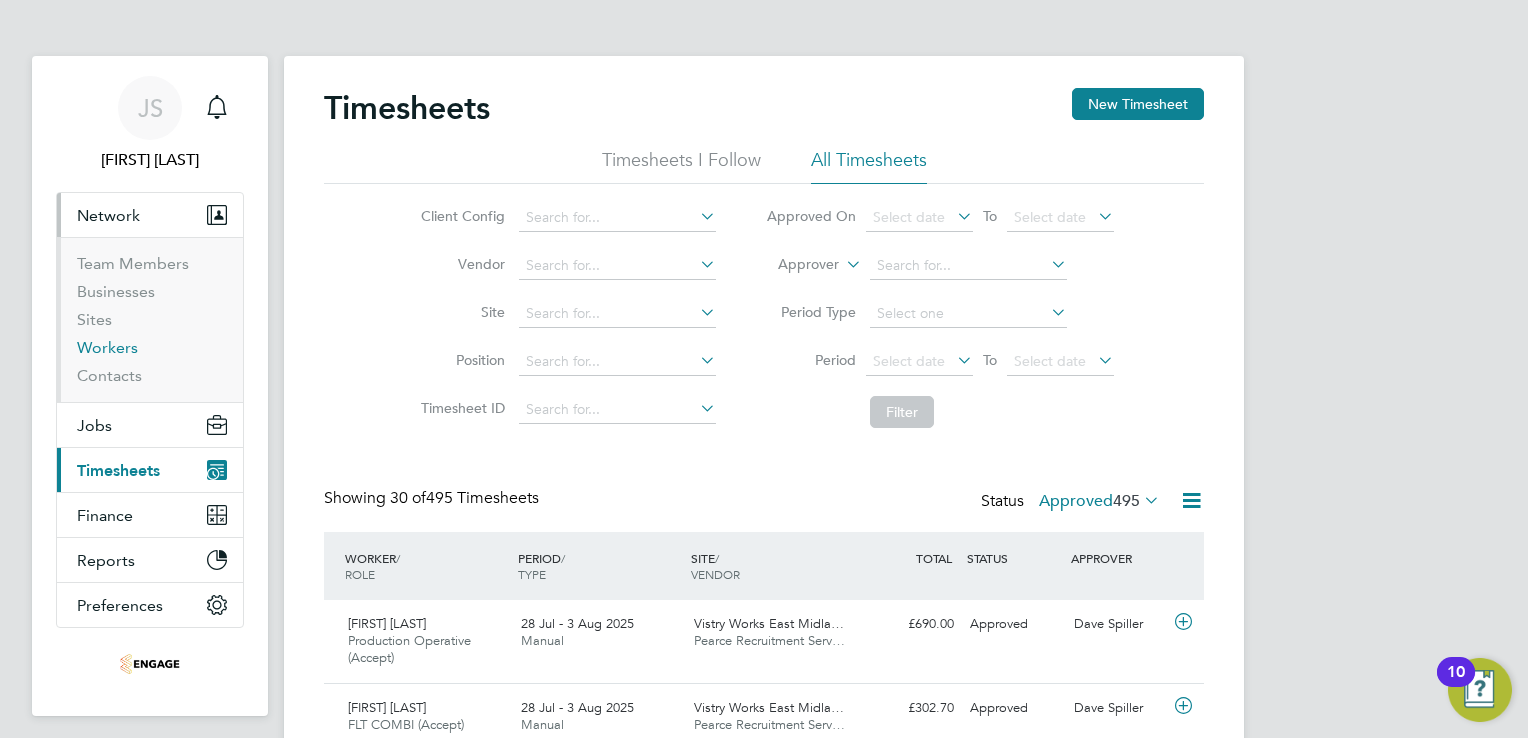 click on "Workers" at bounding box center [107, 347] 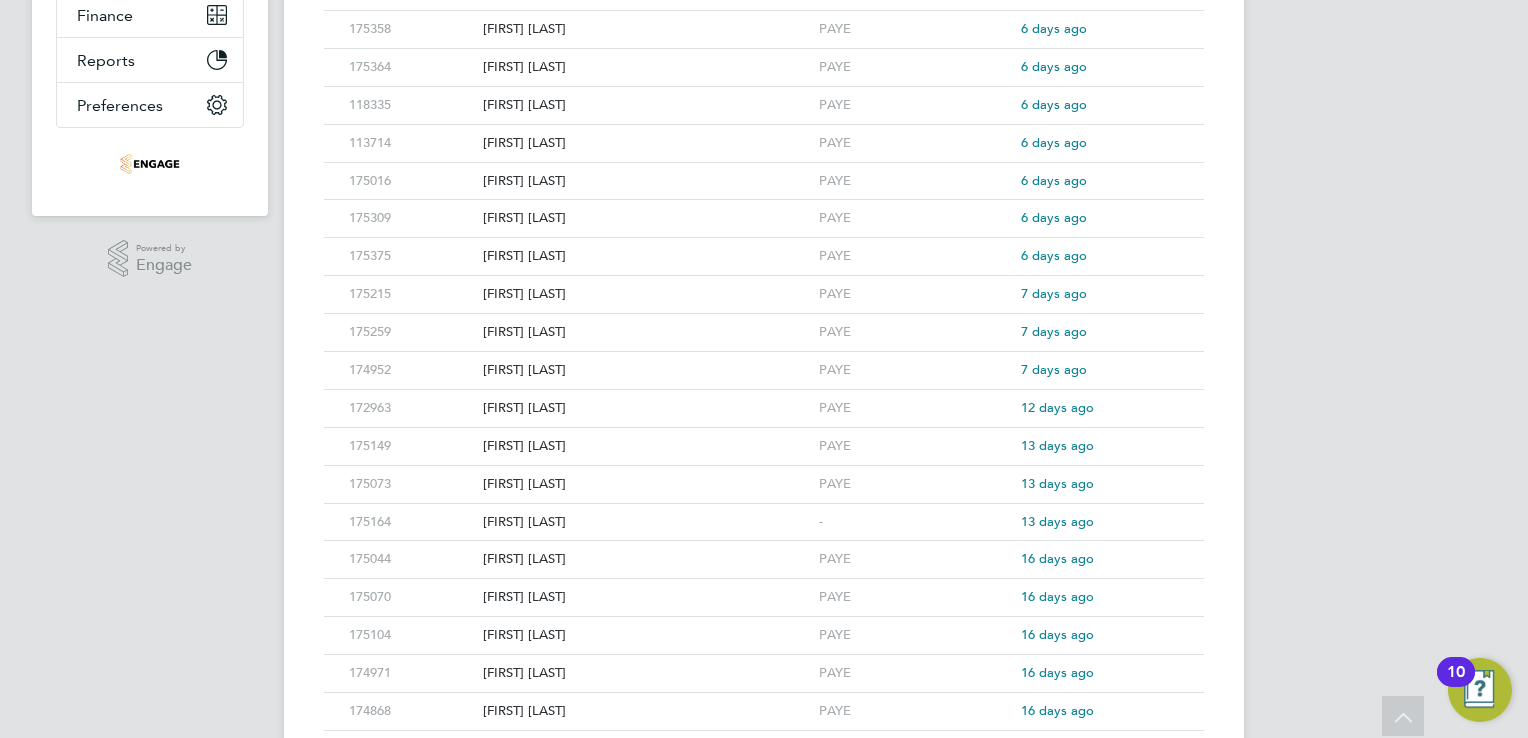 scroll, scrollTop: 0, scrollLeft: 0, axis: both 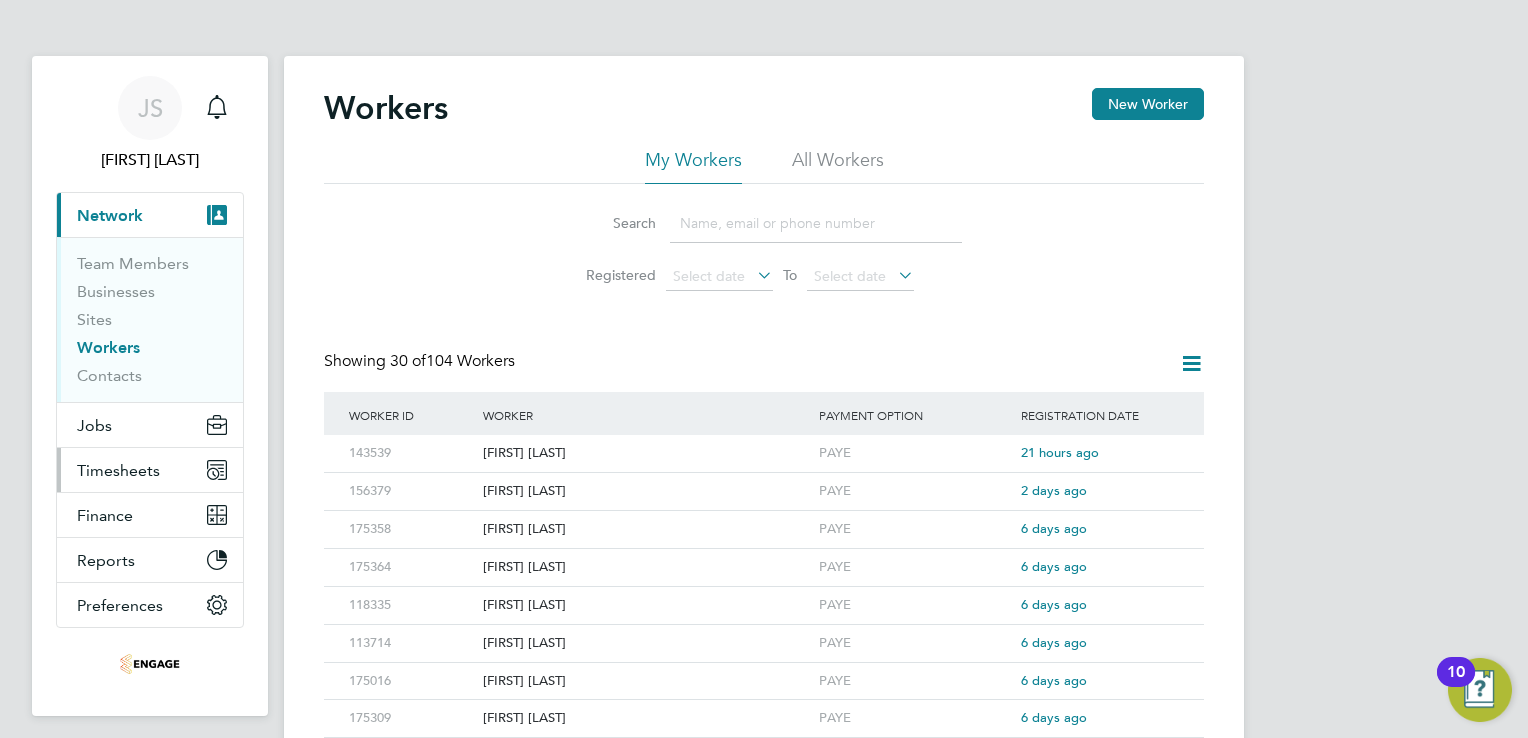 drag, startPoint x: 104, startPoint y: 474, endPoint x: 113, endPoint y: 466, distance: 12.0415945 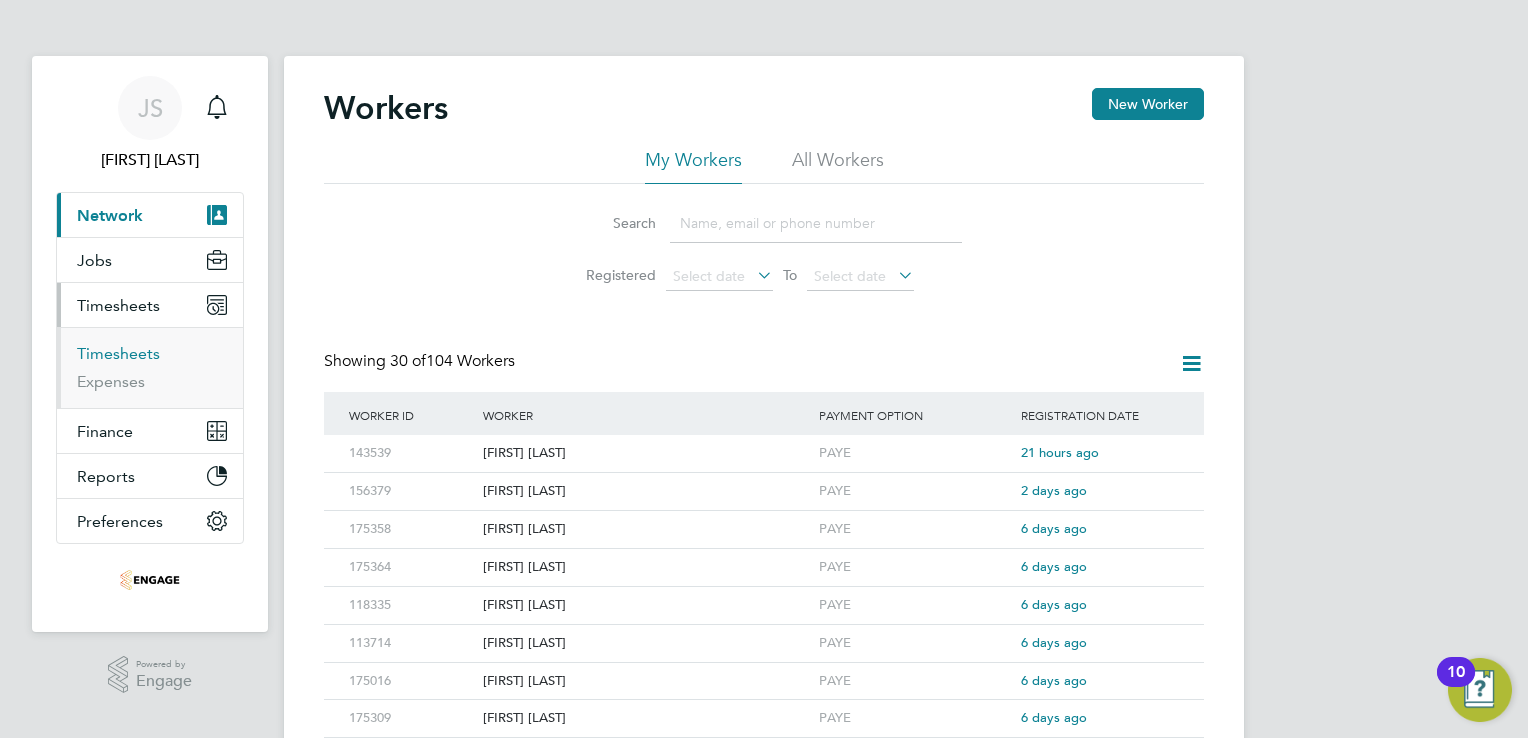 click on "Timesheets" at bounding box center (118, 353) 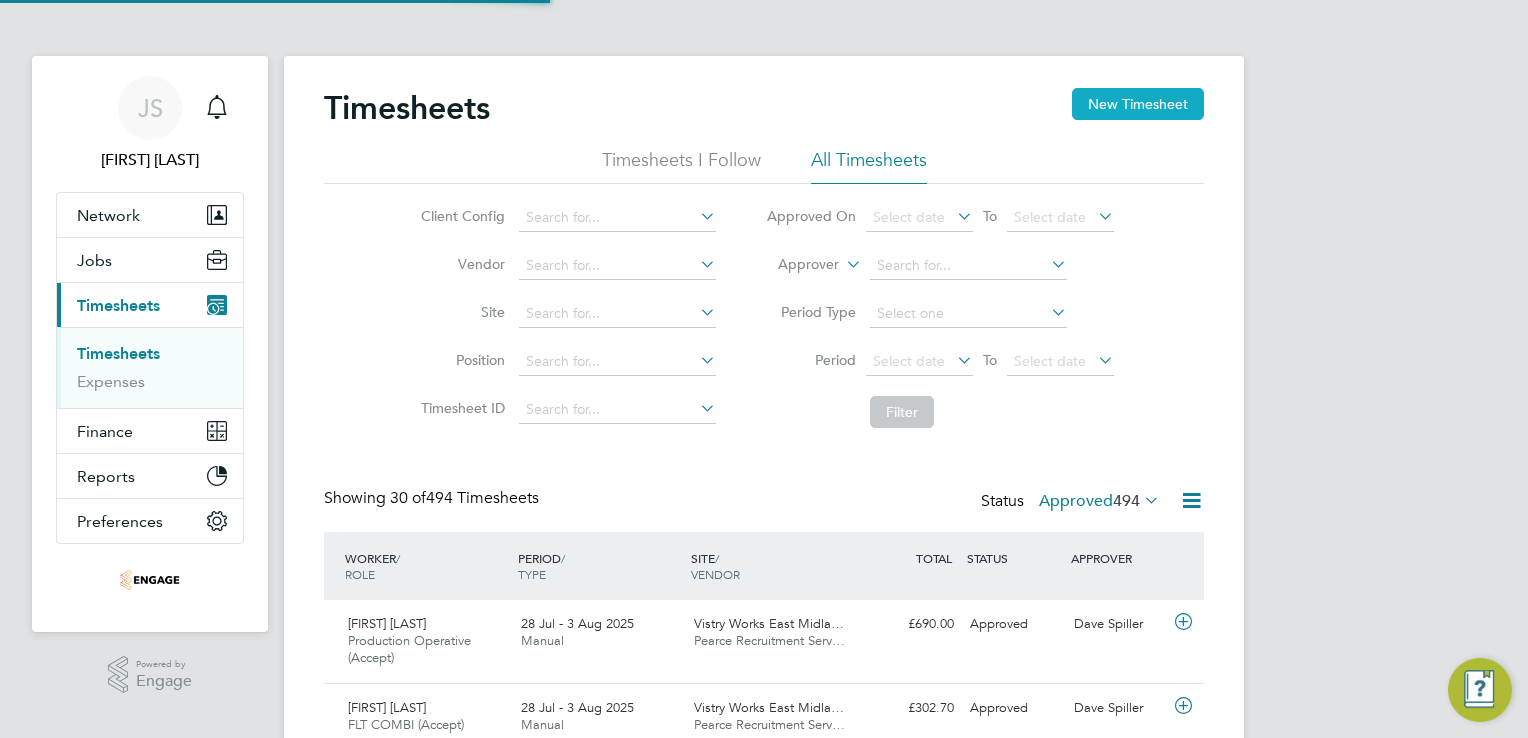 scroll, scrollTop: 10, scrollLeft: 10, axis: both 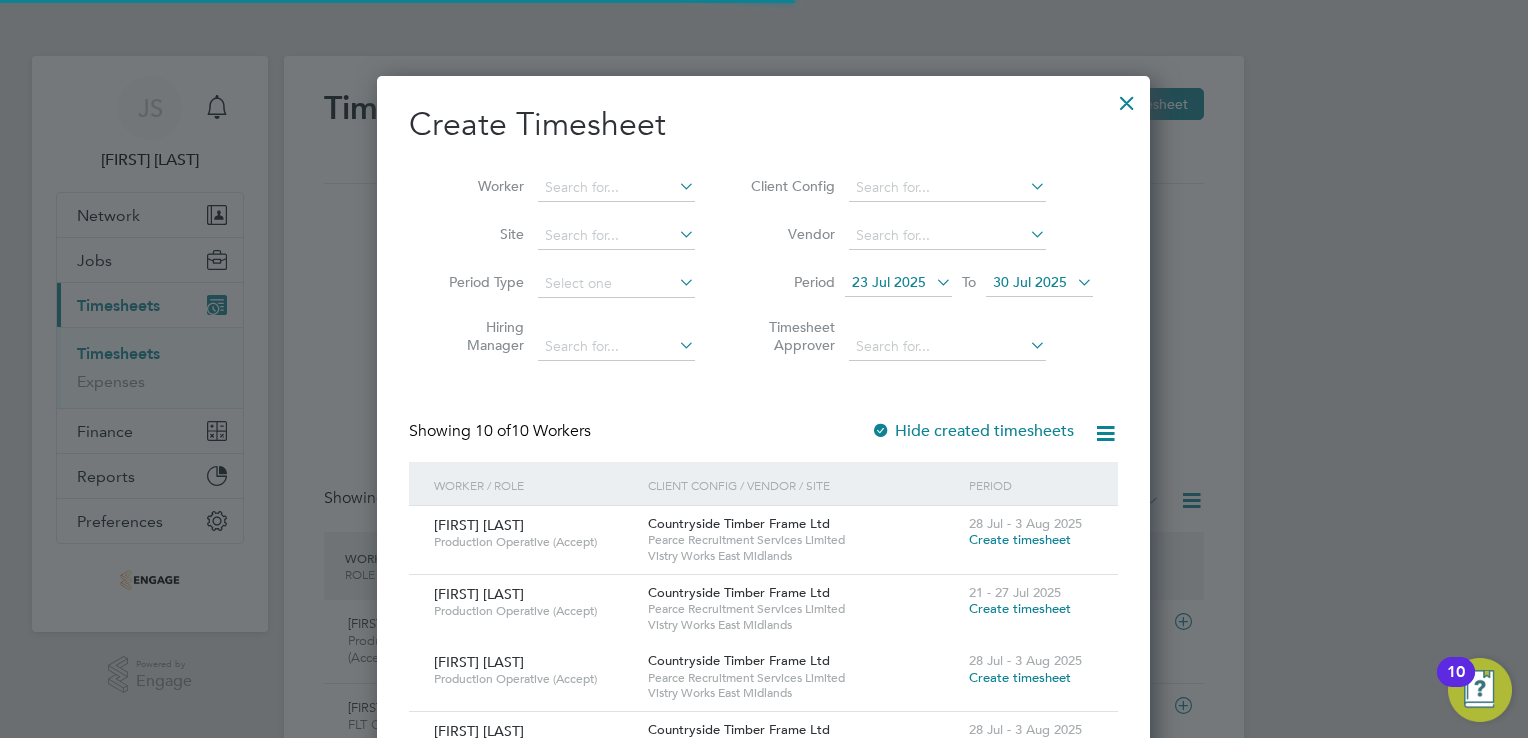 click on "23 Jul 2025" at bounding box center [889, 282] 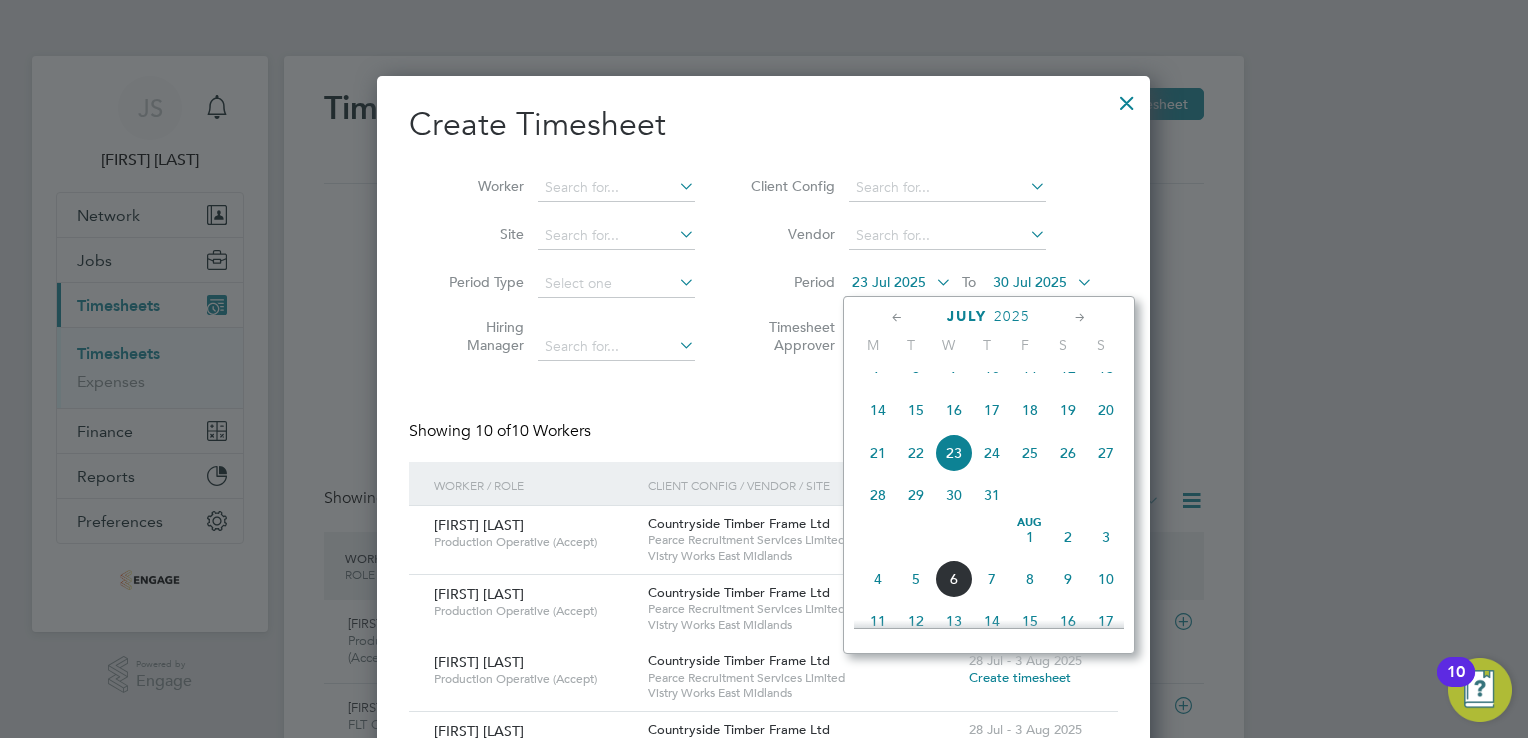 click on "28" 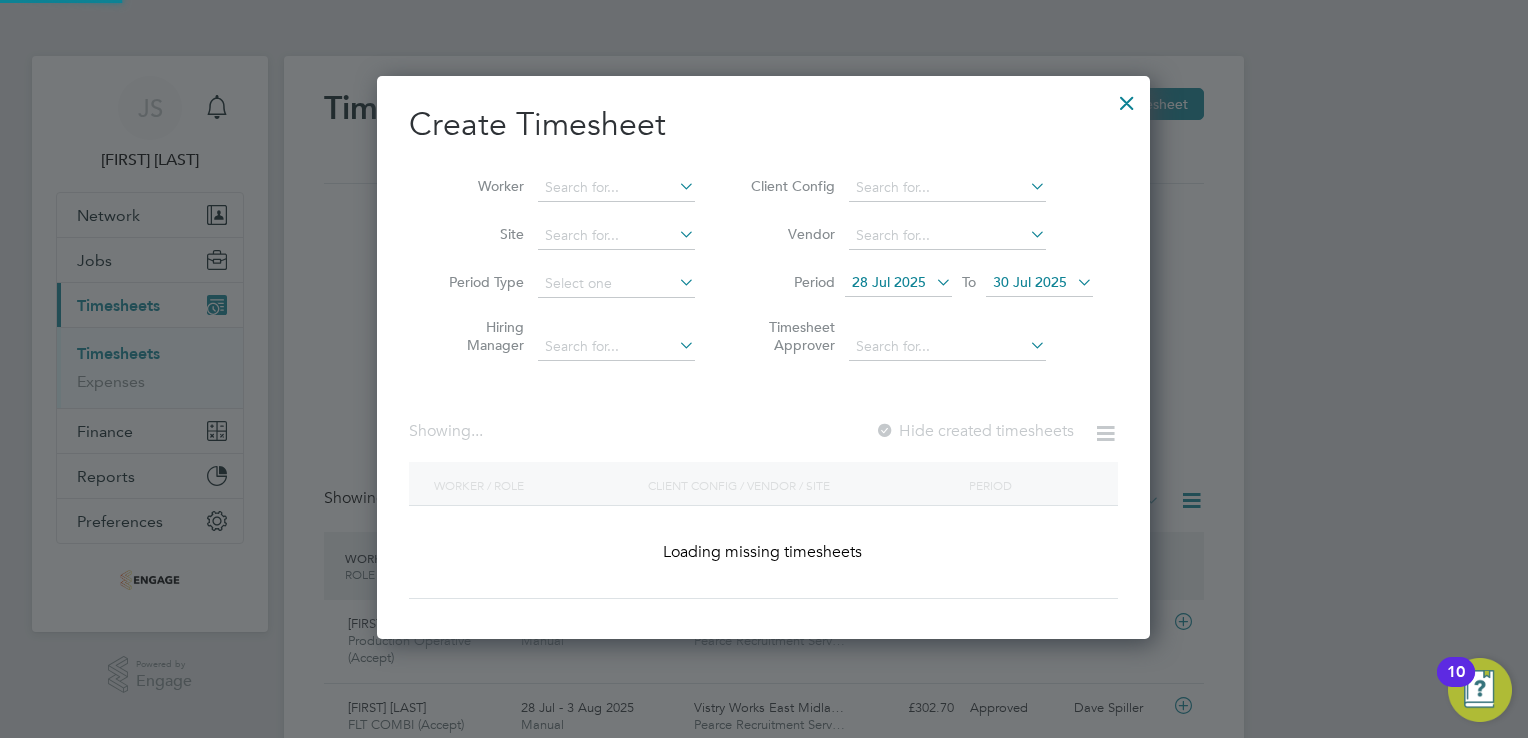 click on "30 Jul 2025" at bounding box center [1030, 282] 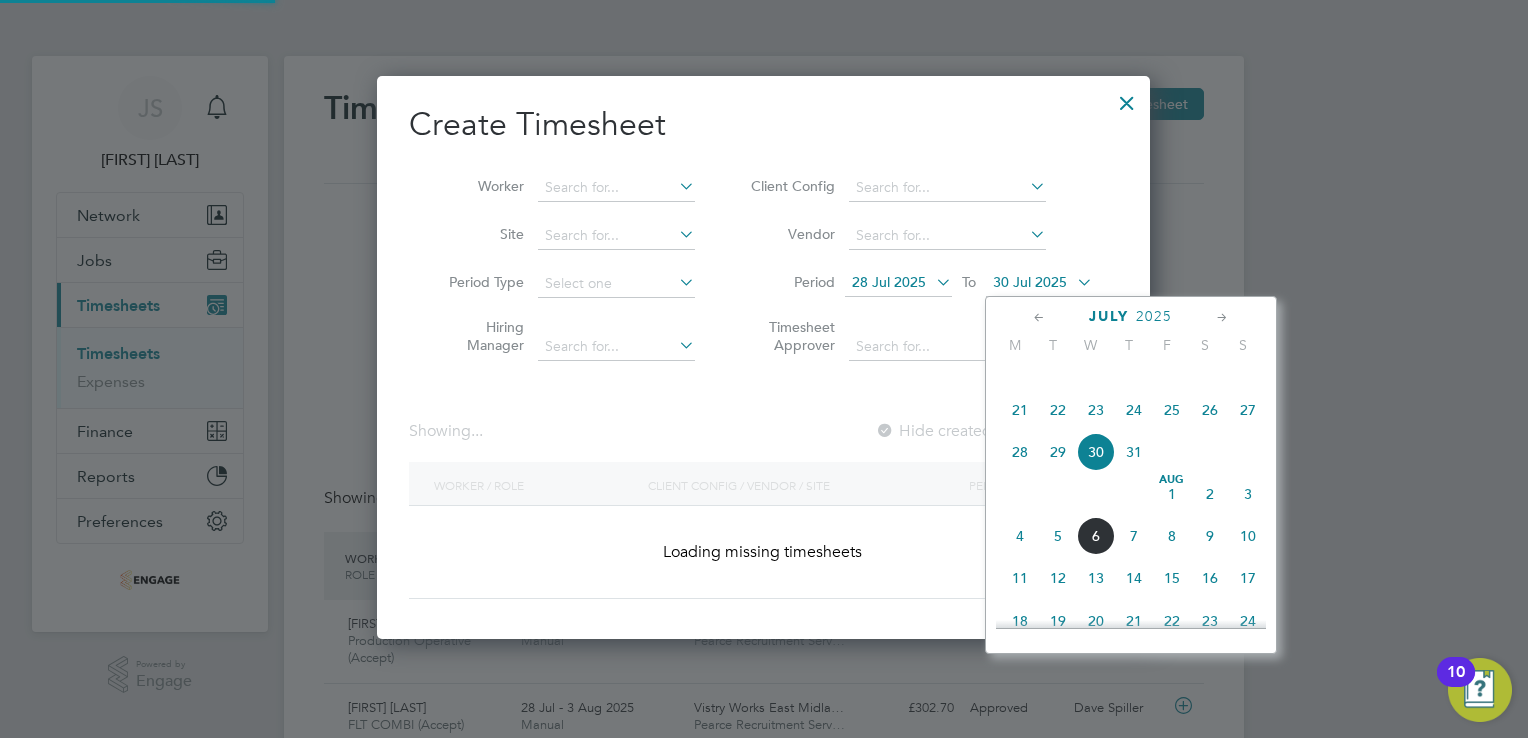 click on "3" 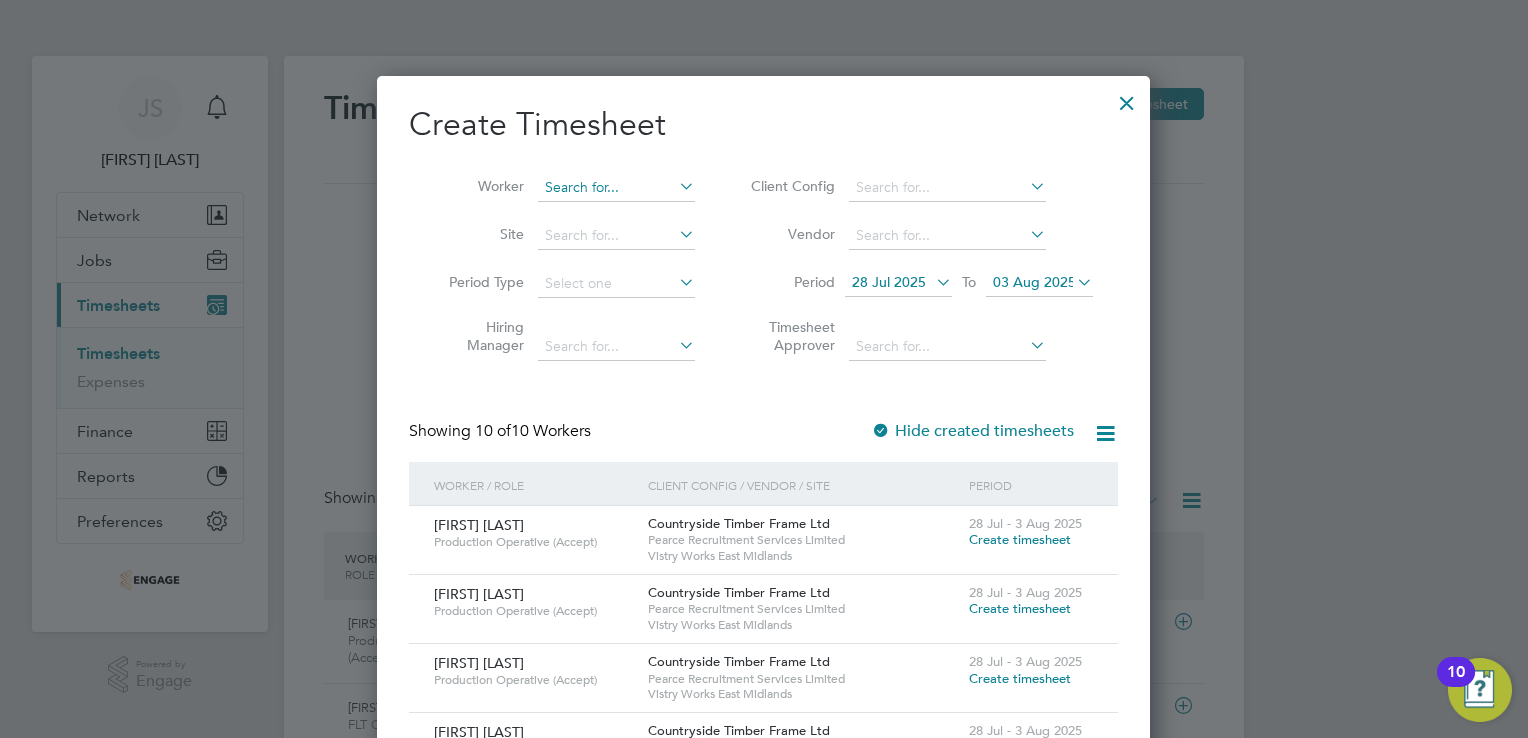 click at bounding box center (616, 188) 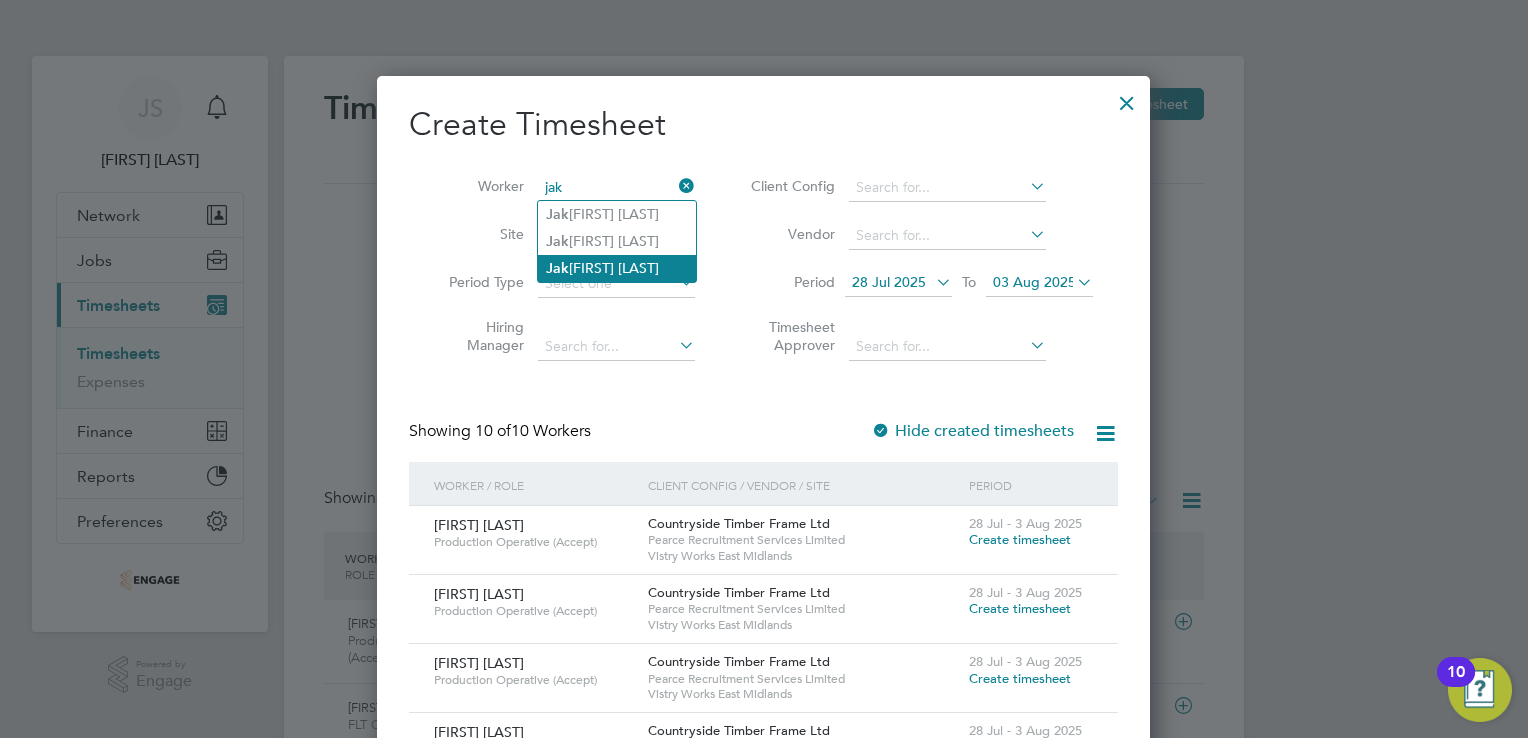 click on "Jak ub Repka" 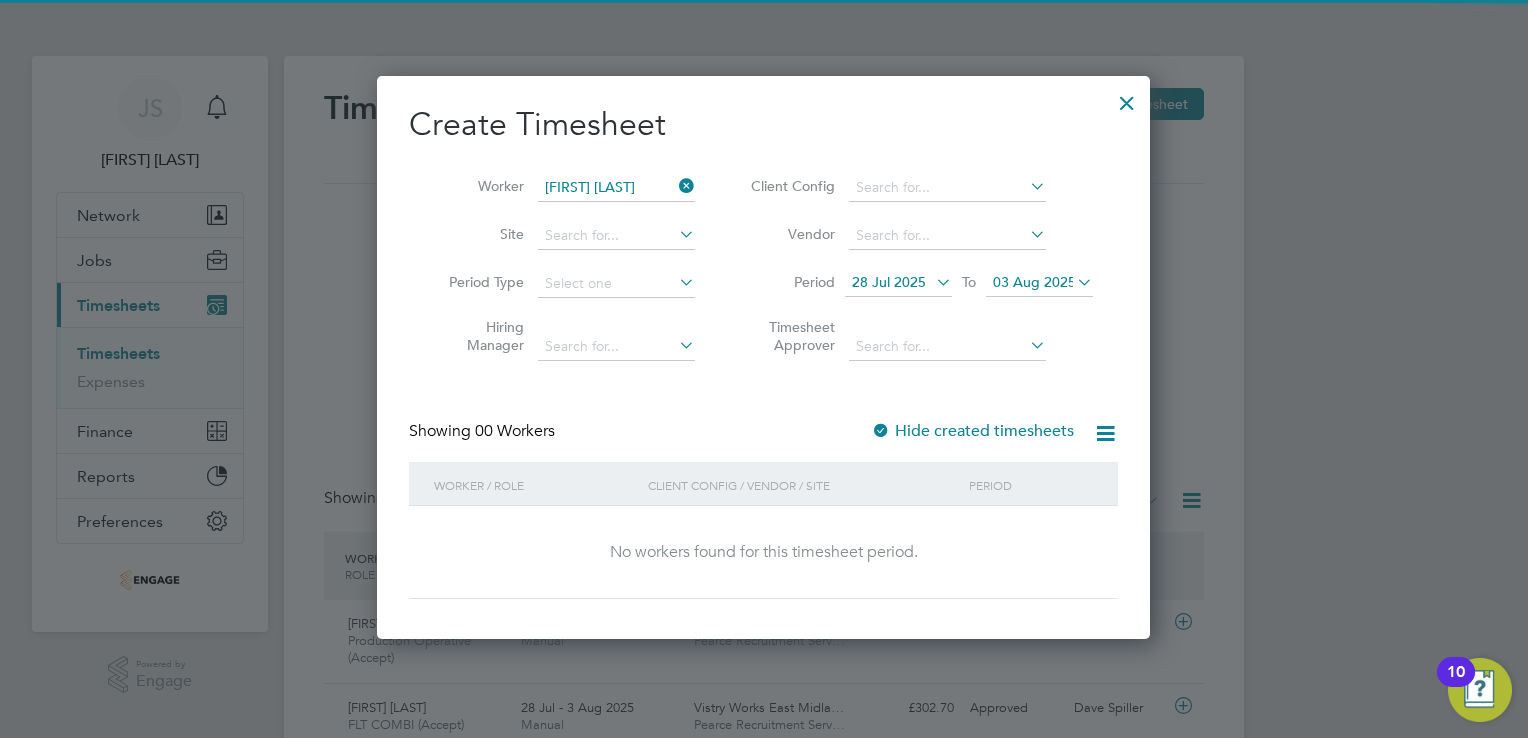 click on "Hide created timesheets" at bounding box center [972, 431] 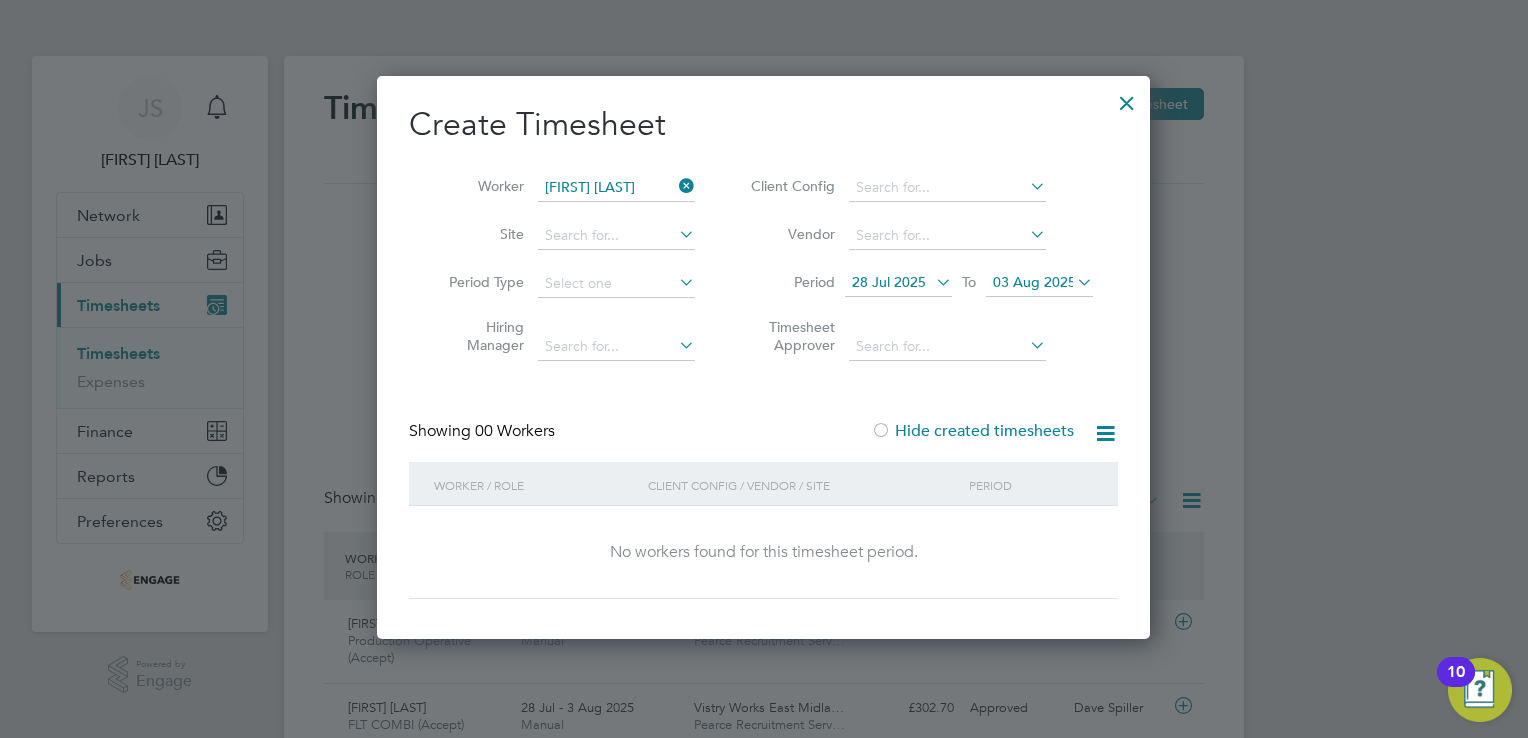 click on "Hide created timesheets" at bounding box center (972, 431) 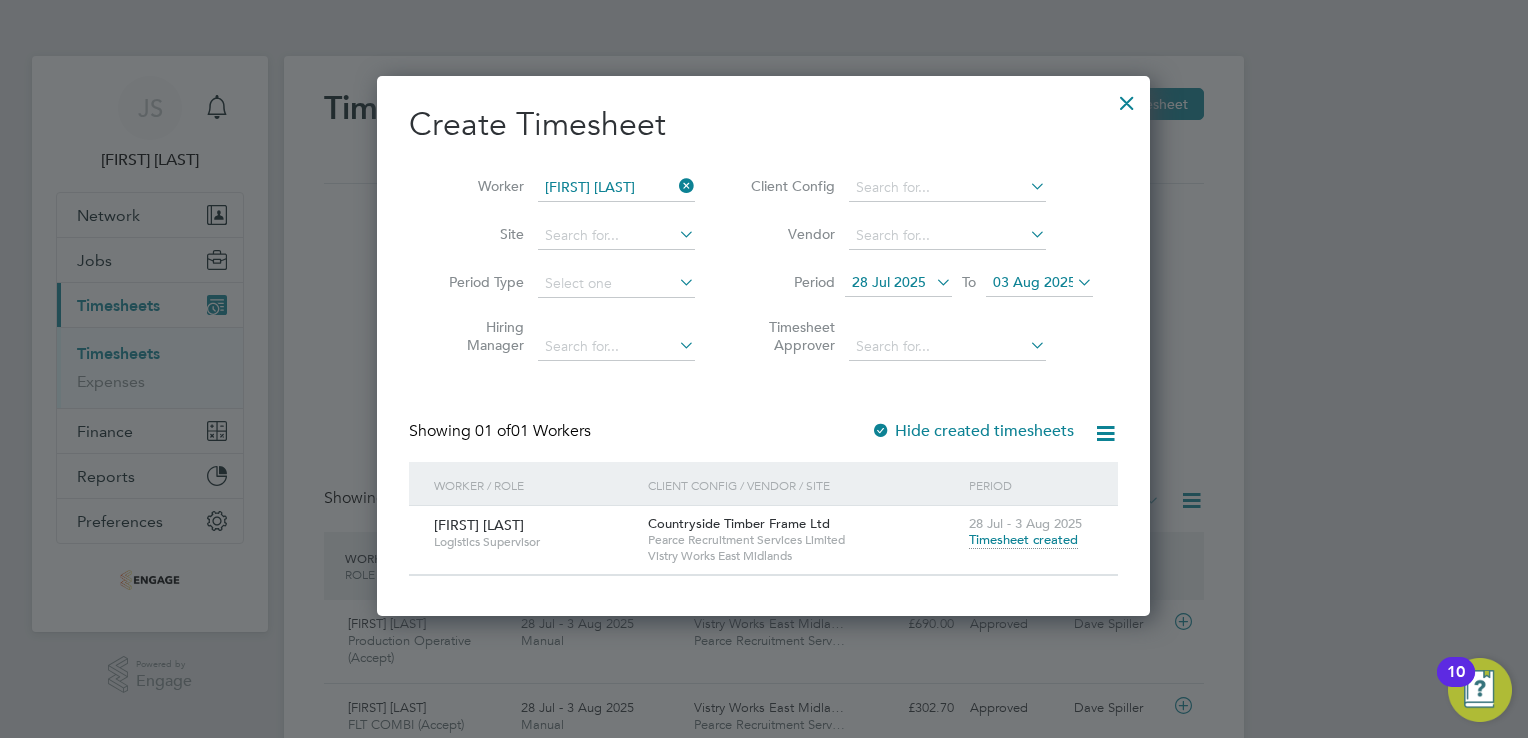 click on "Timesheet created" at bounding box center [1023, 540] 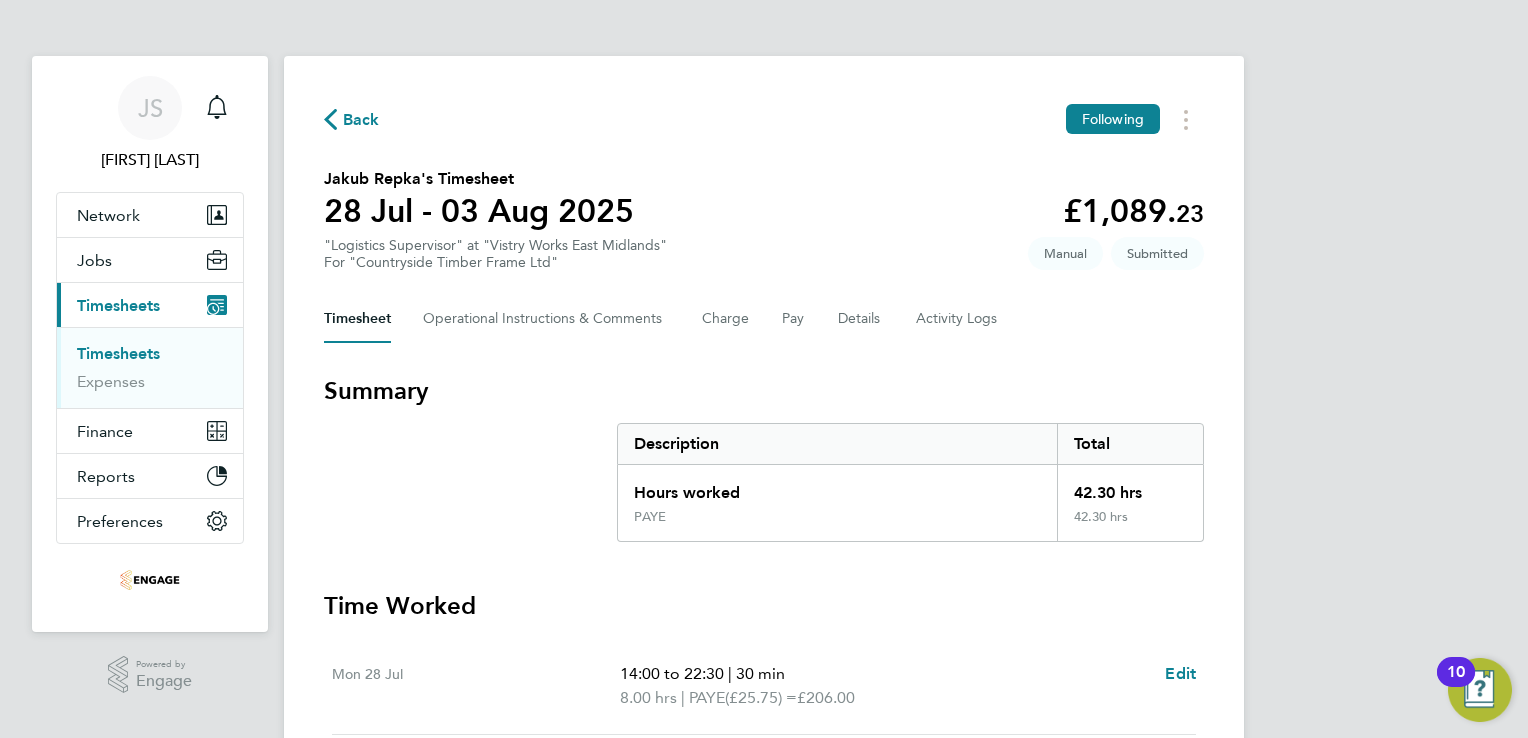 click on "Back" 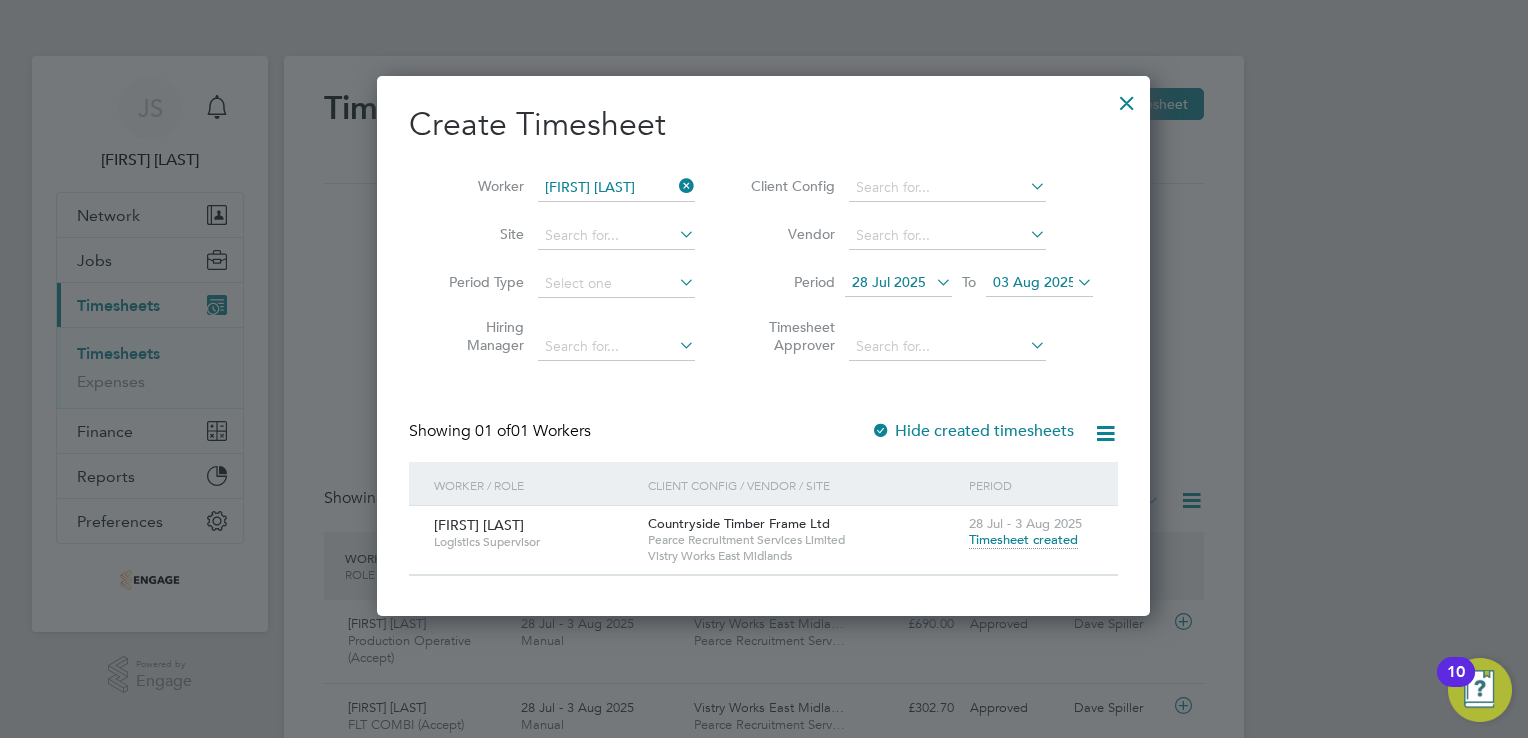 click at bounding box center (675, 186) 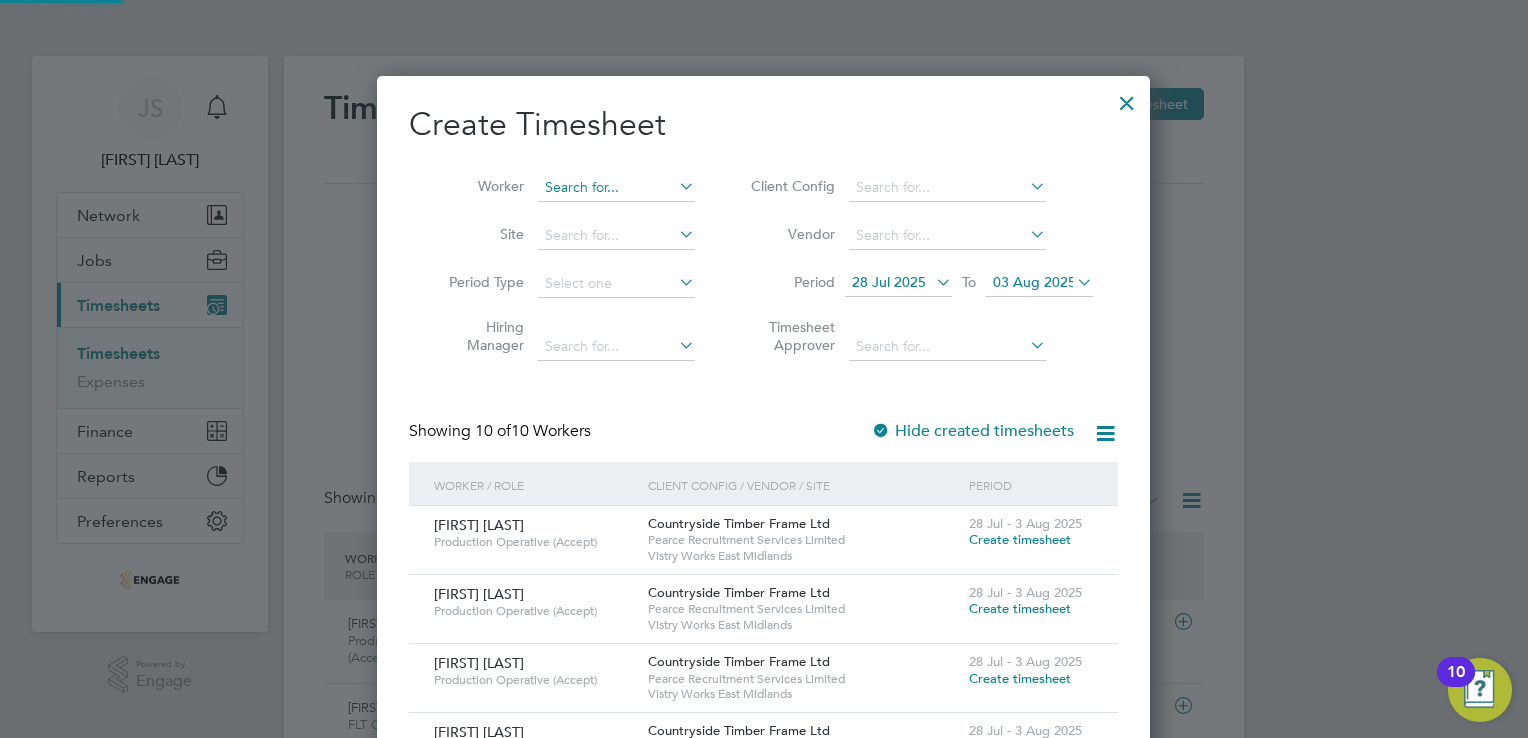 click at bounding box center [616, 188] 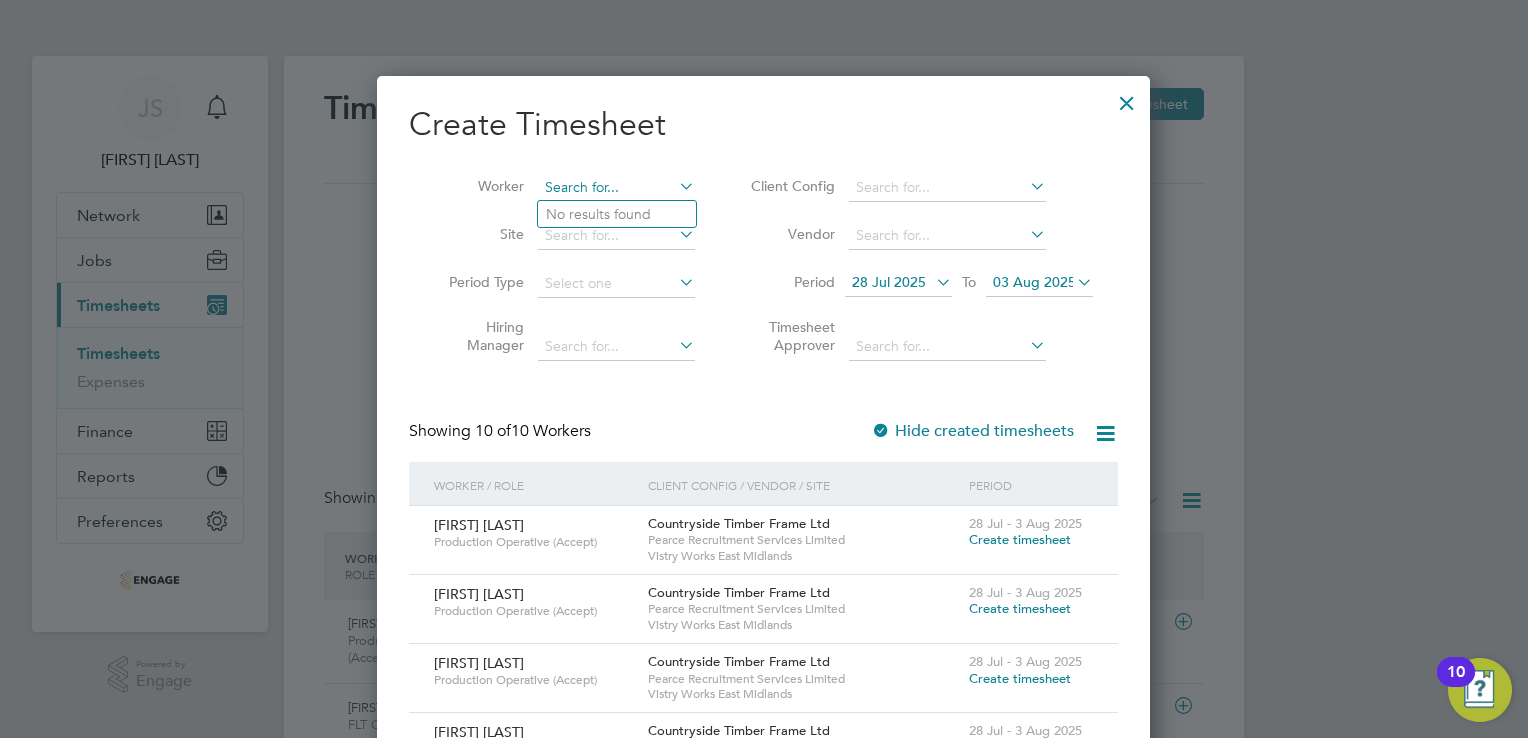 click at bounding box center [616, 188] 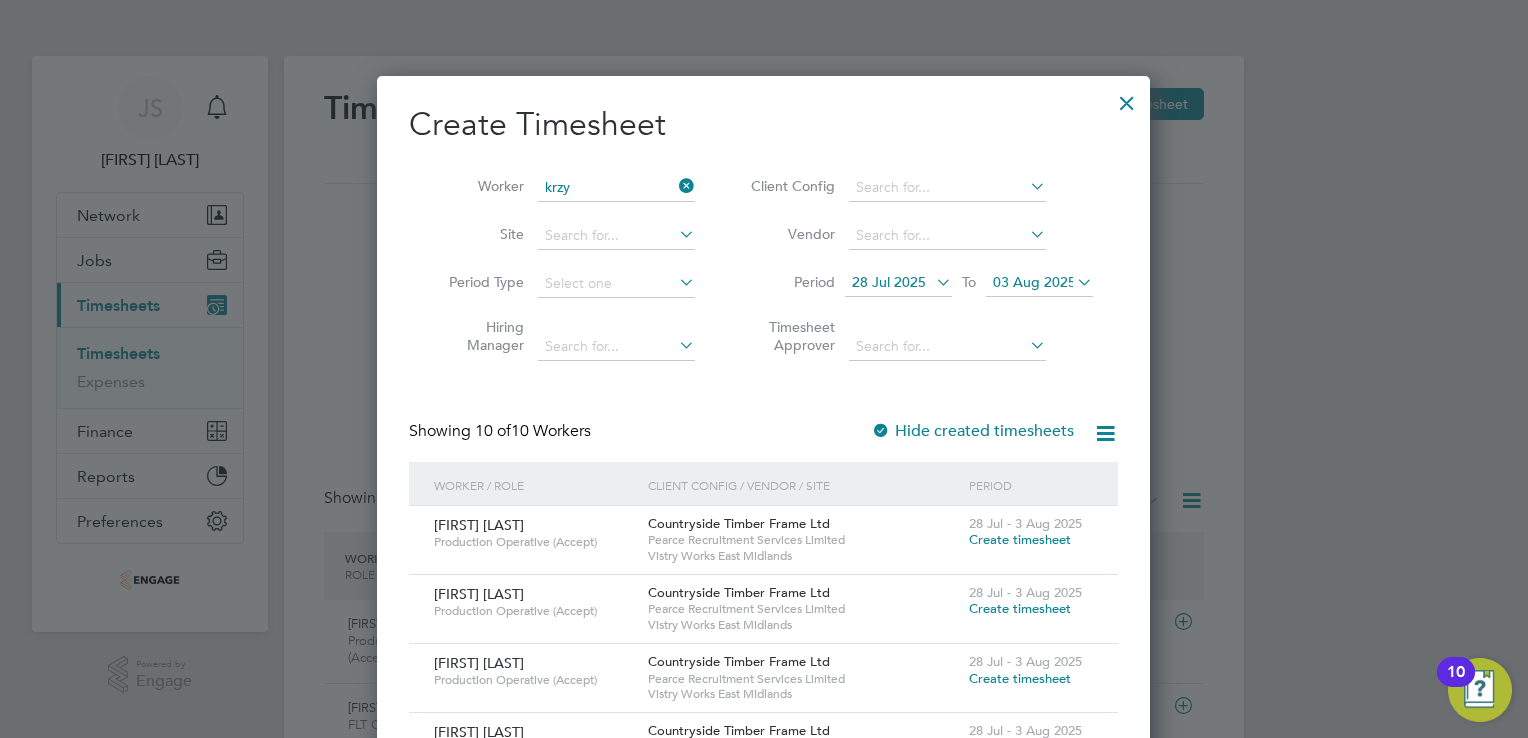 click on "Krzy sztof Ruda" 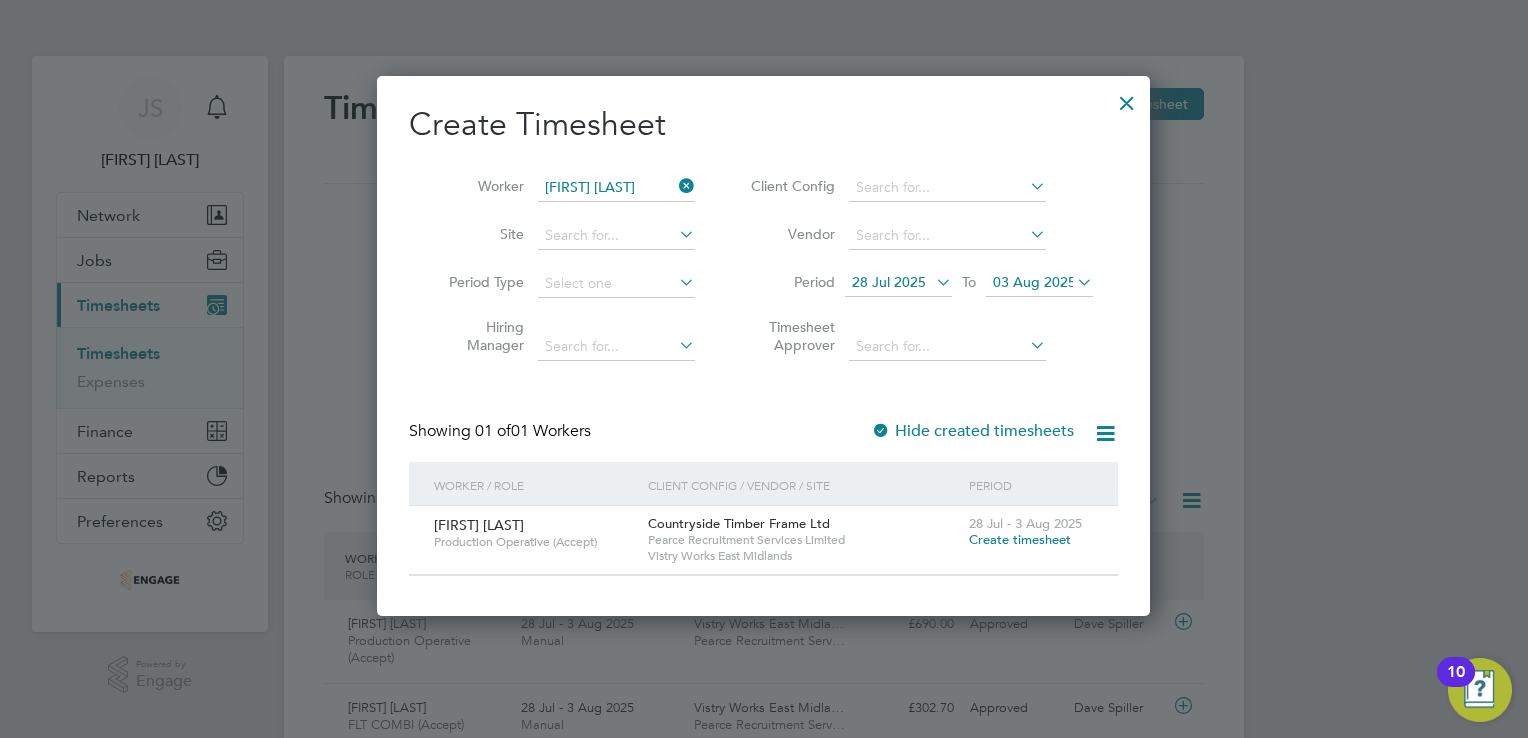 click on "Create timesheet" at bounding box center [1020, 539] 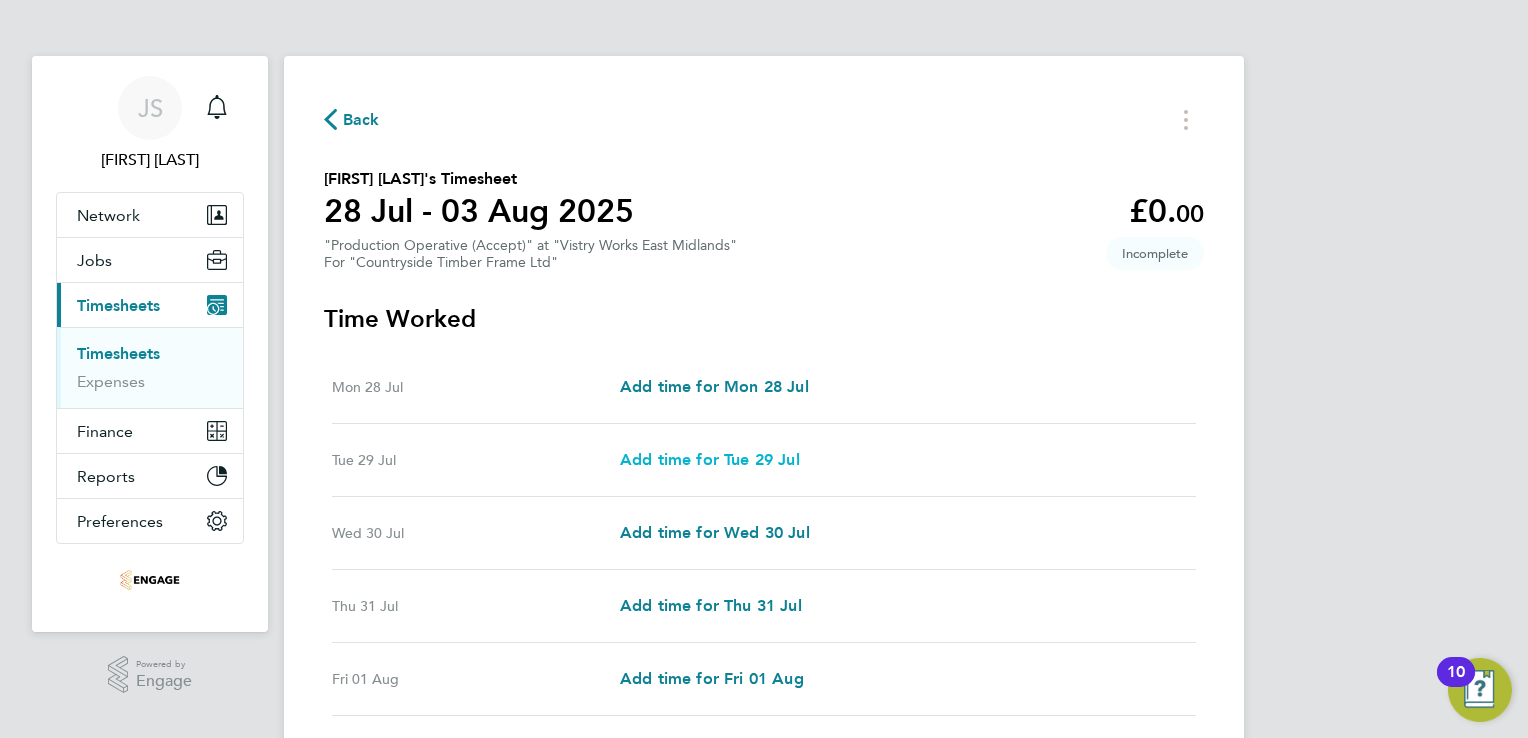 click on "Add time for Tue 29 Jul" at bounding box center [710, 459] 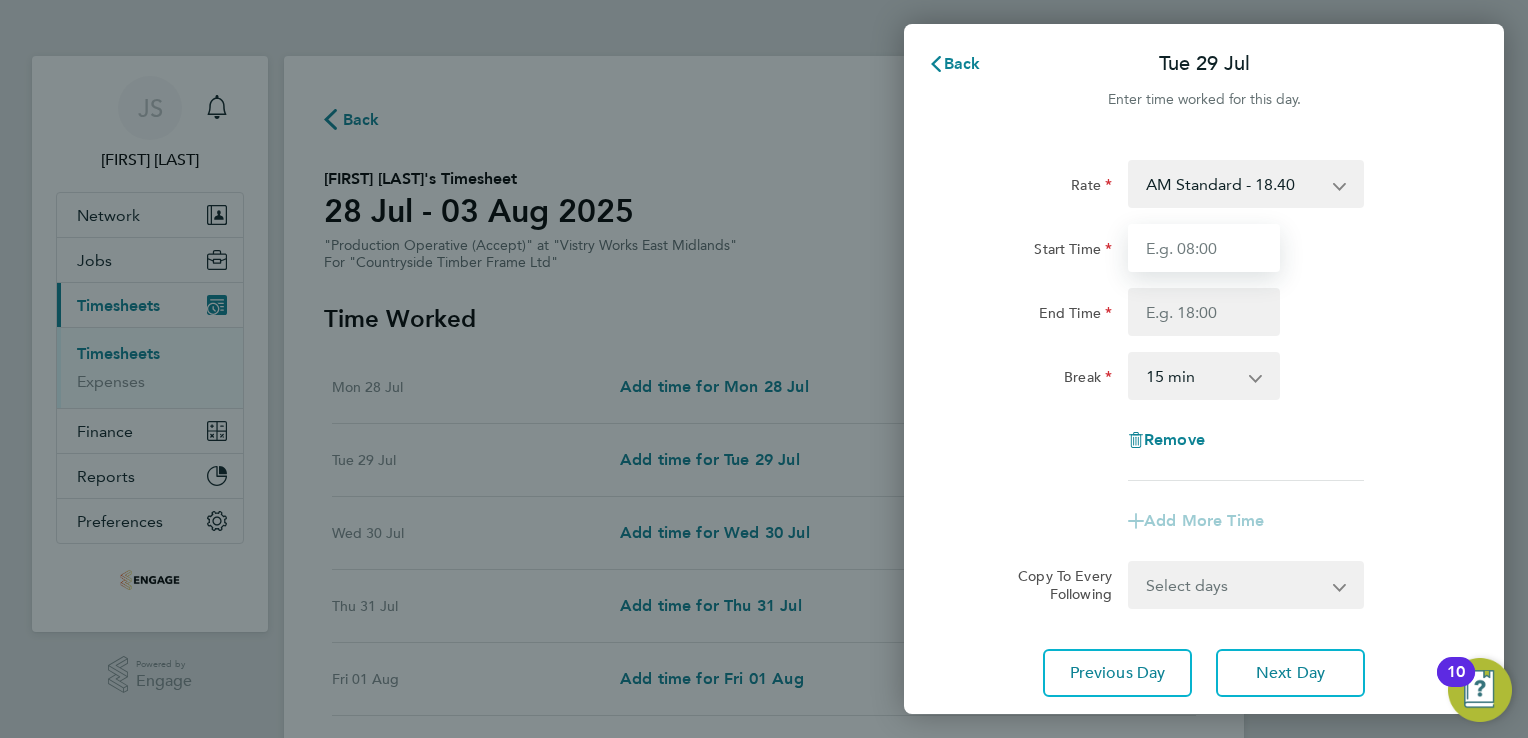 click on "Start Time" at bounding box center [1204, 248] 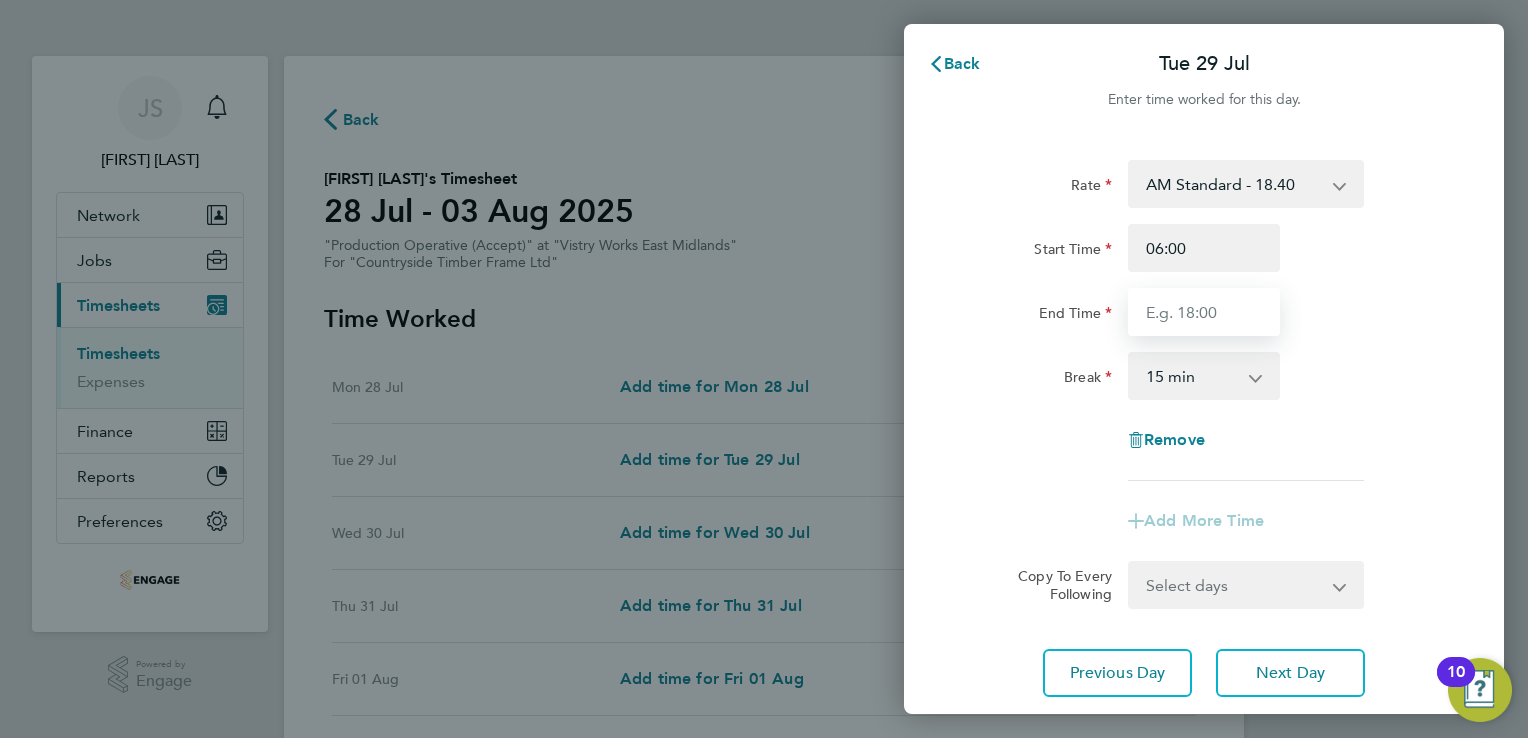 click on "End Time" at bounding box center [1204, 312] 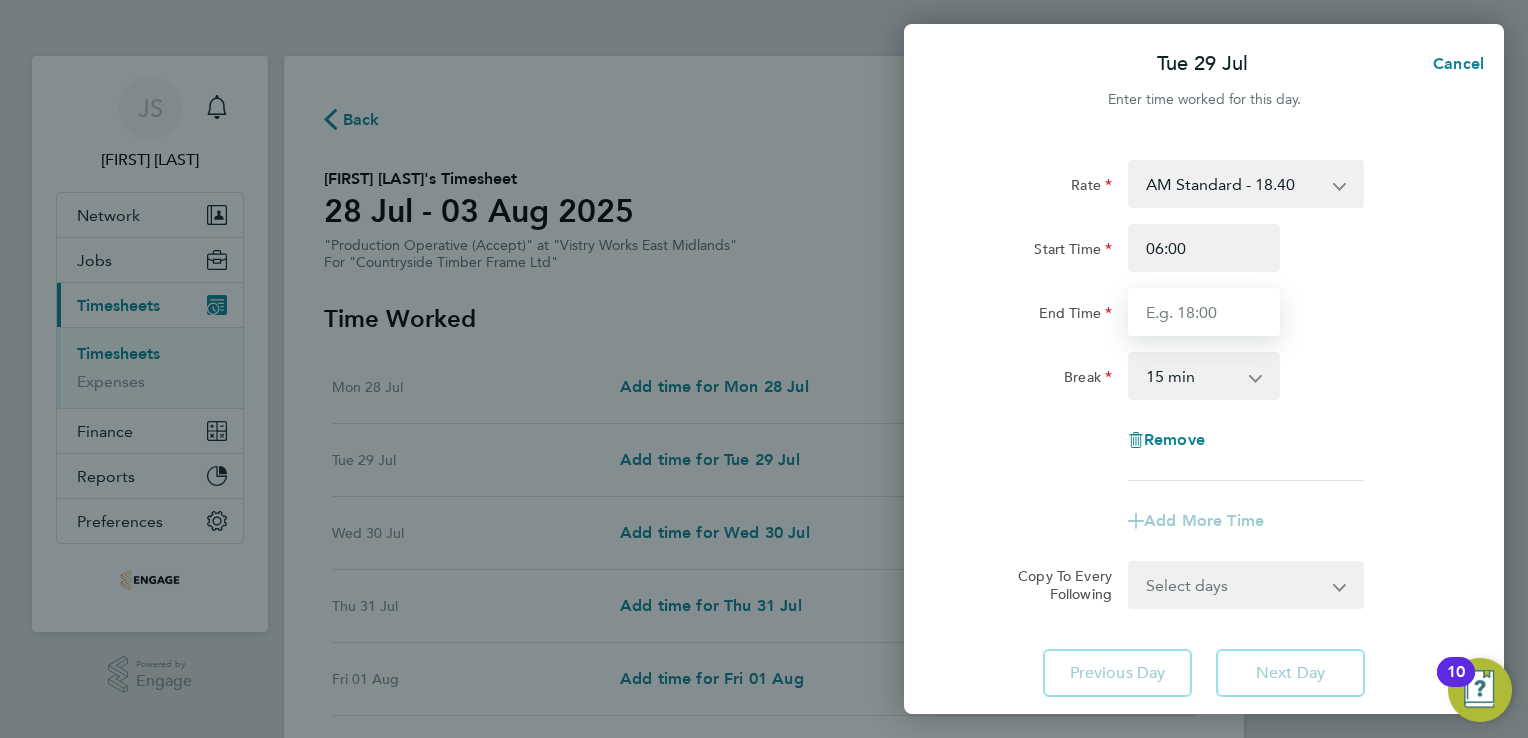 type on "14:00" 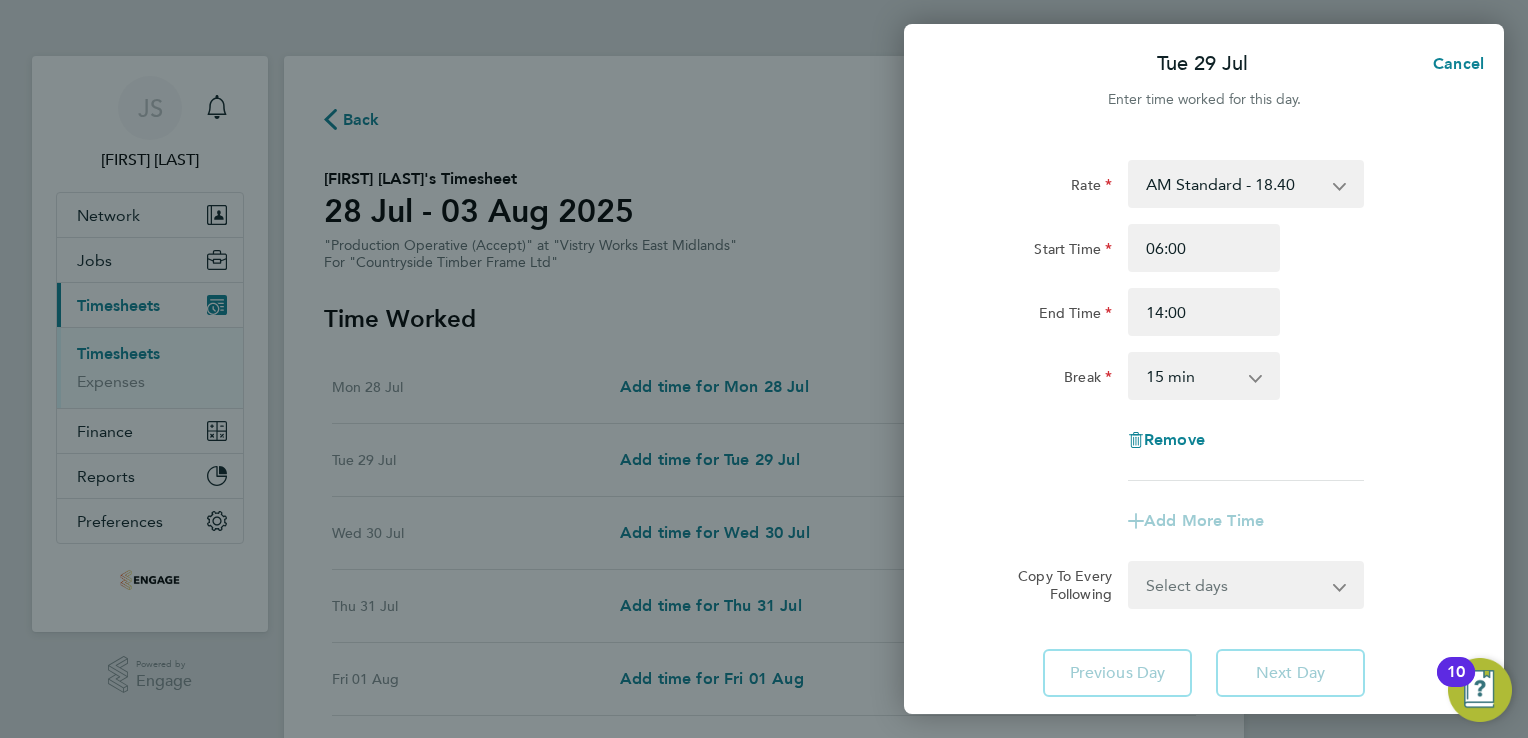 drag, startPoint x: 1160, startPoint y: 374, endPoint x: 1170, endPoint y: 398, distance: 26 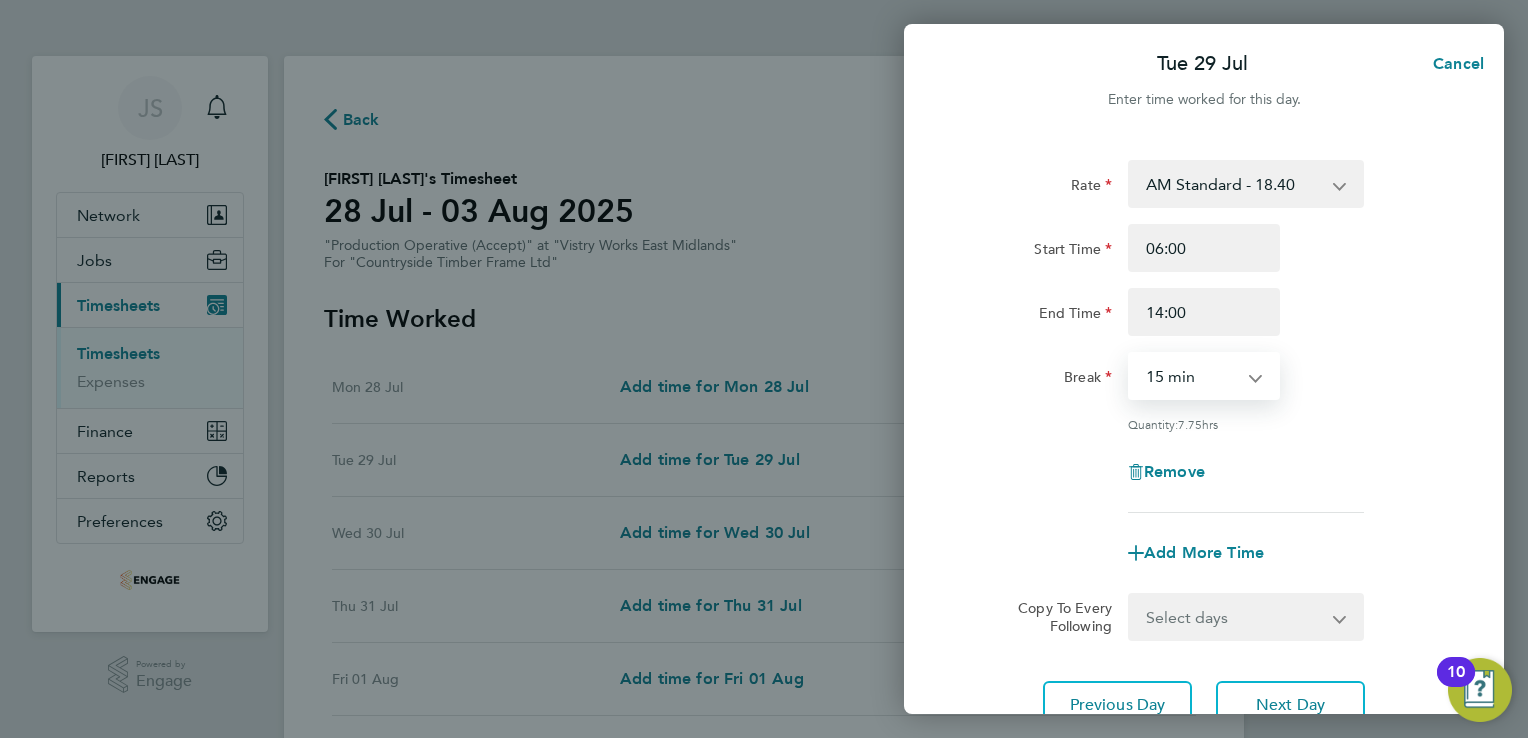 select on "30" 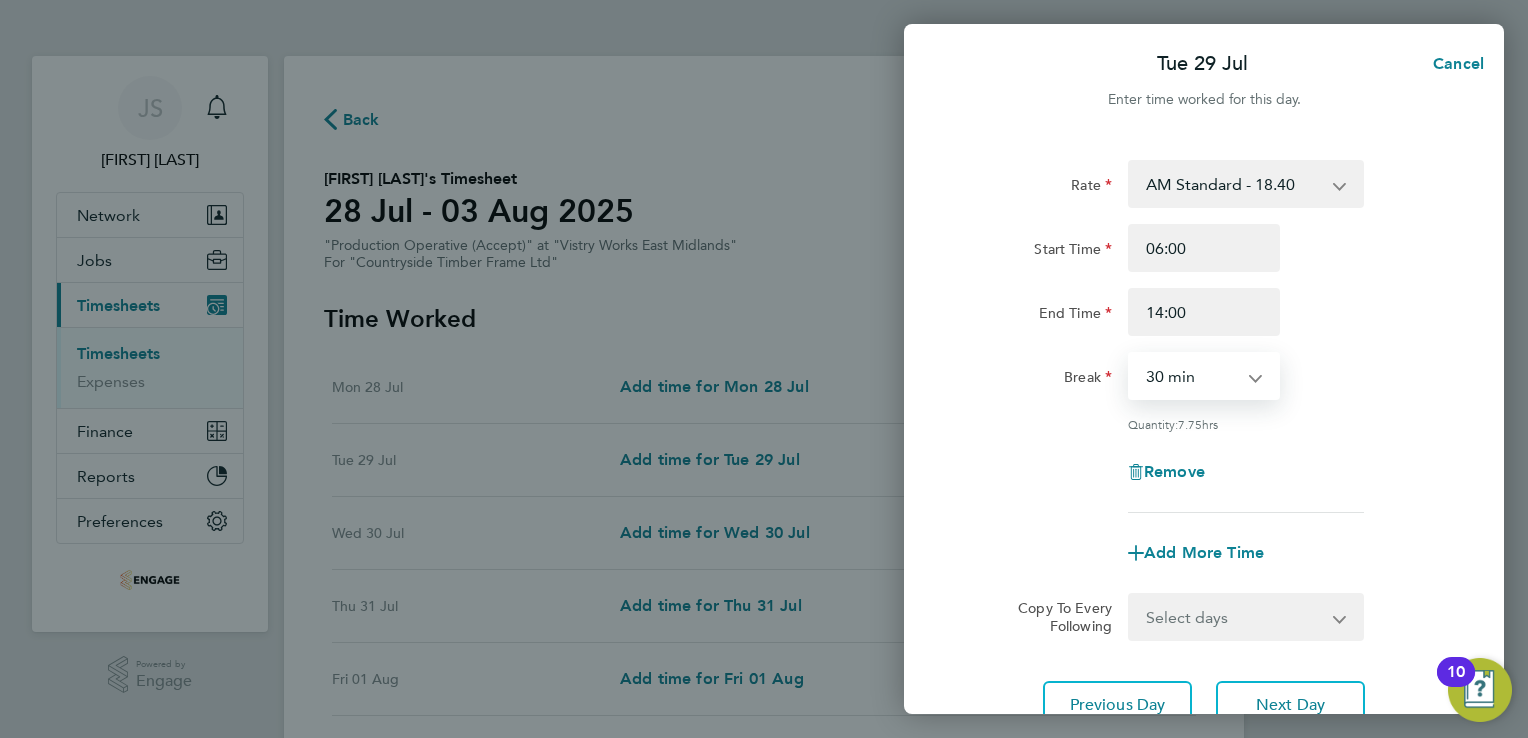 click on "0 min   15 min   30 min   45 min   60 min   75 min   90 min" at bounding box center (1192, 376) 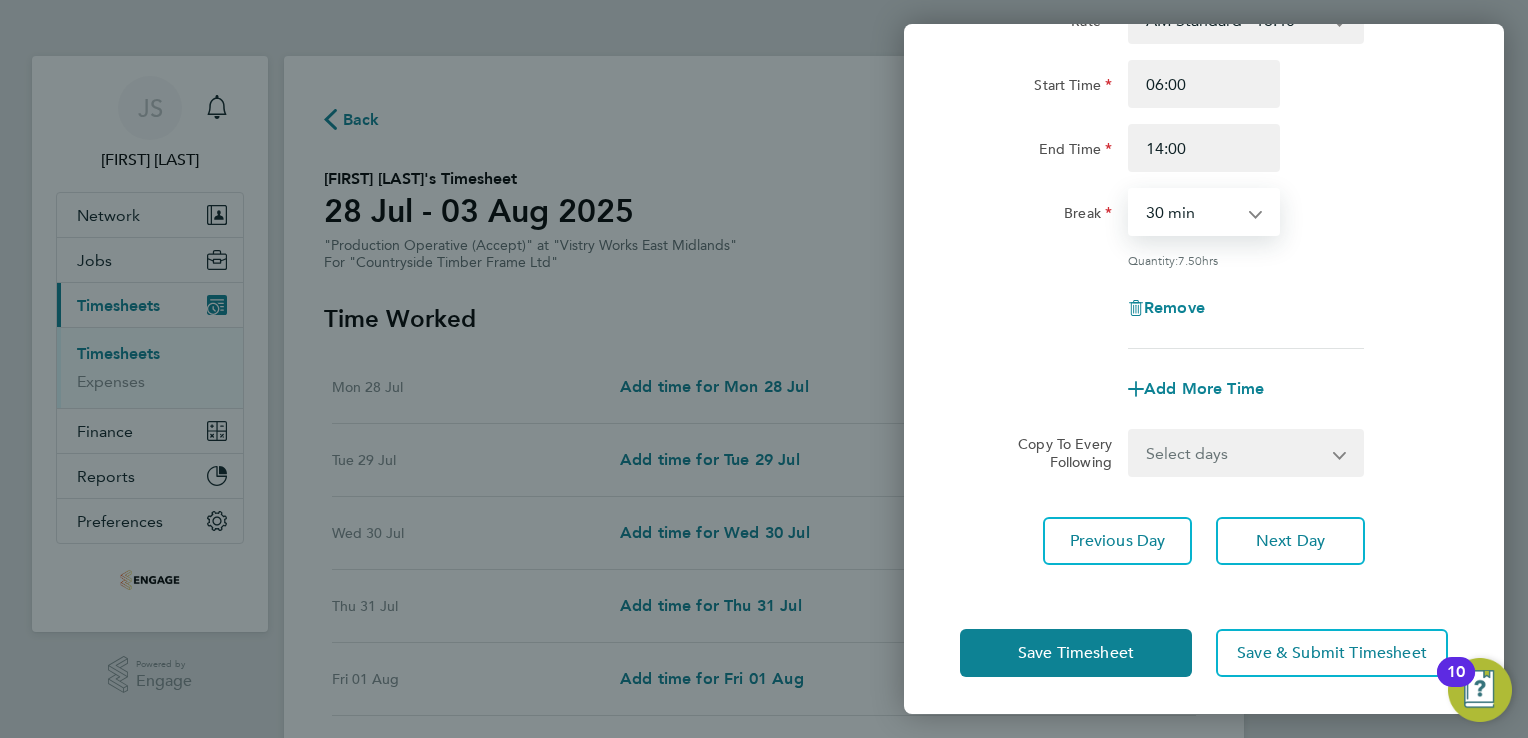 click on "Select days   Day   Weekday (Mon-Fri)   Weekend (Sat-Sun)   Wednesday   Thursday   Friday   Saturday   Sunday" at bounding box center [1235, 453] 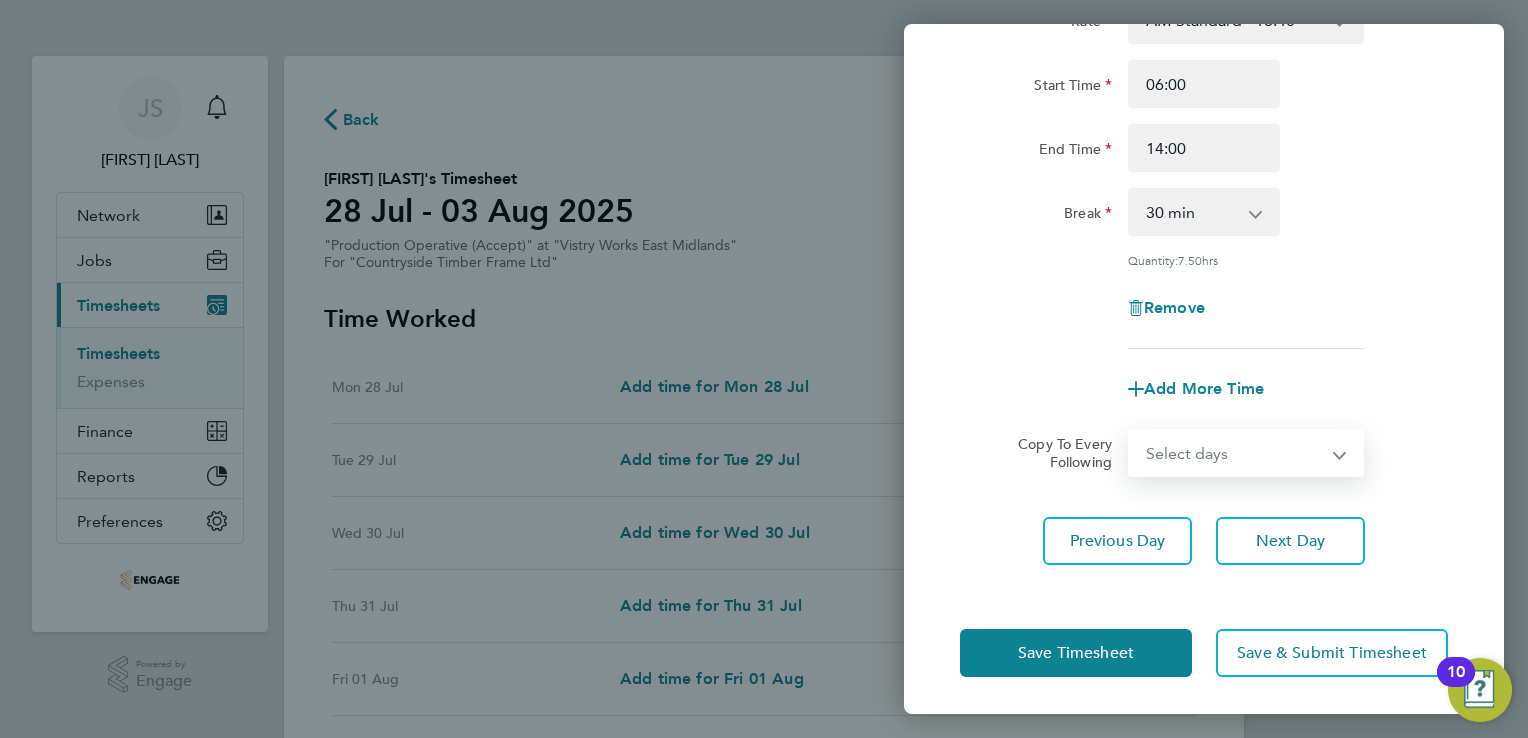 select on "WEEKDAY" 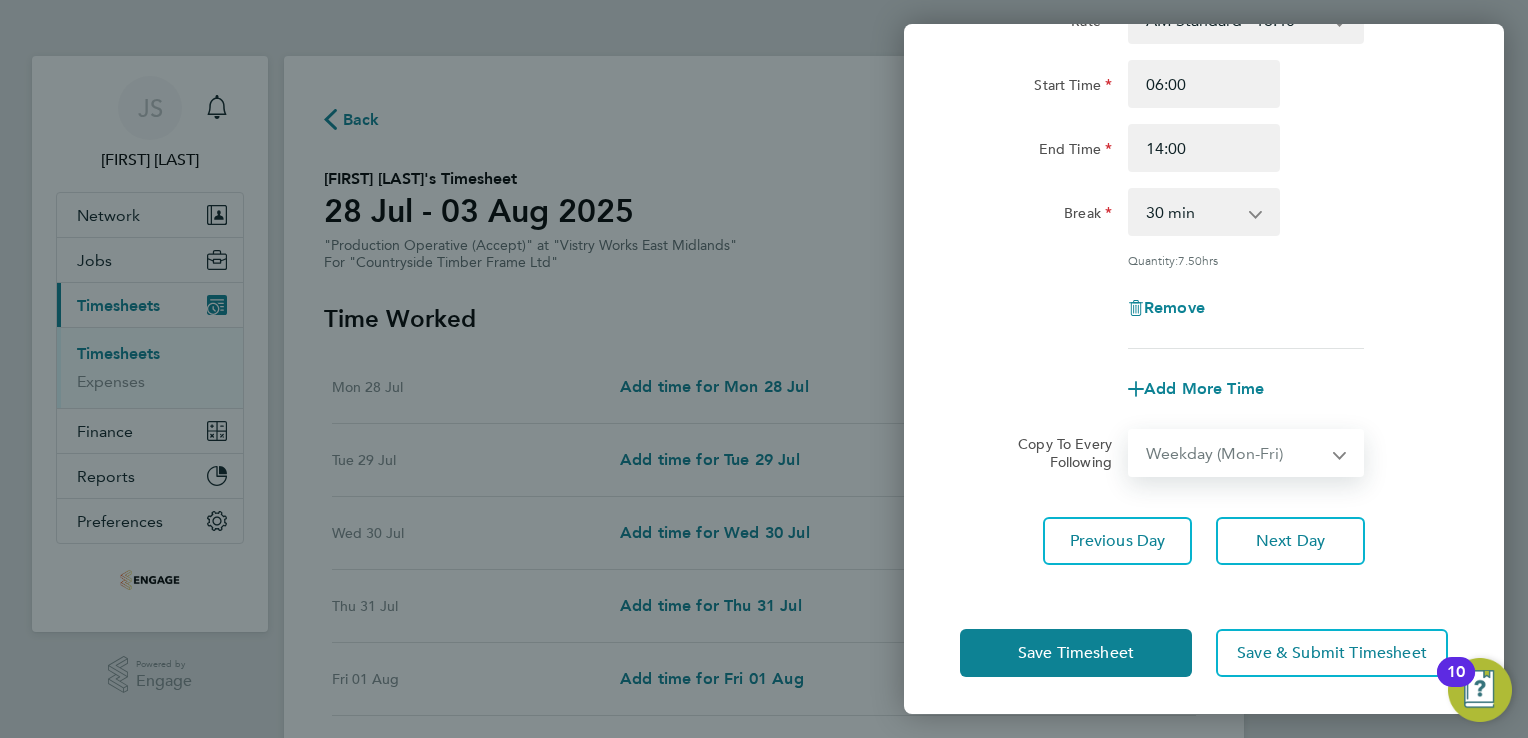 click on "Select days   Day   Weekday (Mon-Fri)   Weekend (Sat-Sun)   Wednesday   Thursday   Friday   Saturday   Sunday" at bounding box center [1235, 453] 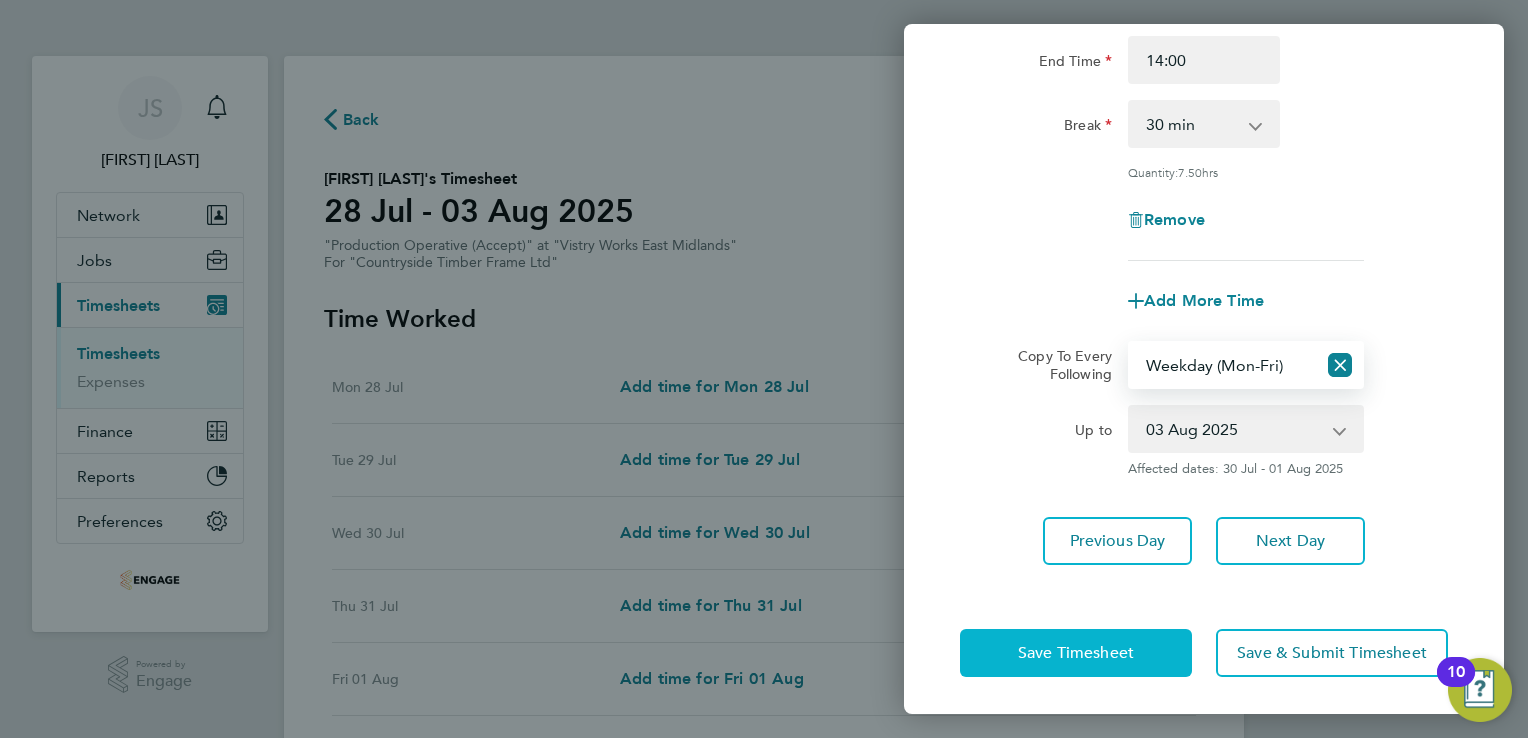 click on "Save Timesheet" 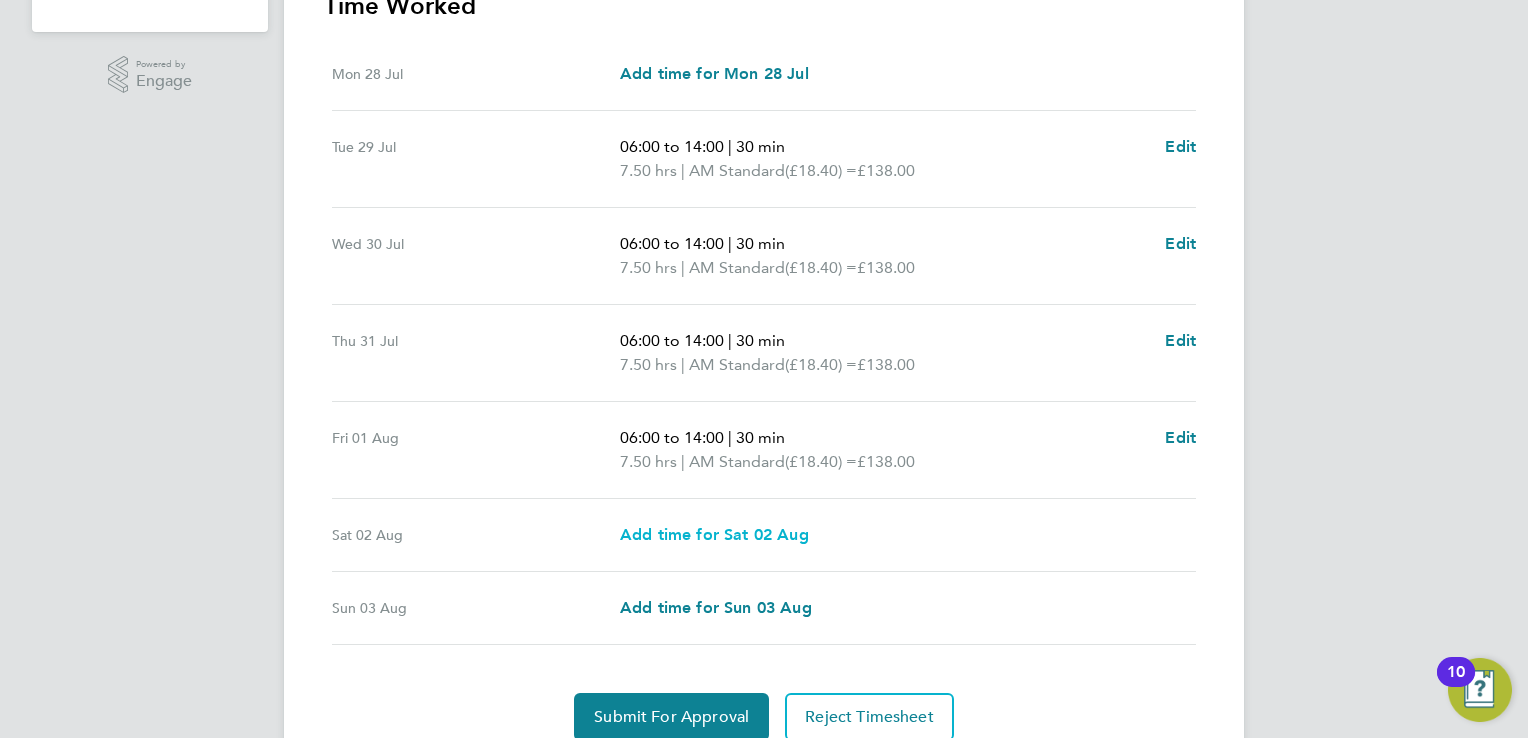 click on "Add time for Sat 02 Aug" at bounding box center (714, 534) 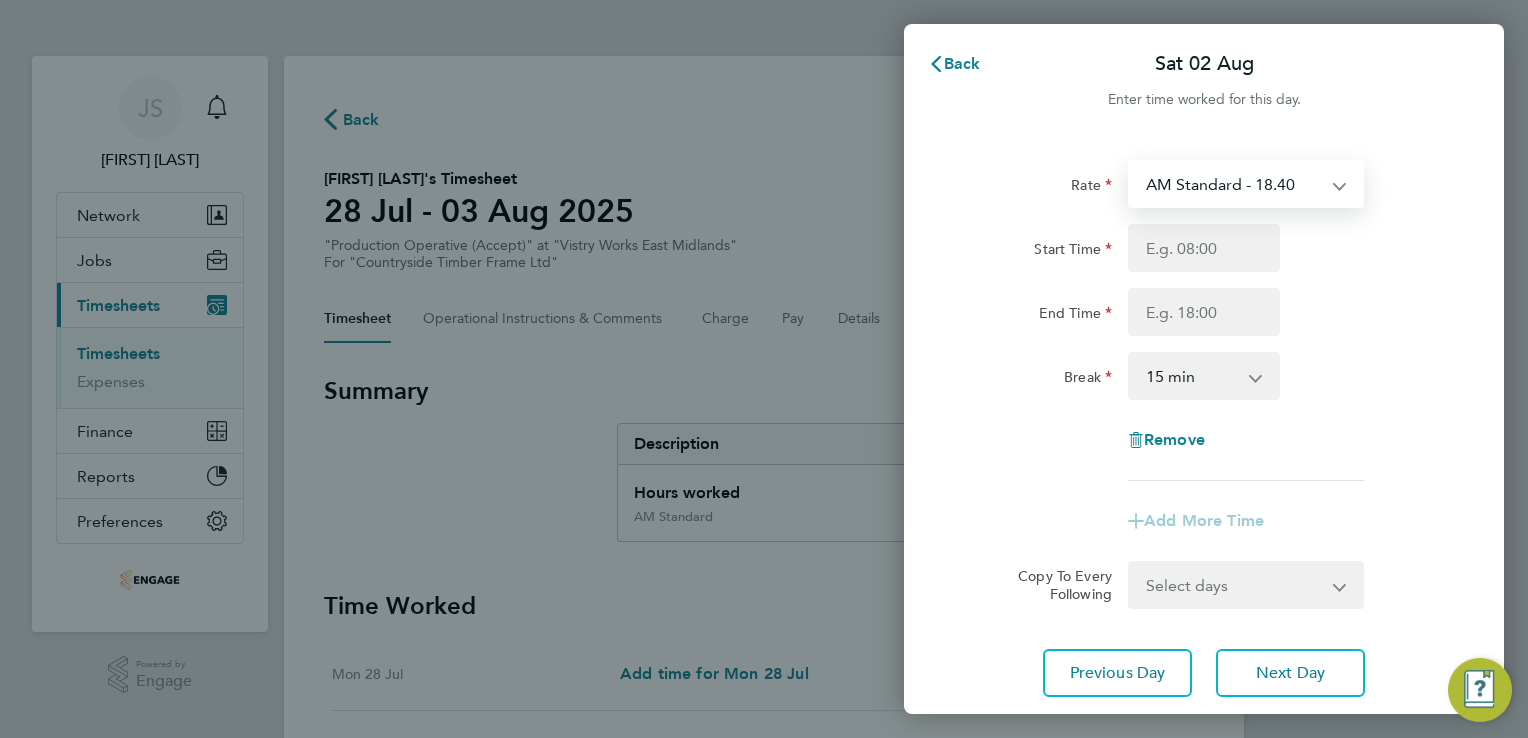 drag, startPoint x: 1160, startPoint y: 170, endPoint x: 1170, endPoint y: 179, distance: 13.453624 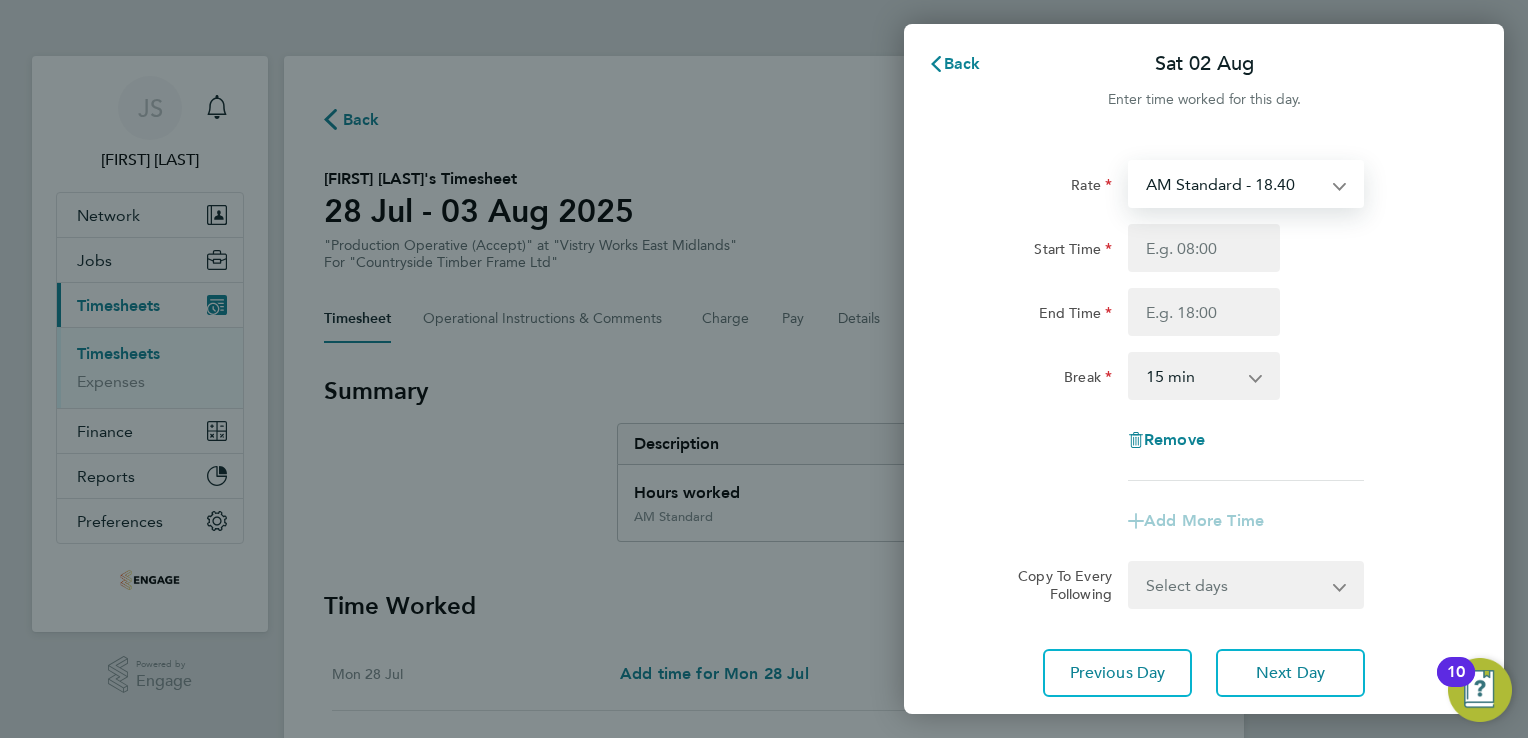 select on "15" 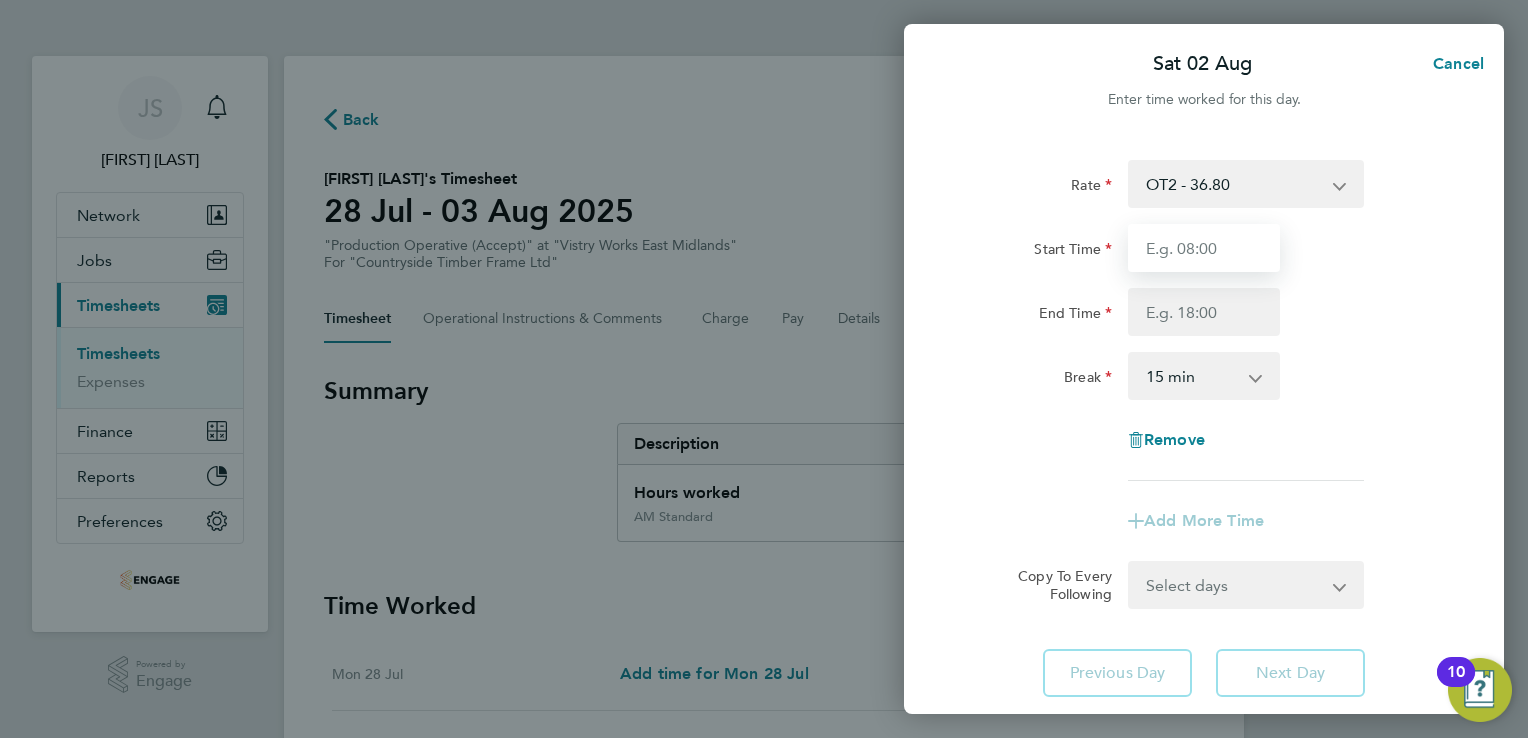 drag, startPoint x: 1200, startPoint y: 206, endPoint x: 1176, endPoint y: 257, distance: 56.364883 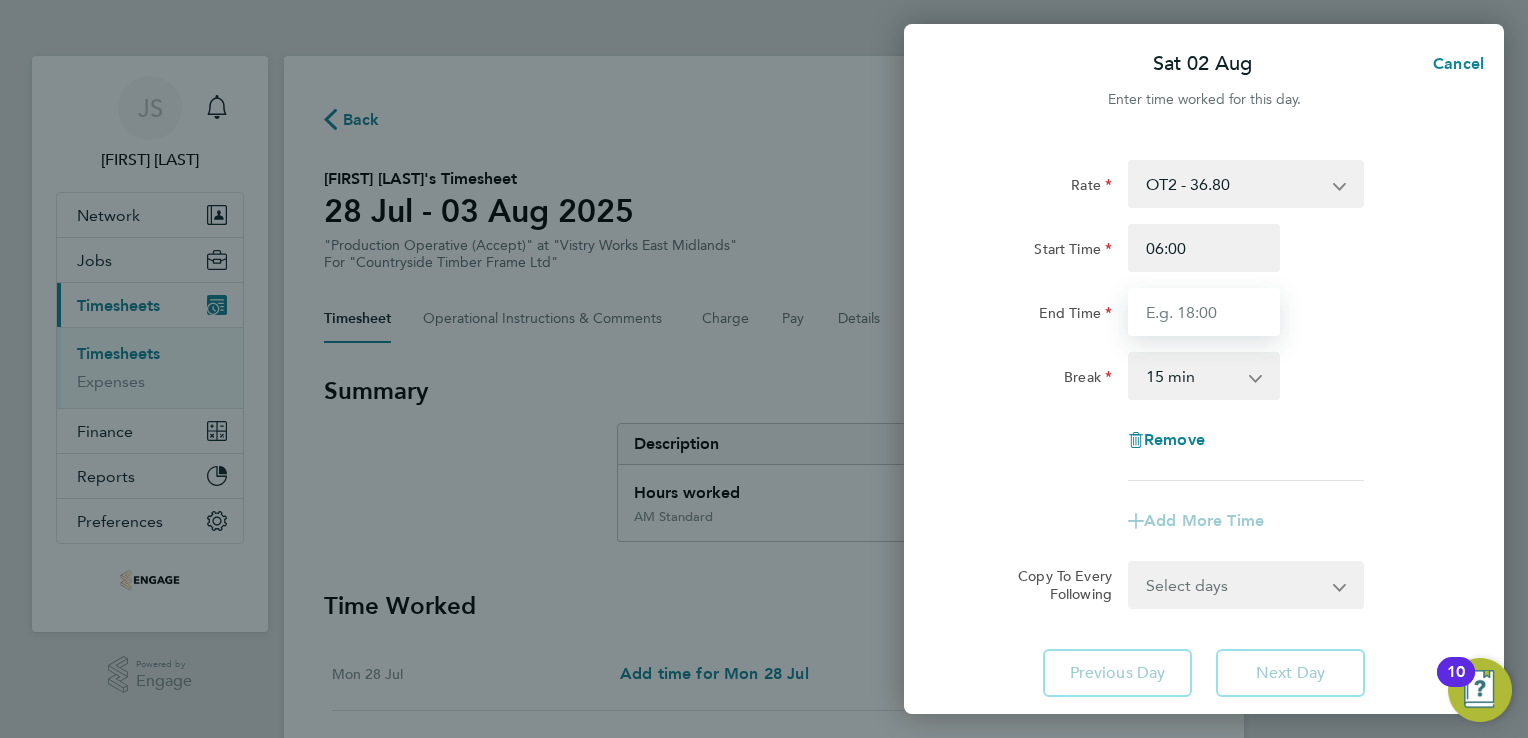 type on "14:00" 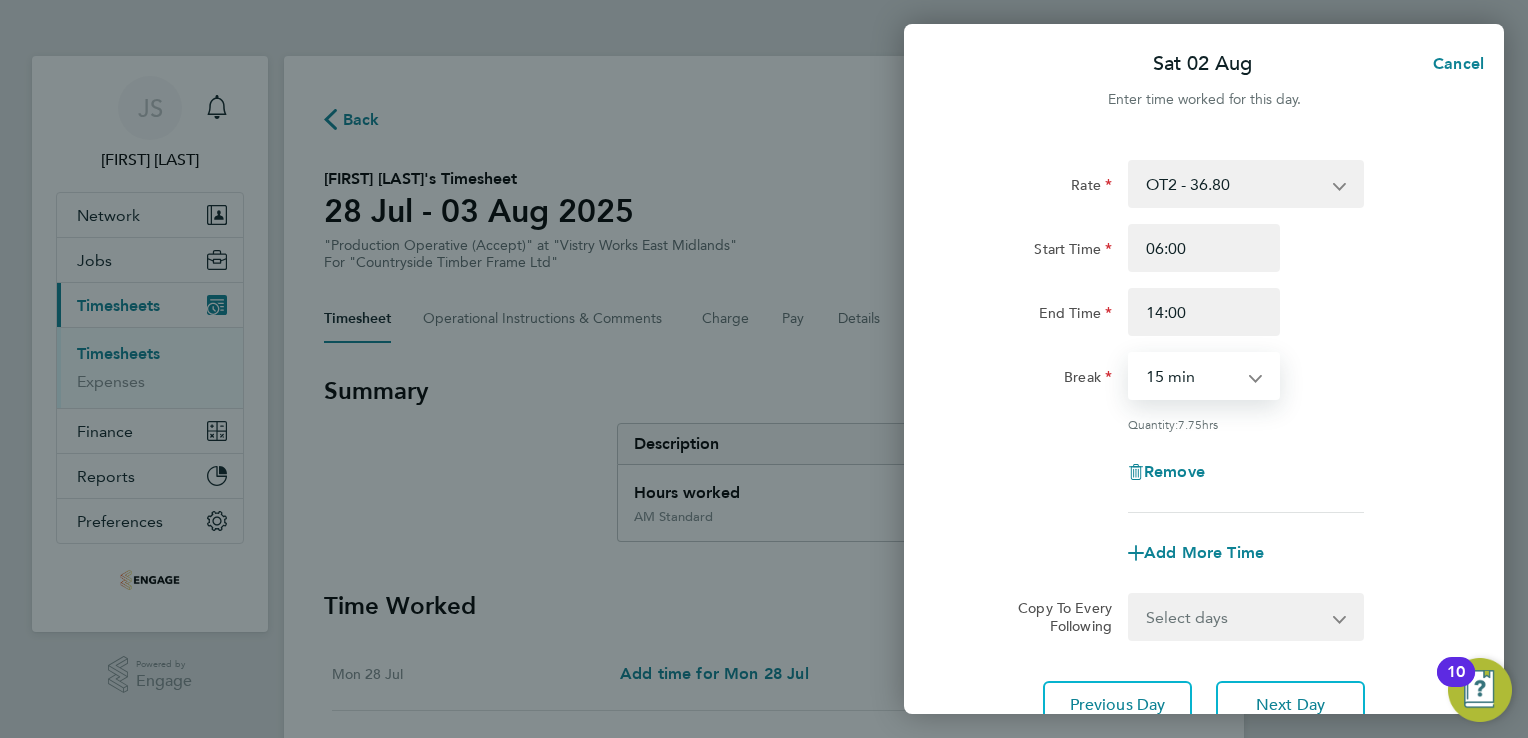 drag, startPoint x: 1180, startPoint y: 374, endPoint x: 1177, endPoint y: 400, distance: 26.172504 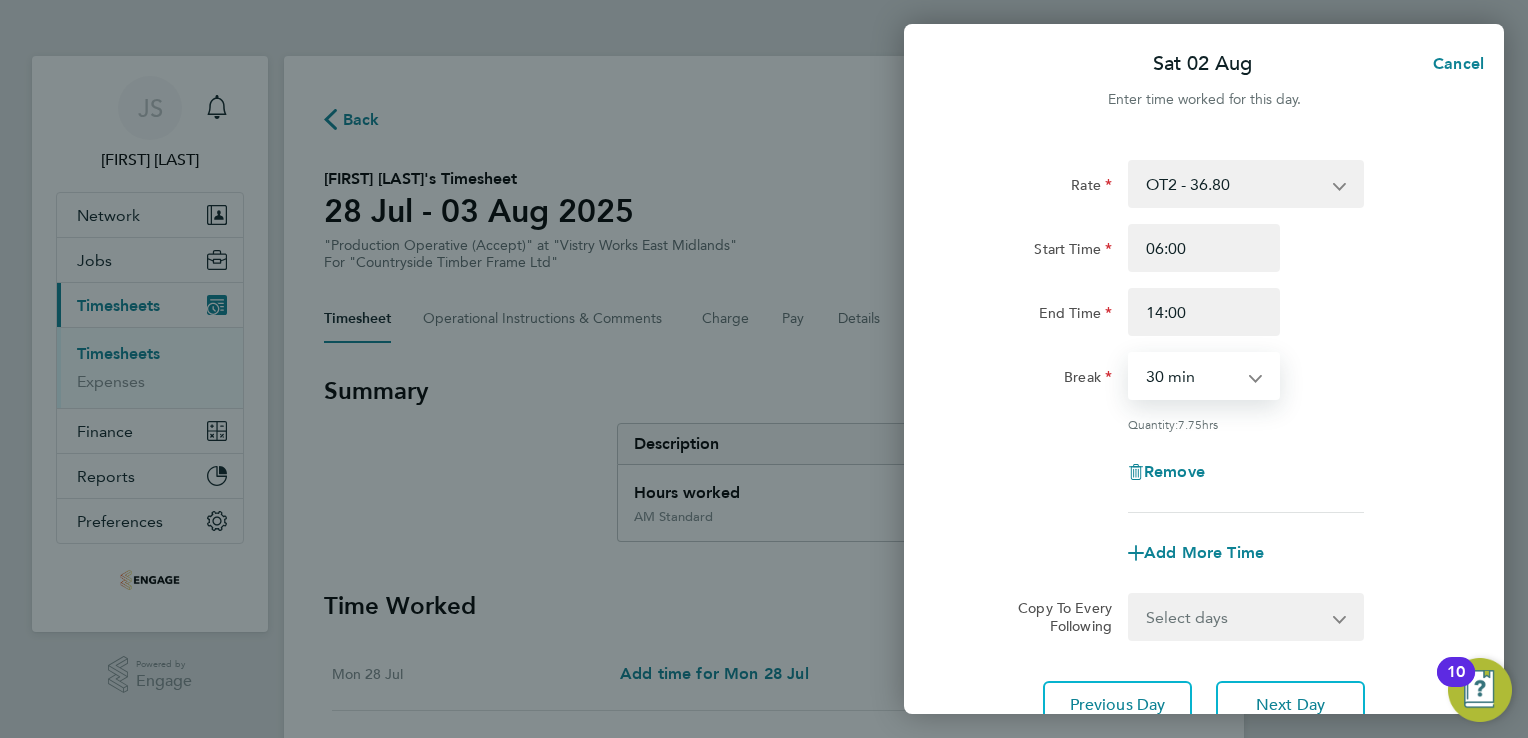 click on "0 min   15 min   30 min   45 min   60 min   75 min   90 min" at bounding box center (1192, 376) 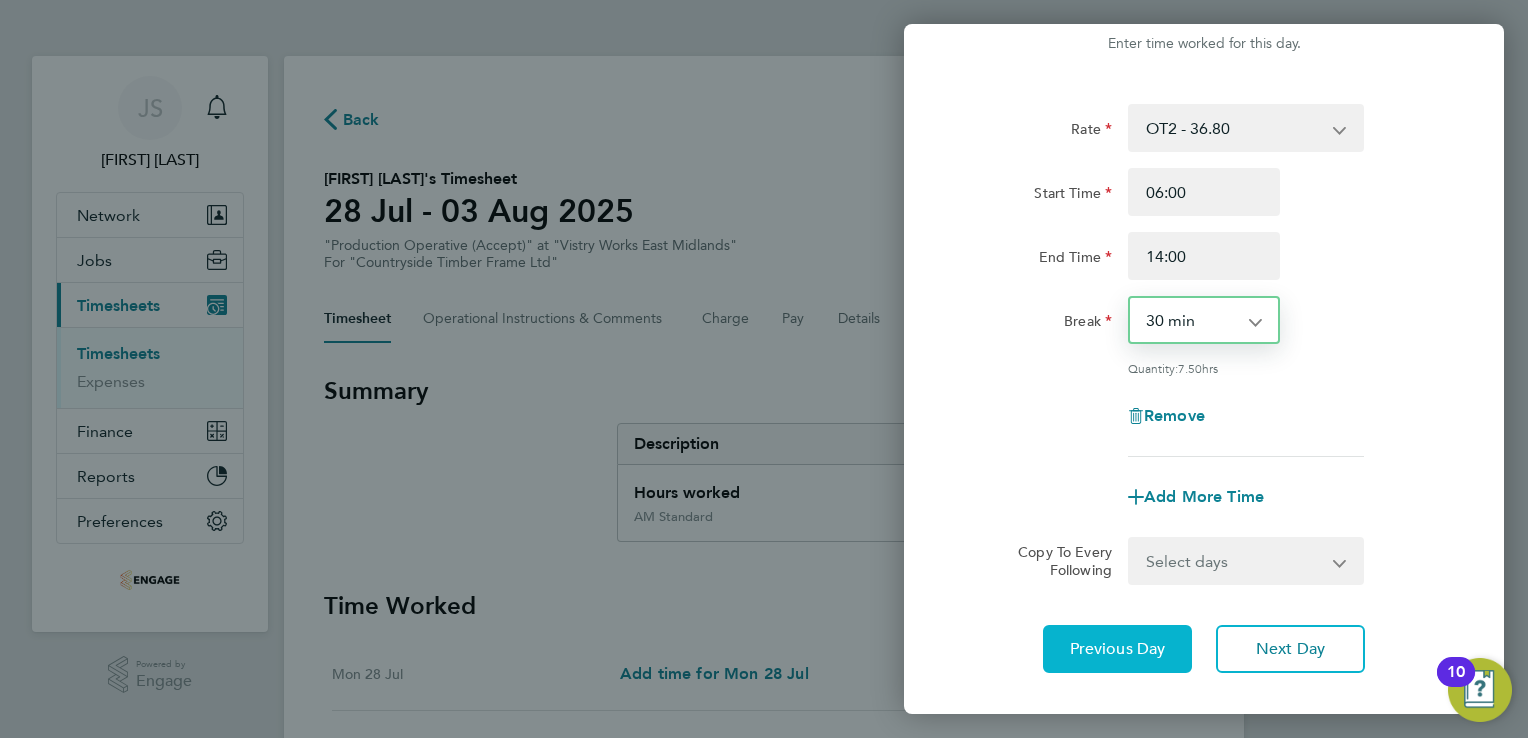 scroll, scrollTop: 164, scrollLeft: 0, axis: vertical 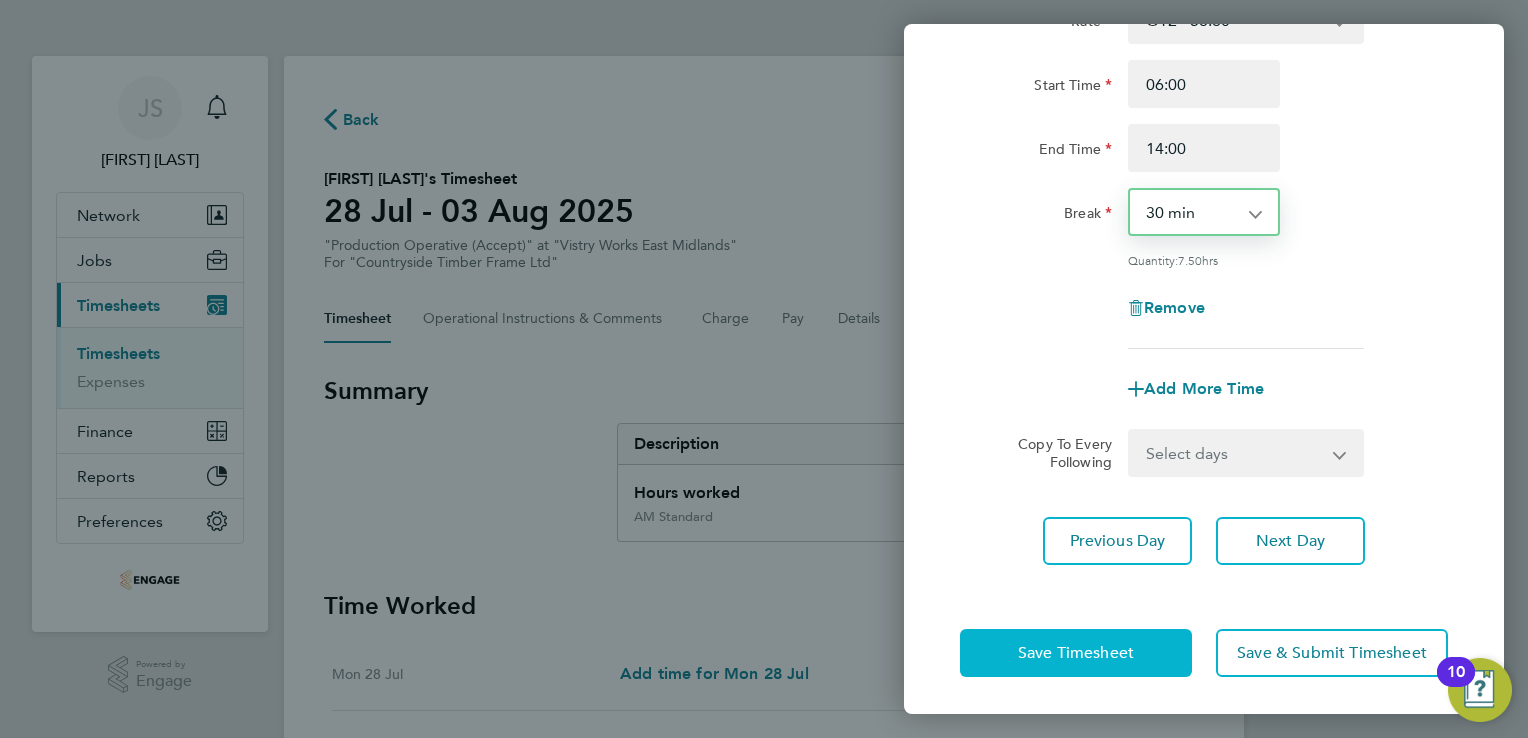 click on "Save Timesheet" 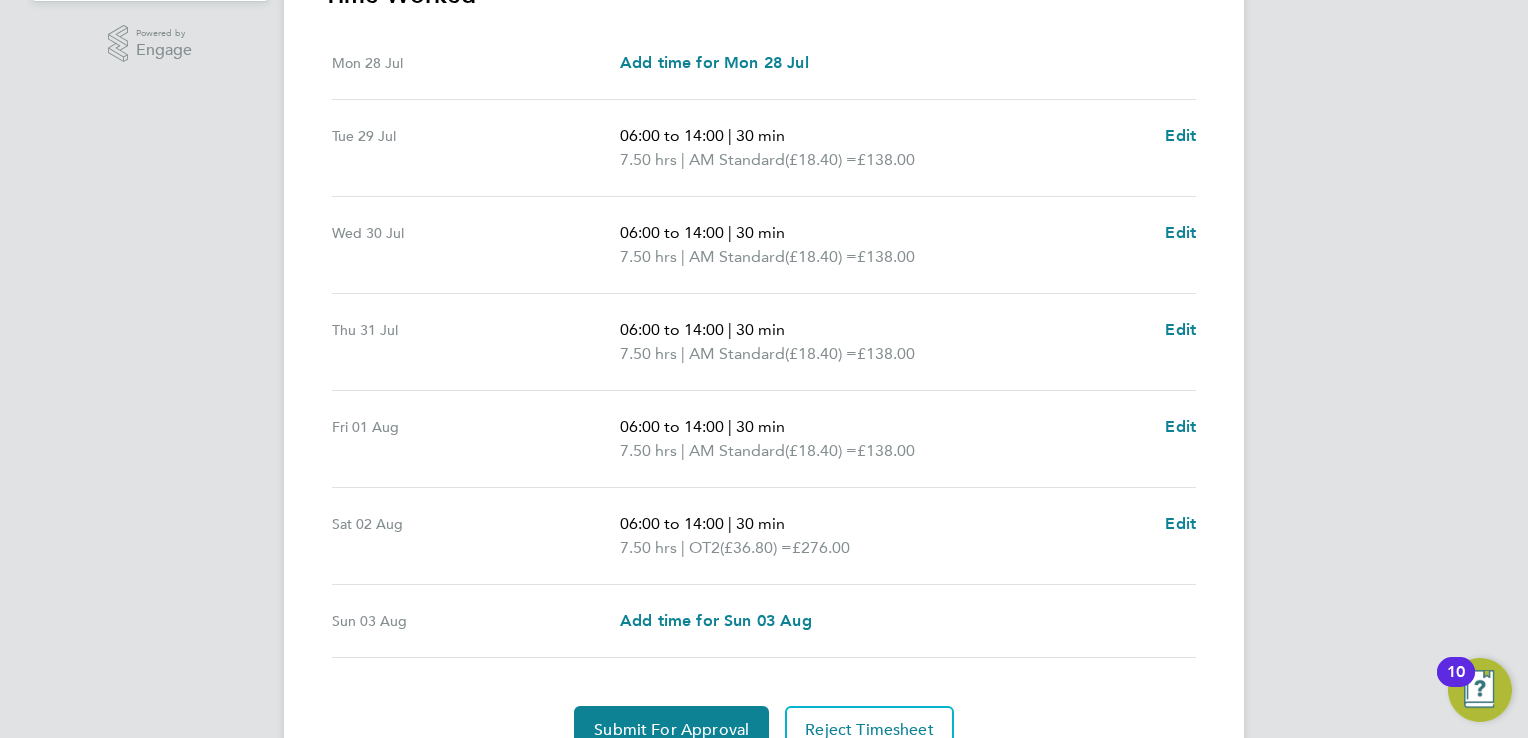 scroll, scrollTop: 724, scrollLeft: 0, axis: vertical 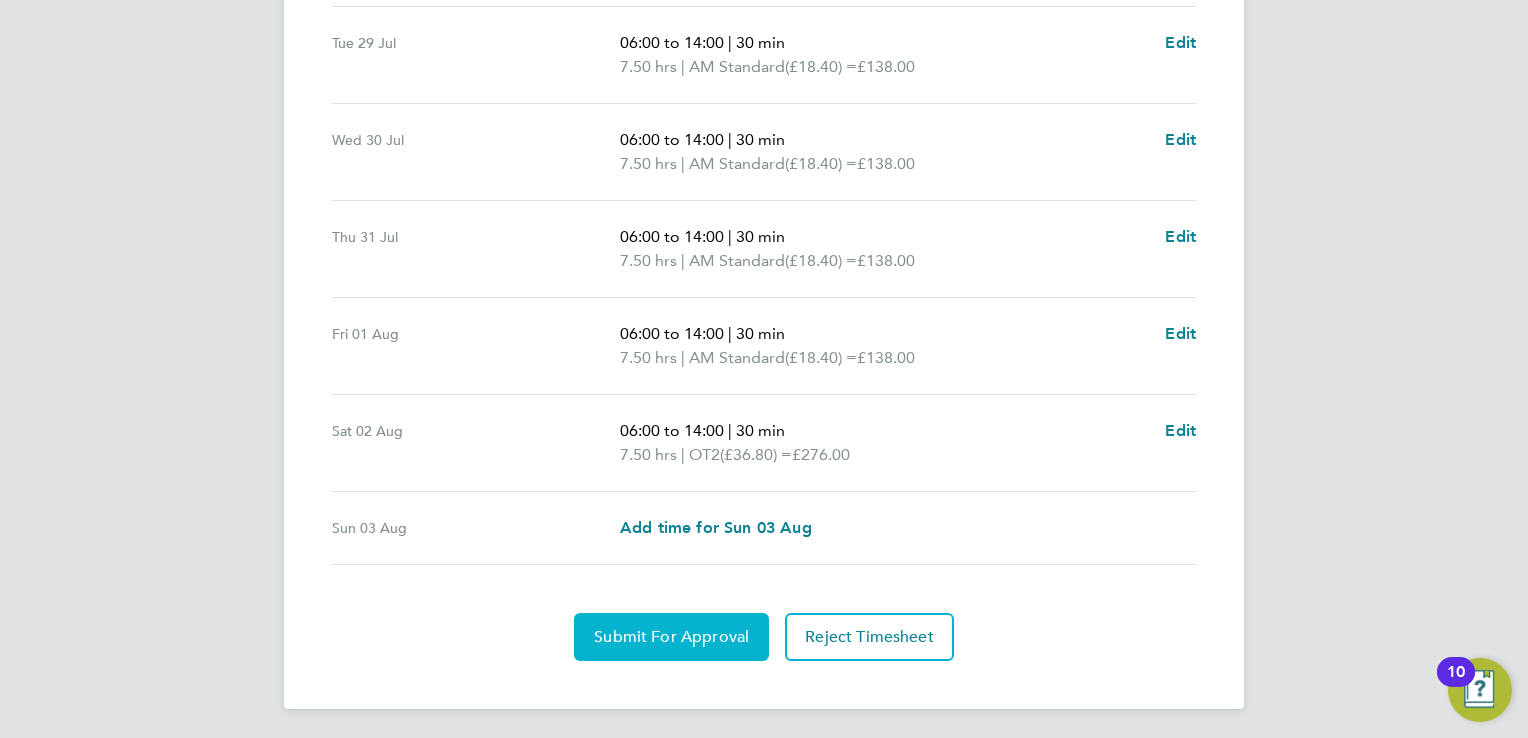 click on "Submit For Approval" 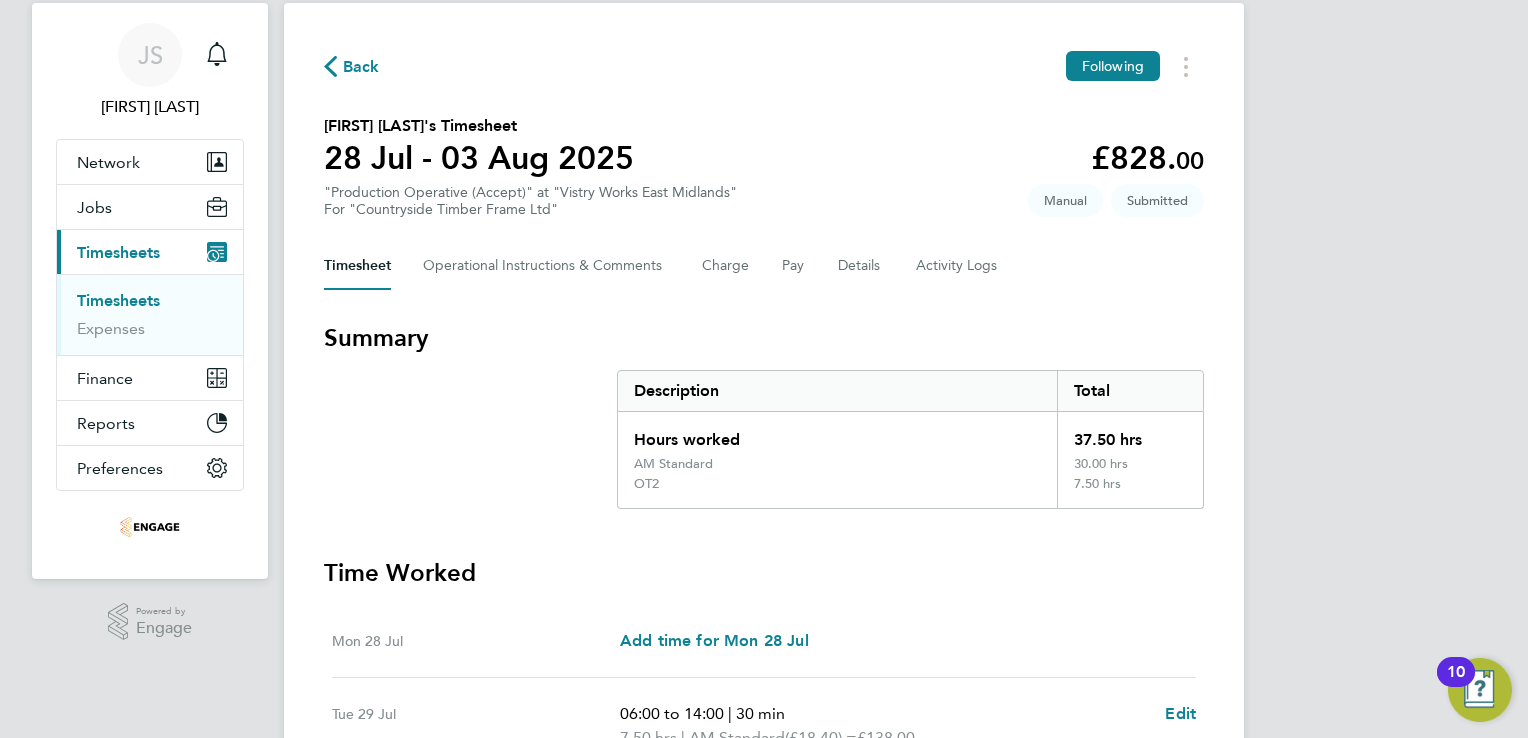scroll, scrollTop: 0, scrollLeft: 0, axis: both 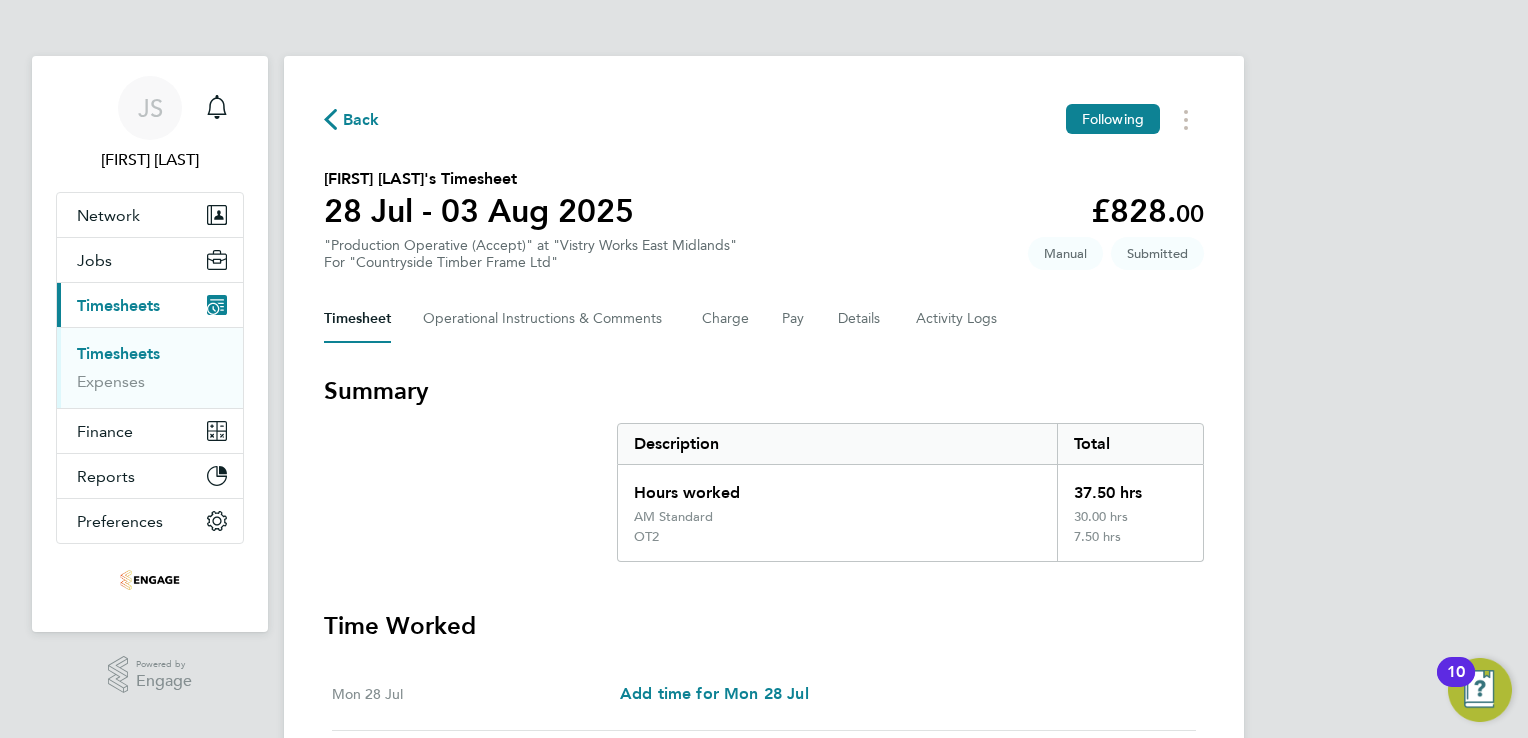 click on "Back" 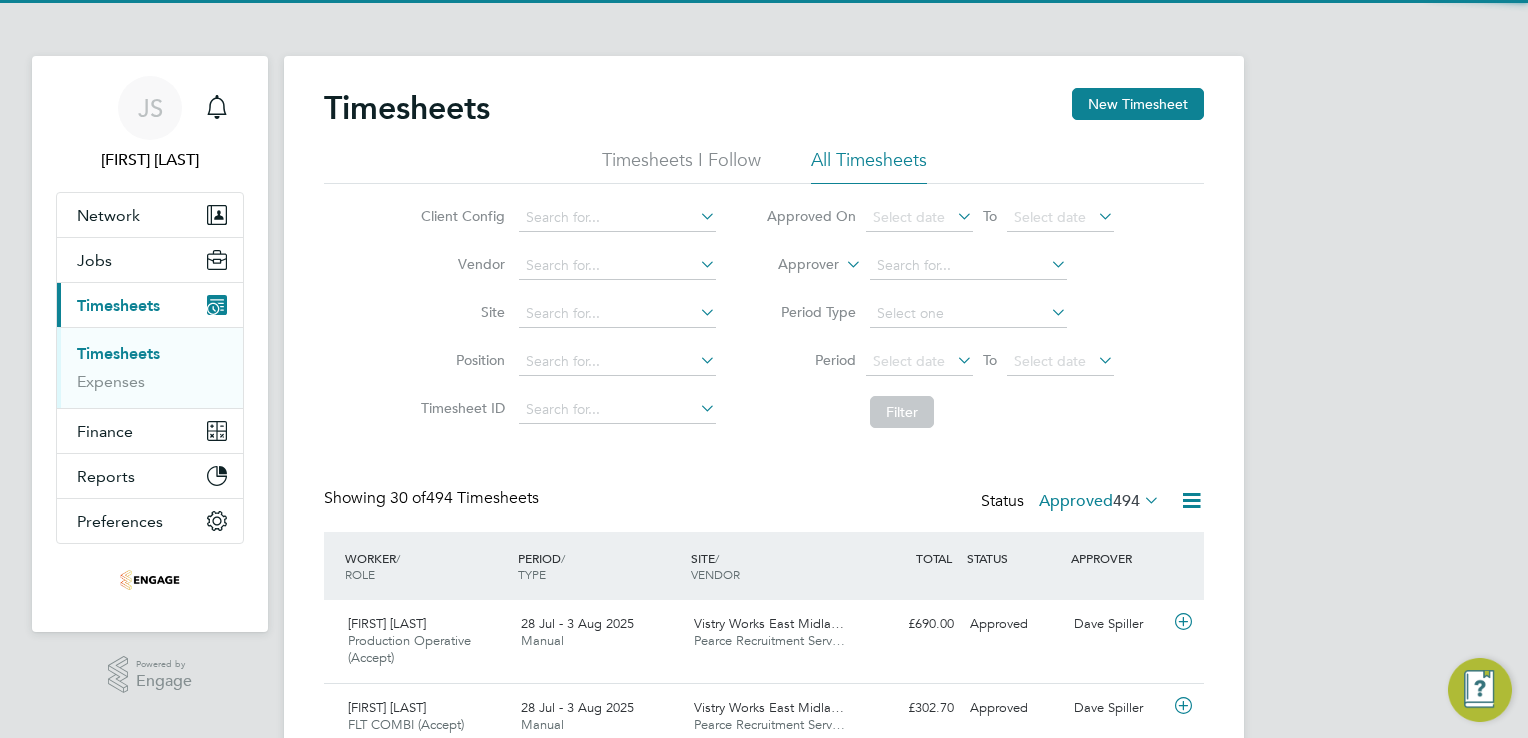 scroll, scrollTop: 10, scrollLeft: 10, axis: both 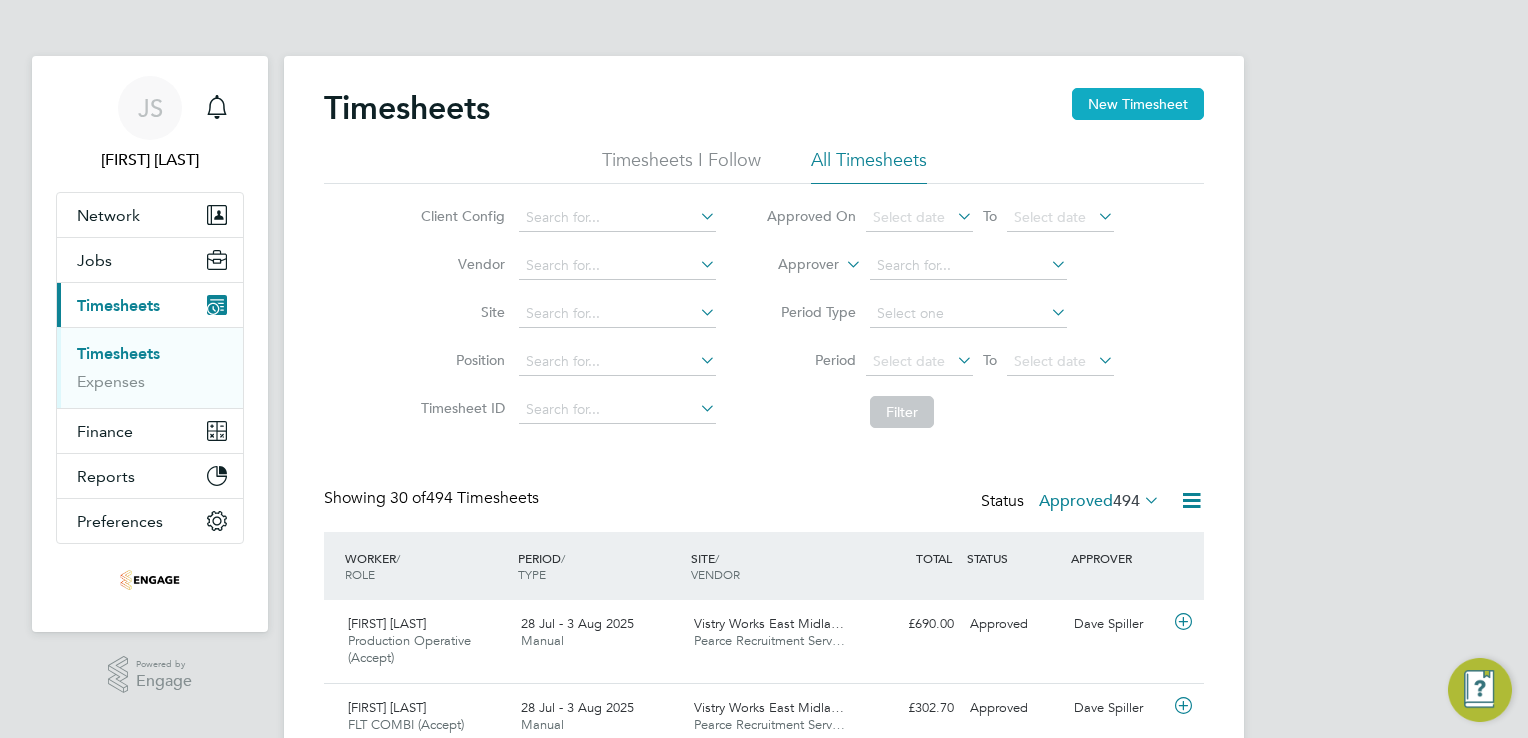 click on "New Timesheet" 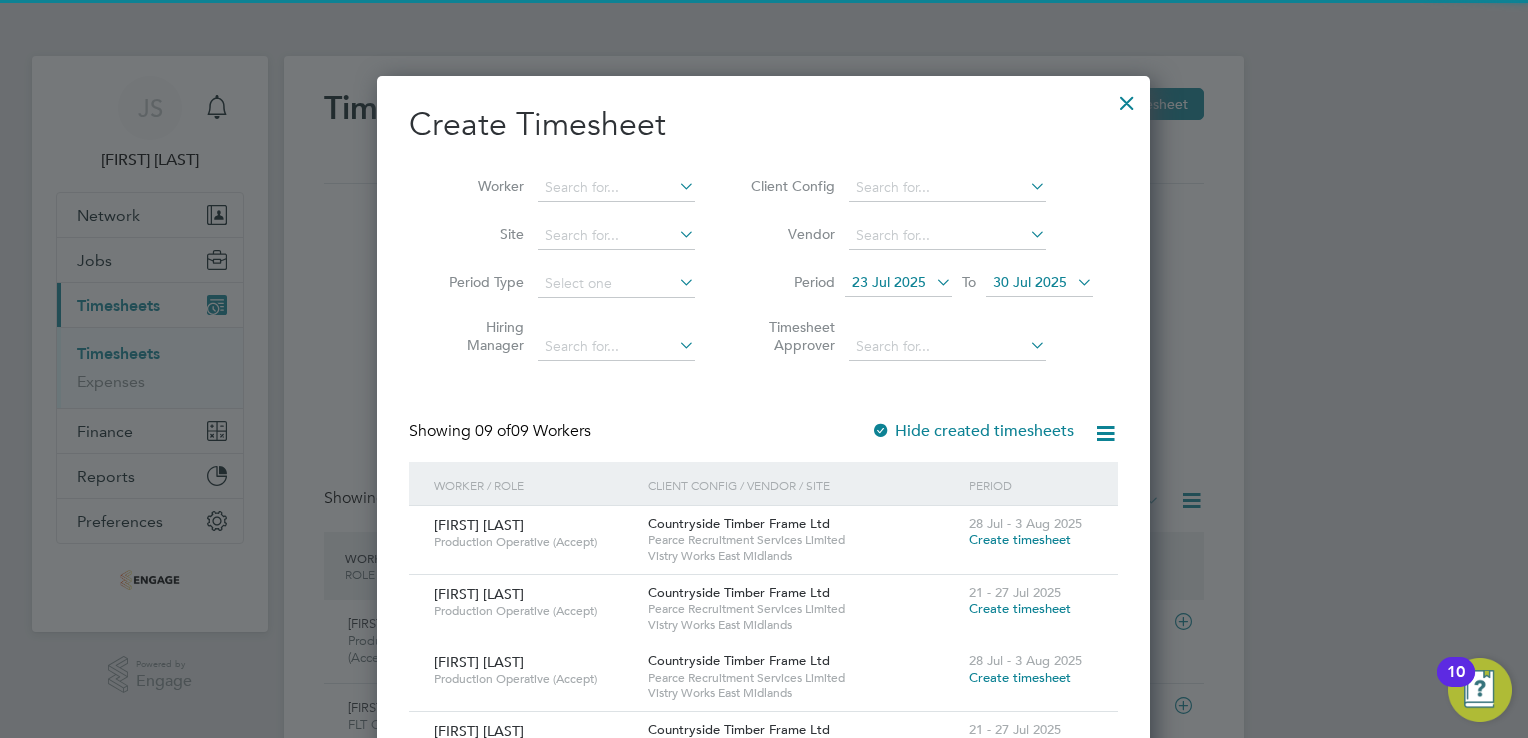 click on "23 Jul 2025" at bounding box center [889, 282] 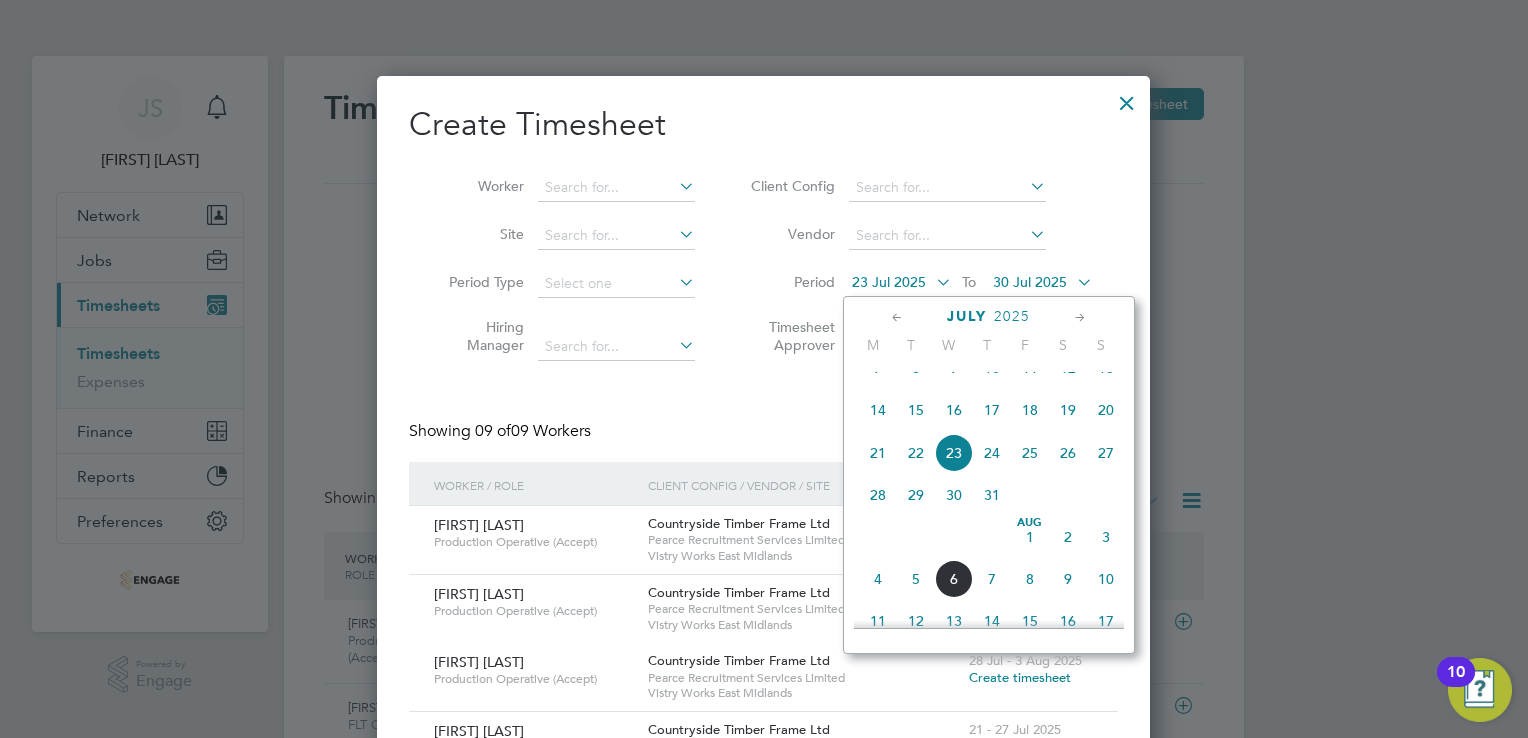 drag, startPoint x: 872, startPoint y: 518, endPoint x: 892, endPoint y: 507, distance: 22.825424 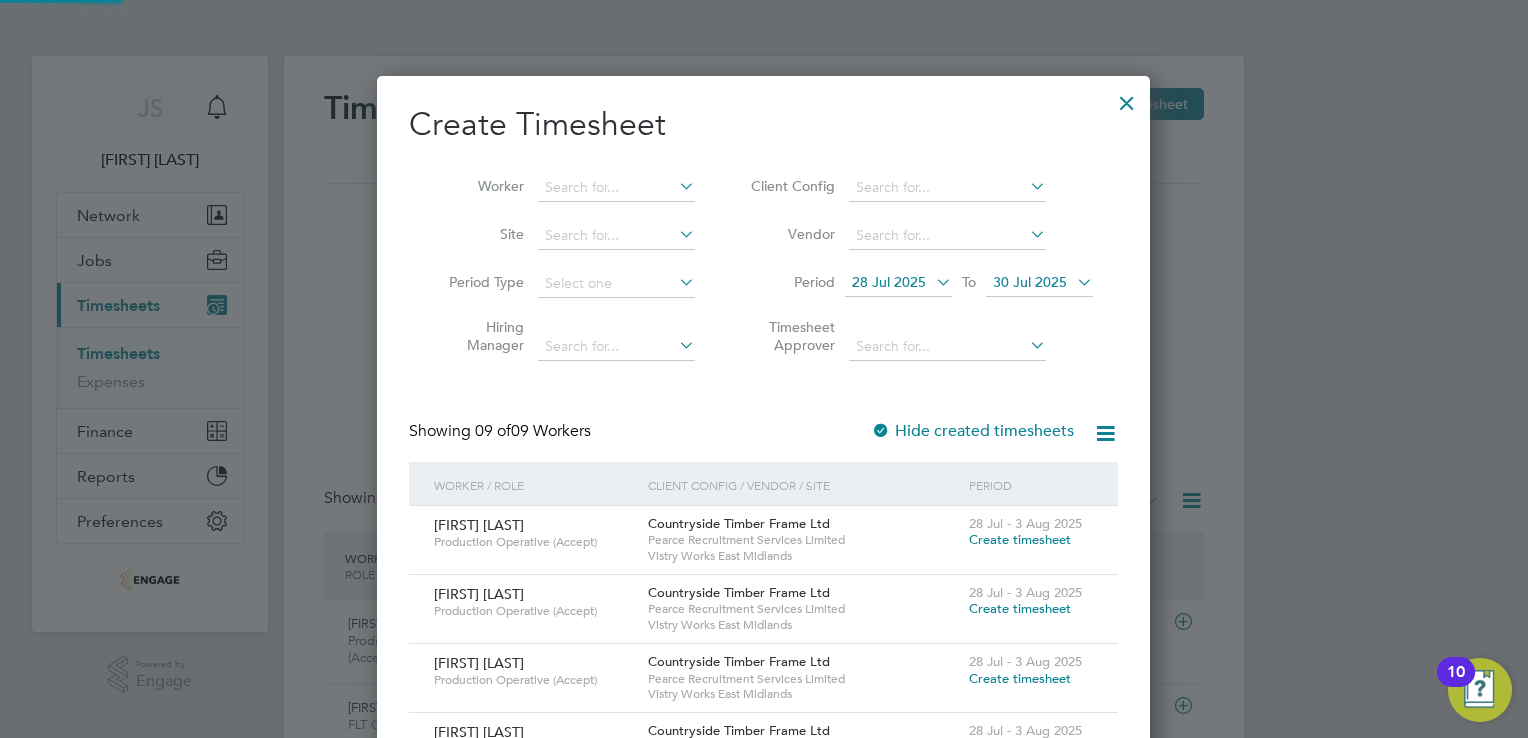 click on "30 Jul 2025" at bounding box center [1030, 282] 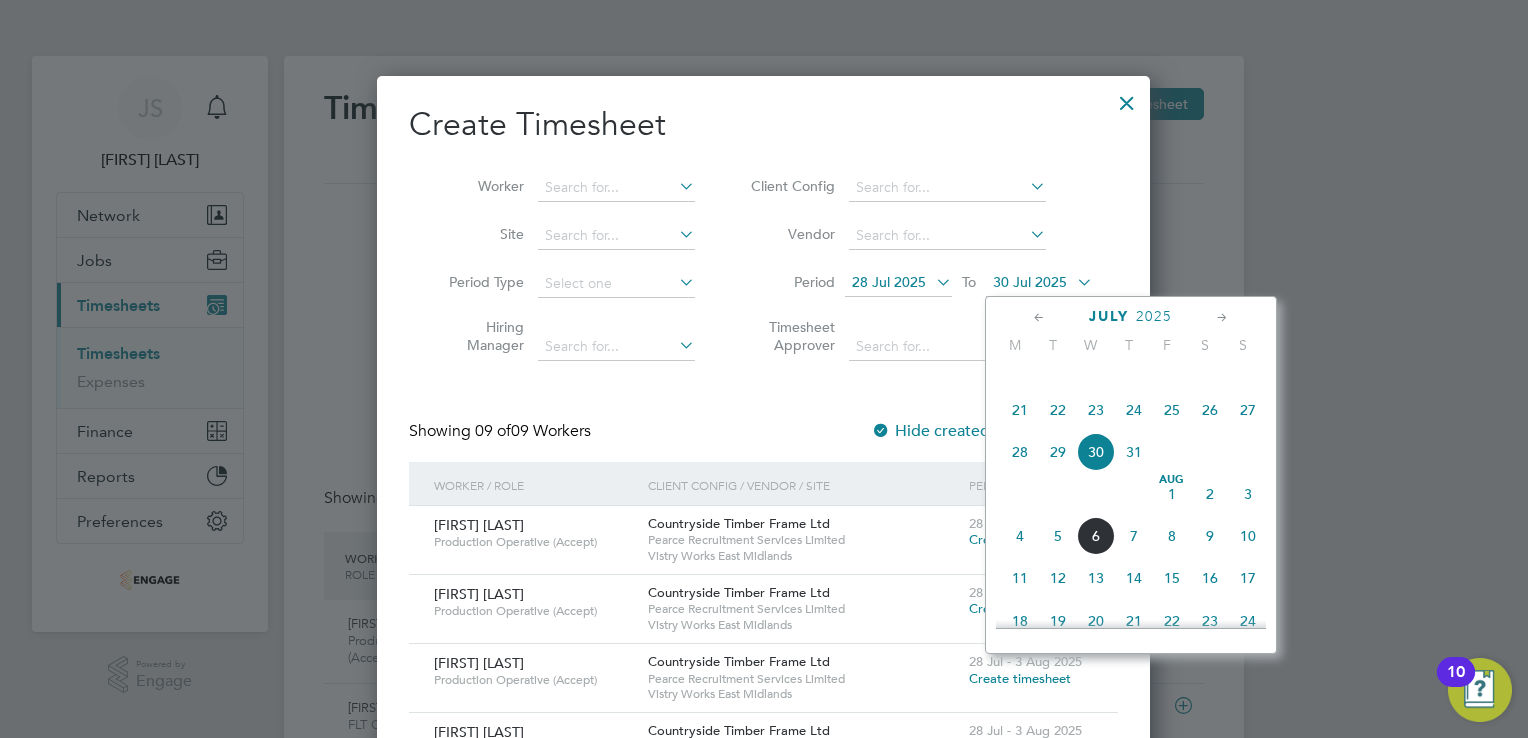 click on "3" 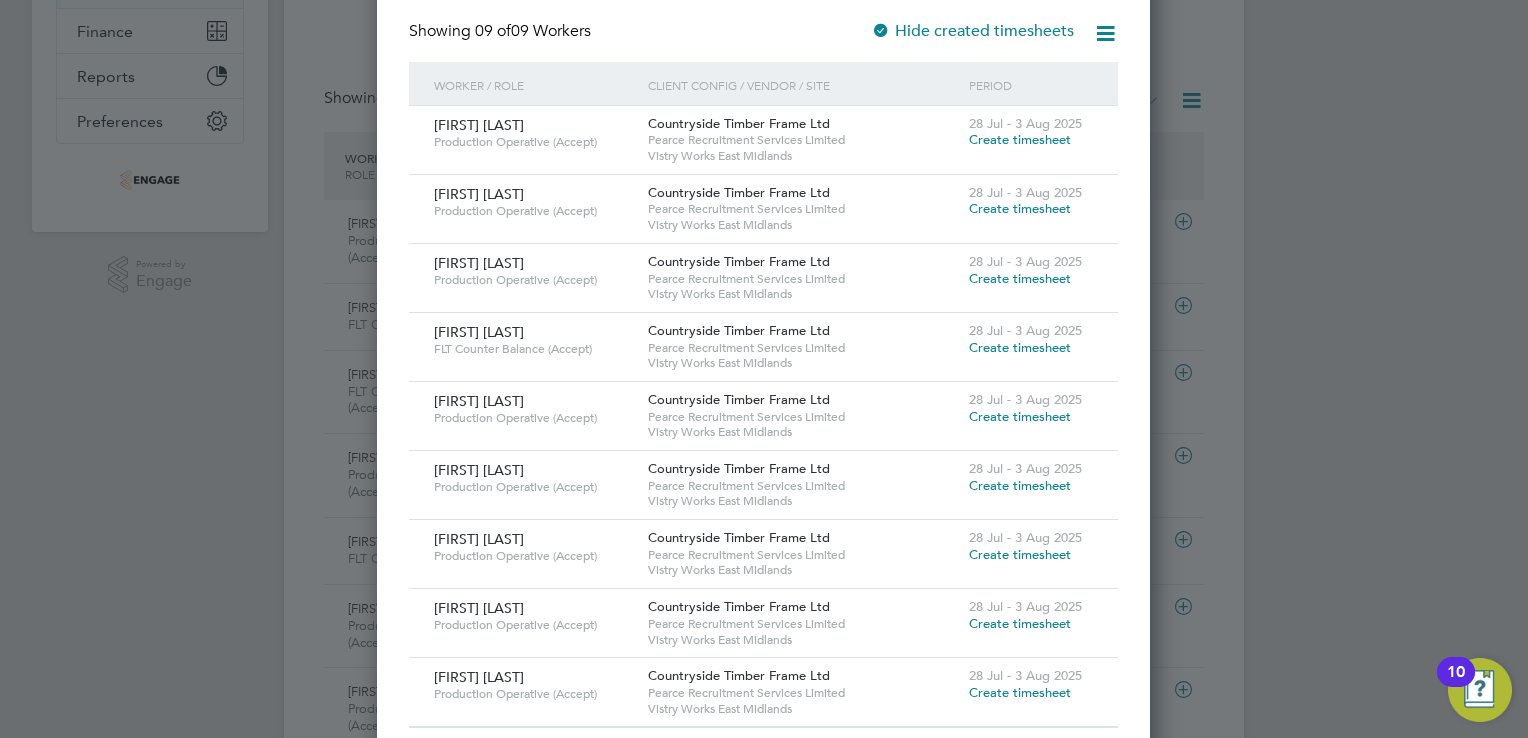 click on "Create timesheet" at bounding box center [1020, 347] 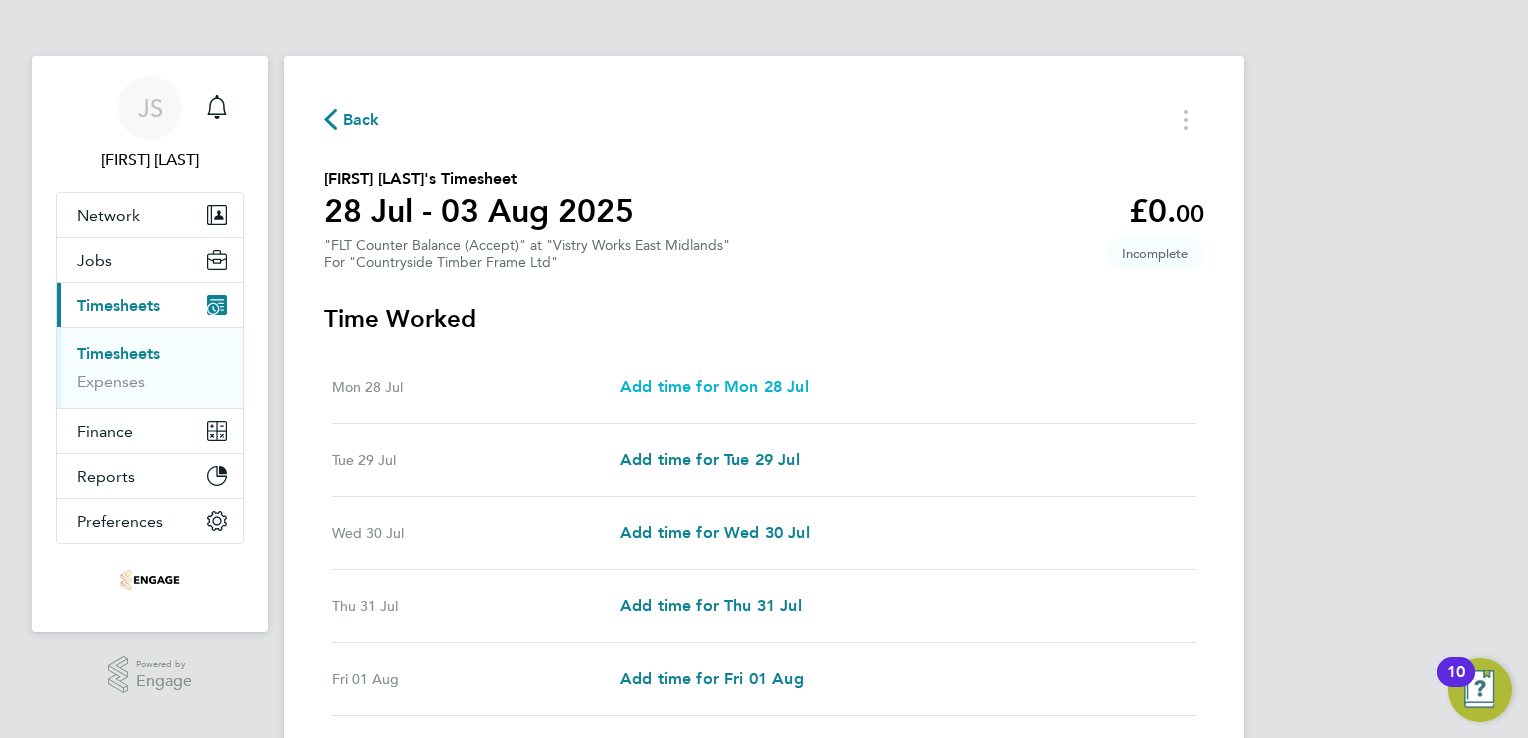 click on "Add time for Mon 28 Jul" at bounding box center (714, 387) 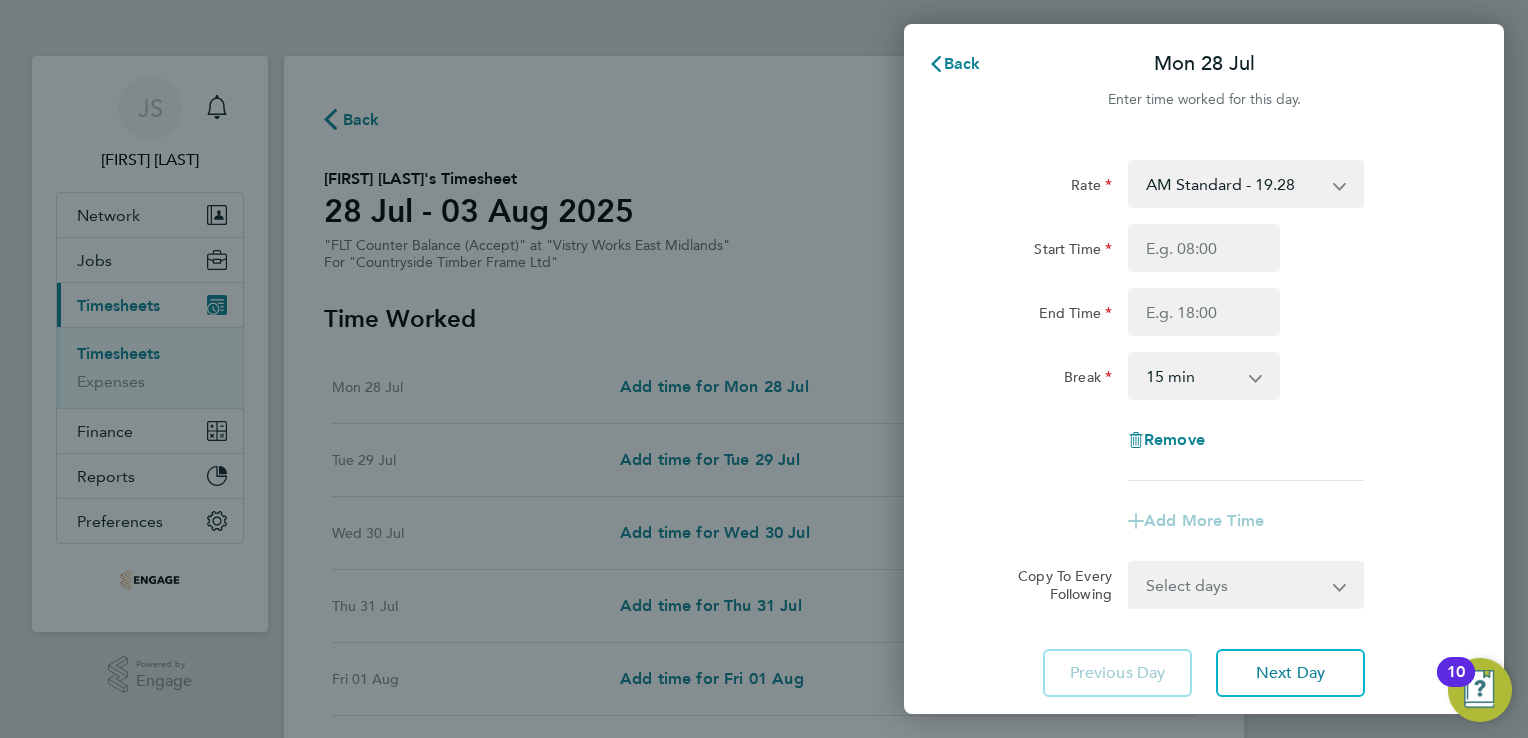 drag, startPoint x: 1200, startPoint y: 177, endPoint x: 1201, endPoint y: 203, distance: 26.019224 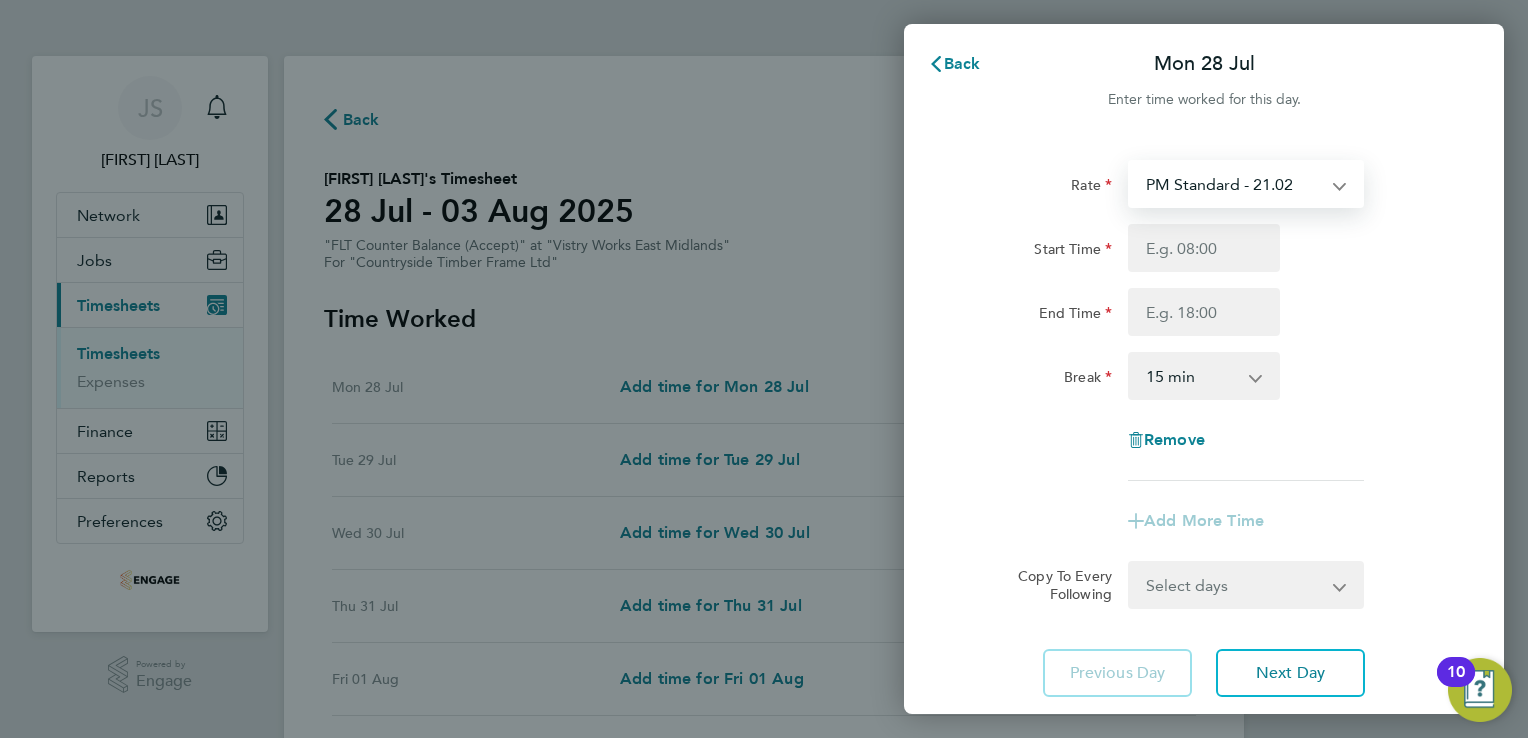 select on "15" 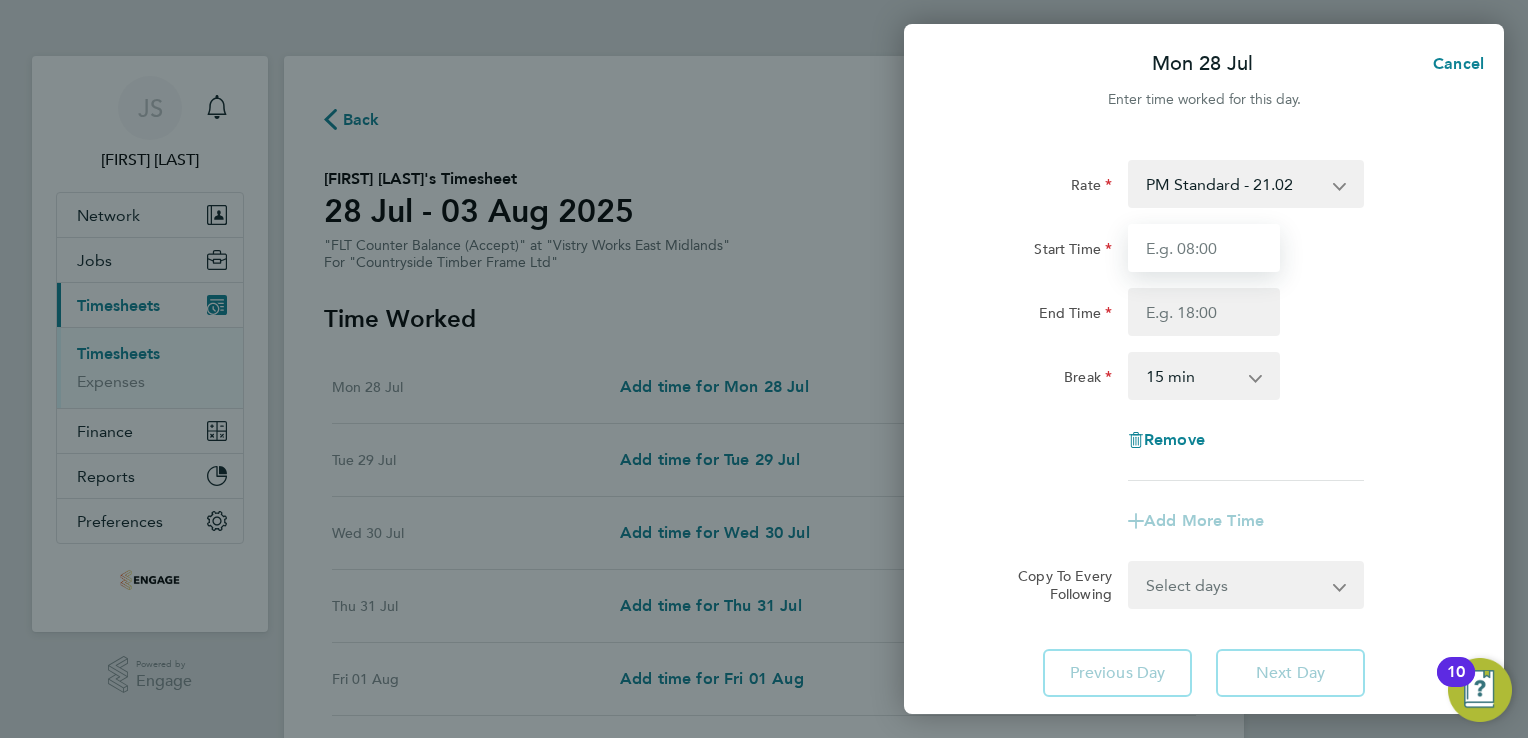 click on "Start Time" at bounding box center [1204, 248] 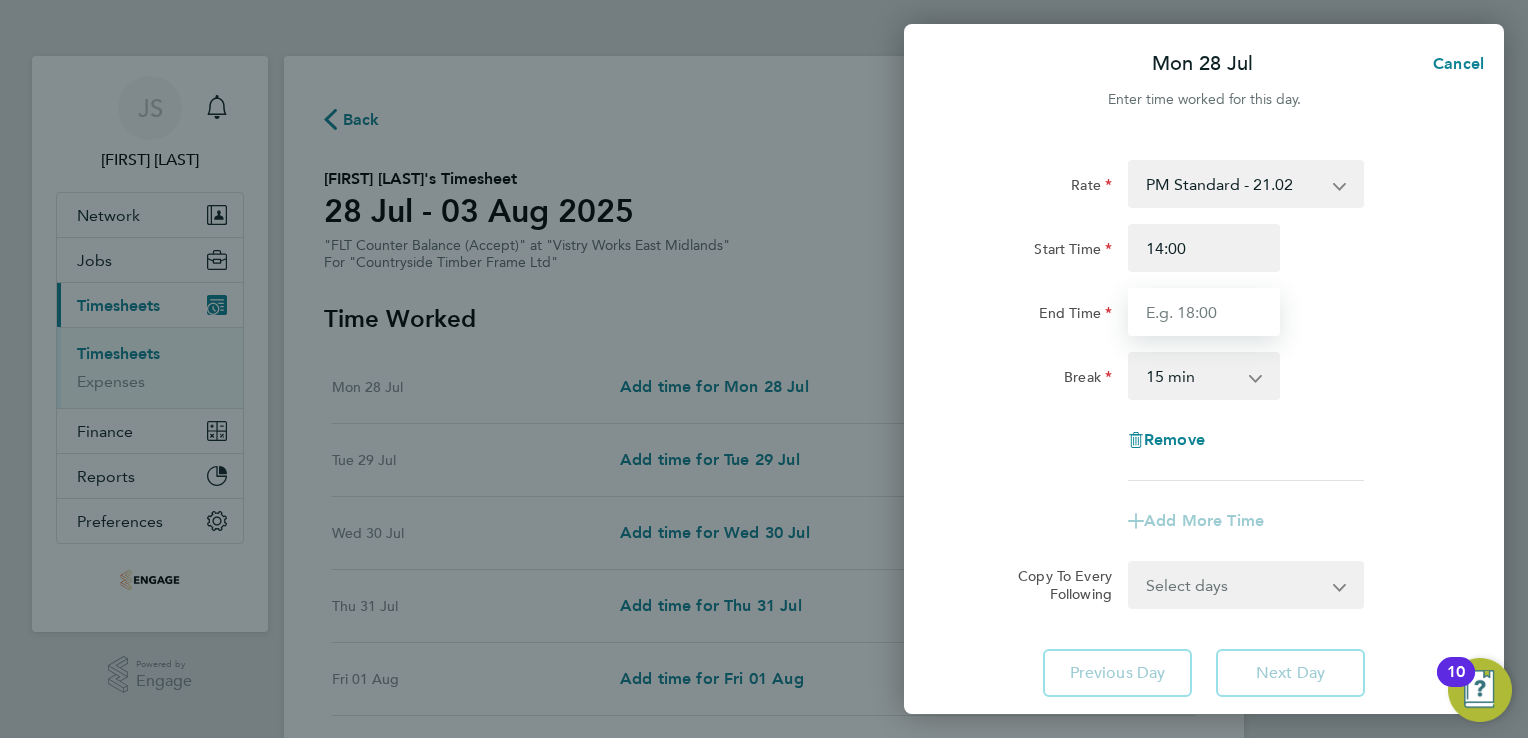 click on "End Time" at bounding box center [1204, 312] 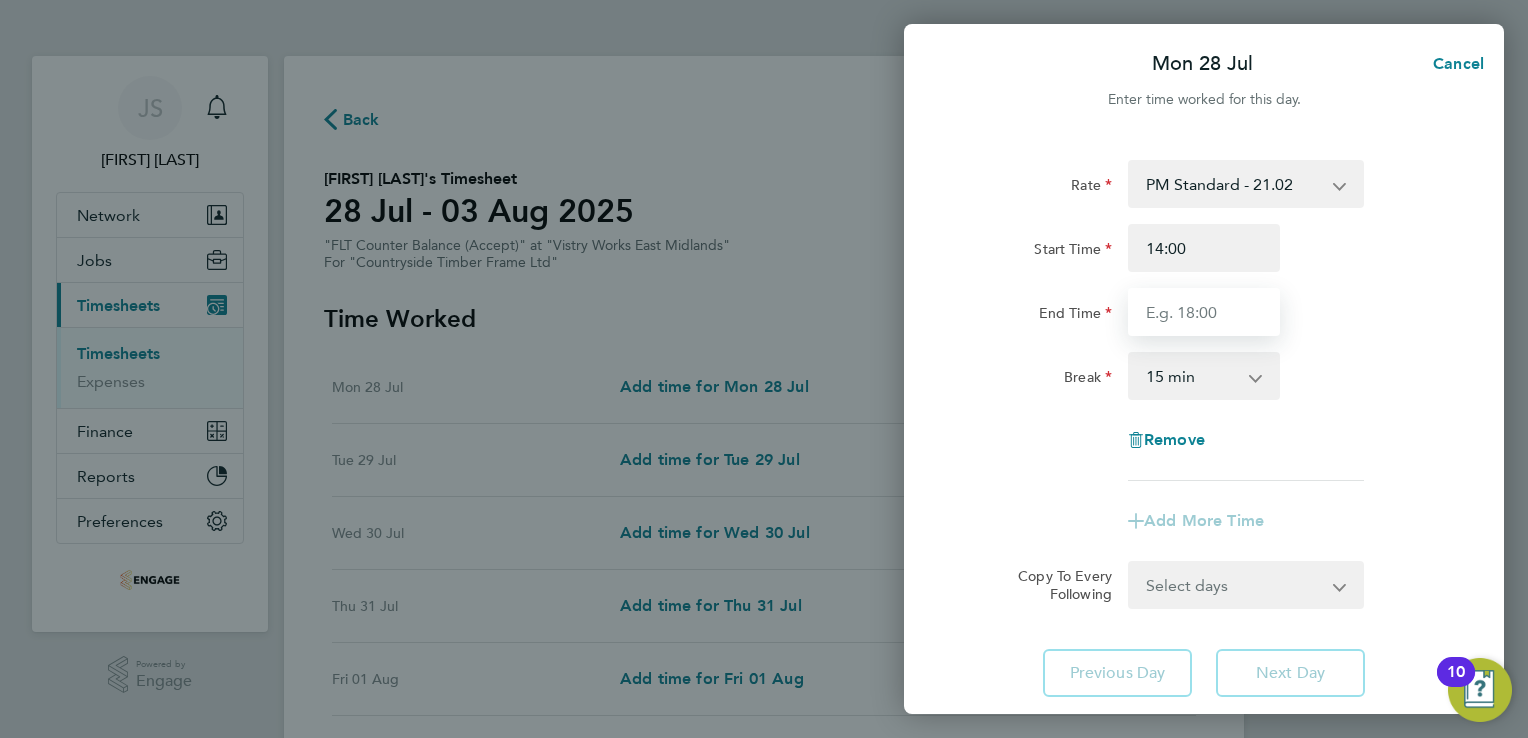 type on "22:30" 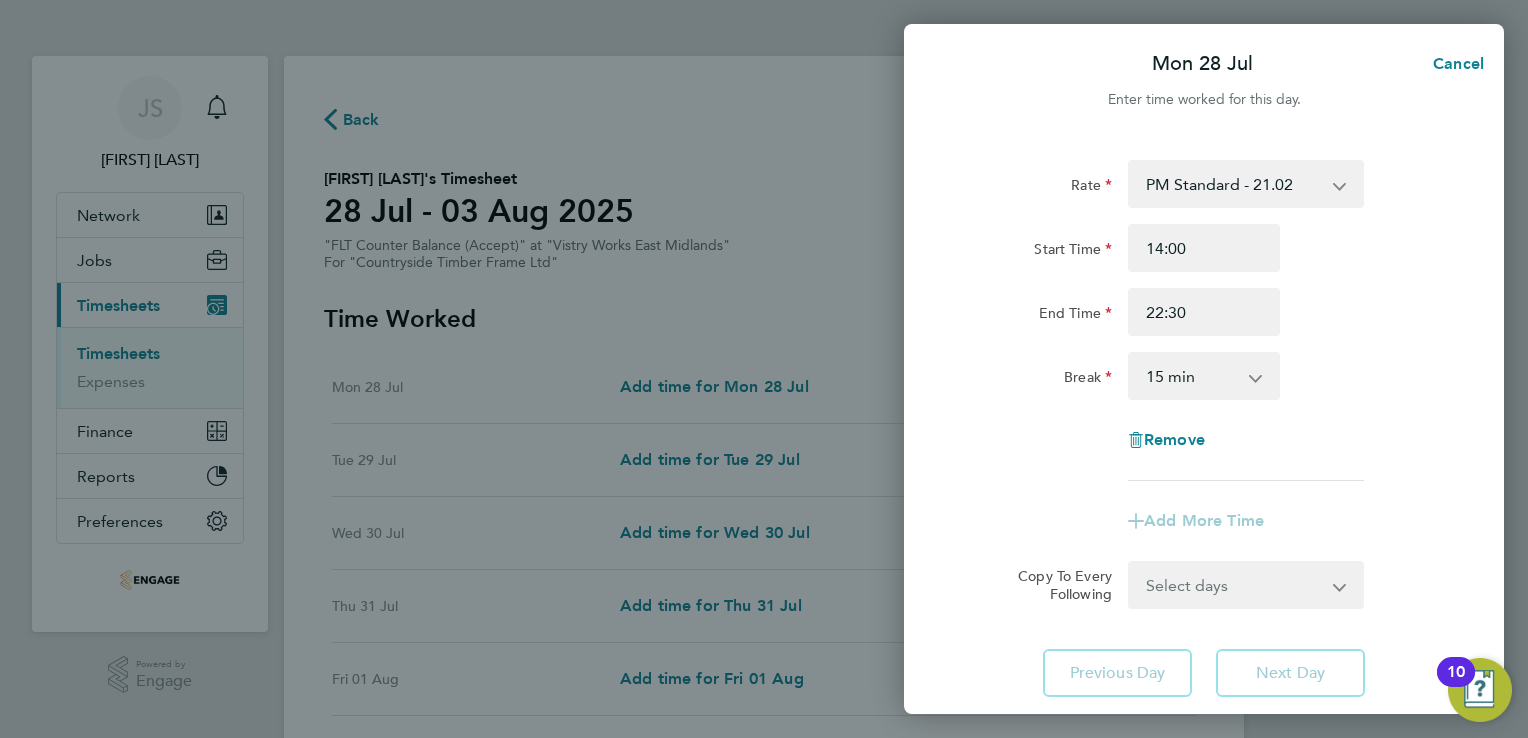 click on "0 min   15 min   30 min   45 min   60 min   75 min   90 min" at bounding box center (1192, 376) 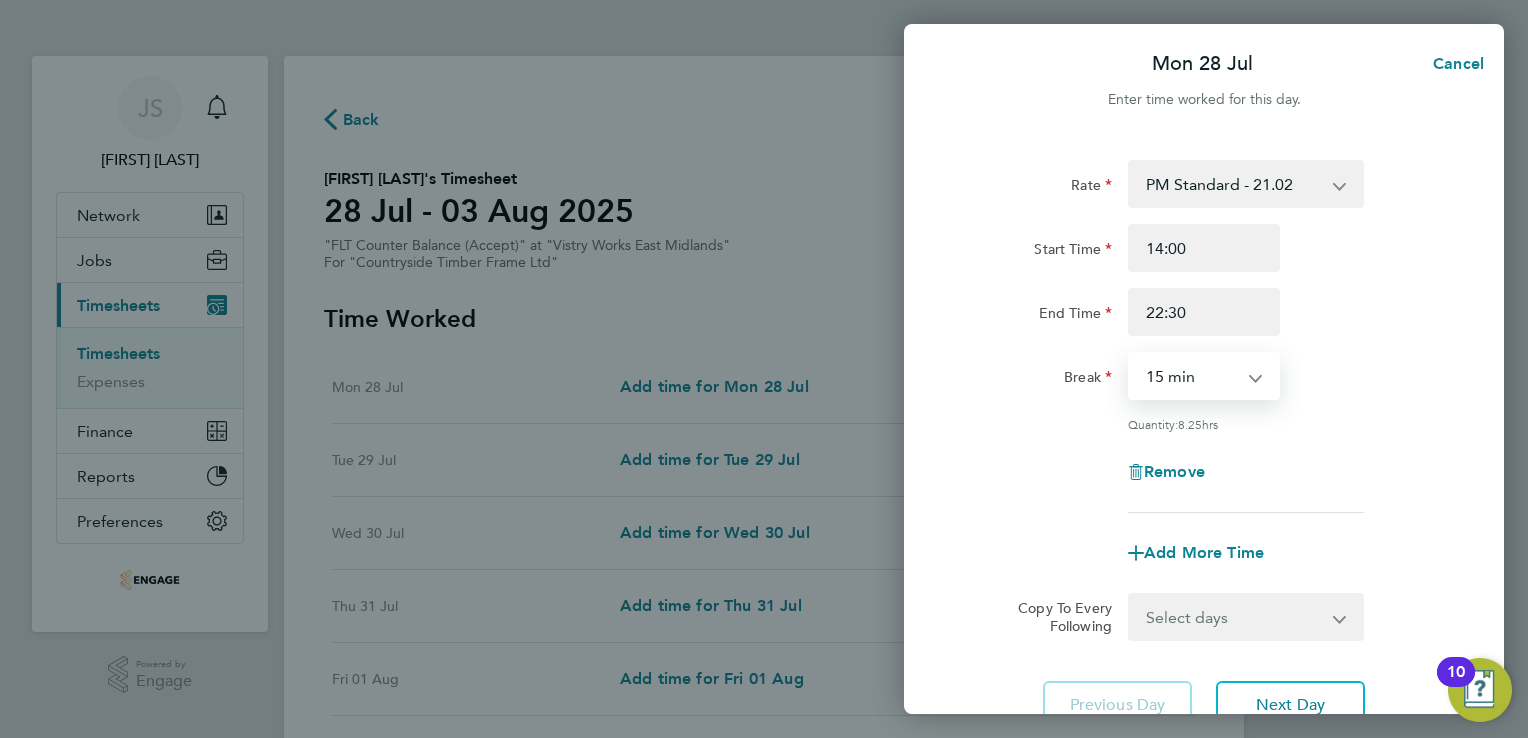 select on "30" 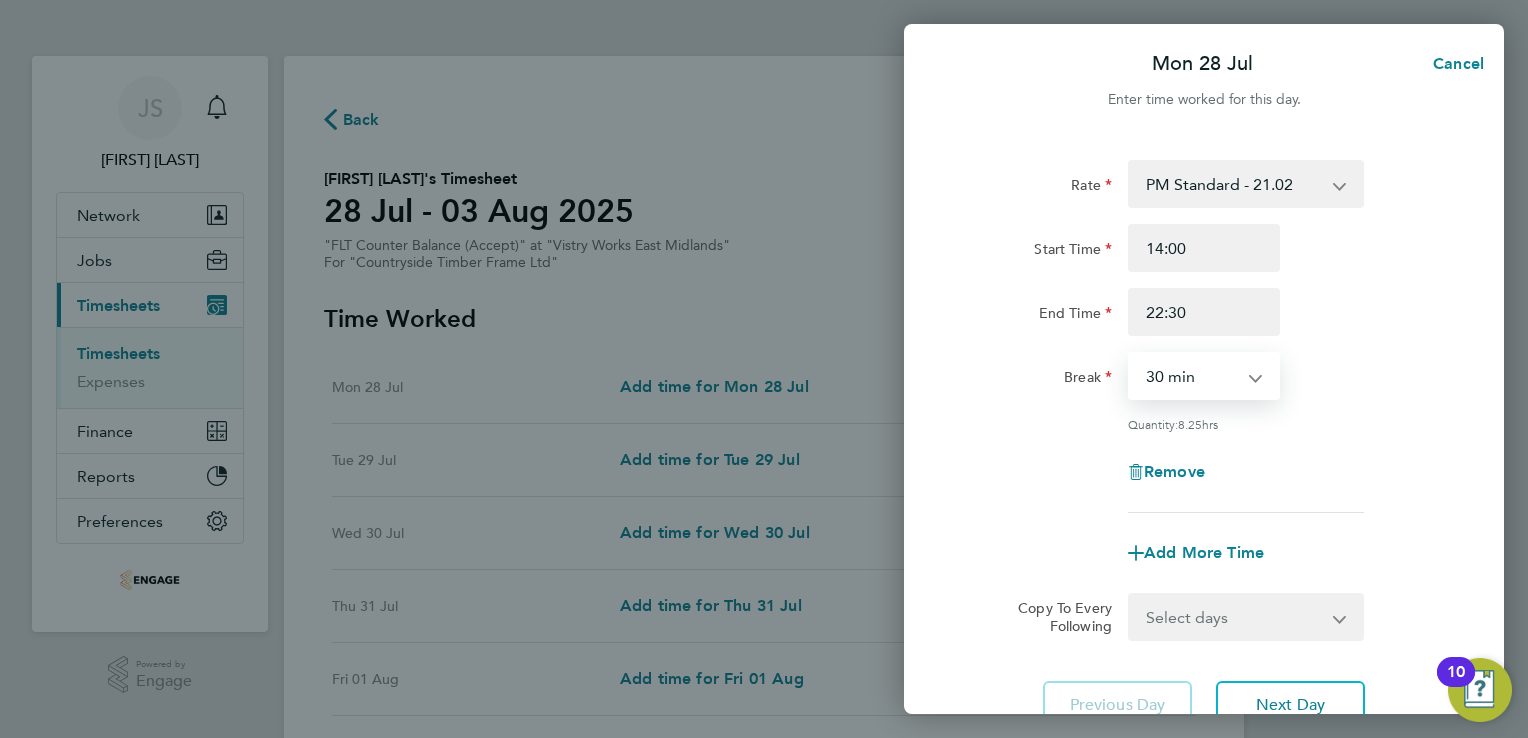 click on "0 min   15 min   30 min   45 min   60 min   75 min   90 min" at bounding box center [1192, 376] 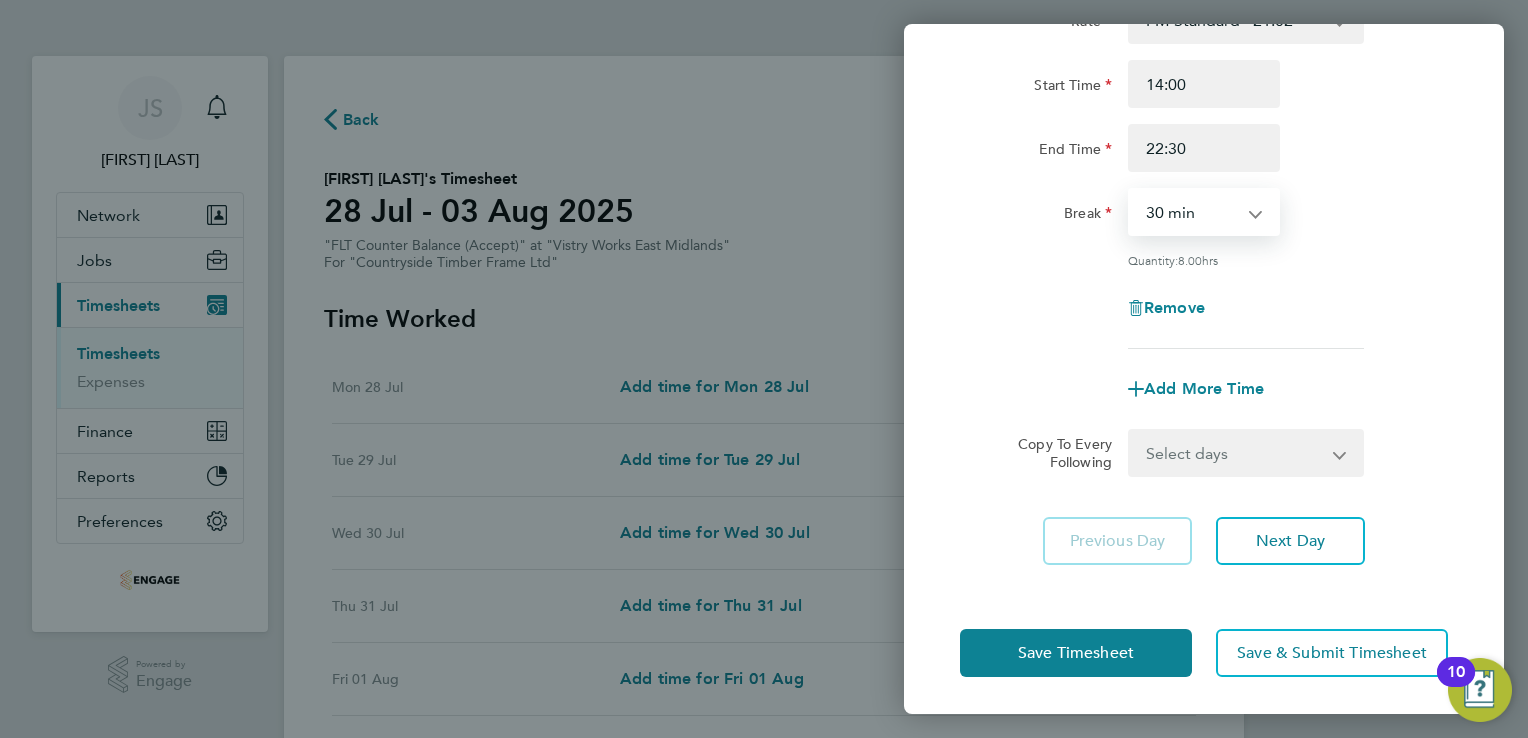 drag, startPoint x: 1243, startPoint y: 446, endPoint x: 1208, endPoint y: 454, distance: 35.902645 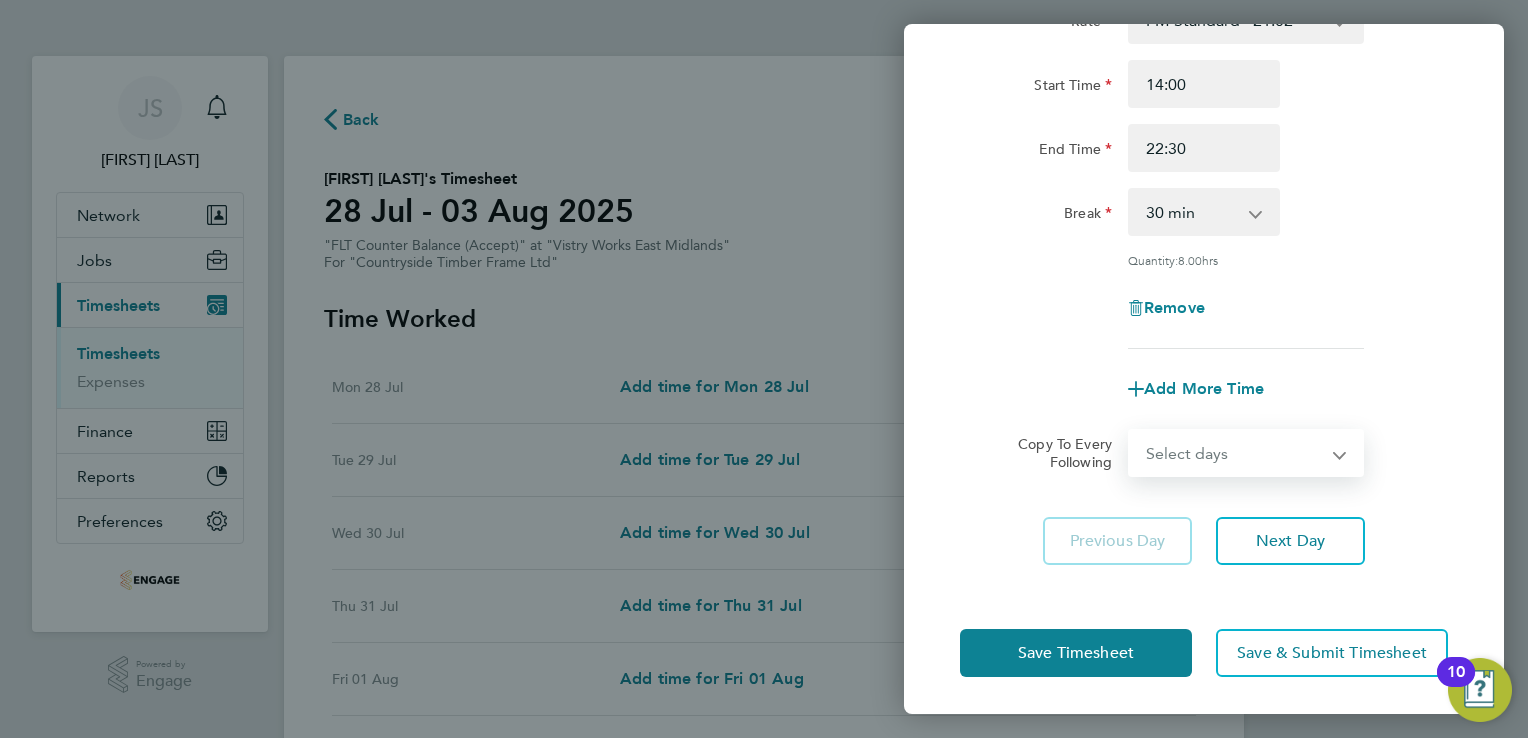 select on "WEEKDAY" 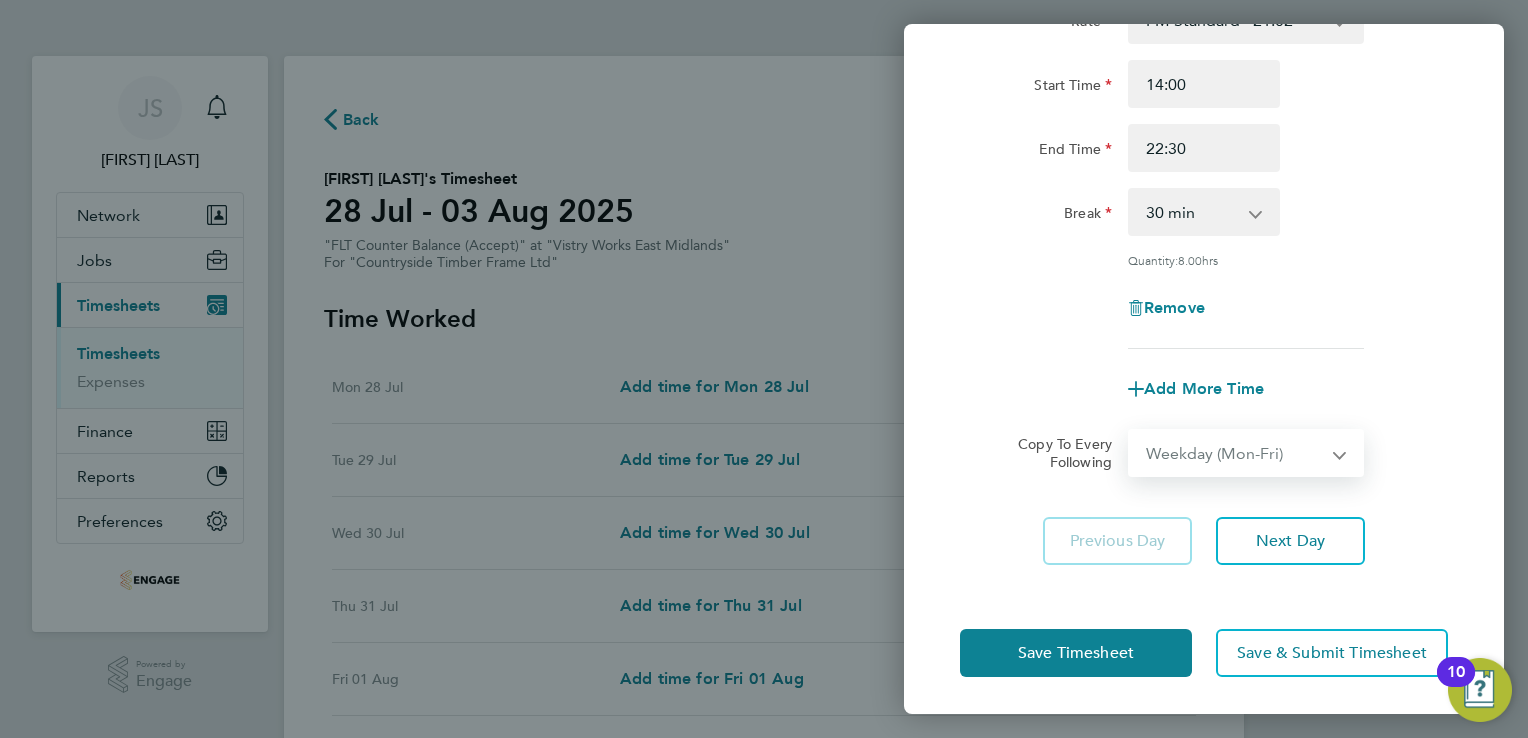 click on "Select days   Day   Weekday (Mon-Fri)   Weekend (Sat-Sun)   Tuesday   Wednesday   Thursday   Friday   Saturday   Sunday" at bounding box center [1235, 453] 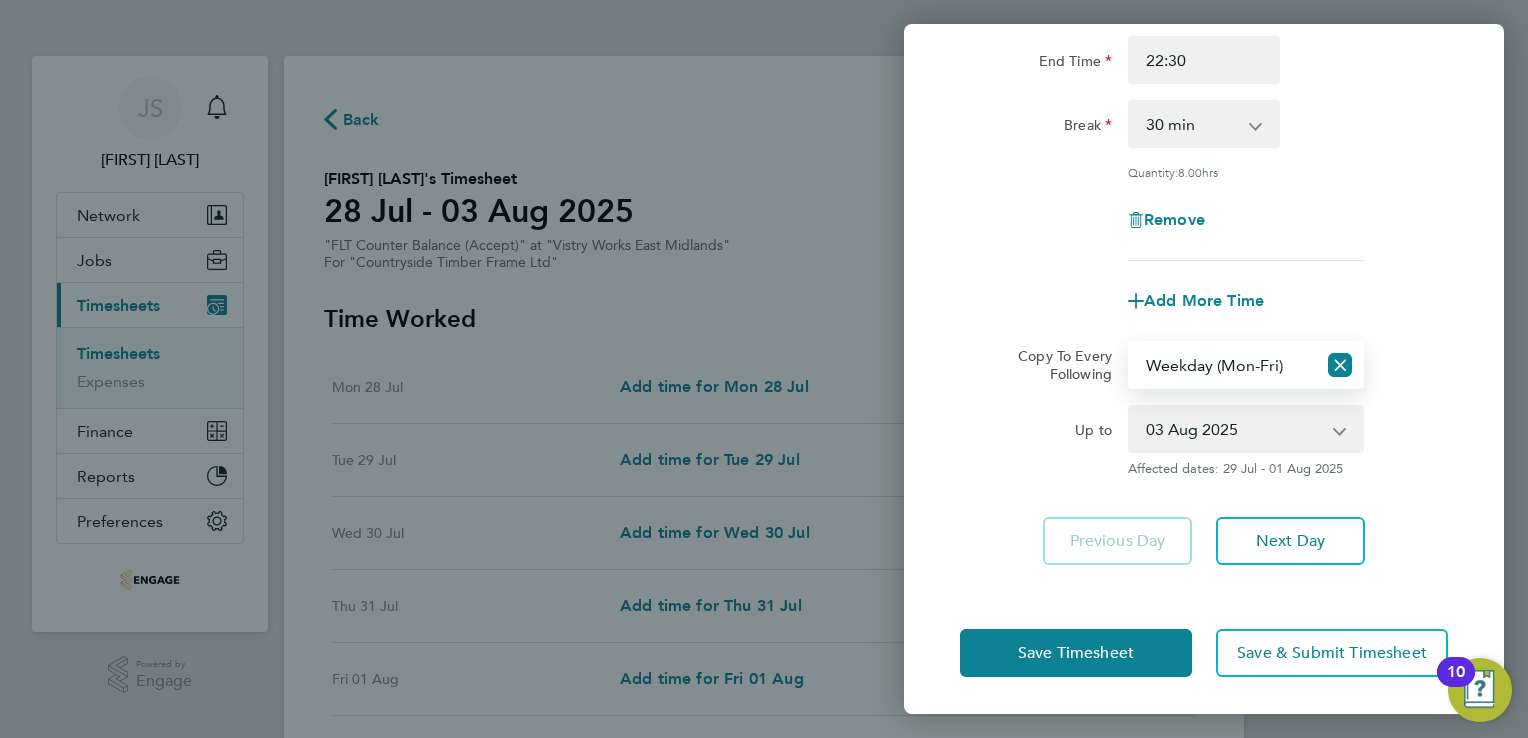click on "29 Jul 2025   30 Jul 2025   31 Jul 2025   01 Aug 2025   02 Aug 2025   03 Aug 2025" at bounding box center (1234, 429) 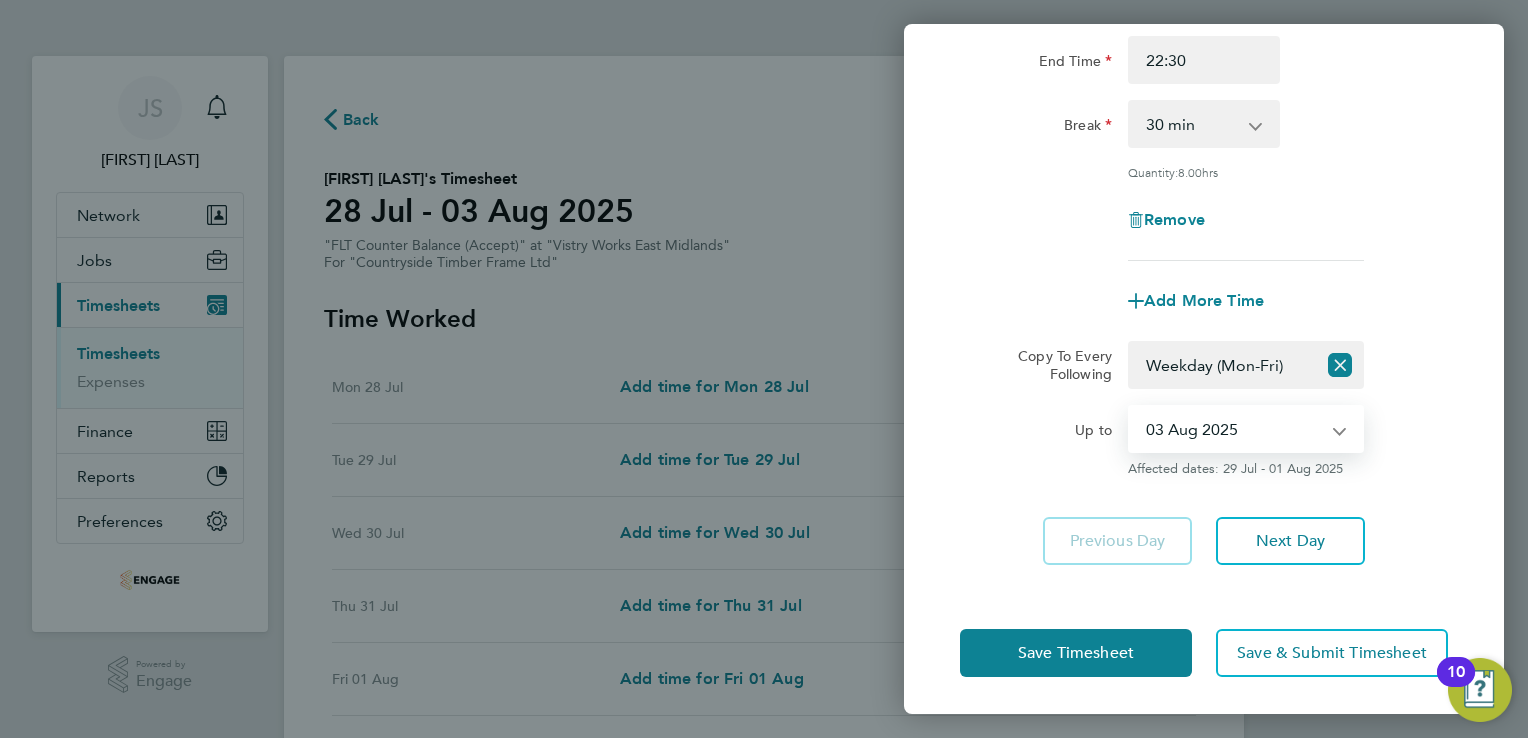 select on "2025-07-30" 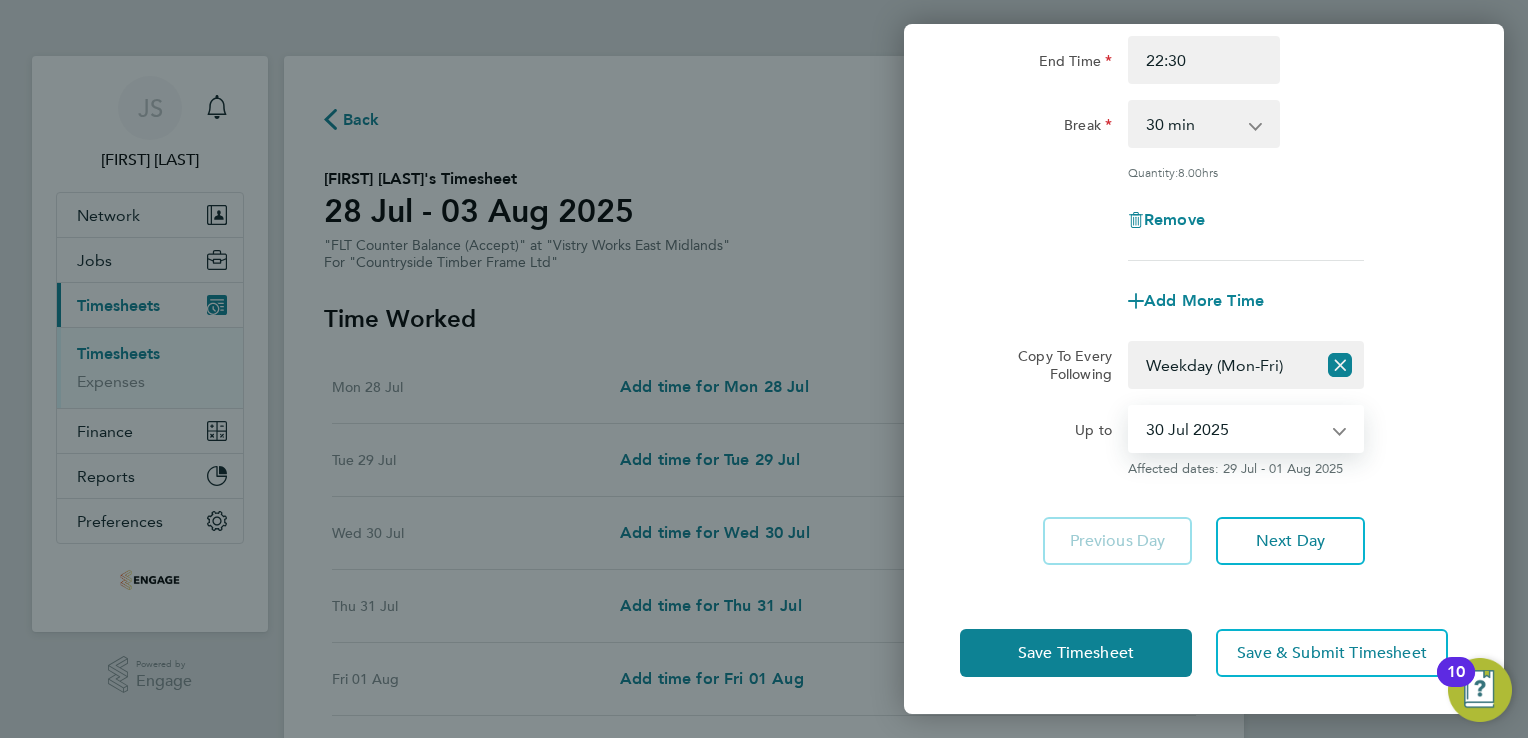 click on "29 Jul 2025   30 Jul 2025   31 Jul 2025   01 Aug 2025   02 Aug 2025   03 Aug 2025" at bounding box center (1234, 429) 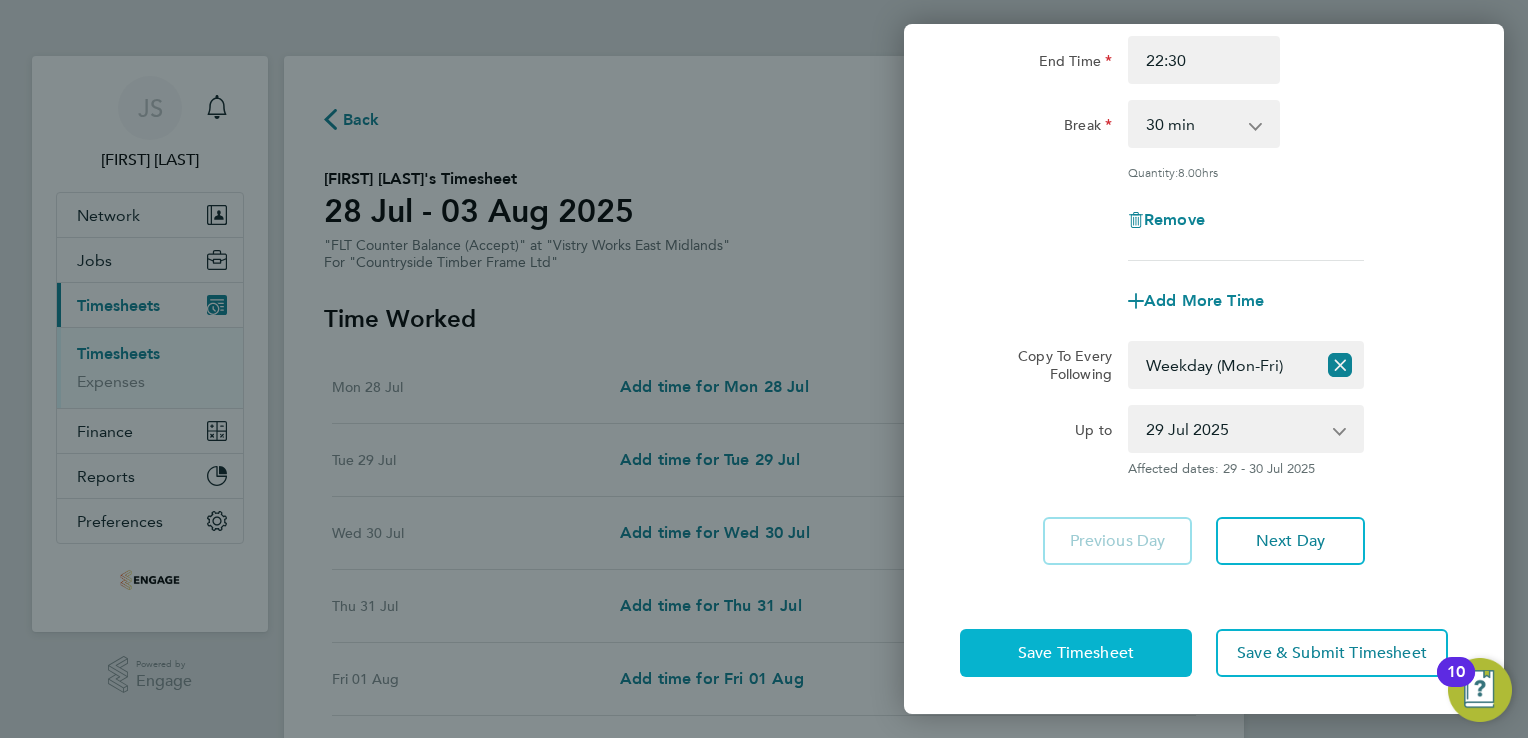 click on "Save Timesheet" 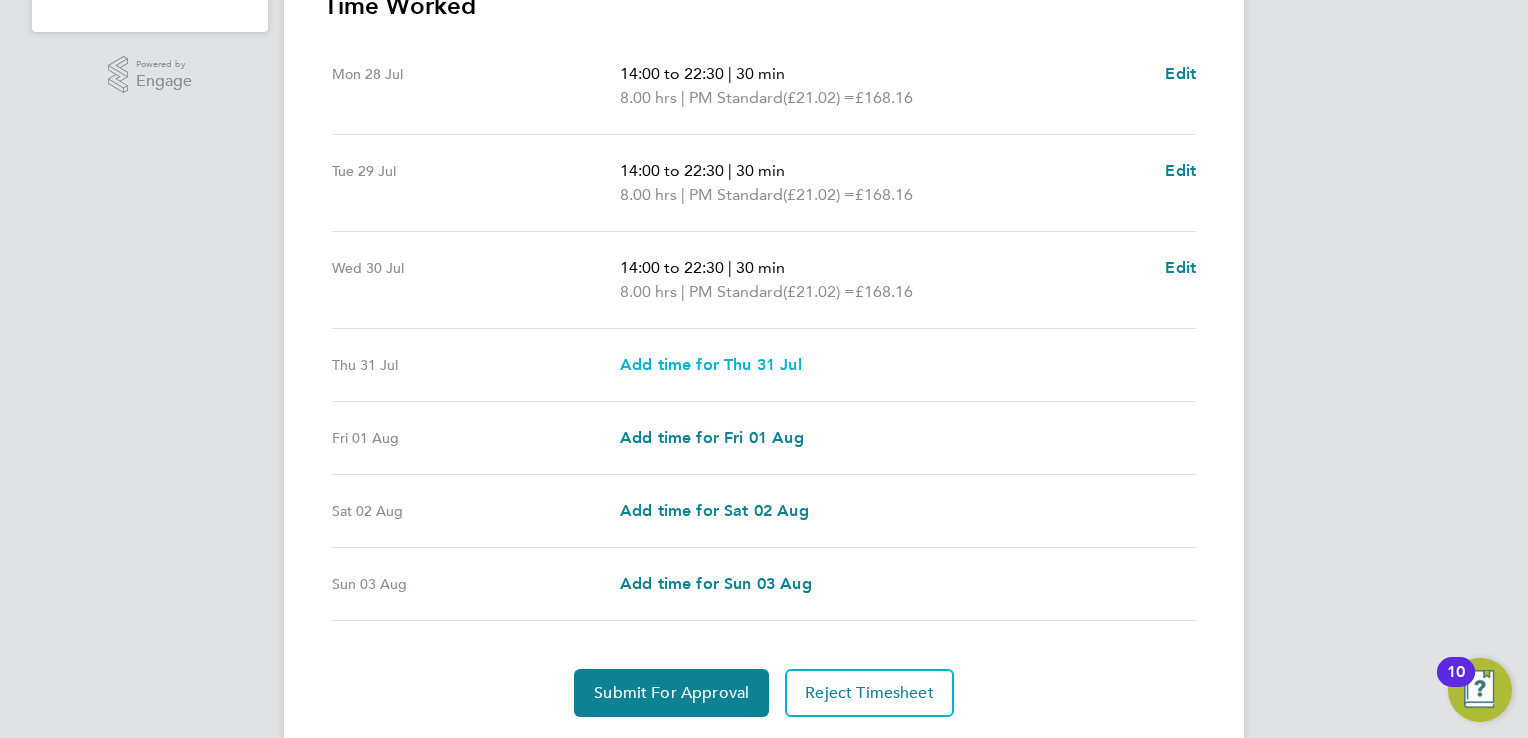 click on "Add time for Thu 31 Jul" at bounding box center (711, 364) 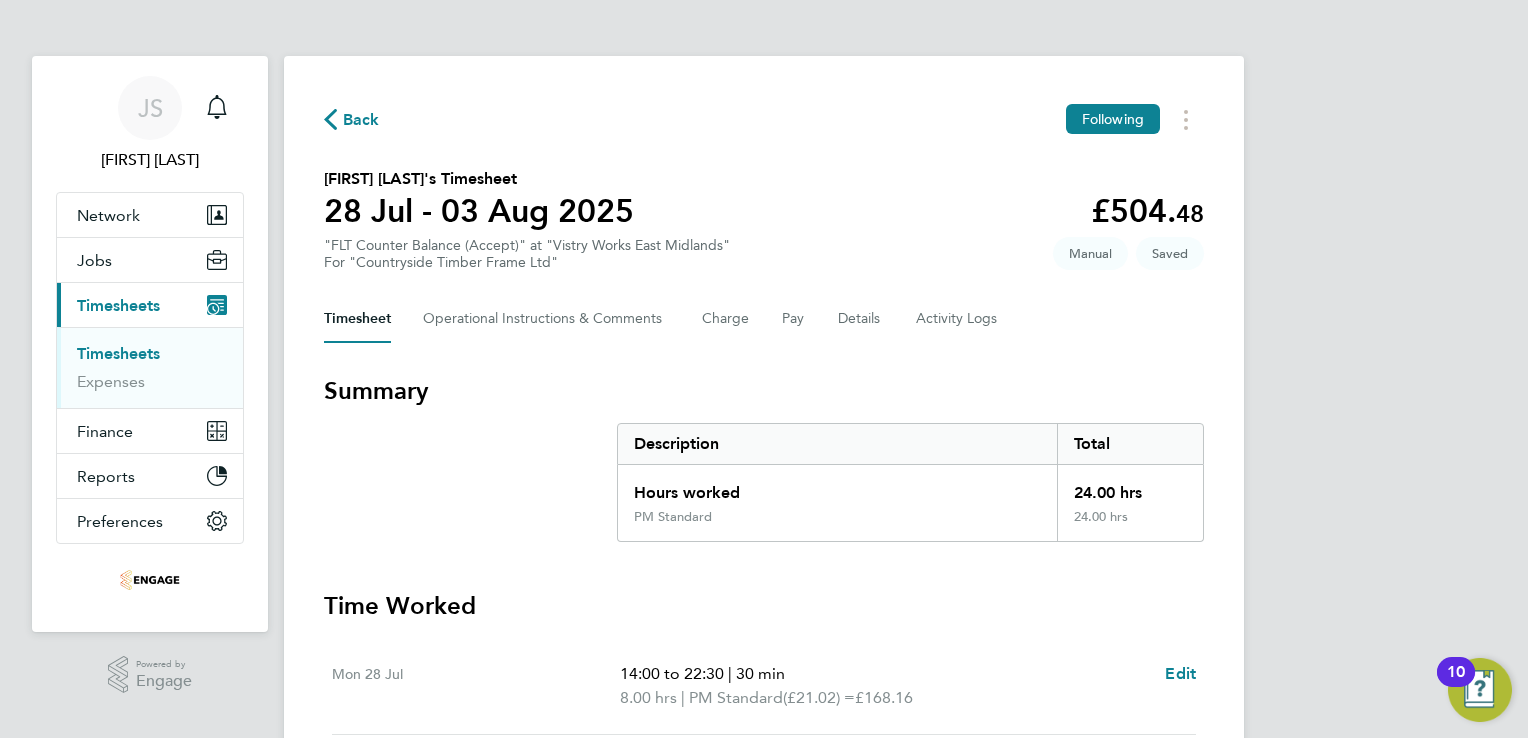 select on "15" 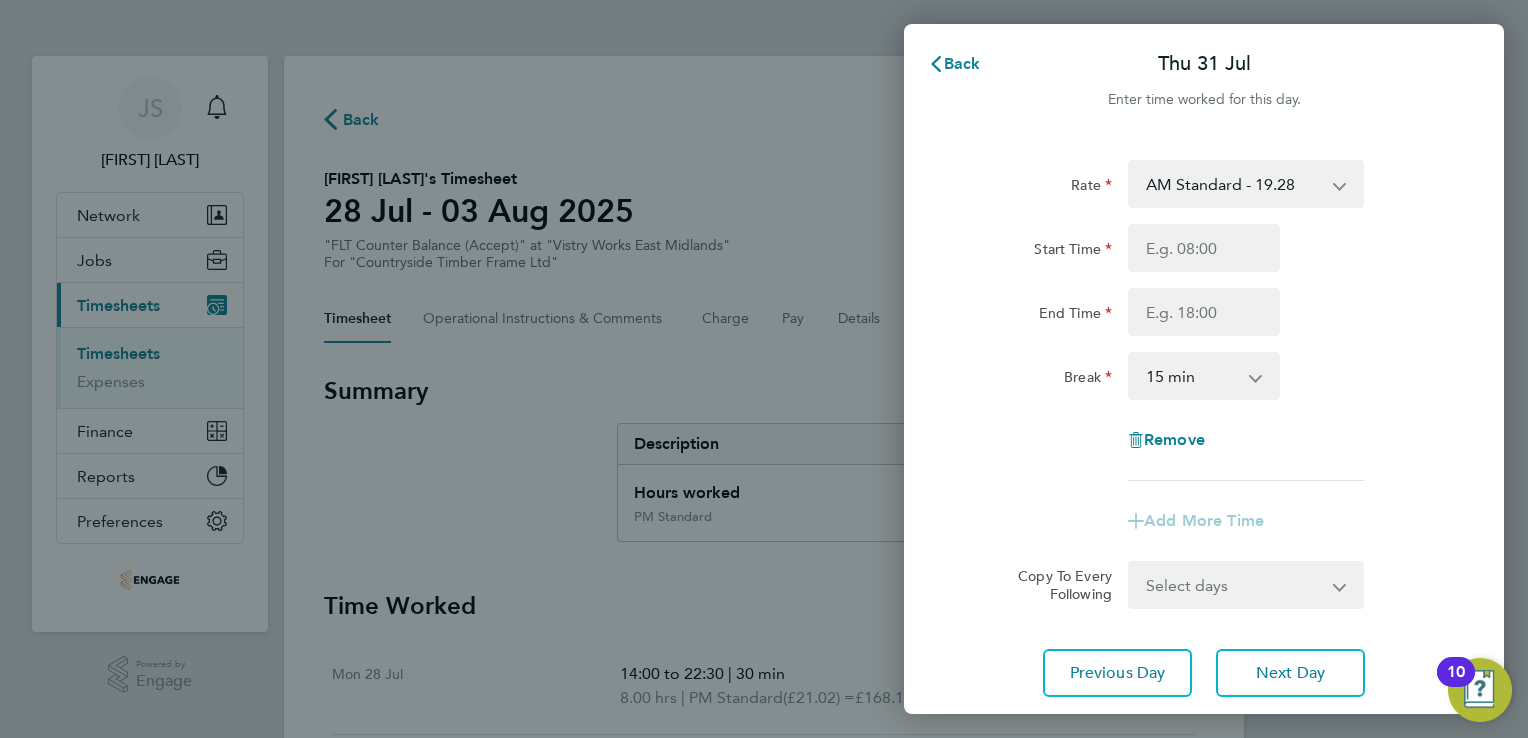 click on "AM Standard - 19.28   OT2 AM - 38.56   PM OT 2 - 42.03   PM OT 1 - 31.52   PM Standard - 21.02   OT1 AM - 28.92" at bounding box center (1234, 184) 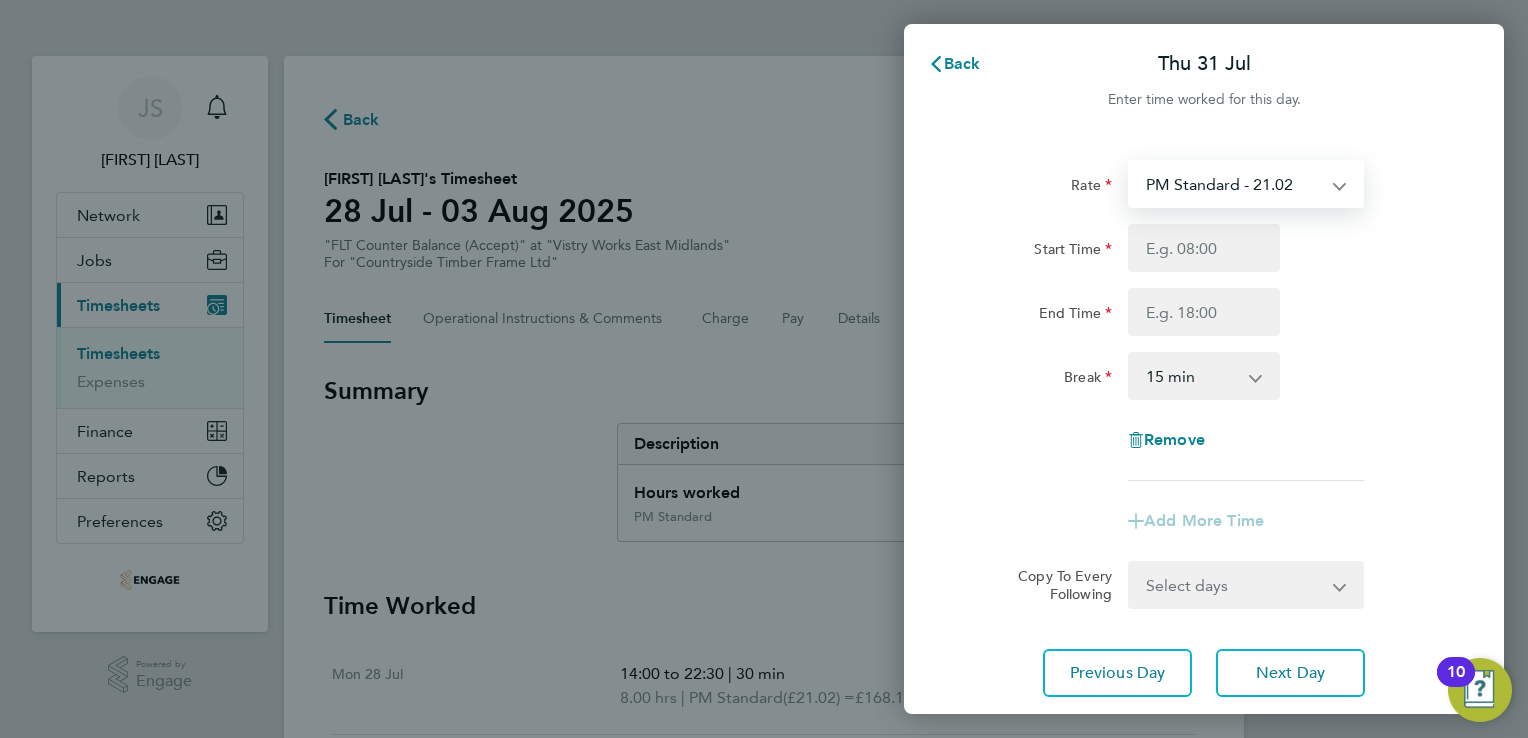 select on "15" 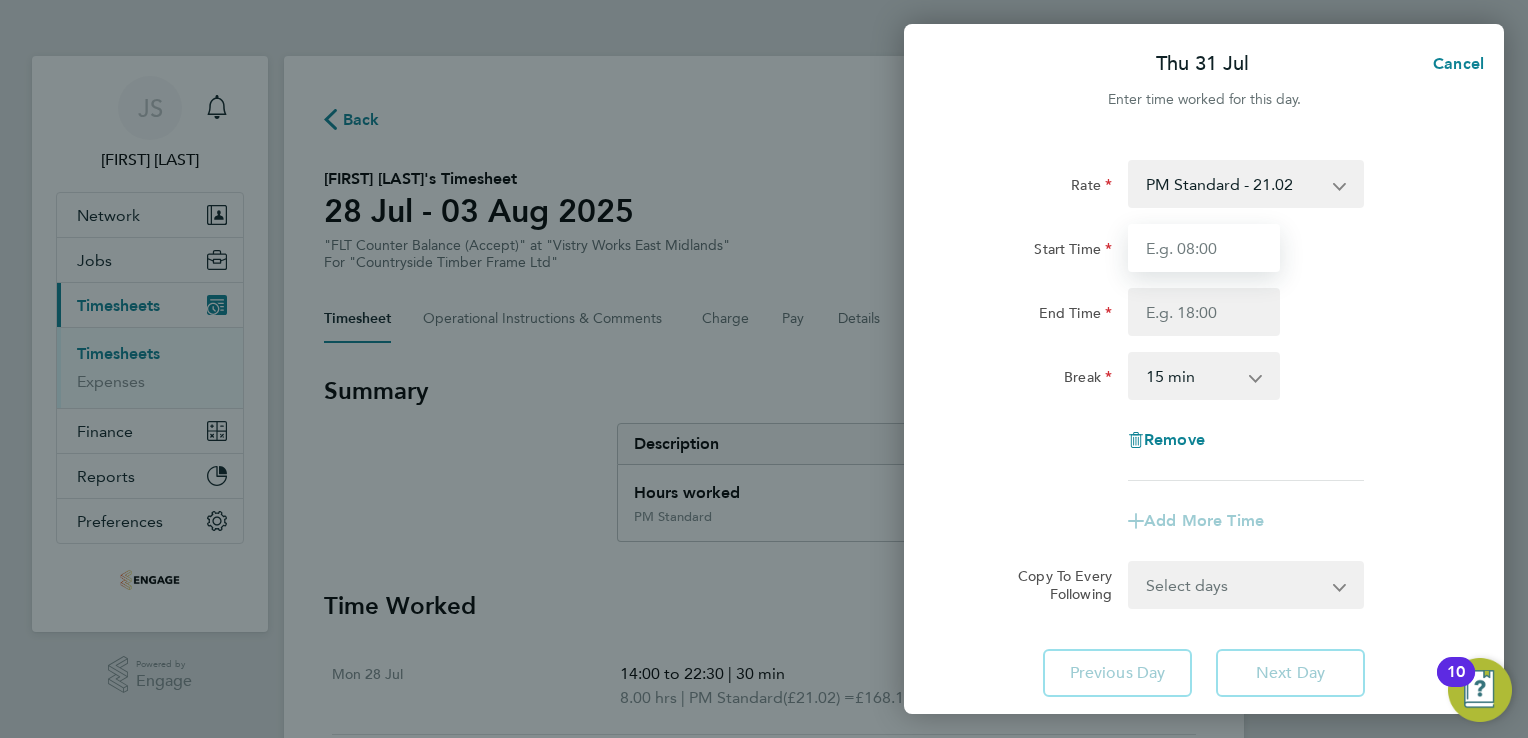click on "Start Time" at bounding box center [1204, 248] 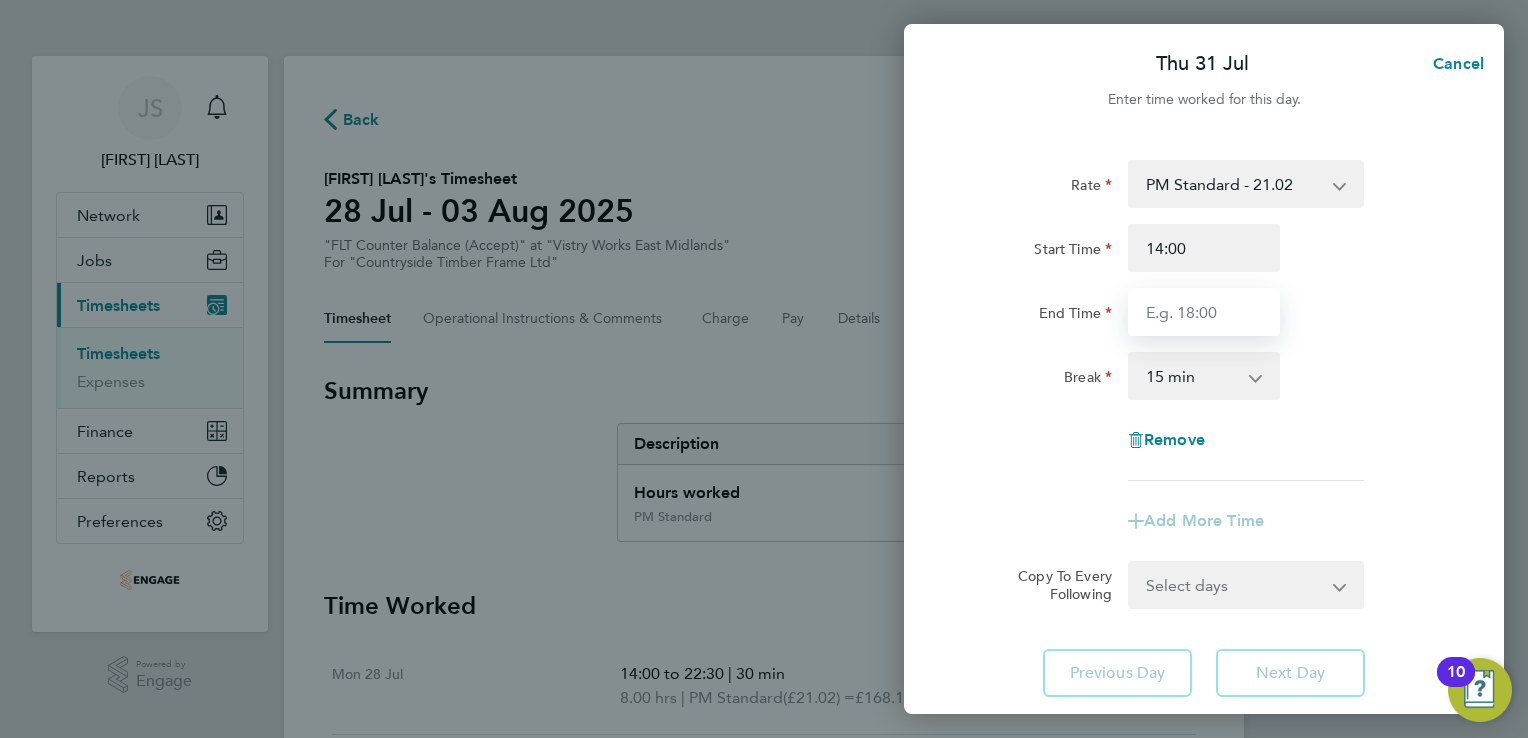 type on "22:30" 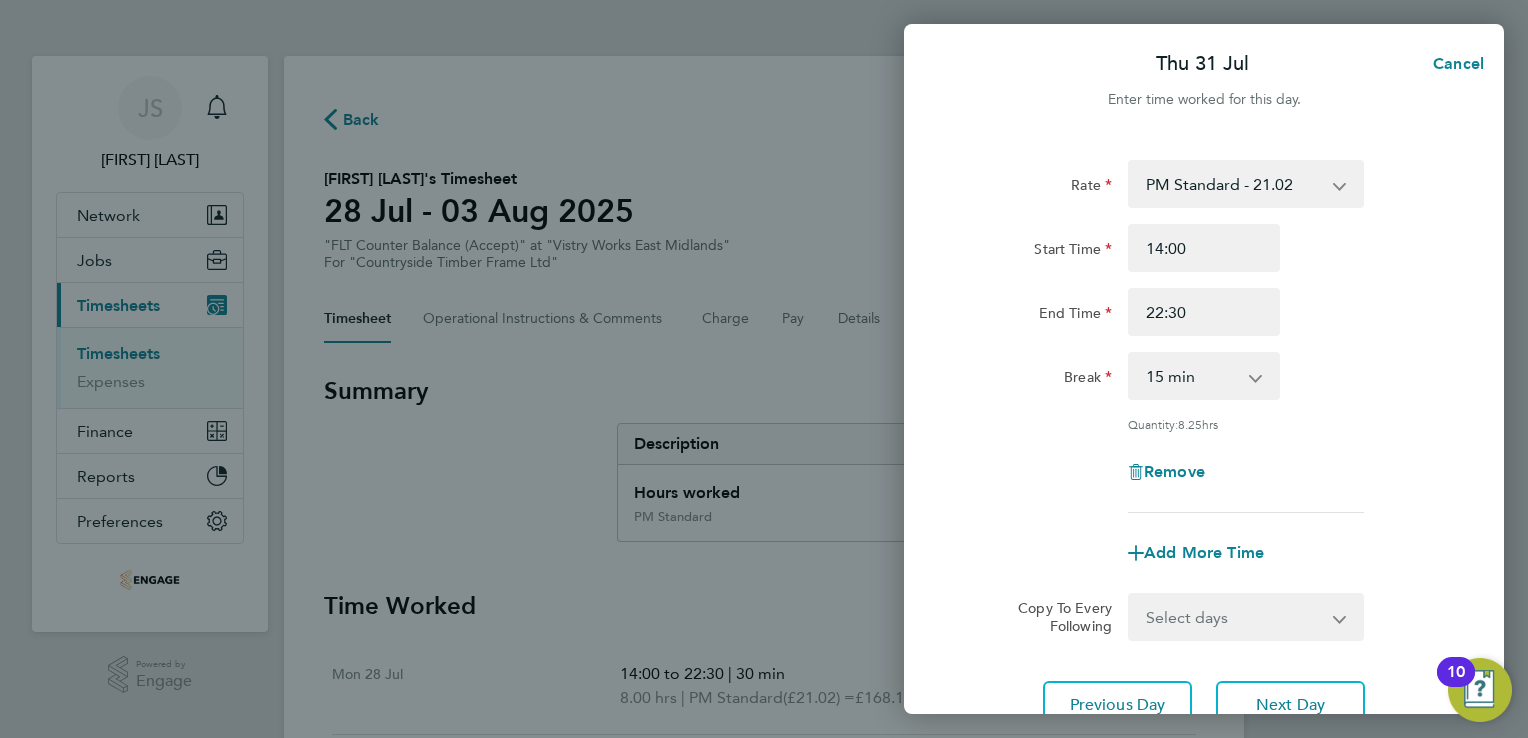 drag, startPoint x: 1172, startPoint y: 373, endPoint x: 1176, endPoint y: 401, distance: 28.284271 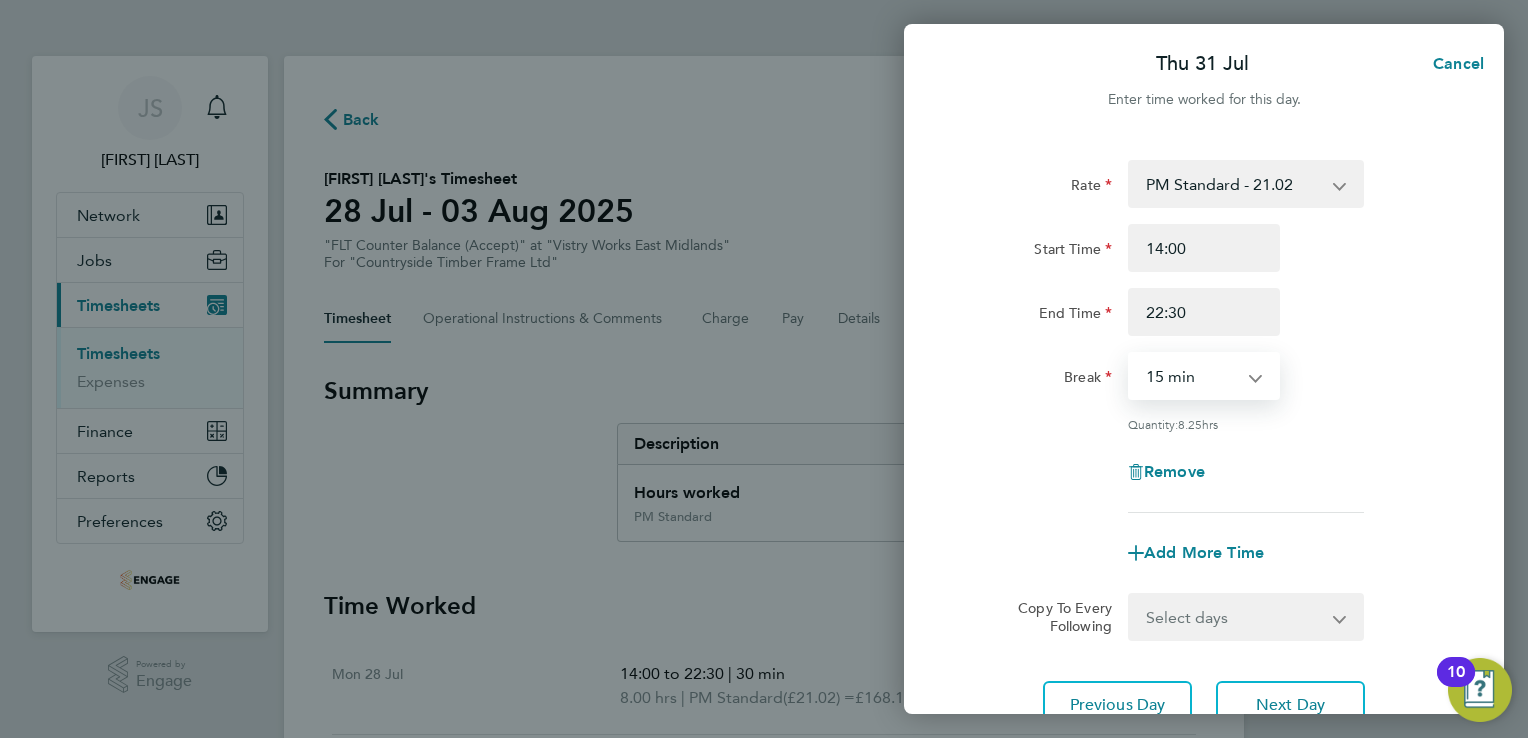 select on "30" 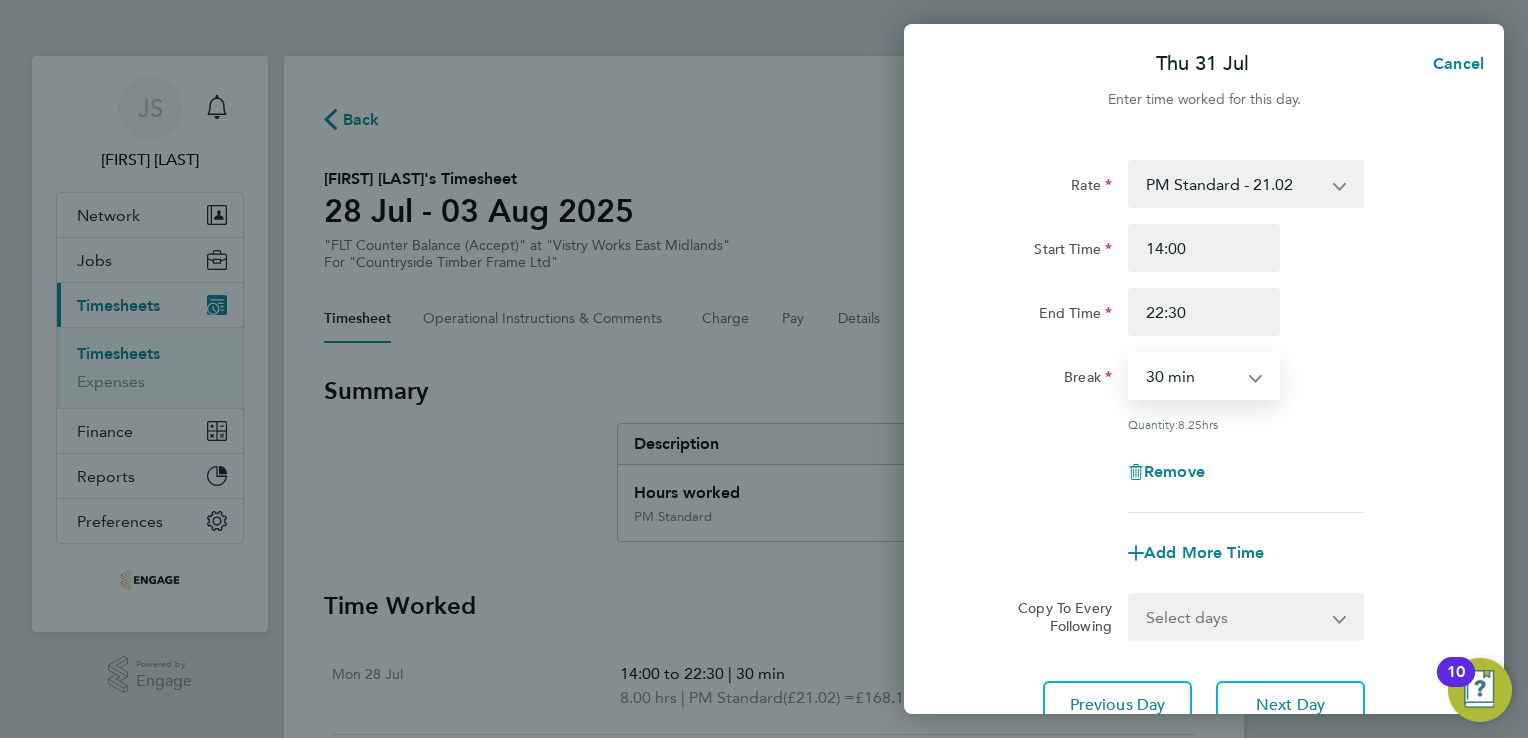 click on "0 min   15 min   30 min   45 min   60 min   75 min   90 min" at bounding box center [1192, 376] 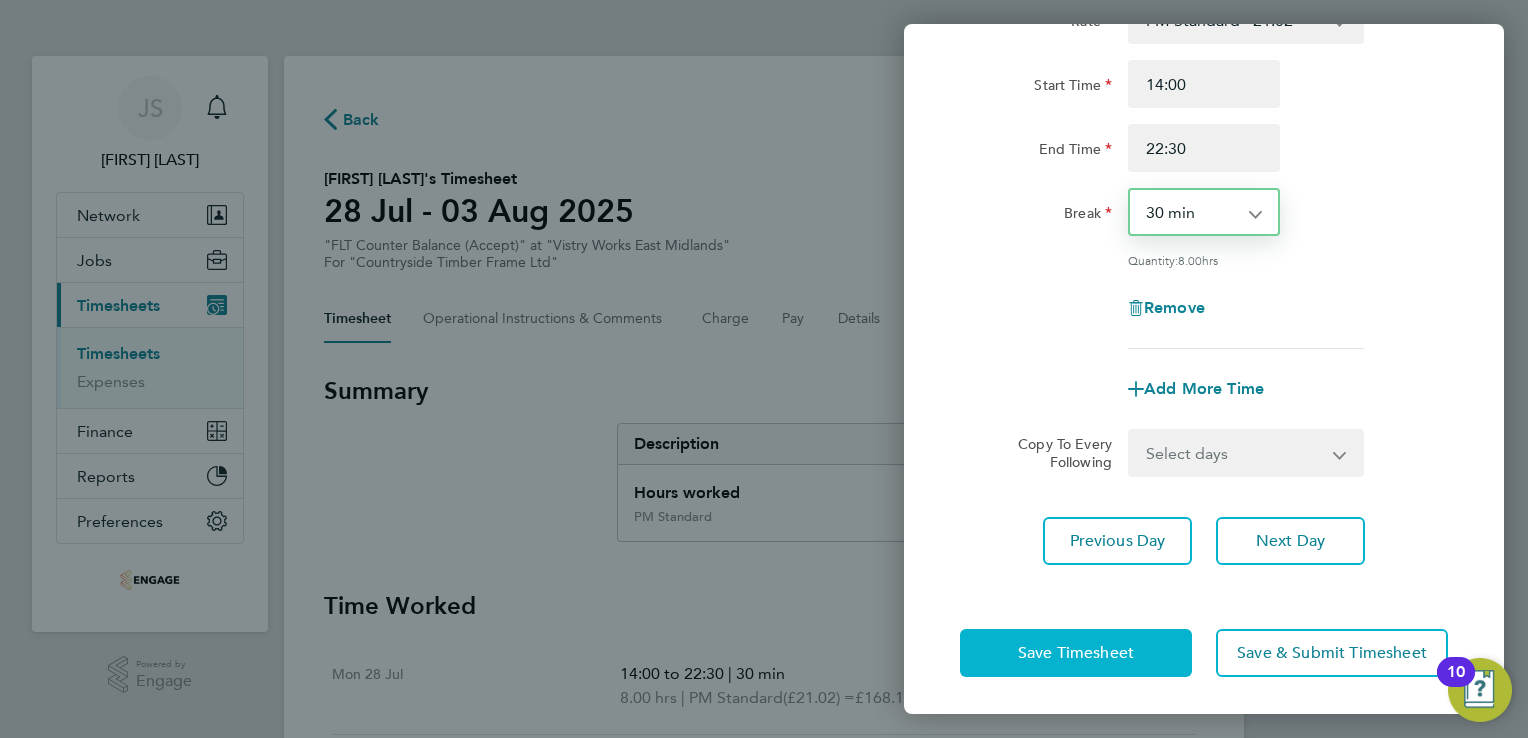 click on "Save Timesheet" 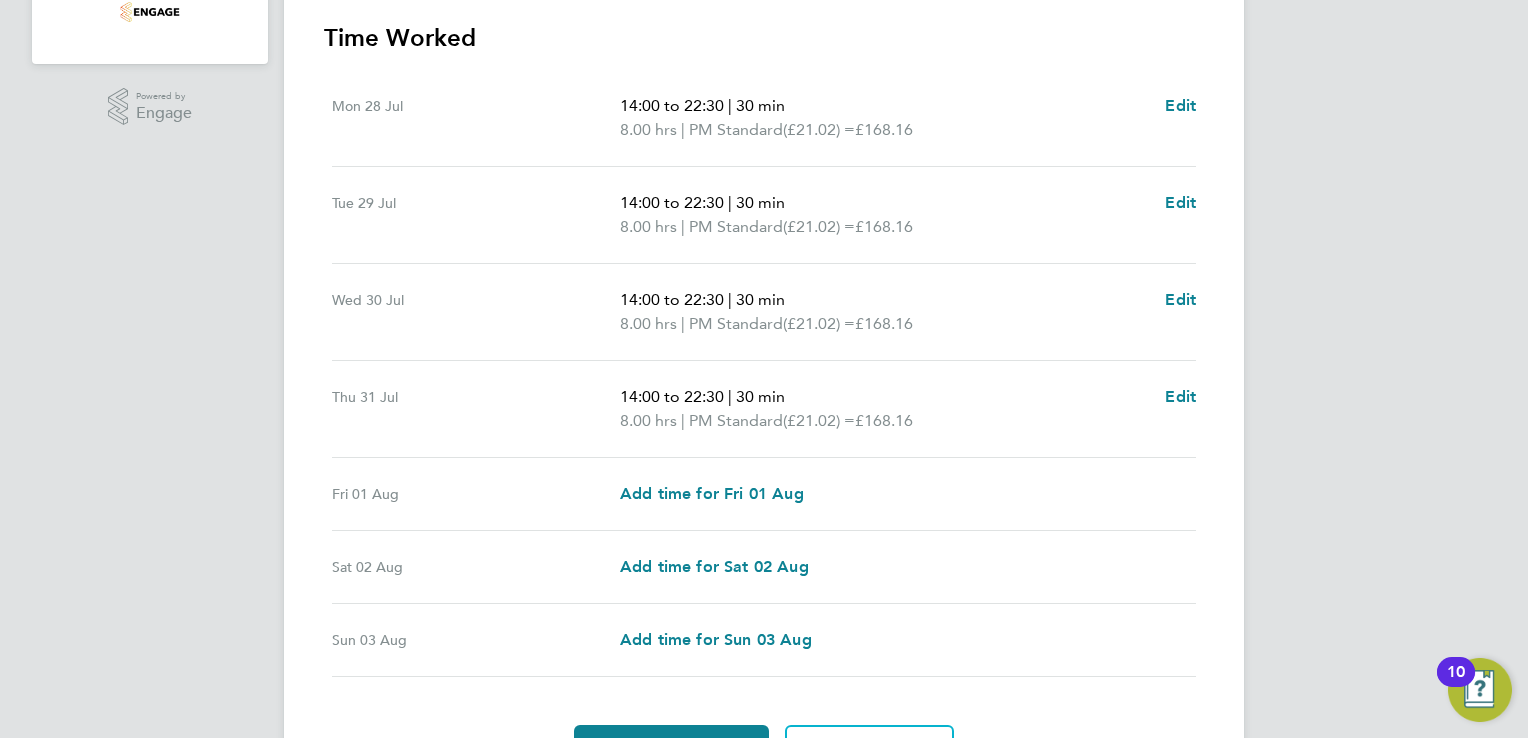 scroll, scrollTop: 600, scrollLeft: 0, axis: vertical 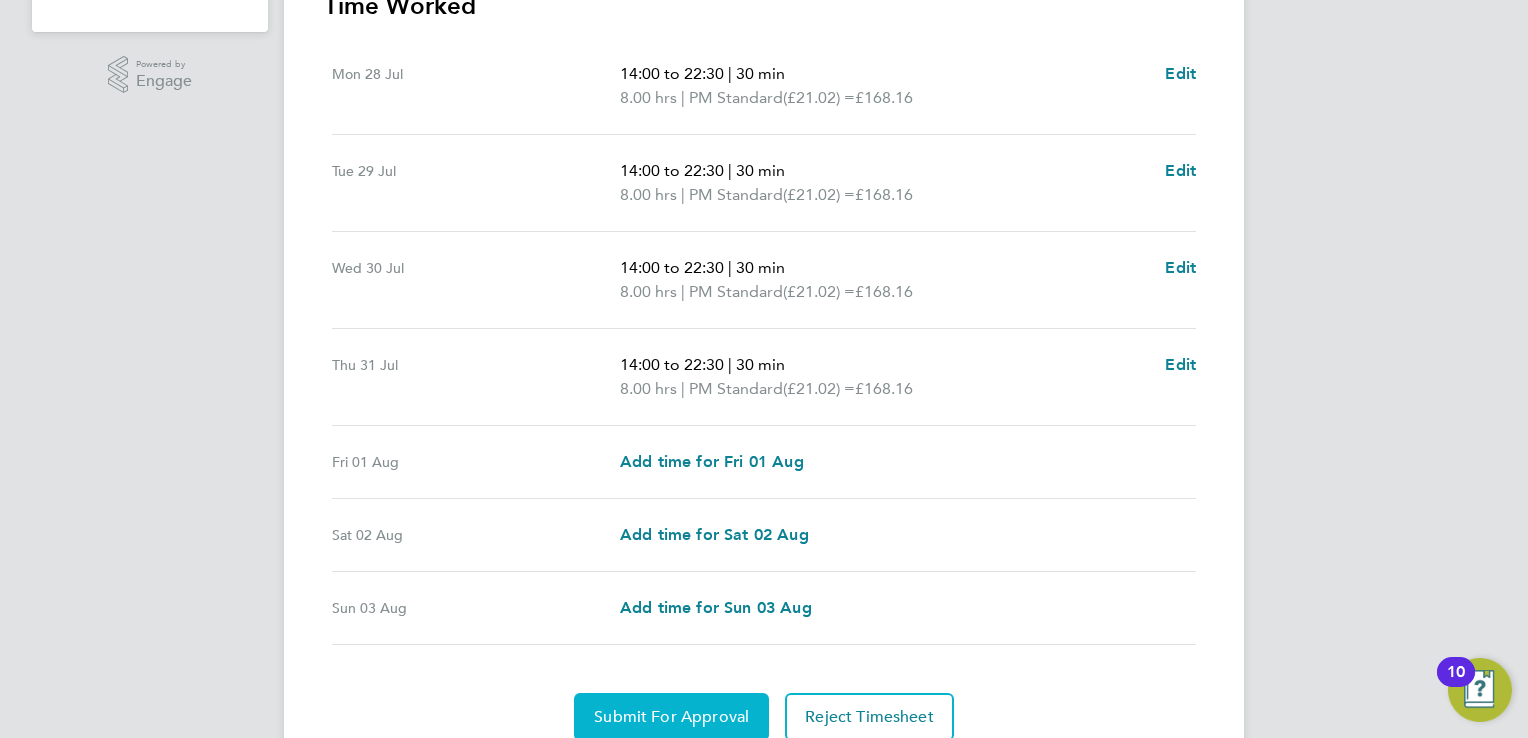 click on "Submit For Approval" 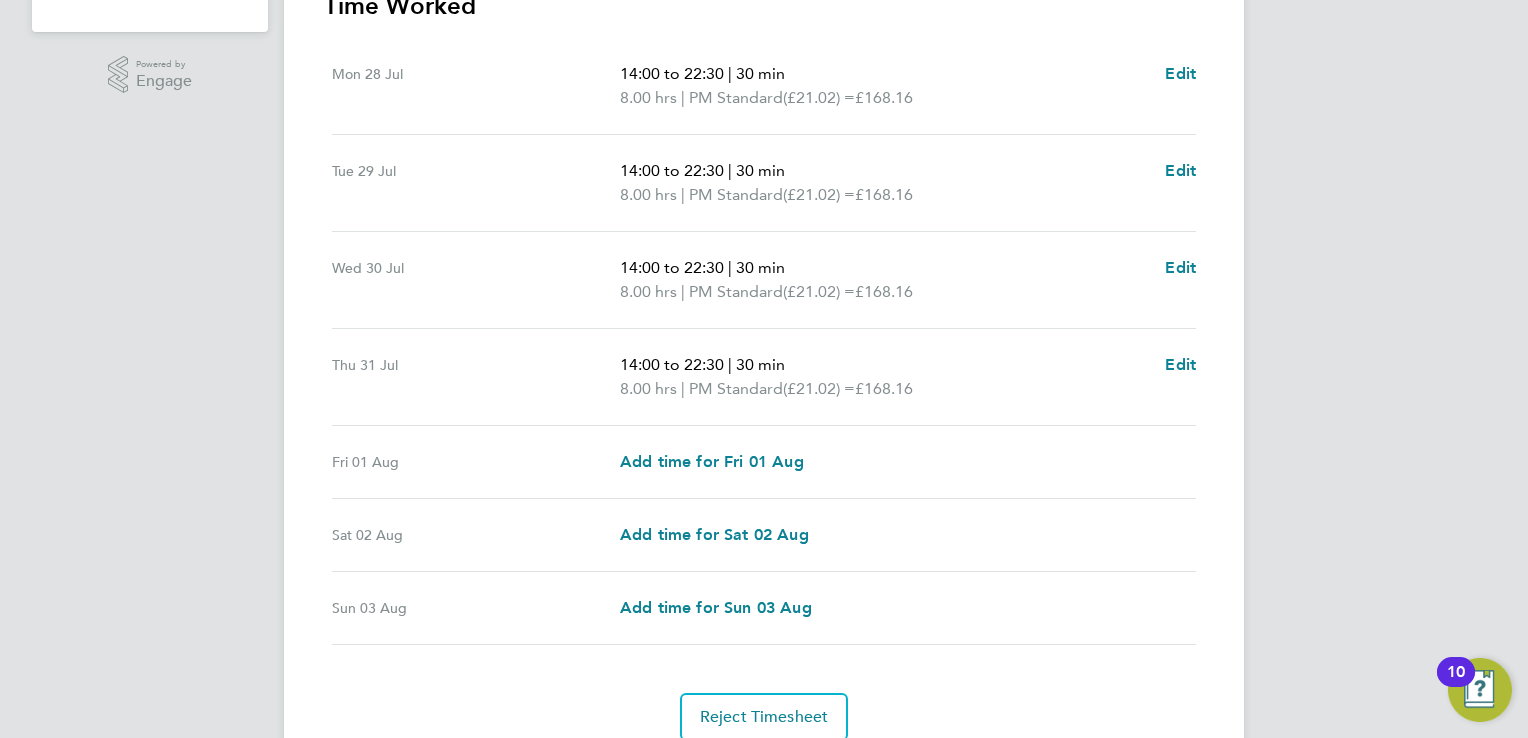 scroll, scrollTop: 0, scrollLeft: 0, axis: both 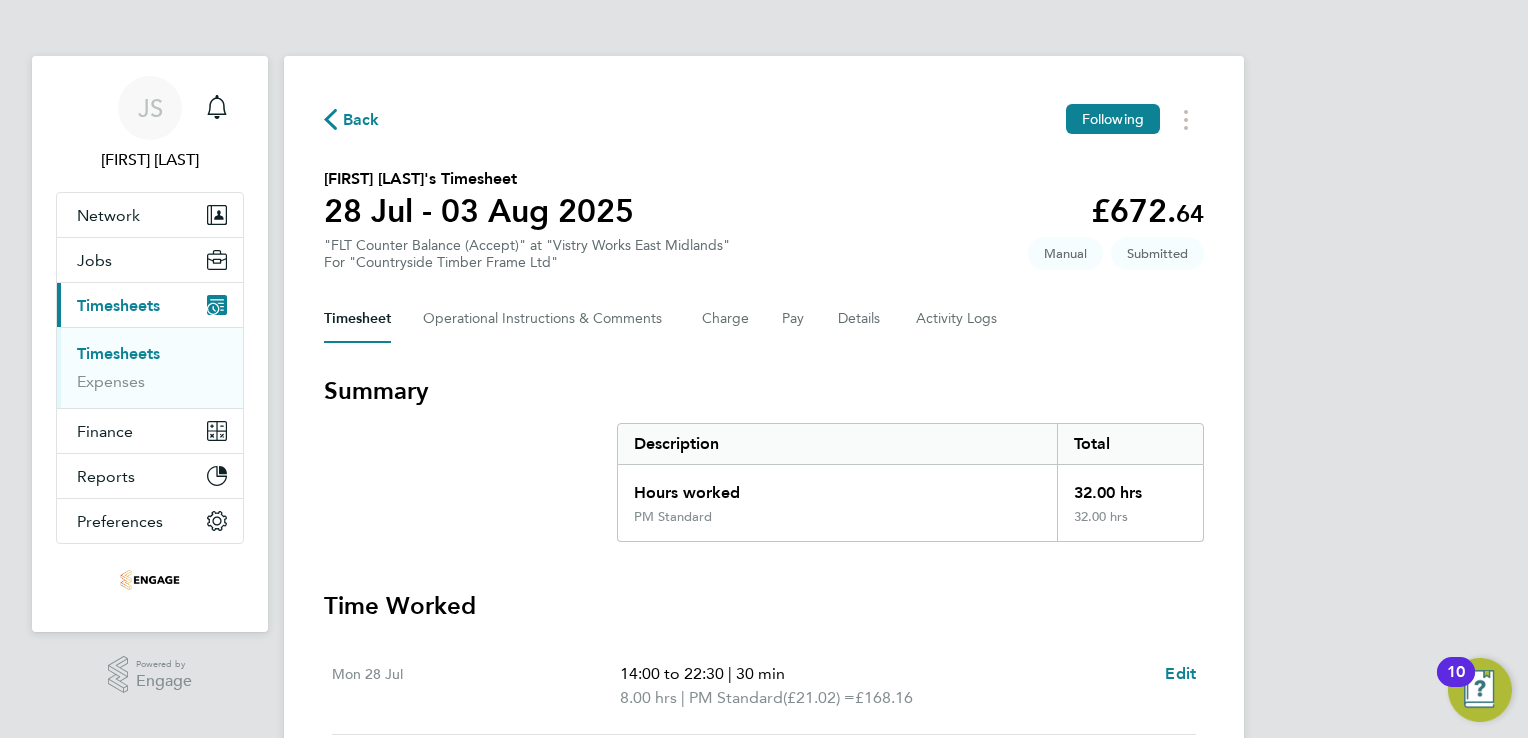 click on "Back" 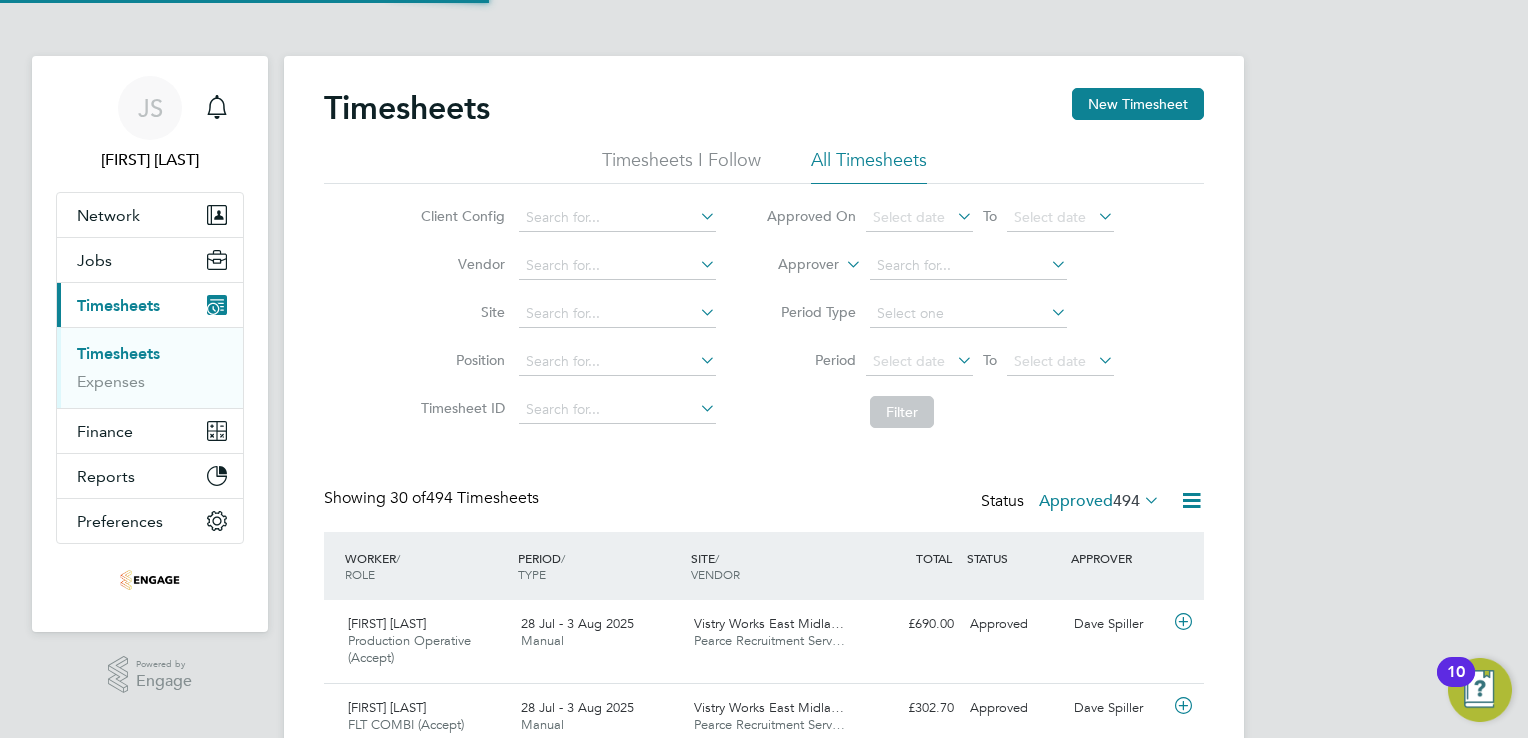 scroll, scrollTop: 10, scrollLeft: 10, axis: both 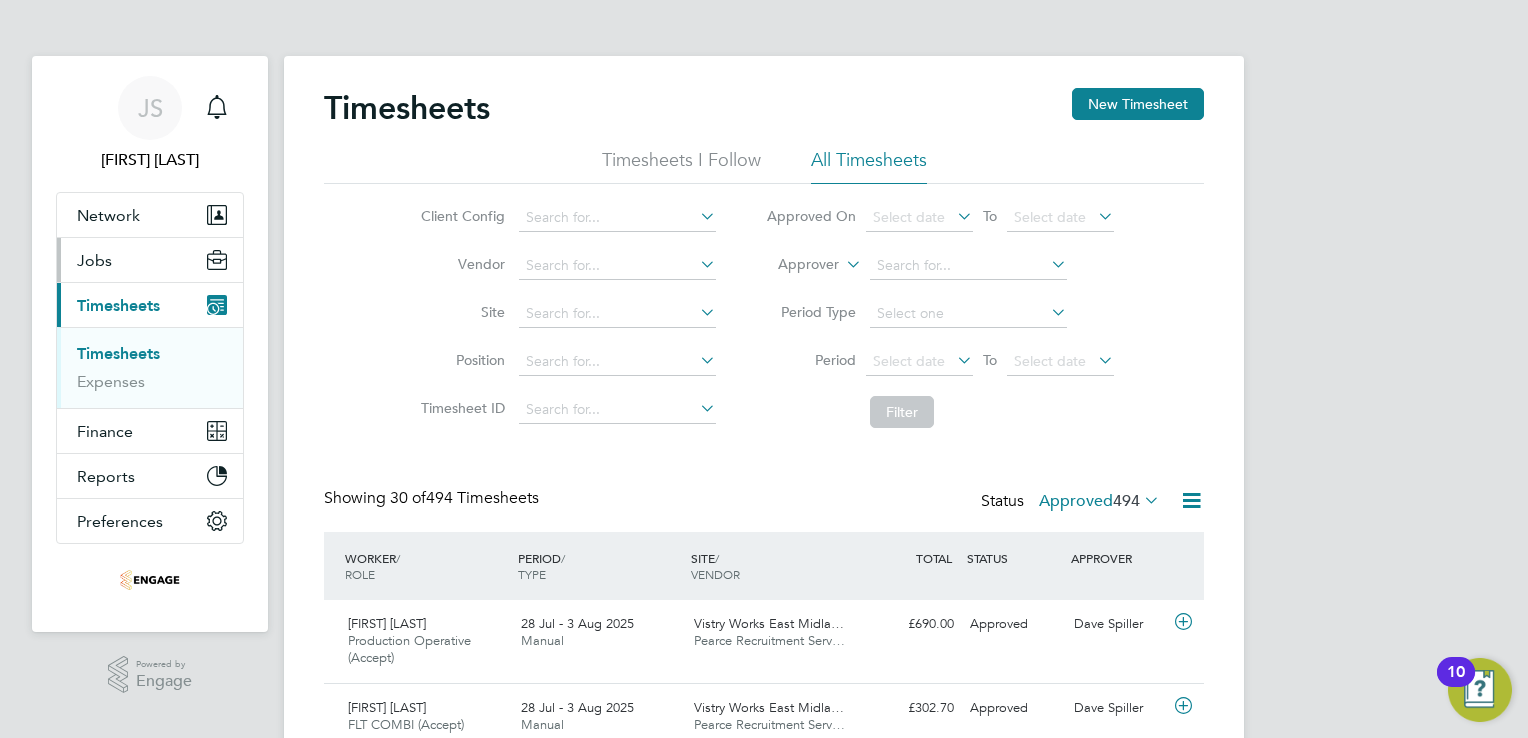click on "Jobs" at bounding box center (150, 260) 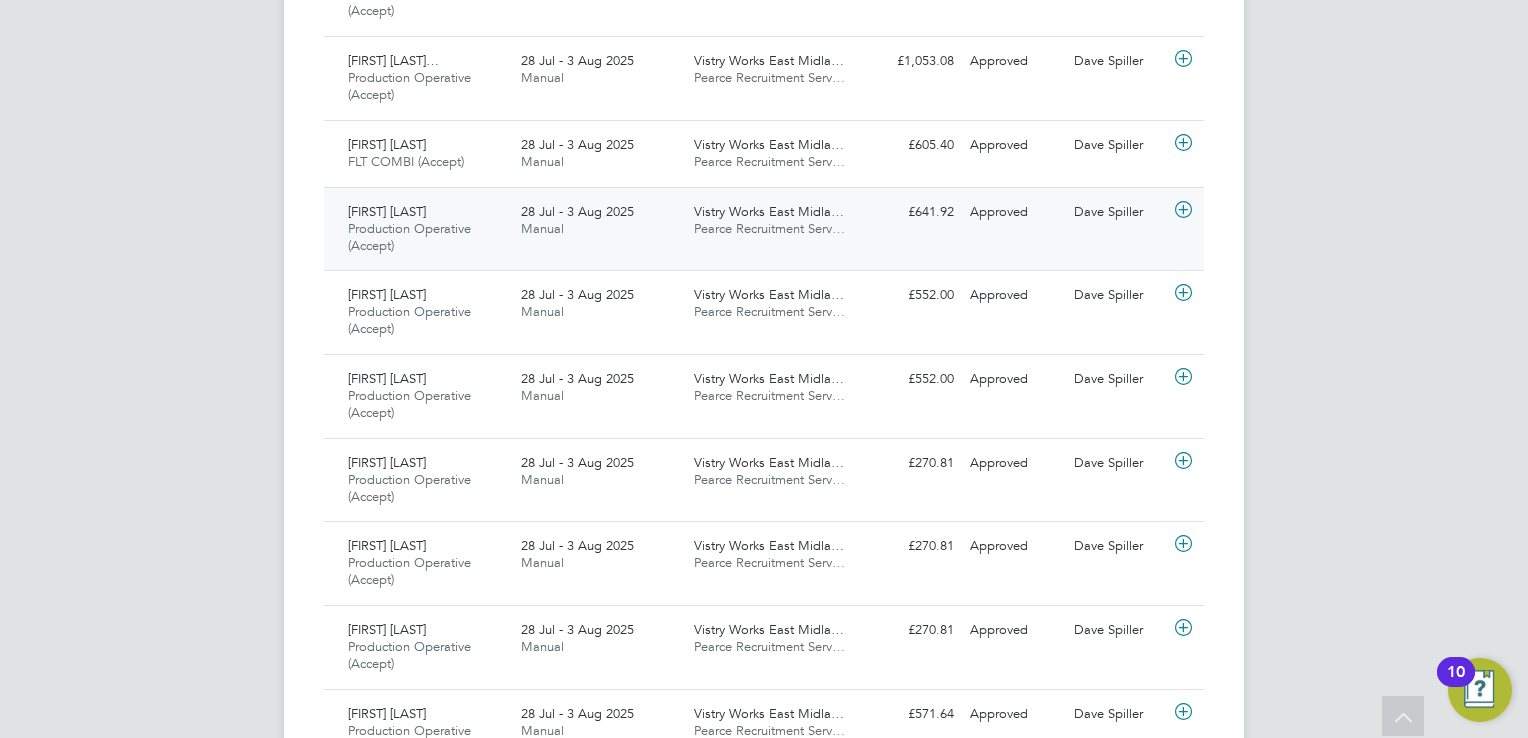 scroll, scrollTop: 800, scrollLeft: 0, axis: vertical 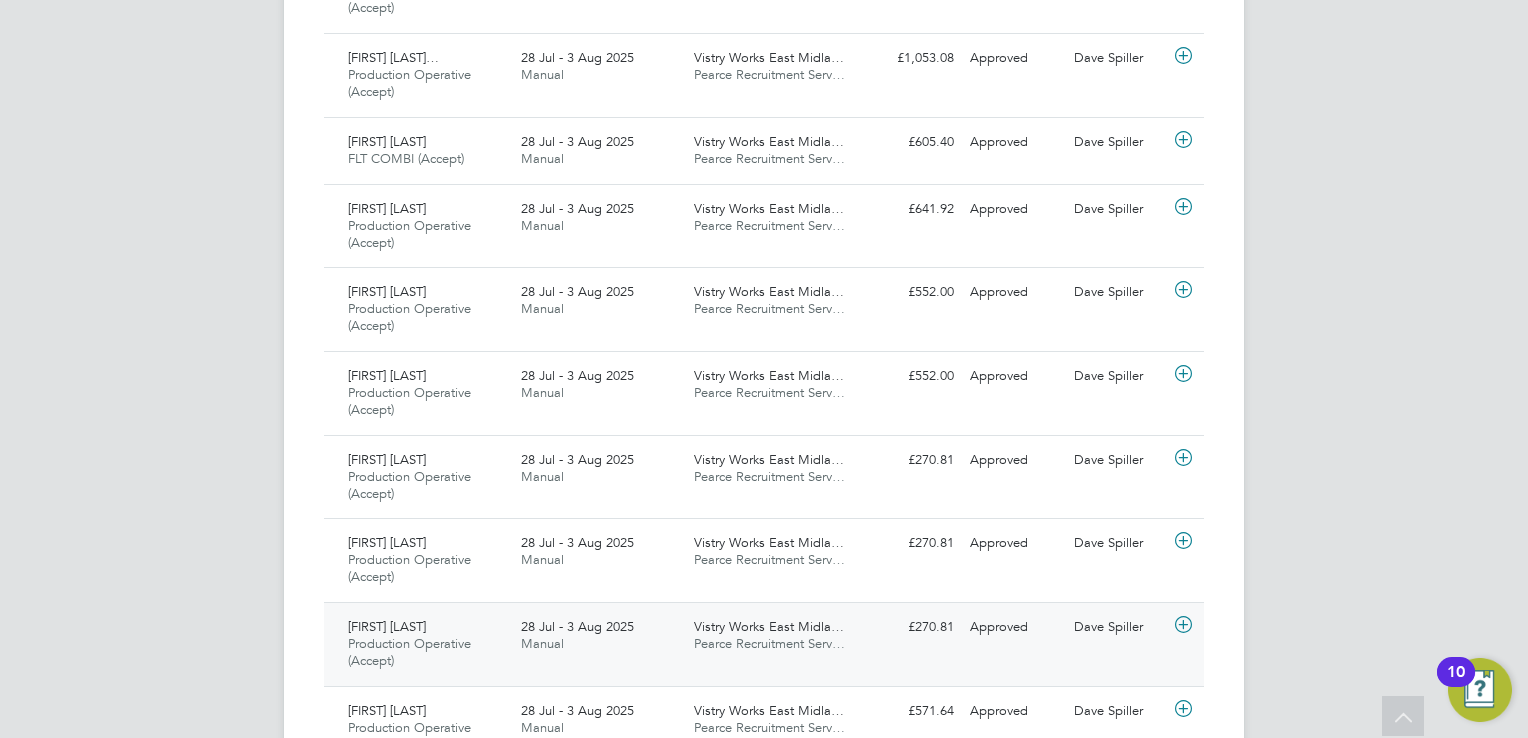 click on "[FIRST] [LAST]" 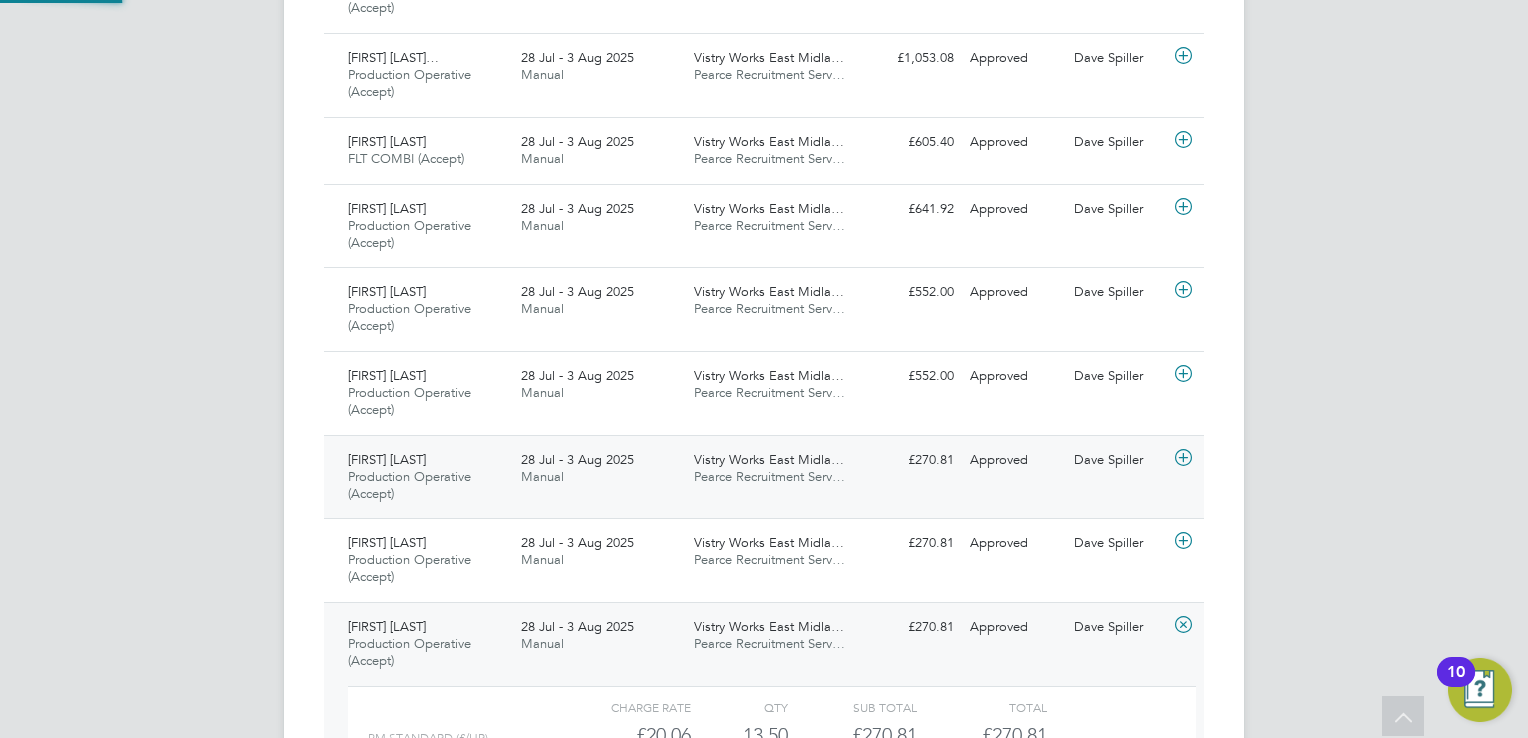 scroll, scrollTop: 9, scrollLeft: 9, axis: both 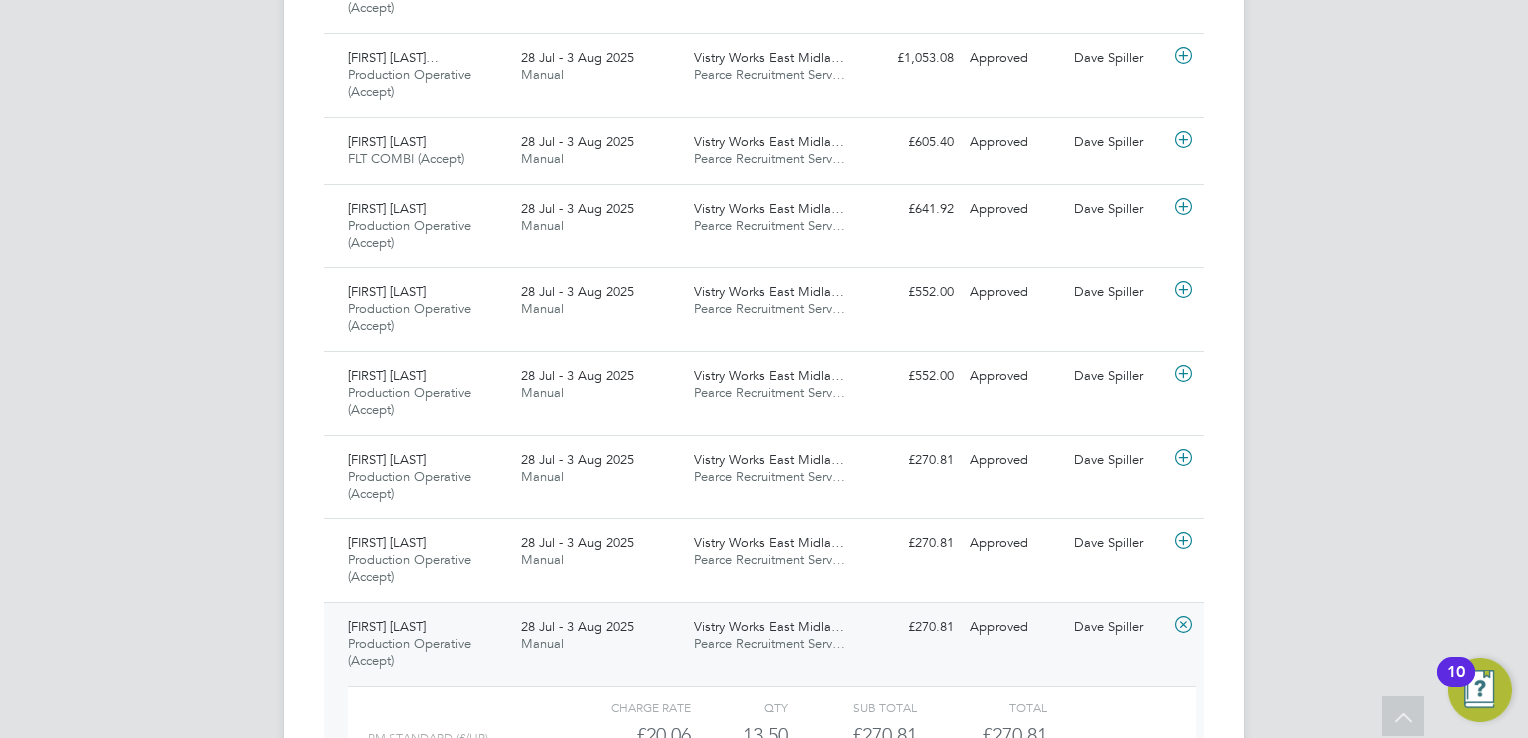drag, startPoint x: 1511, startPoint y: 377, endPoint x: 1464, endPoint y: 382, distance: 47.26521 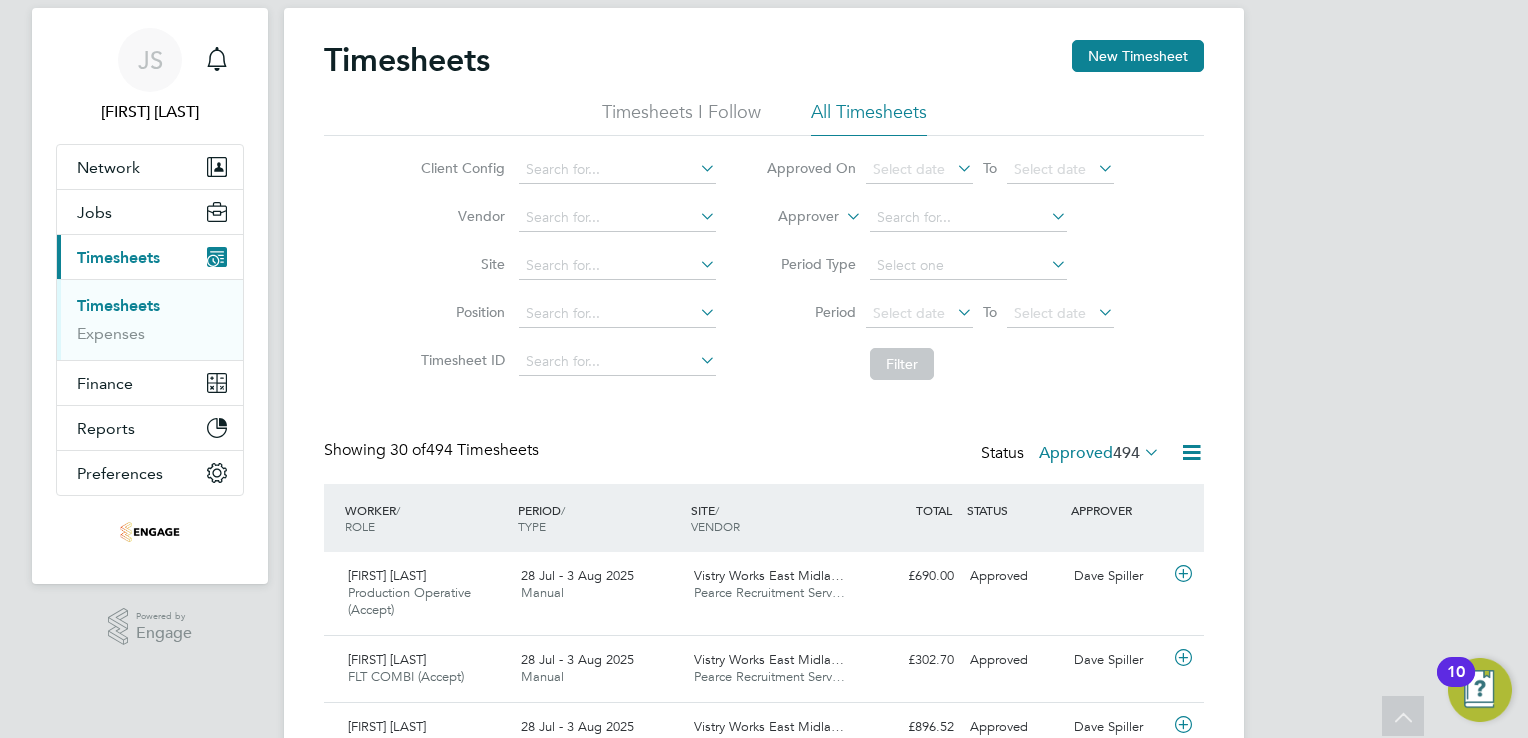 scroll, scrollTop: 0, scrollLeft: 0, axis: both 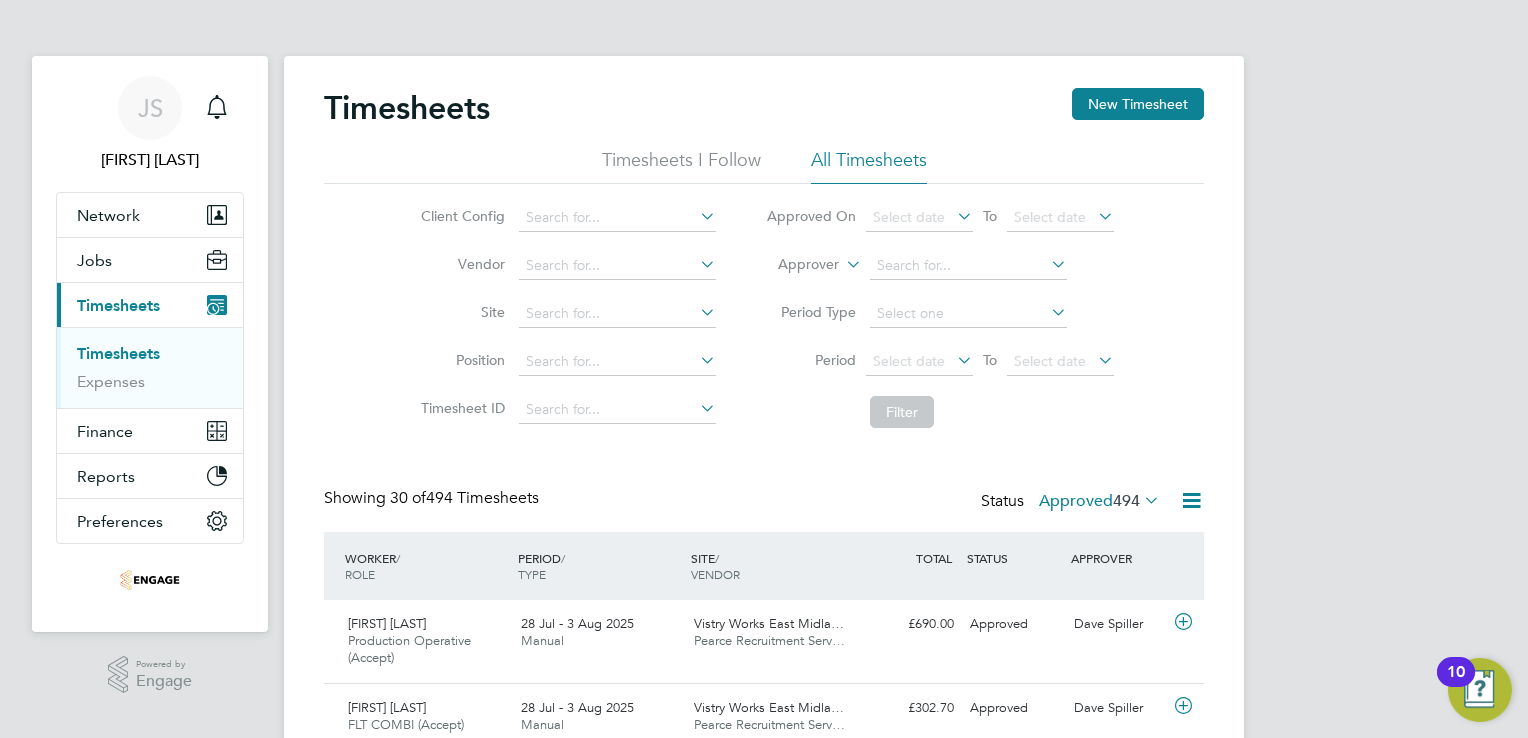 click on "JS   [FIRST] [LAST]   Notifications
Applications:   Network
Team Members   Businesses   Sites   Workers   Contacts   Jobs
Positions   Vacancies   Placements   Current page:   Timesheets
Timesheets   Expenses   Finance
Invoices & Credit Notes   Reports
Margin Report   Report Downloads   Preferences
My Business   Doc. Requirements   VMS Configurations   Notifications   Activity Logs
.st0{fill:#C0C1C2;}
Powered by Engage Timesheets New Timesheet Timesheets I Follow All Timesheets Client Config   Vendor   Site   Position   Timesheet ID   Approved On
Select date
To
Select date
Approver     Period Type   Period
Select date
To
Select date
Filter Showing   30 of  494 Timesheets Status  494  /" at bounding box center (764, 1696) 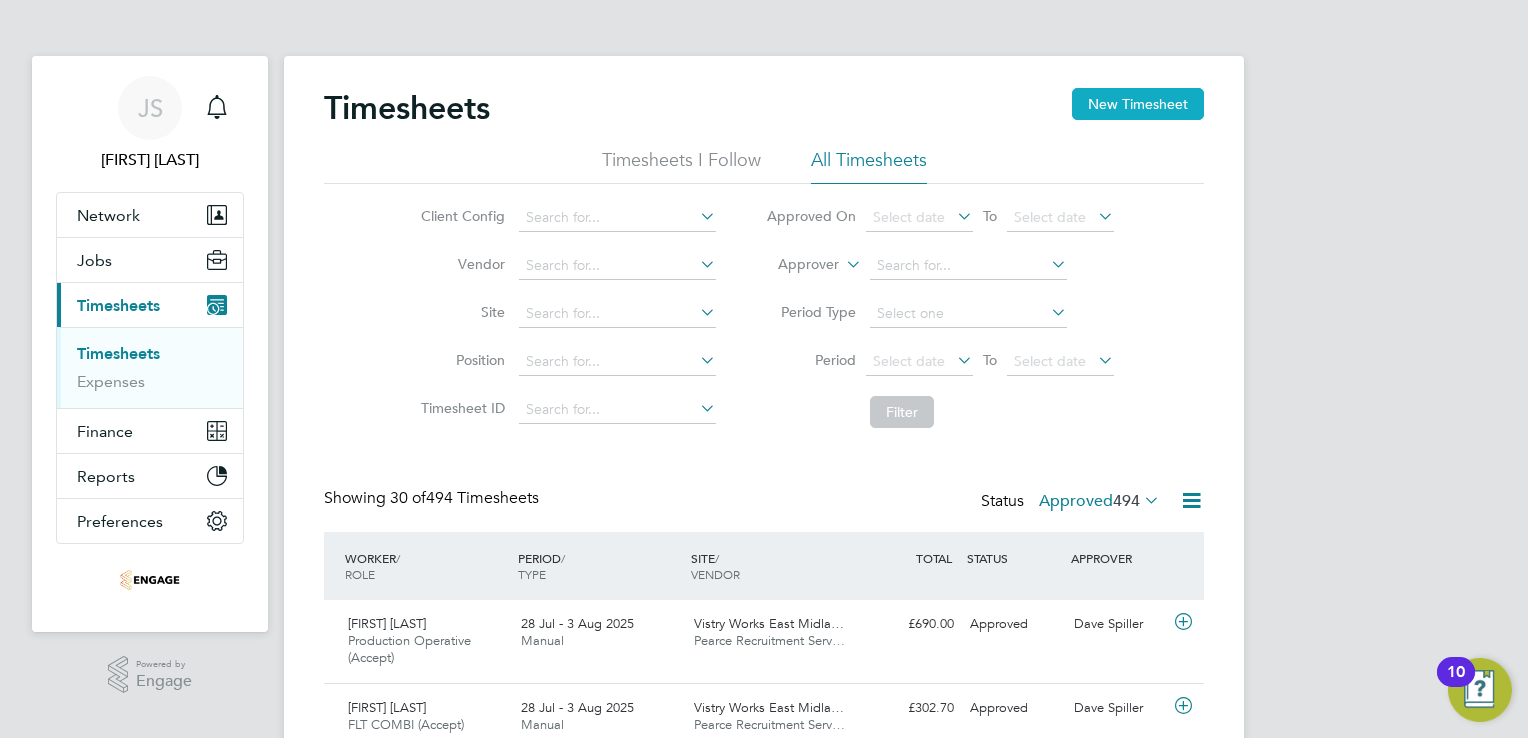 click on "New Timesheet" 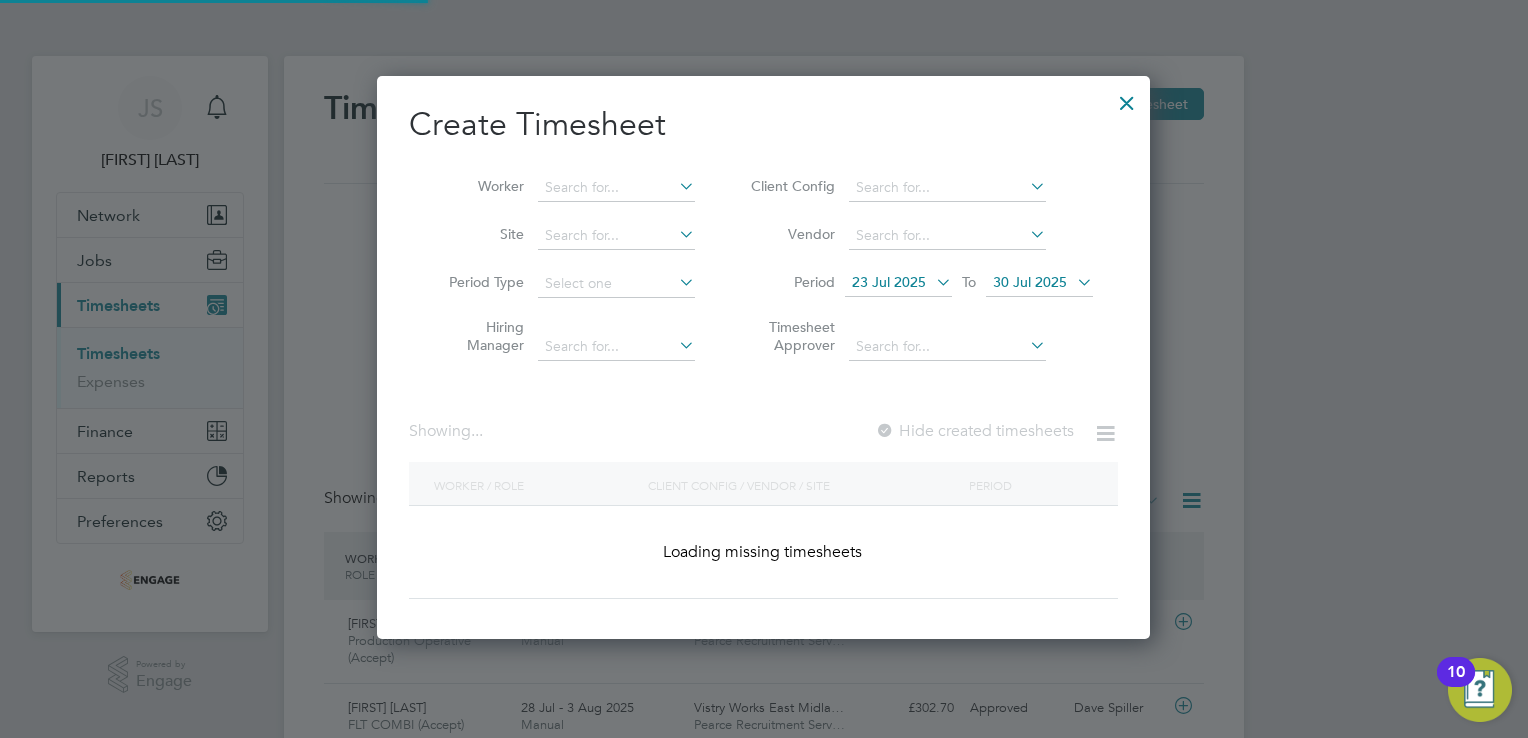 scroll, scrollTop: 9, scrollLeft: 10, axis: both 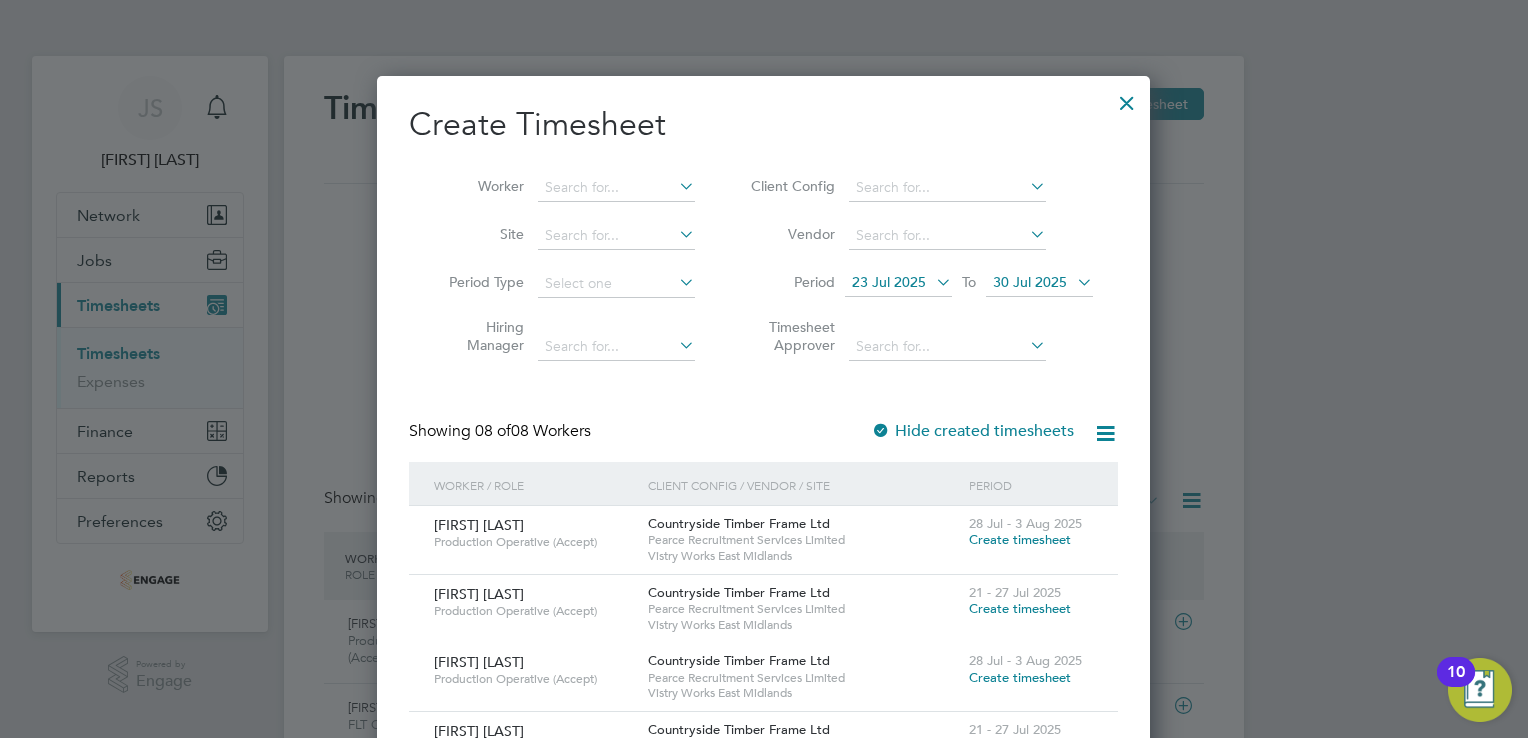 drag, startPoint x: 1012, startPoint y: 541, endPoint x: 764, endPoint y: 503, distance: 250.8944 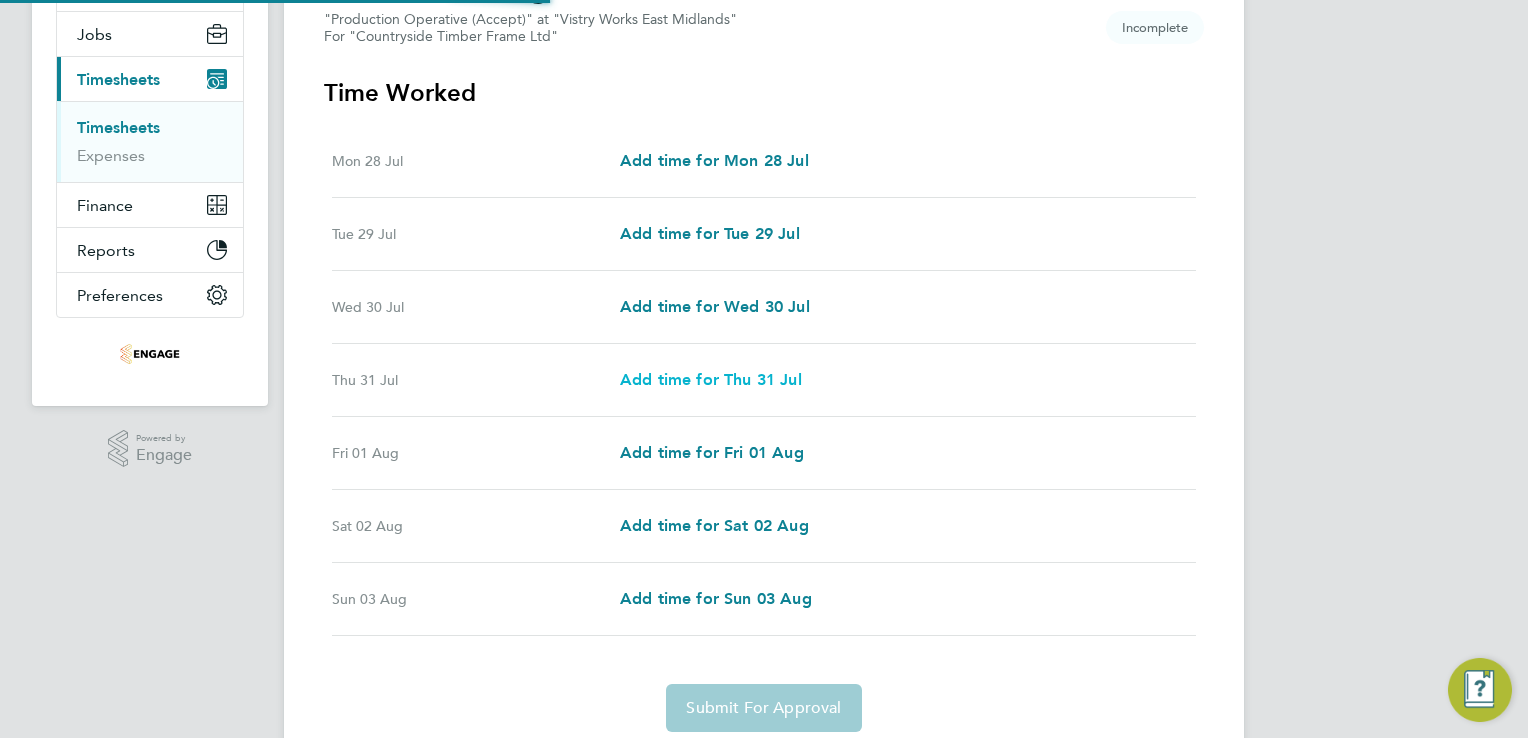 scroll, scrollTop: 298, scrollLeft: 0, axis: vertical 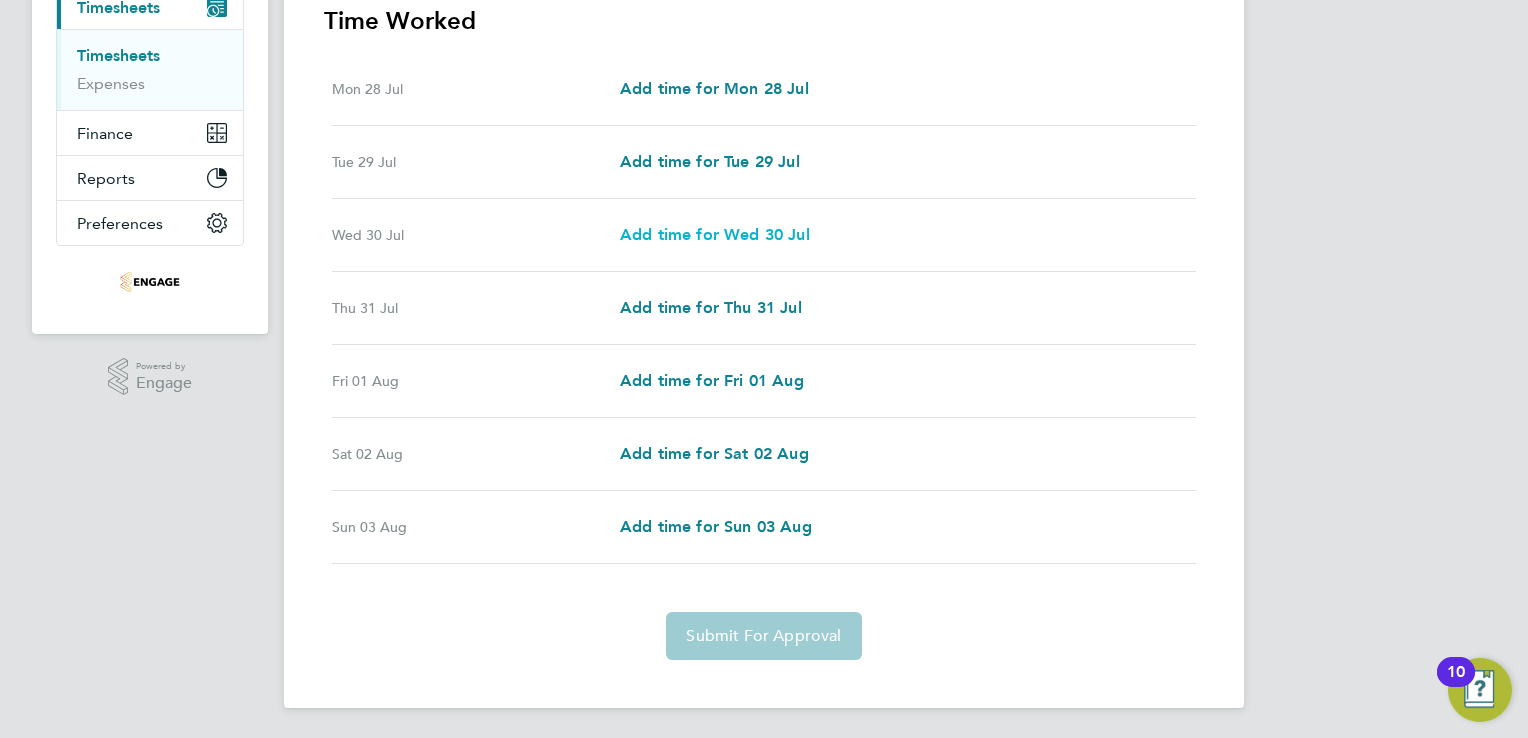 click on "Add time for Wed 30 Jul" at bounding box center [715, 234] 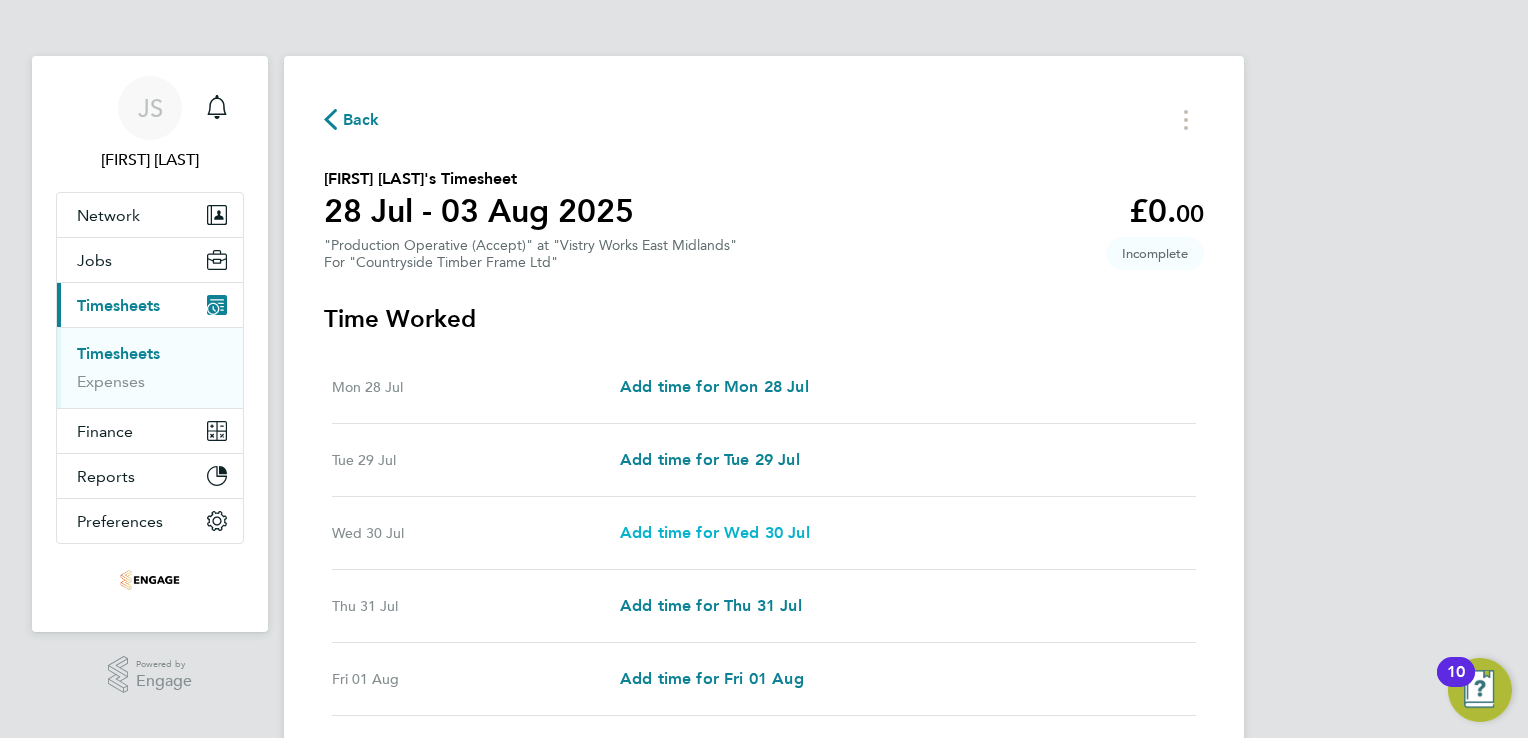 select on "15" 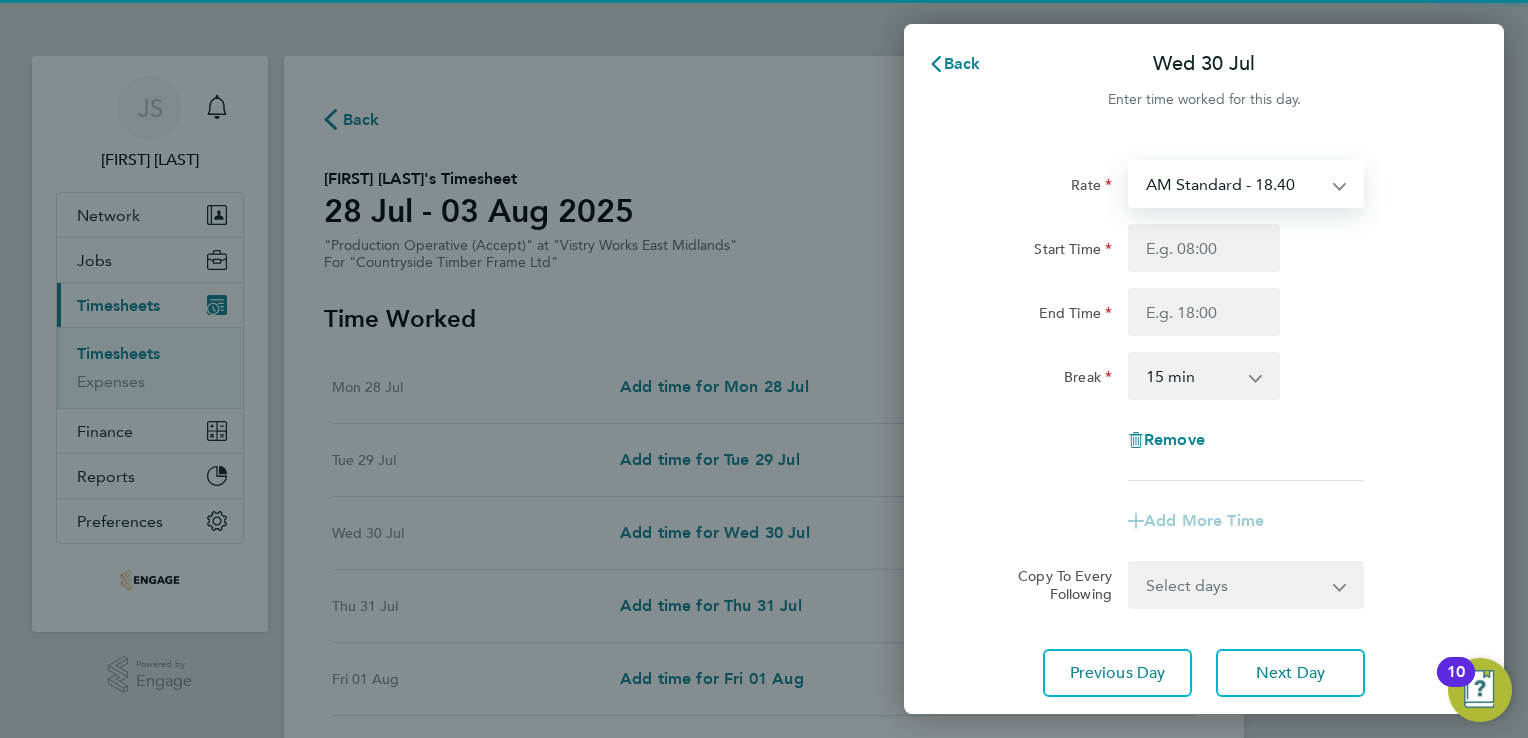 click on "AM Standard - 18.40   OT2 - 36.80   PM Standard - 20.06   PM OT2 - 40.11   PM OT 1 - 30.08   OT 1 - 27.60" at bounding box center (1234, 184) 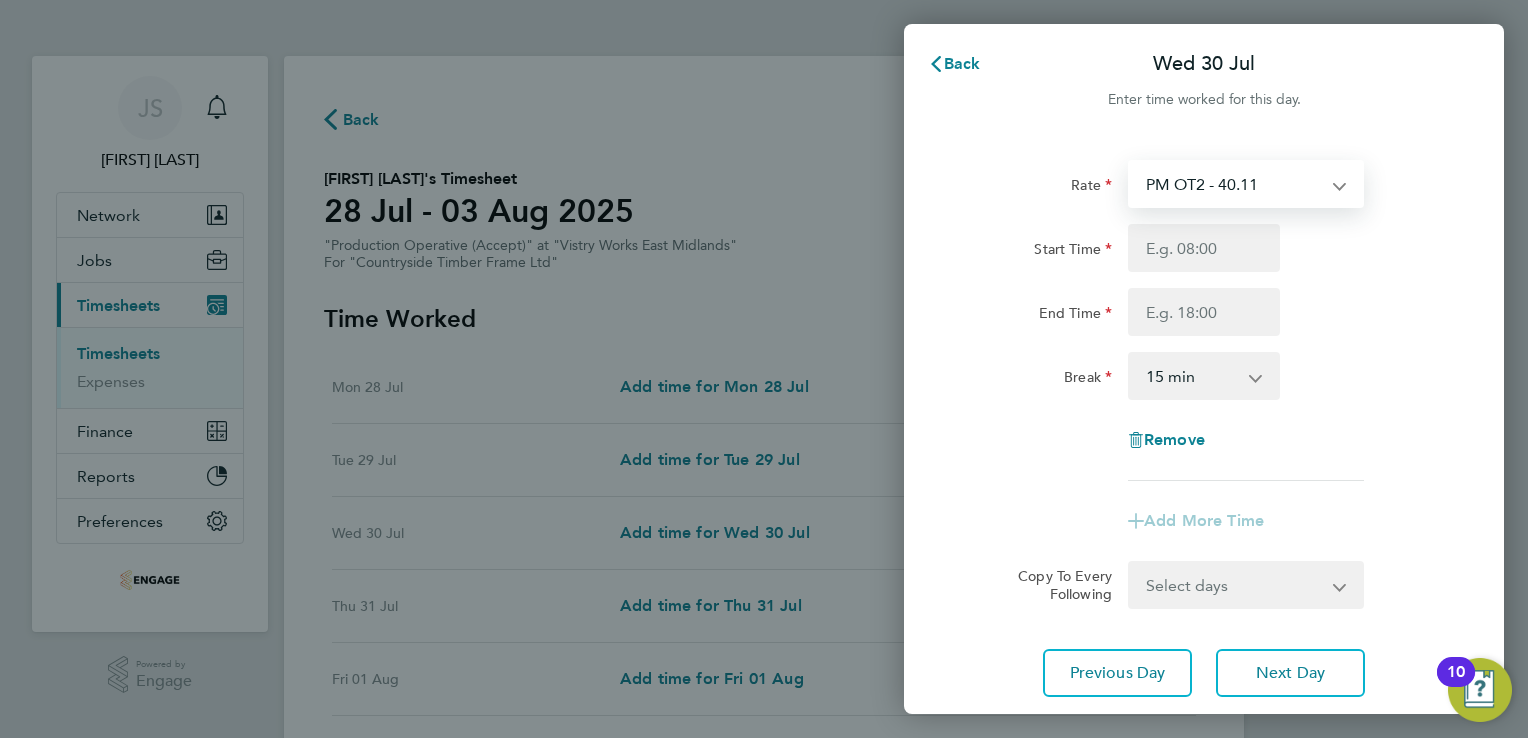 select on "15" 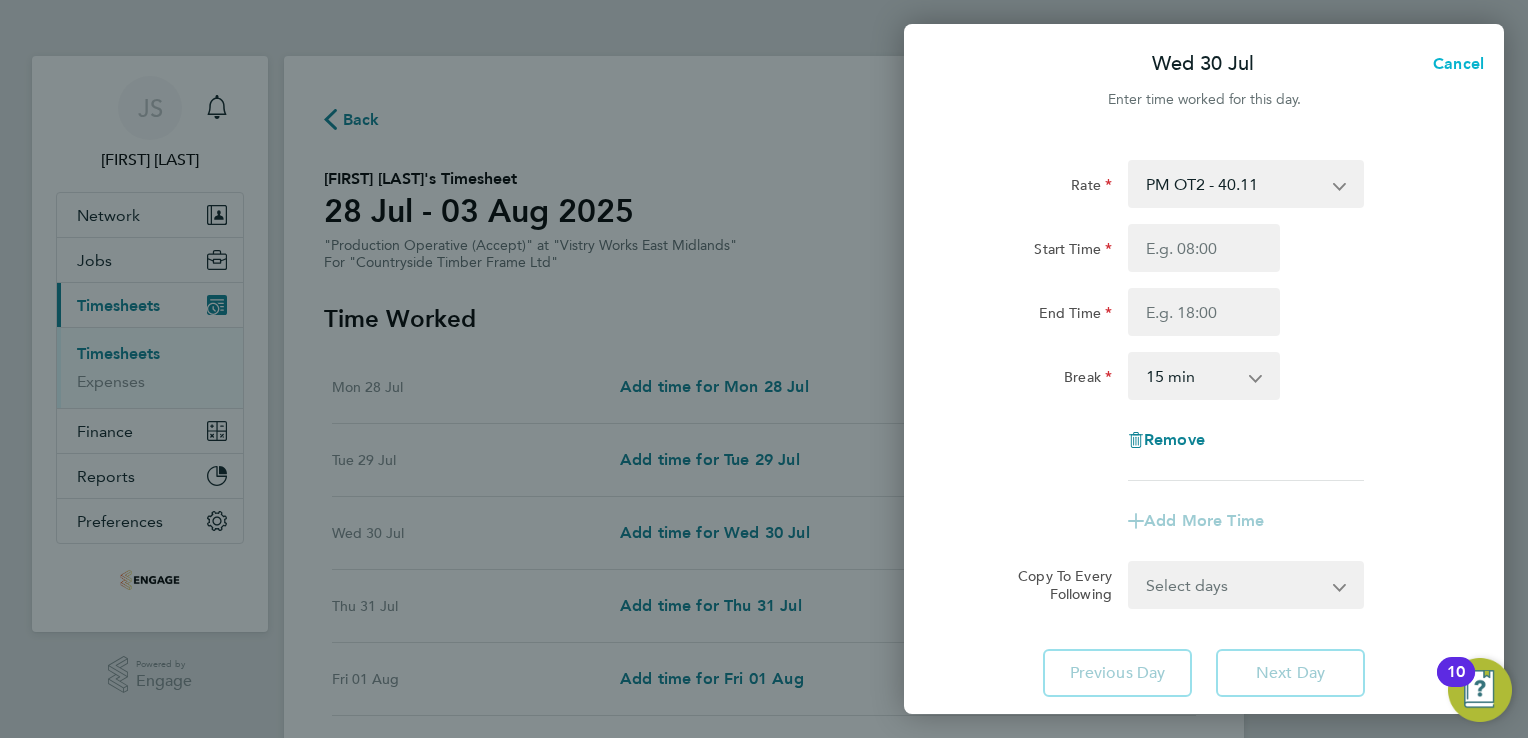 click on "Cancel" 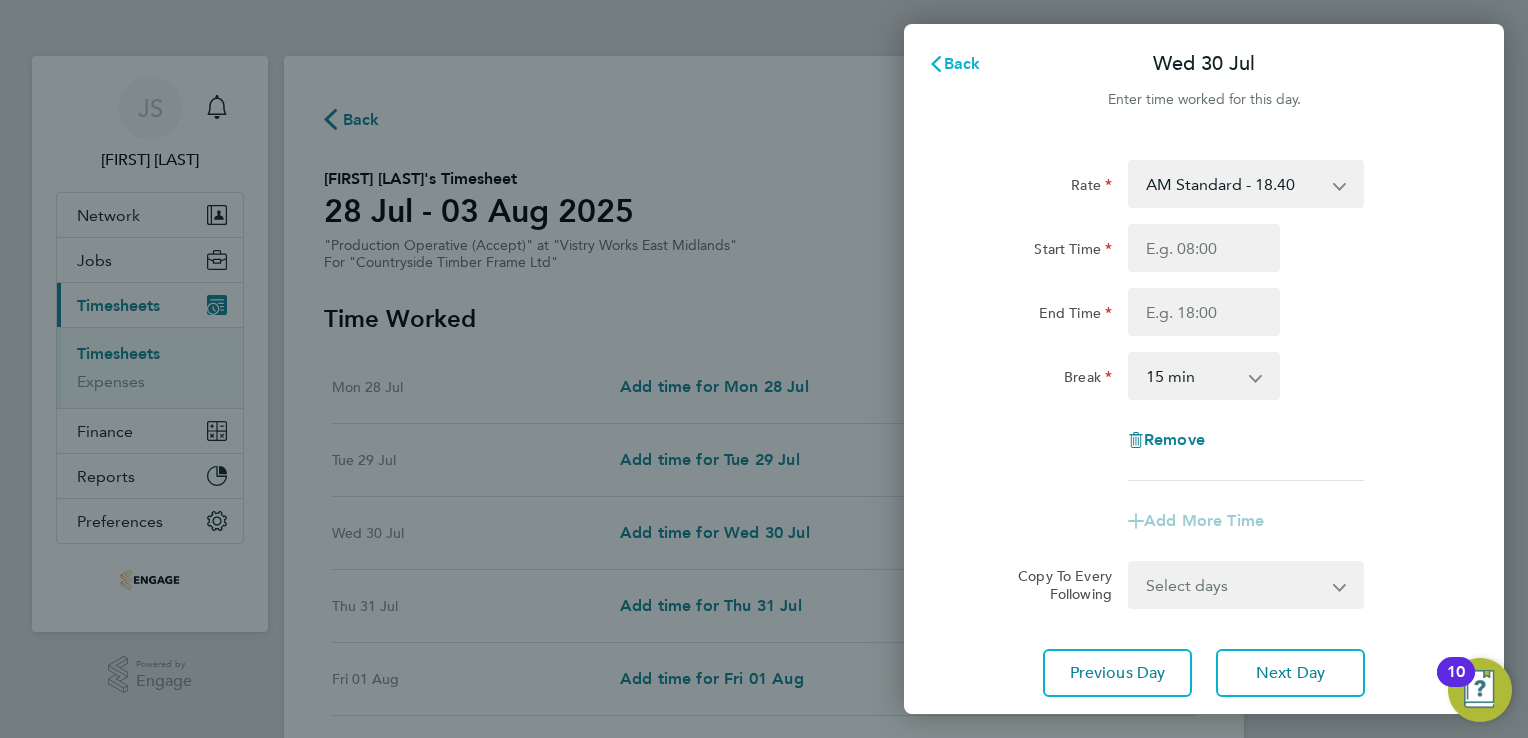 click on "Back" 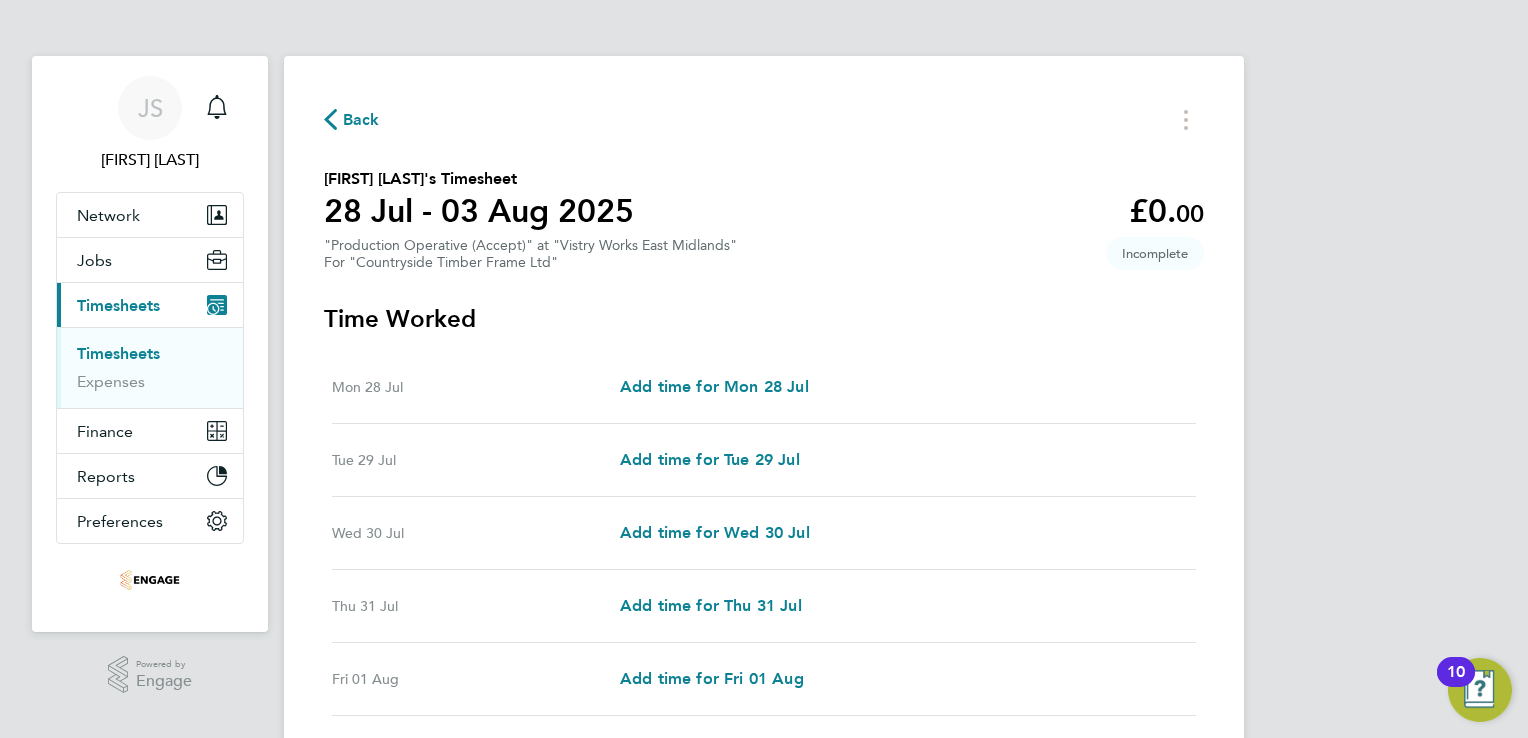 click on "Back" 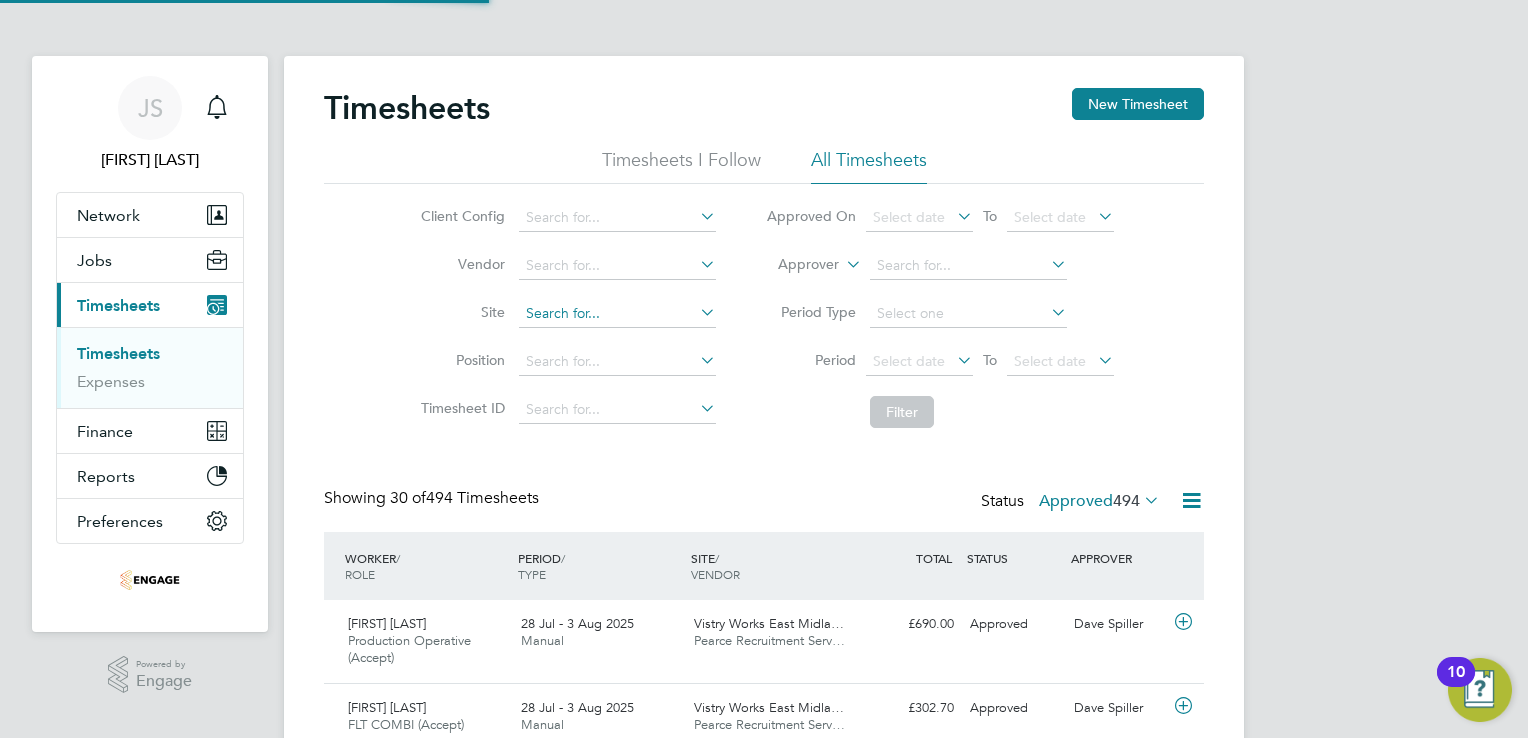 scroll, scrollTop: 10, scrollLeft: 10, axis: both 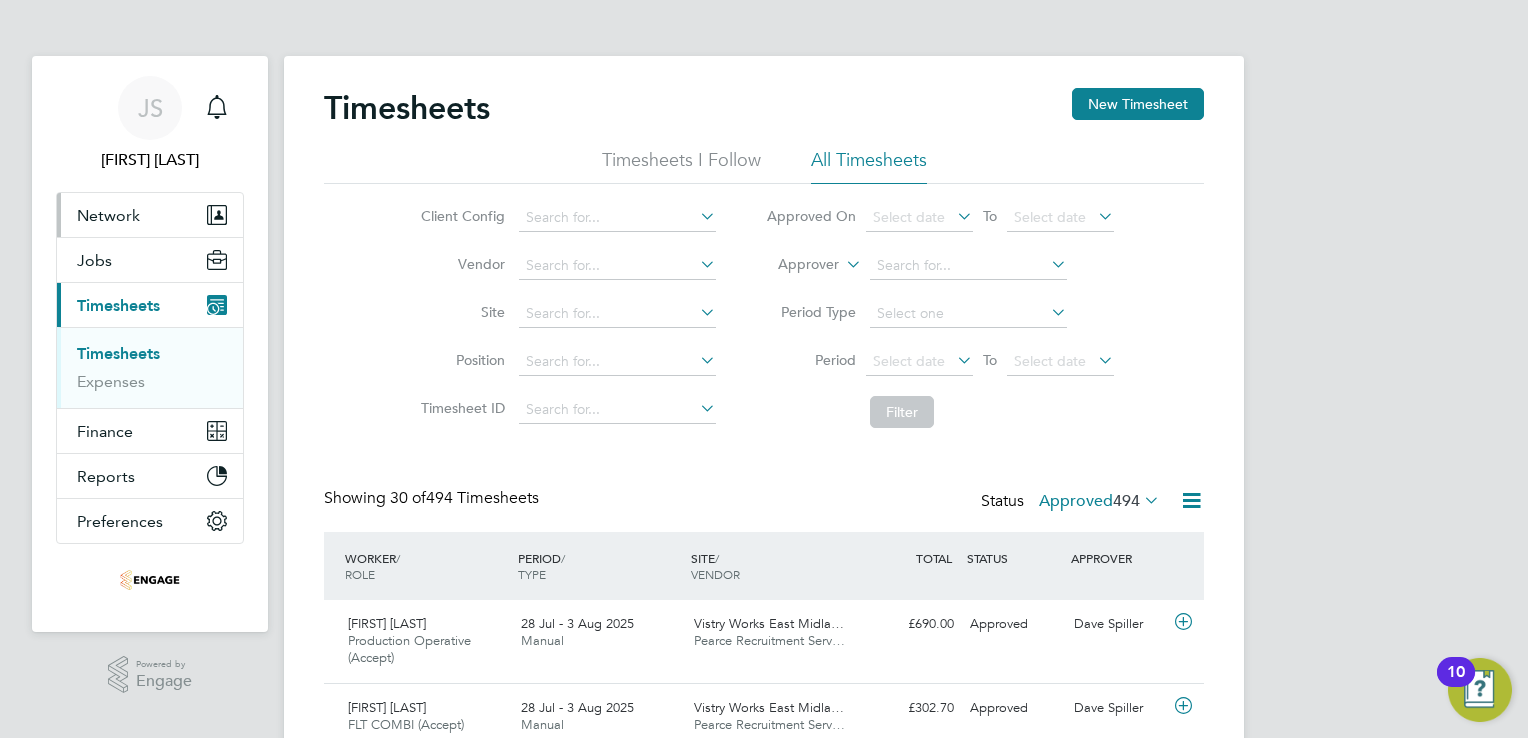 click on "Network" at bounding box center (108, 215) 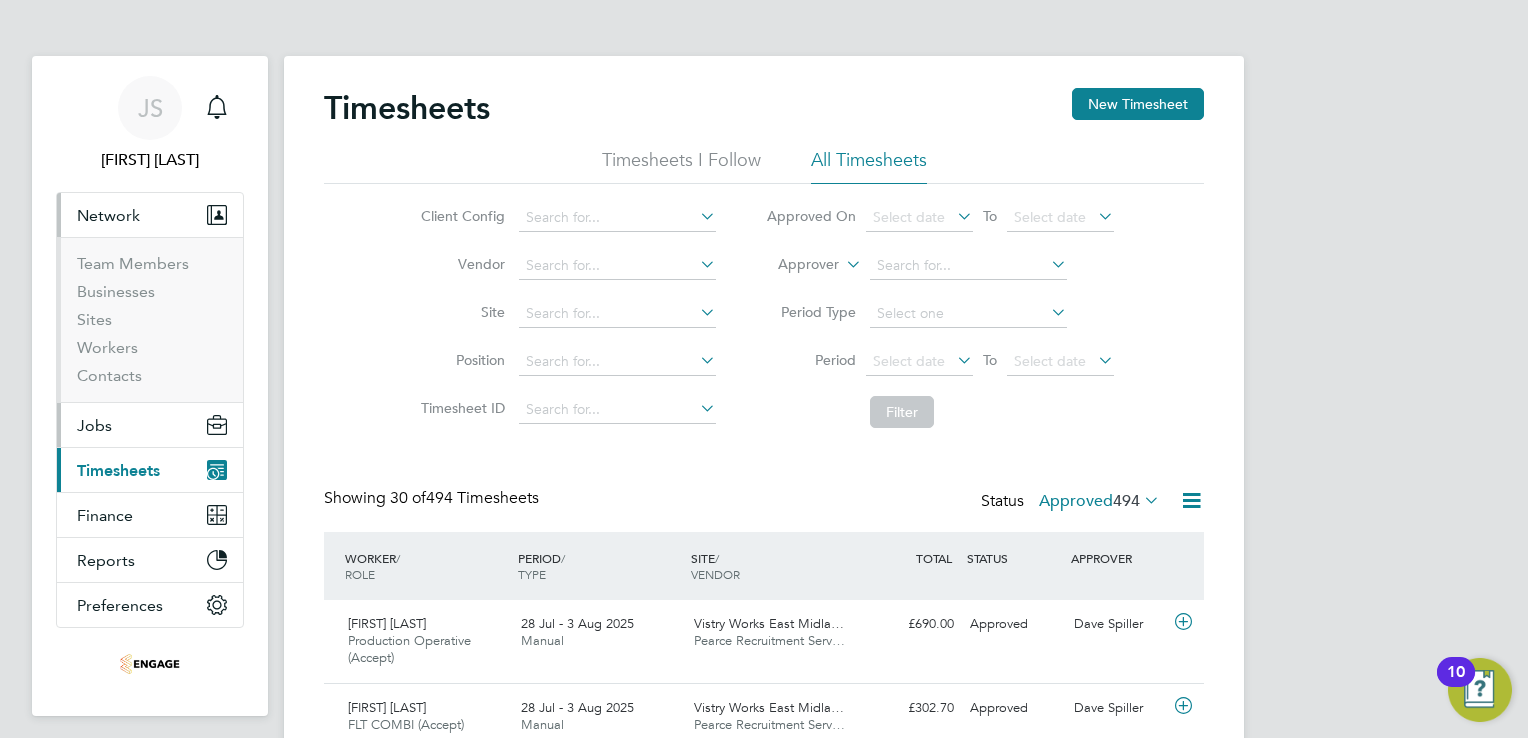 click on "Jobs" at bounding box center (150, 425) 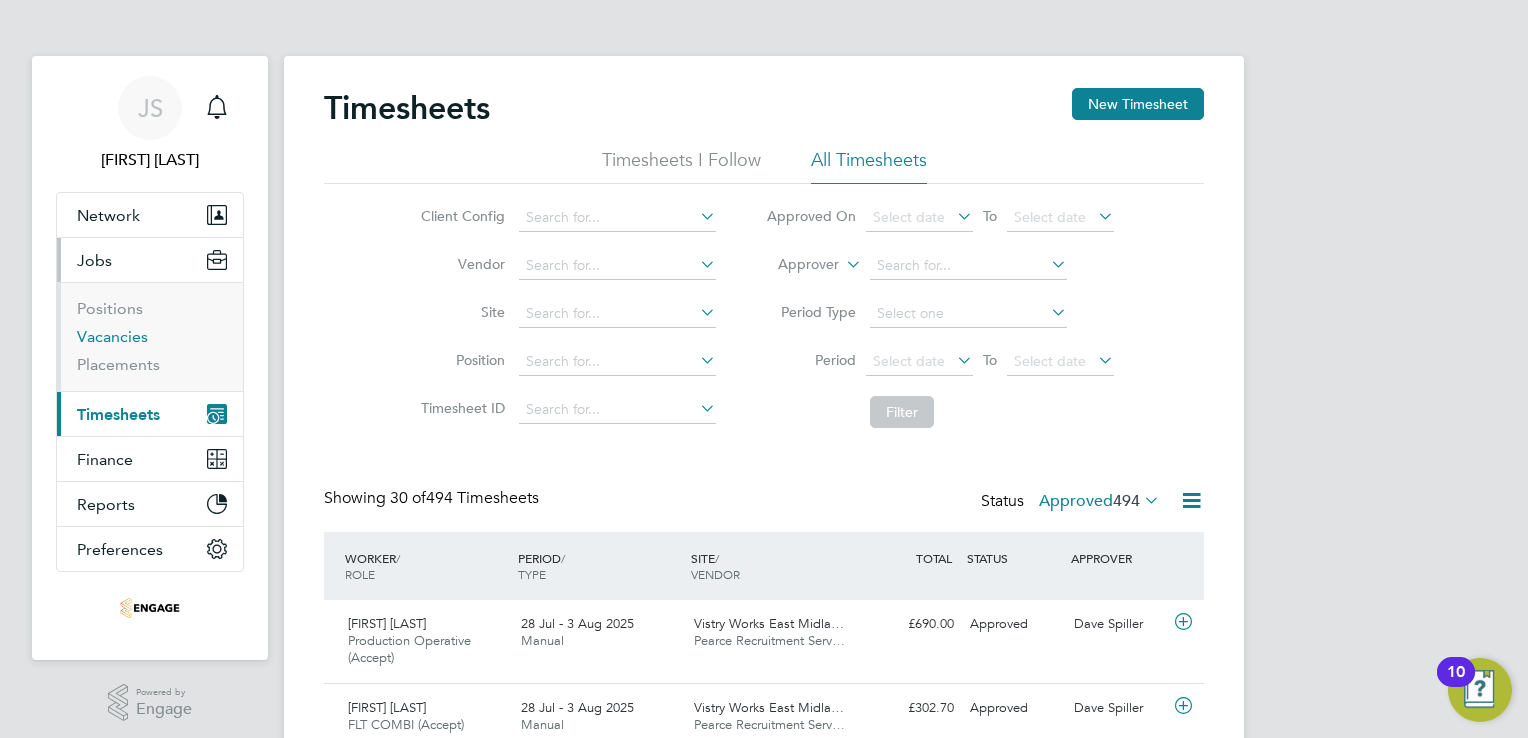 click on "Vacancies" at bounding box center [112, 336] 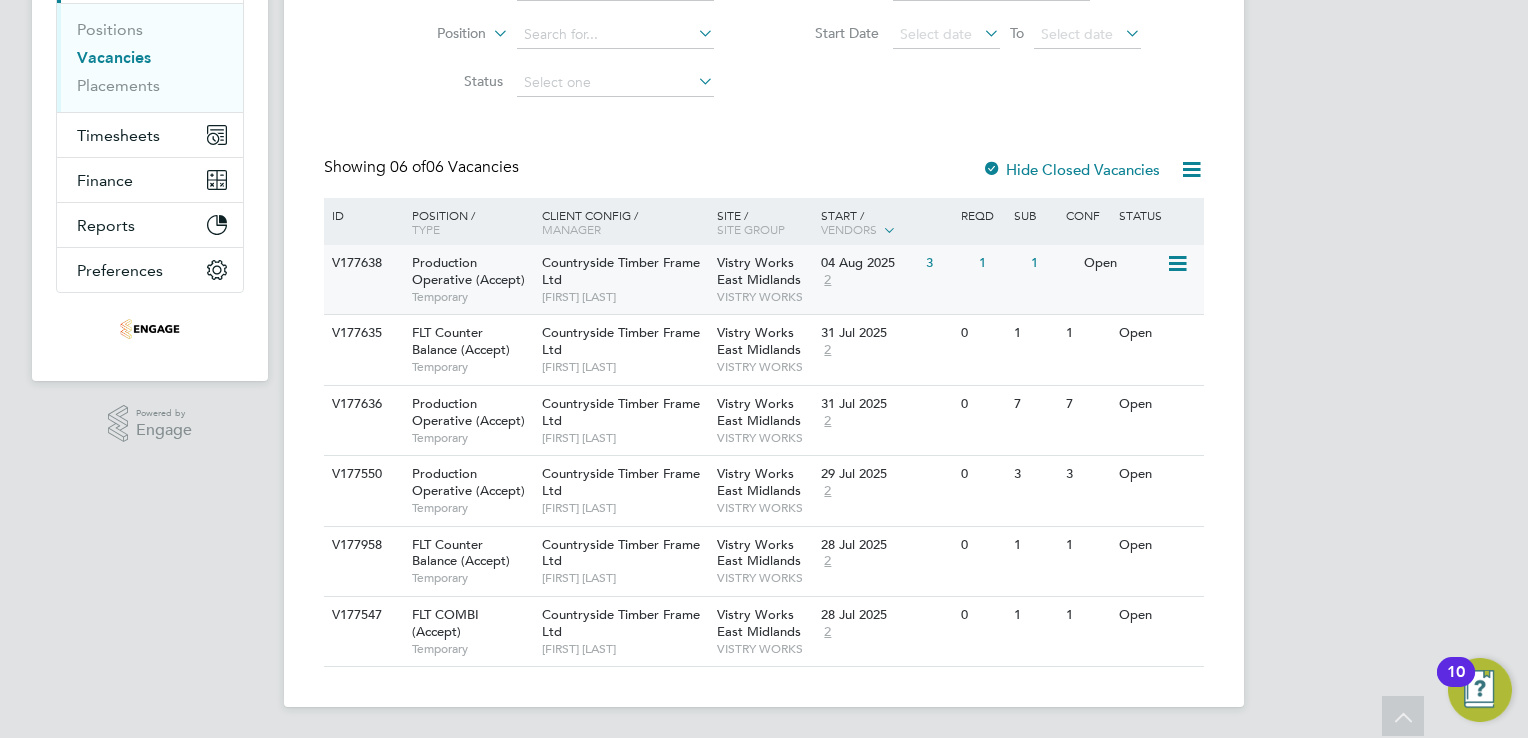 click on "Countryside Timber Frame Ltd" 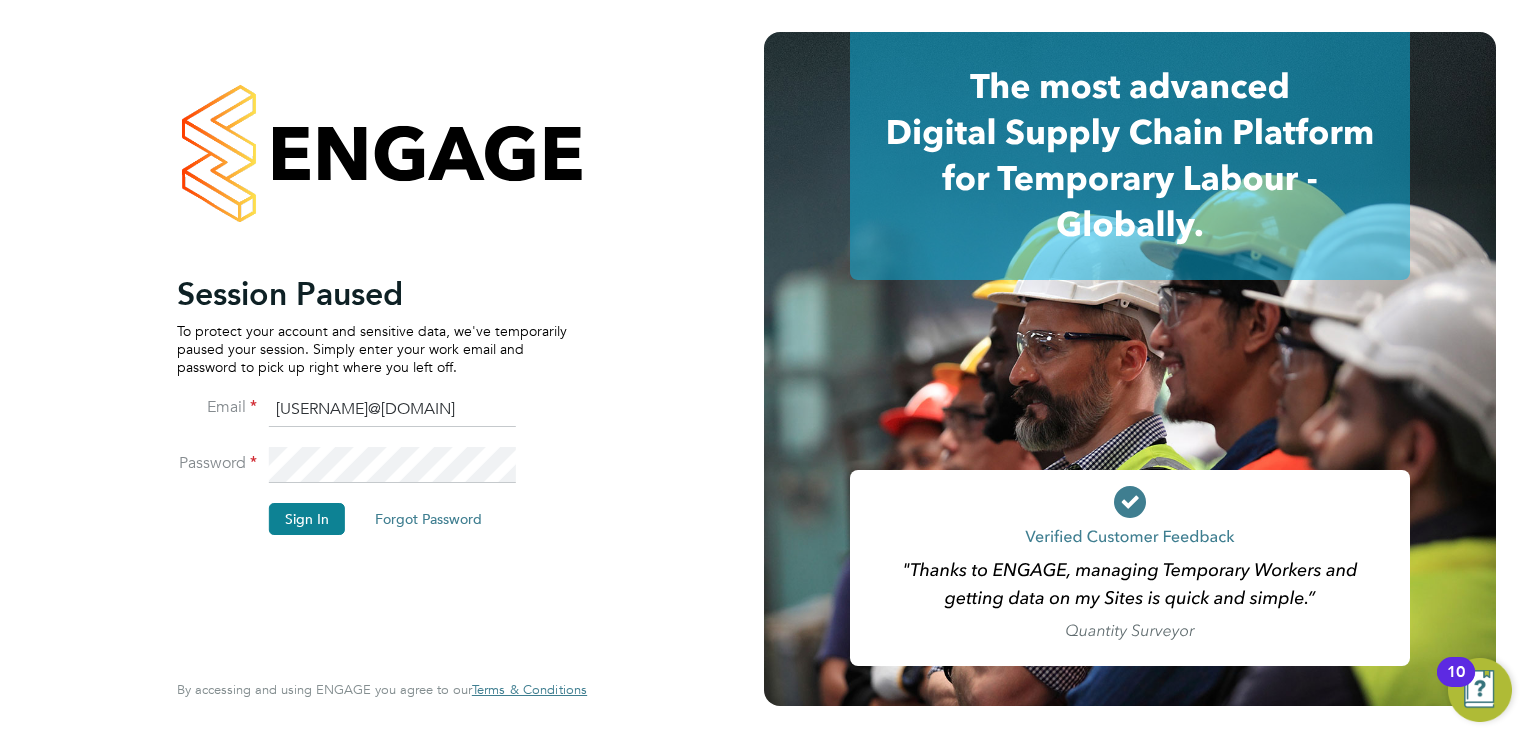 scroll, scrollTop: 0, scrollLeft: 0, axis: both 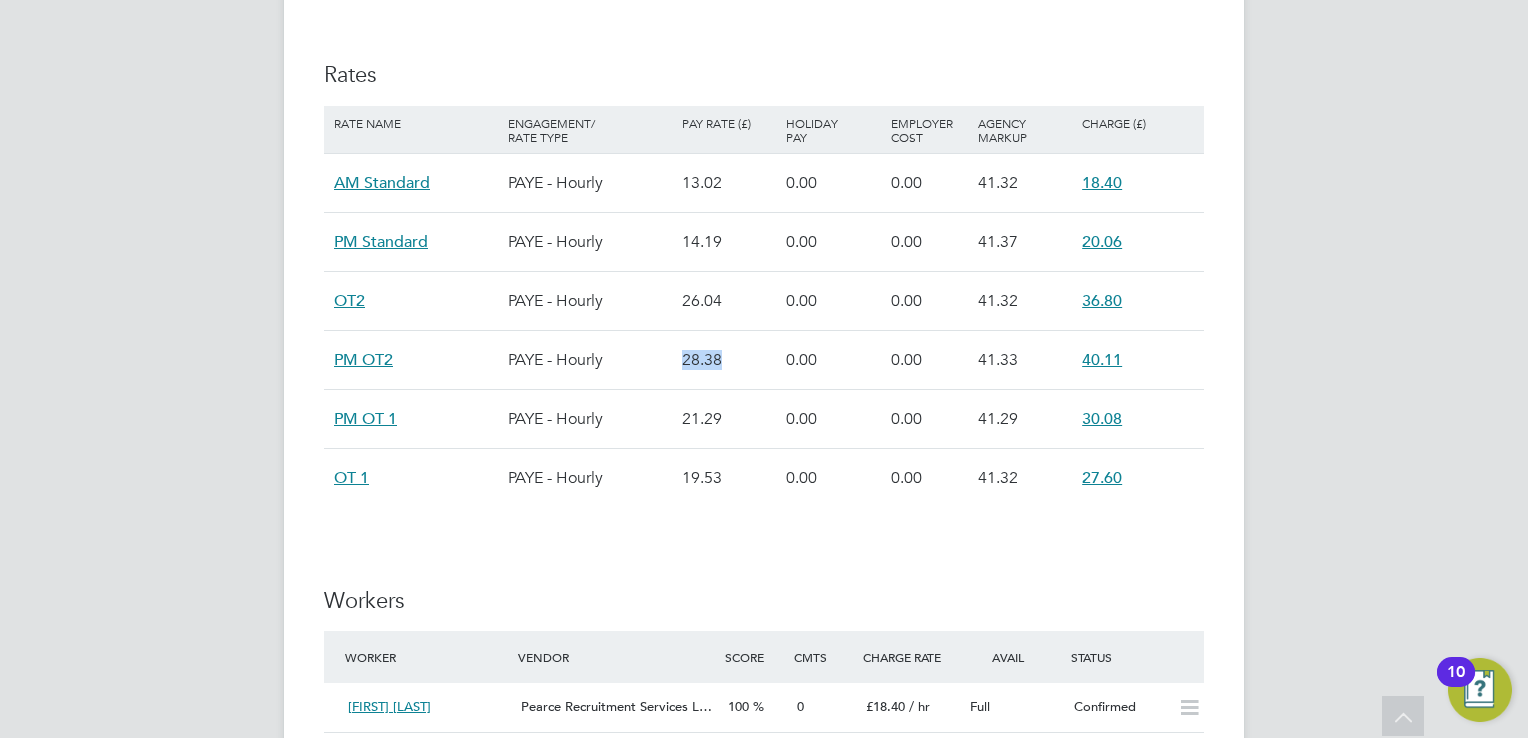 drag, startPoint x: 720, startPoint y: 358, endPoint x: 684, endPoint y: 356, distance: 36.05551 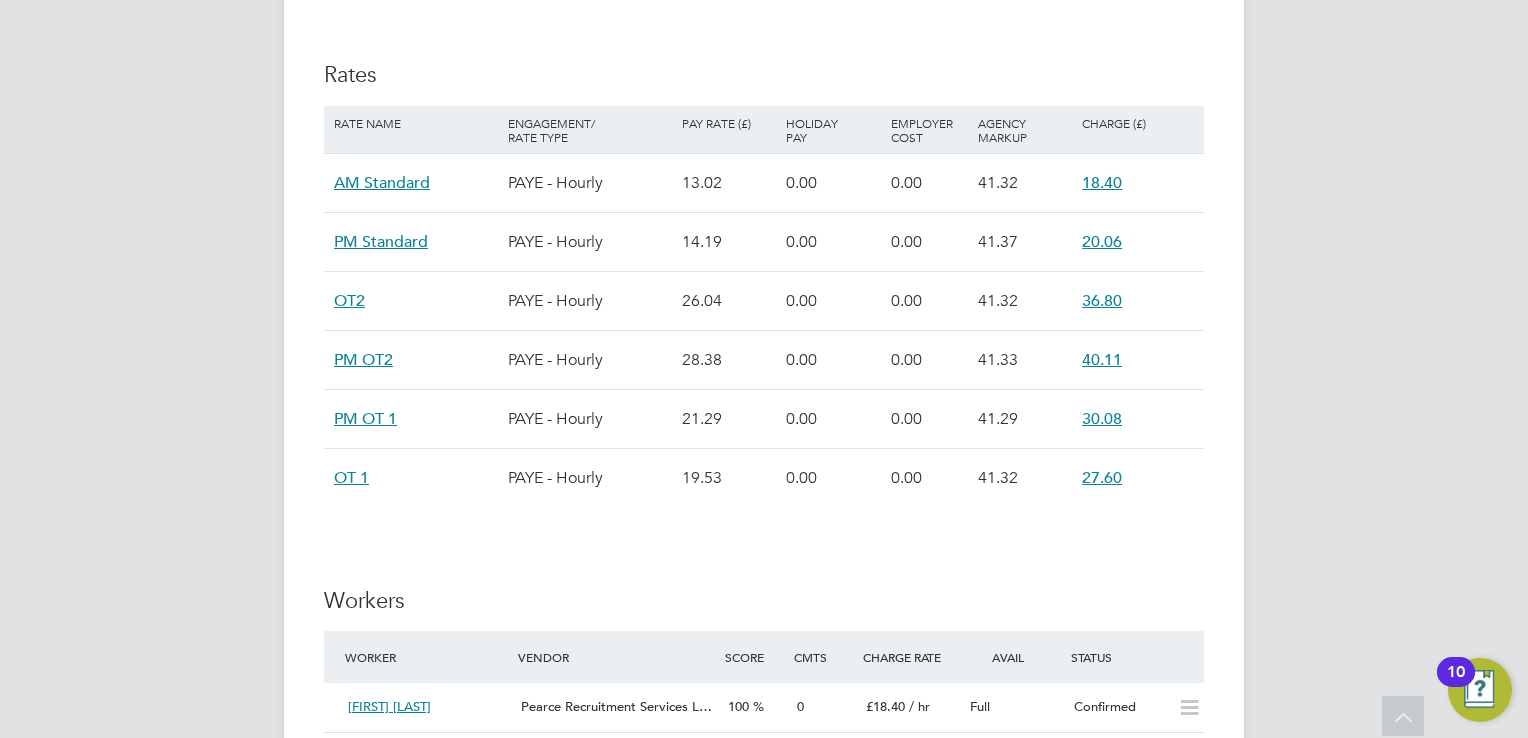 click on "[FIRST] [LAST] Notifications
Applications: Network
Team Members Businesses Sites Workers Contacts Current page: Jobs
Positions Vacancies Placements Timesheets
Timesheets Expenses Finance
Invoices & Credit Notes Reports
Margin Report Report Downloads Preferences
My Business Doc. Requirements VMS Configurations Notifications Activity Logs
.st0{fill:#C0C1C2;}
Powered by Engage All Vacancies Vacancy Details Activity Logs Vacancy Details Activity Logs All Vacancies Vacancy Details Follow     4 x Production Operative (Accept) - V177638 Confirmed   1 of 4 Duration   82 days Start In     2 days ago Last Updated 6 days ago Status   Open   End Hirer Vistry Group Plc Client Config Start Finish" at bounding box center (764, 239) 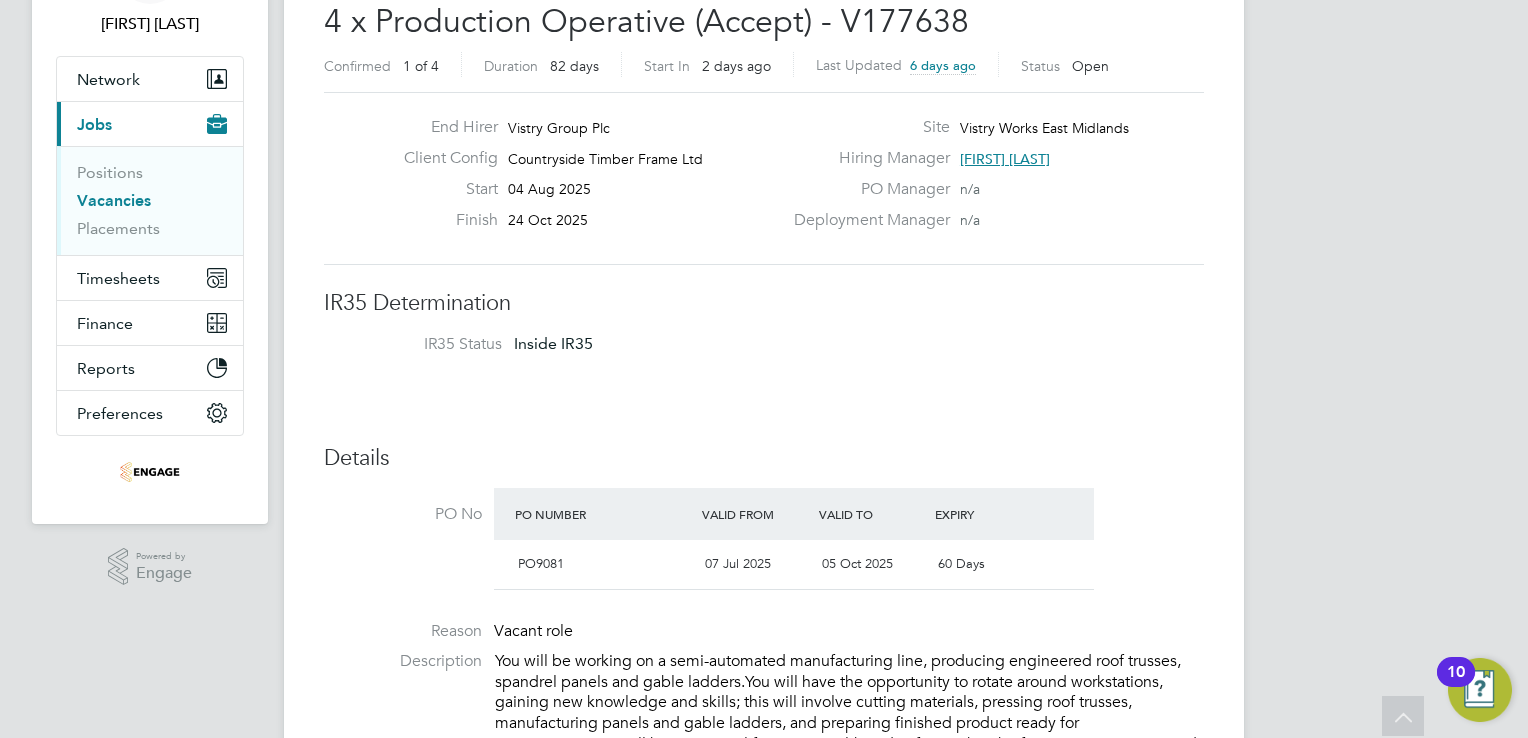 scroll, scrollTop: 0, scrollLeft: 0, axis: both 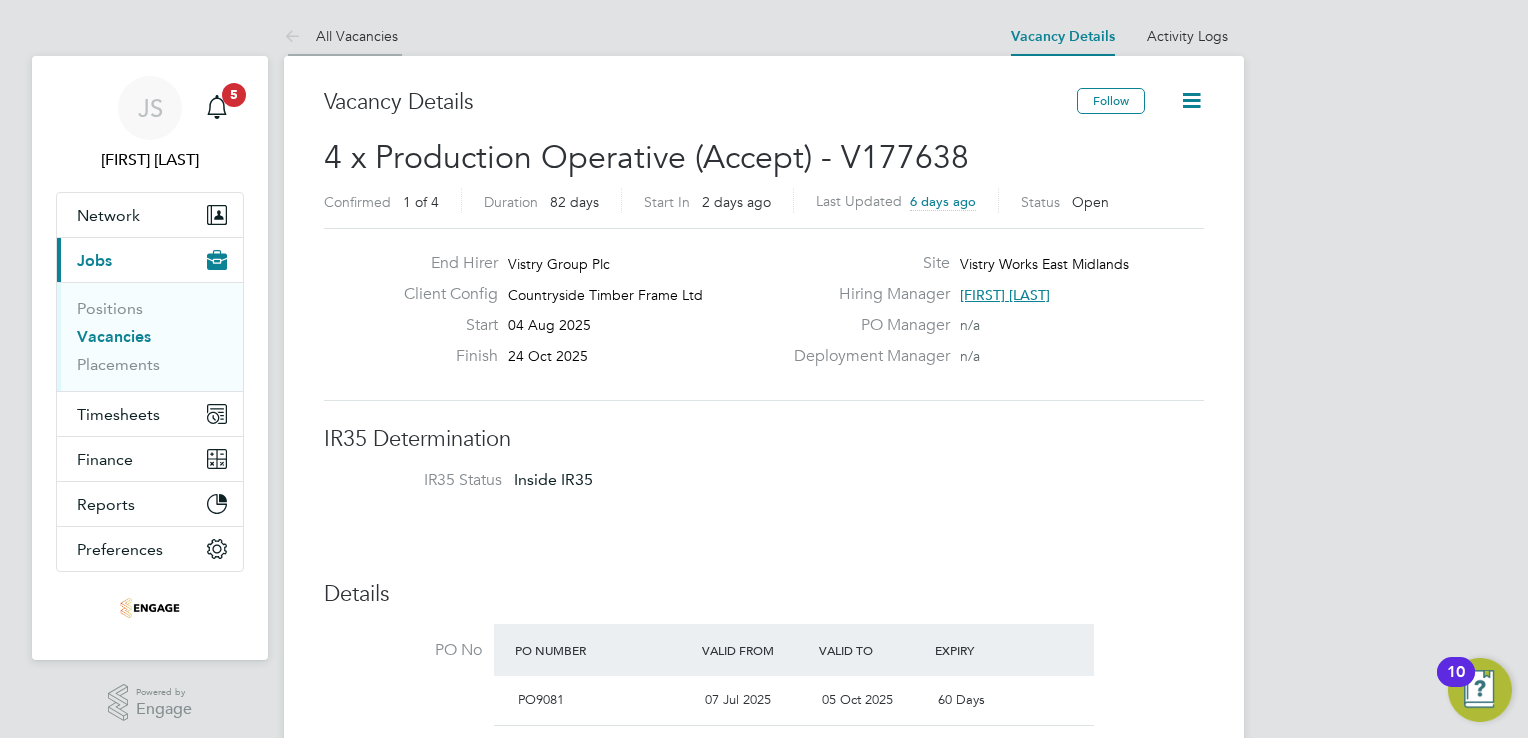 click on "All Vacancies" at bounding box center [341, 36] 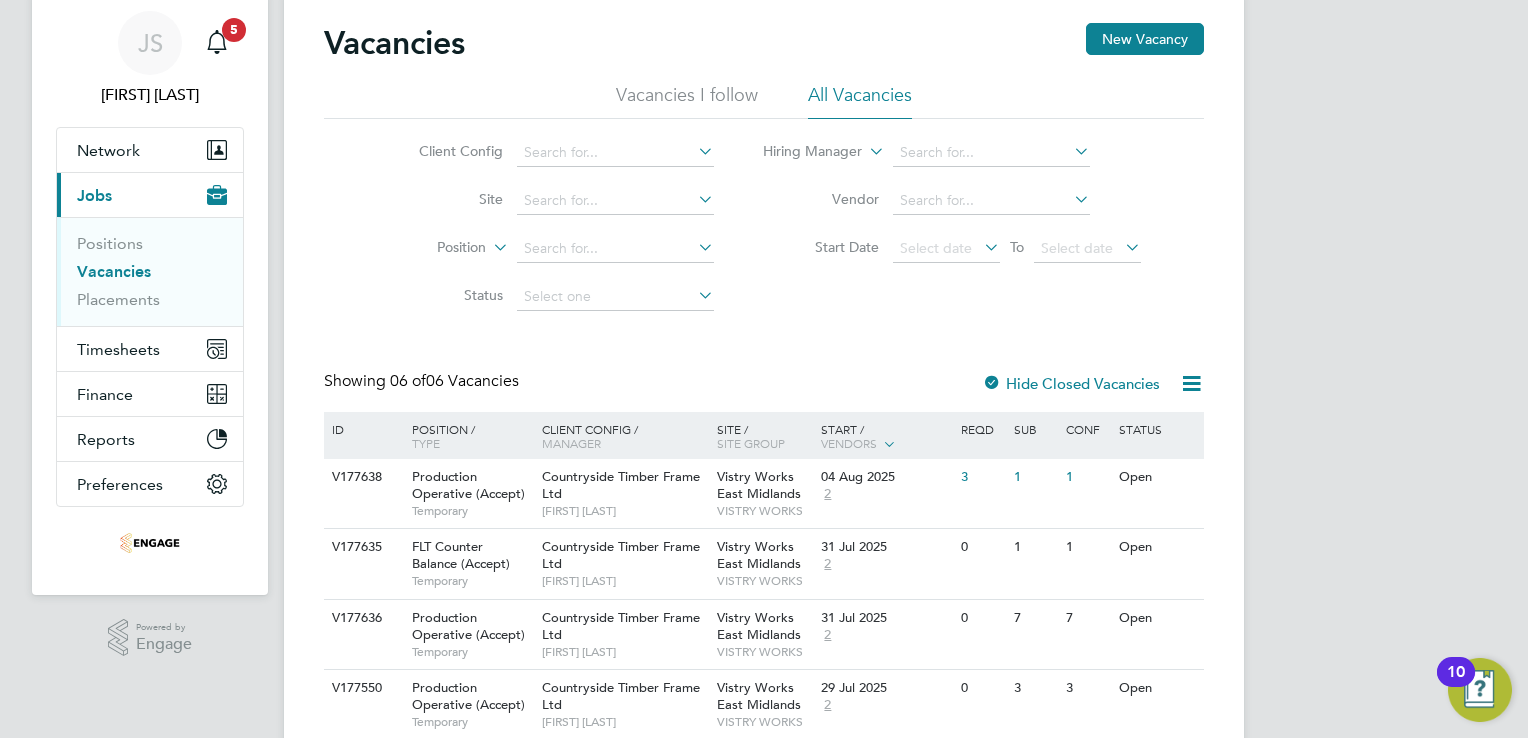 scroll, scrollTop: 100, scrollLeft: 0, axis: vertical 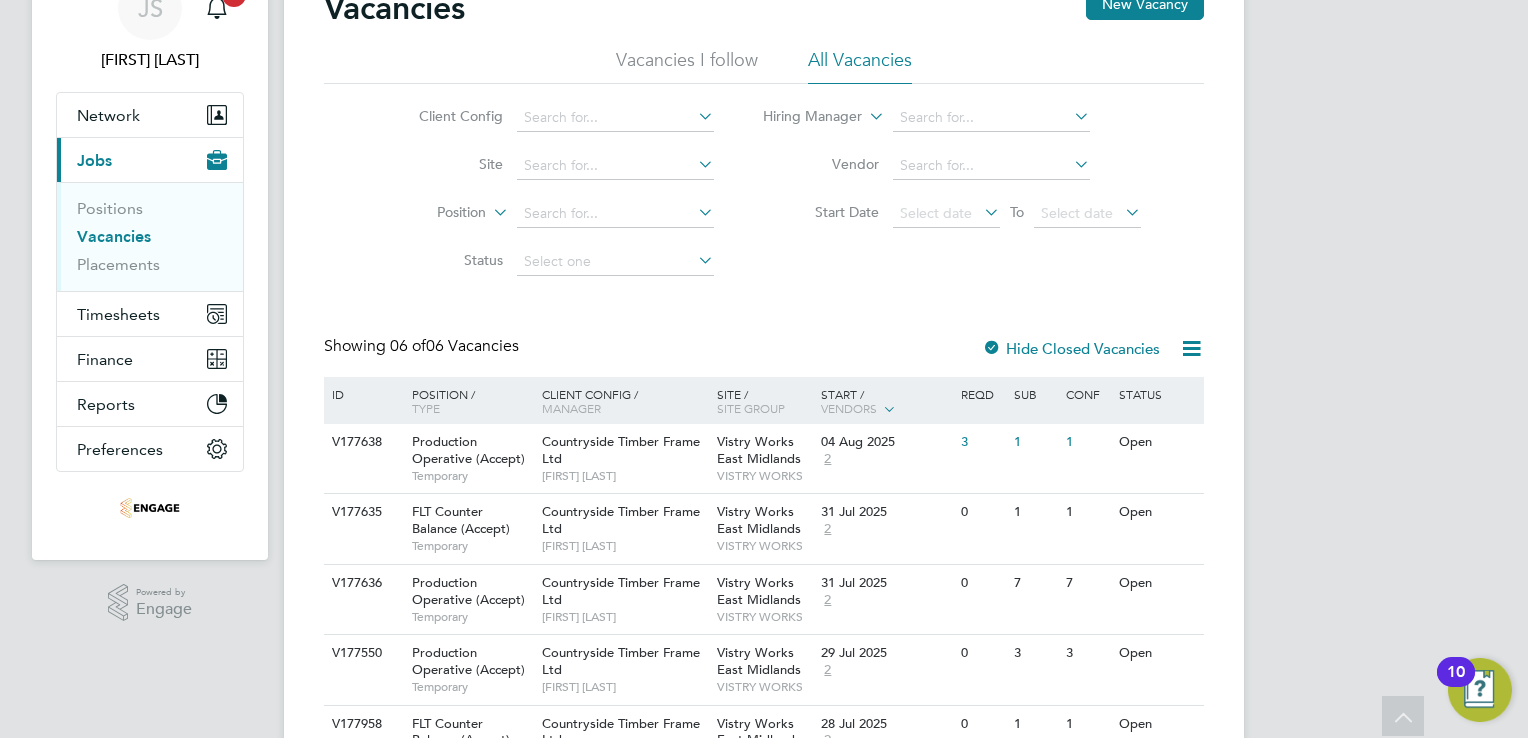 click on "Status" 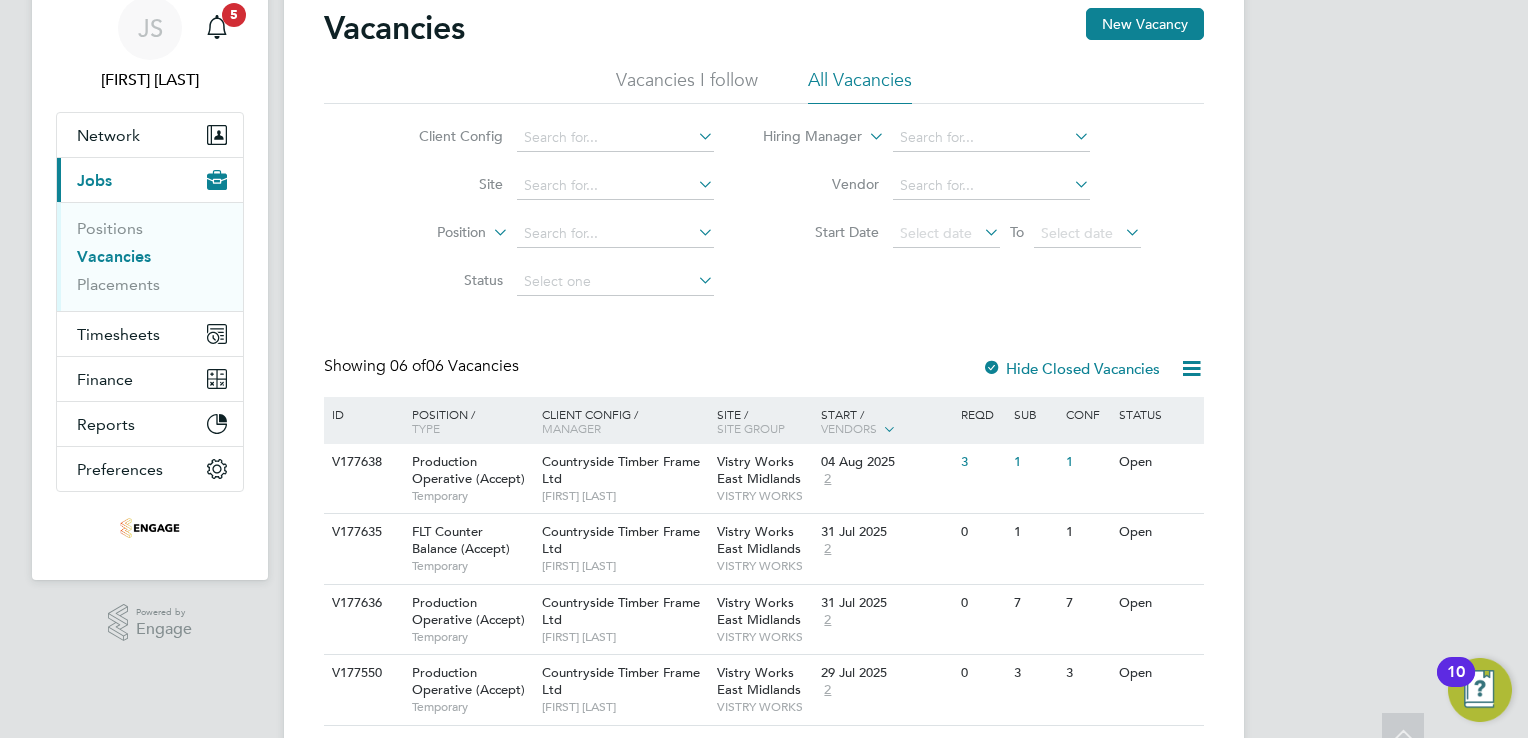 scroll, scrollTop: 0, scrollLeft: 0, axis: both 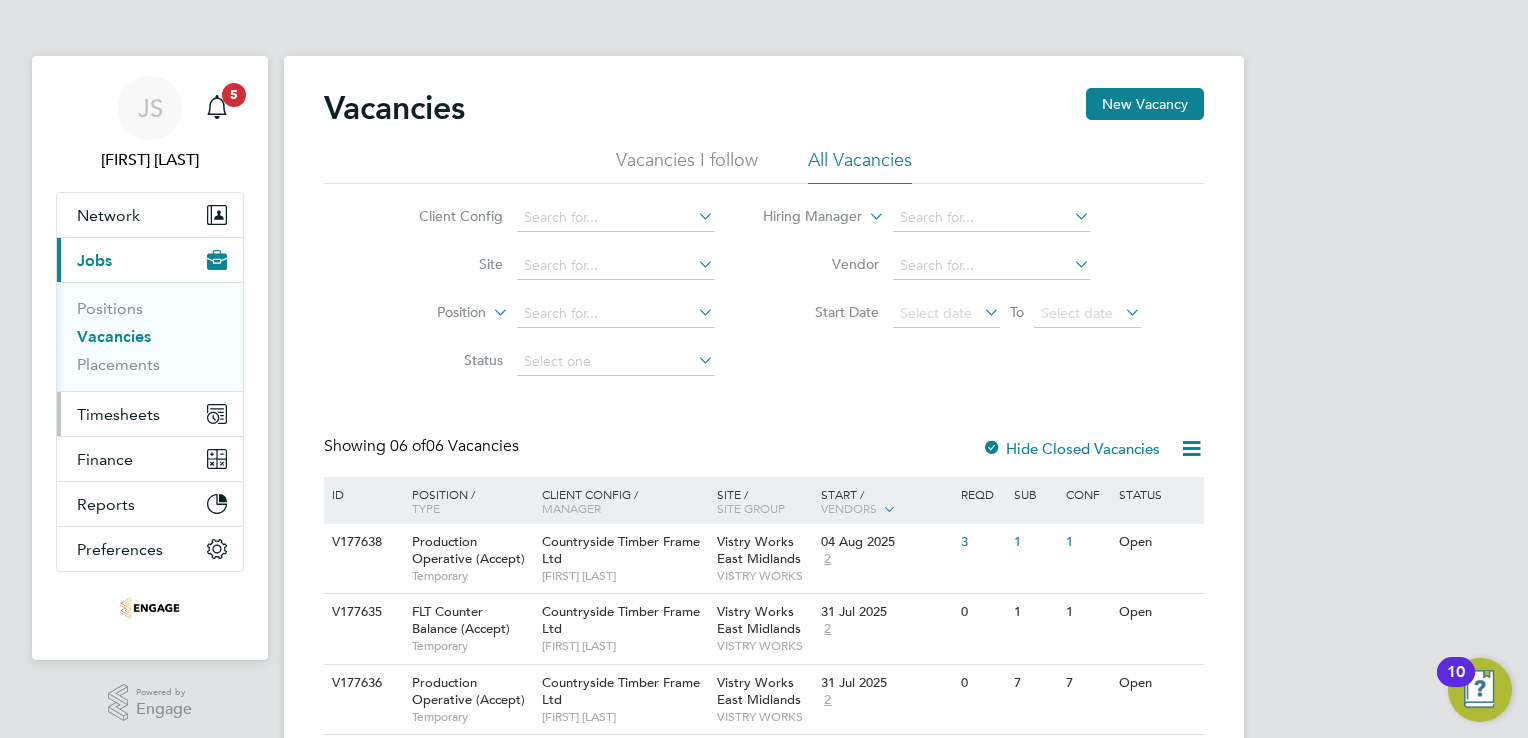 click on "Timesheets" at bounding box center [118, 414] 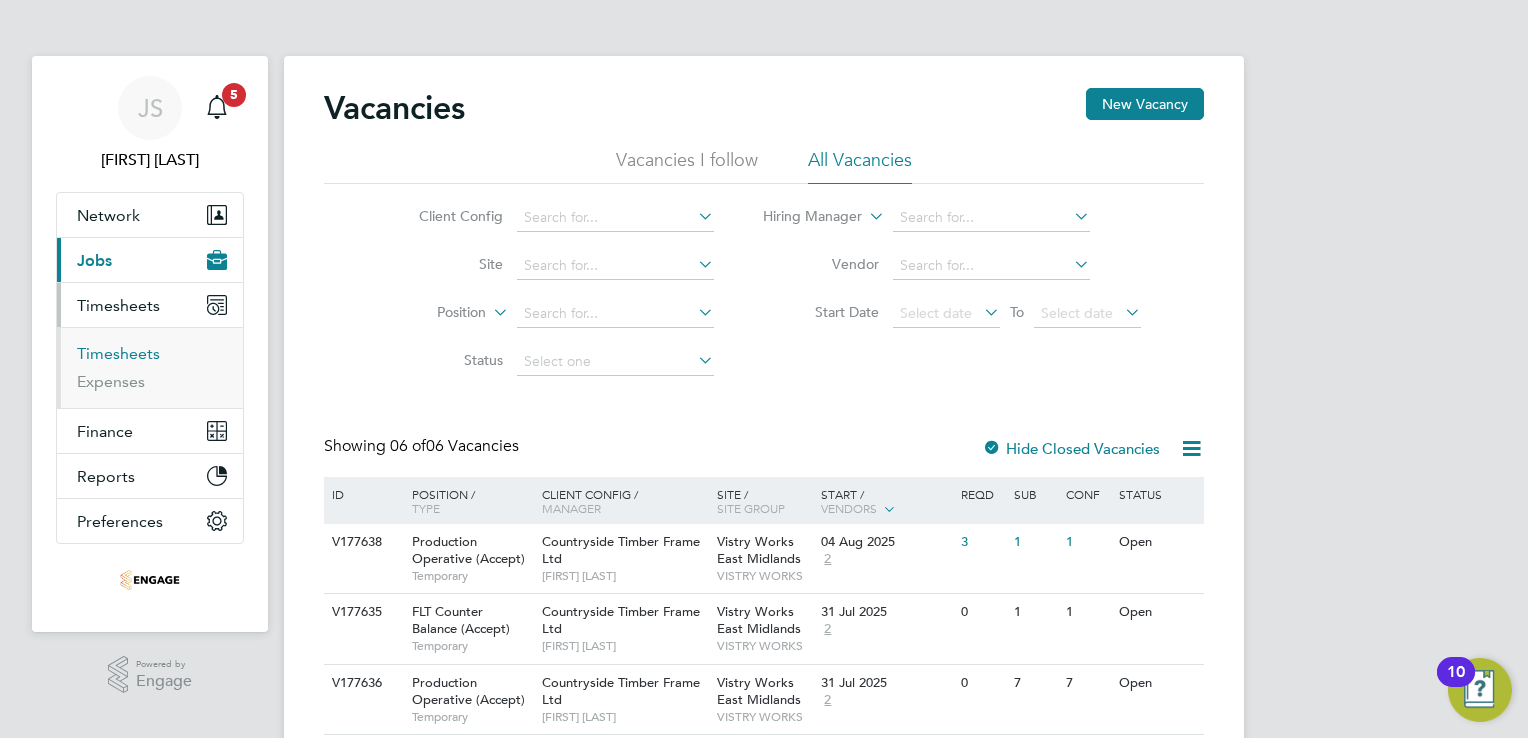 click on "Timesheets" at bounding box center (118, 353) 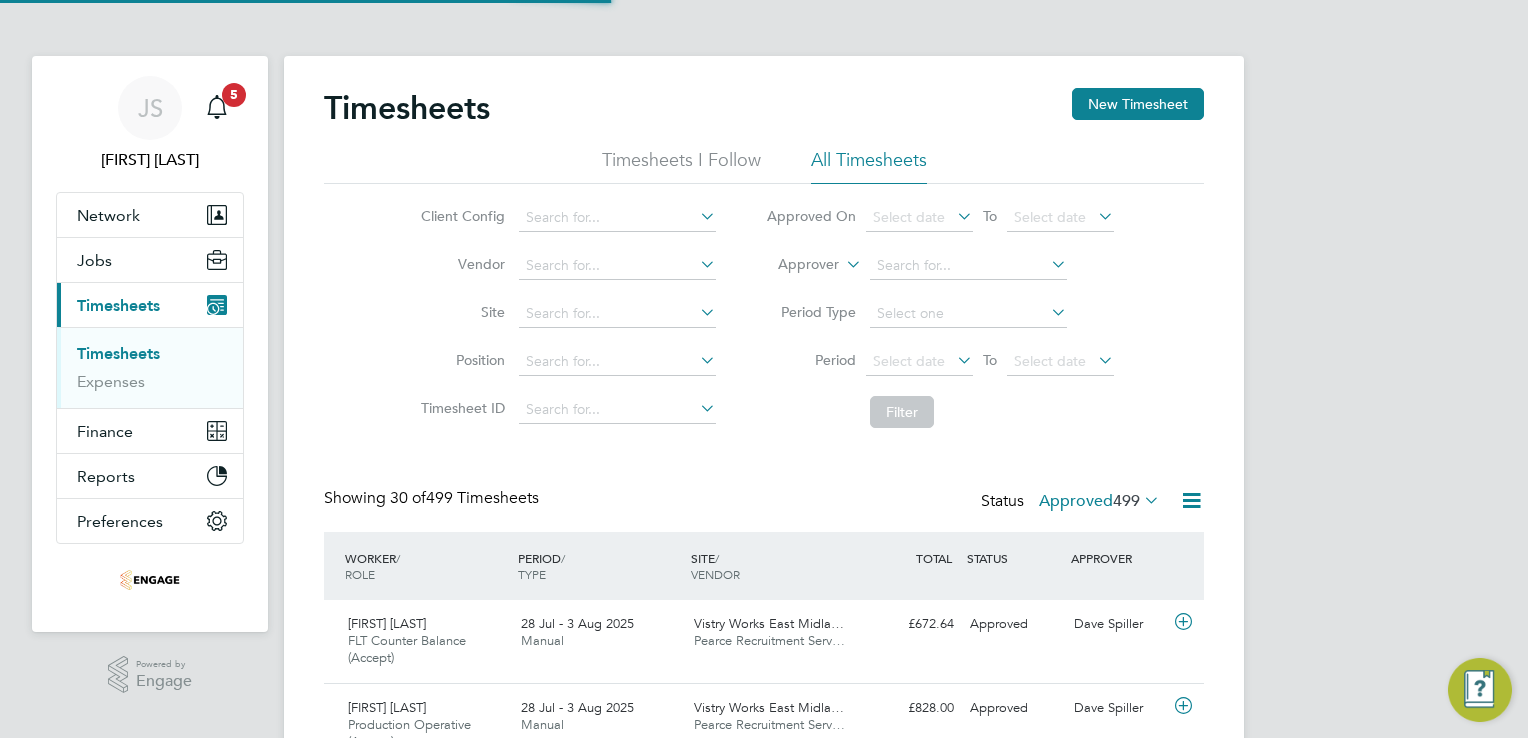 scroll, scrollTop: 10, scrollLeft: 10, axis: both 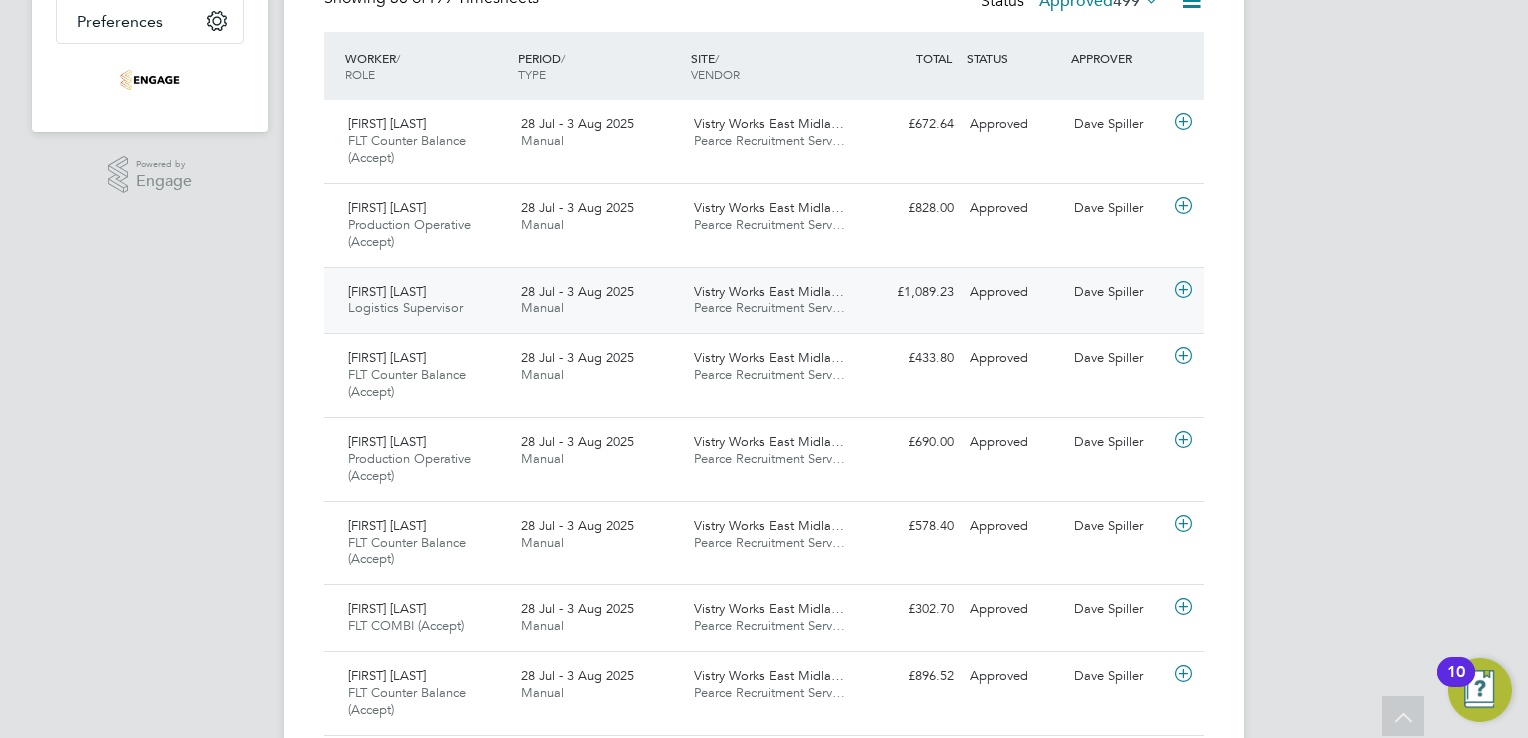 click on "Logistics Supervisor" 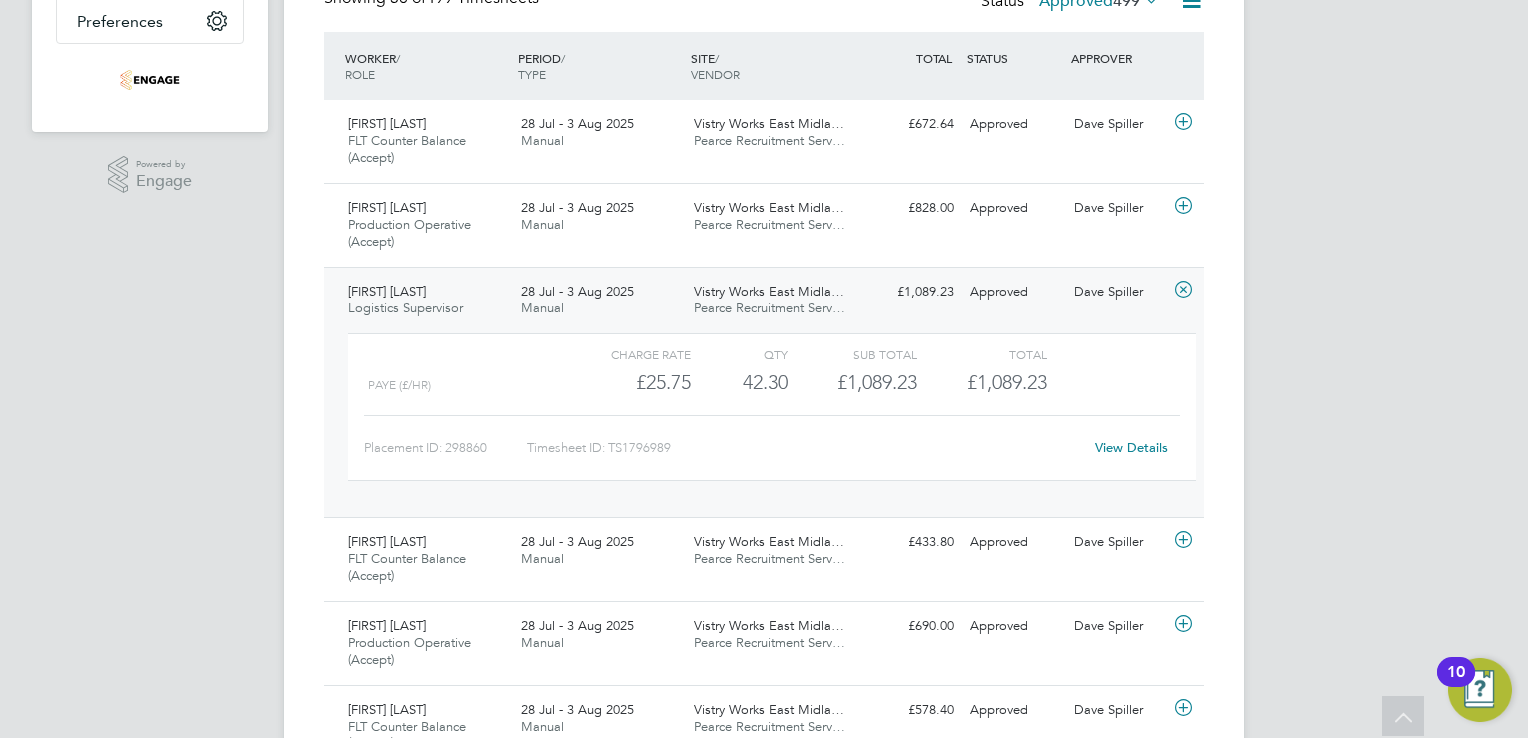click on "View Details" 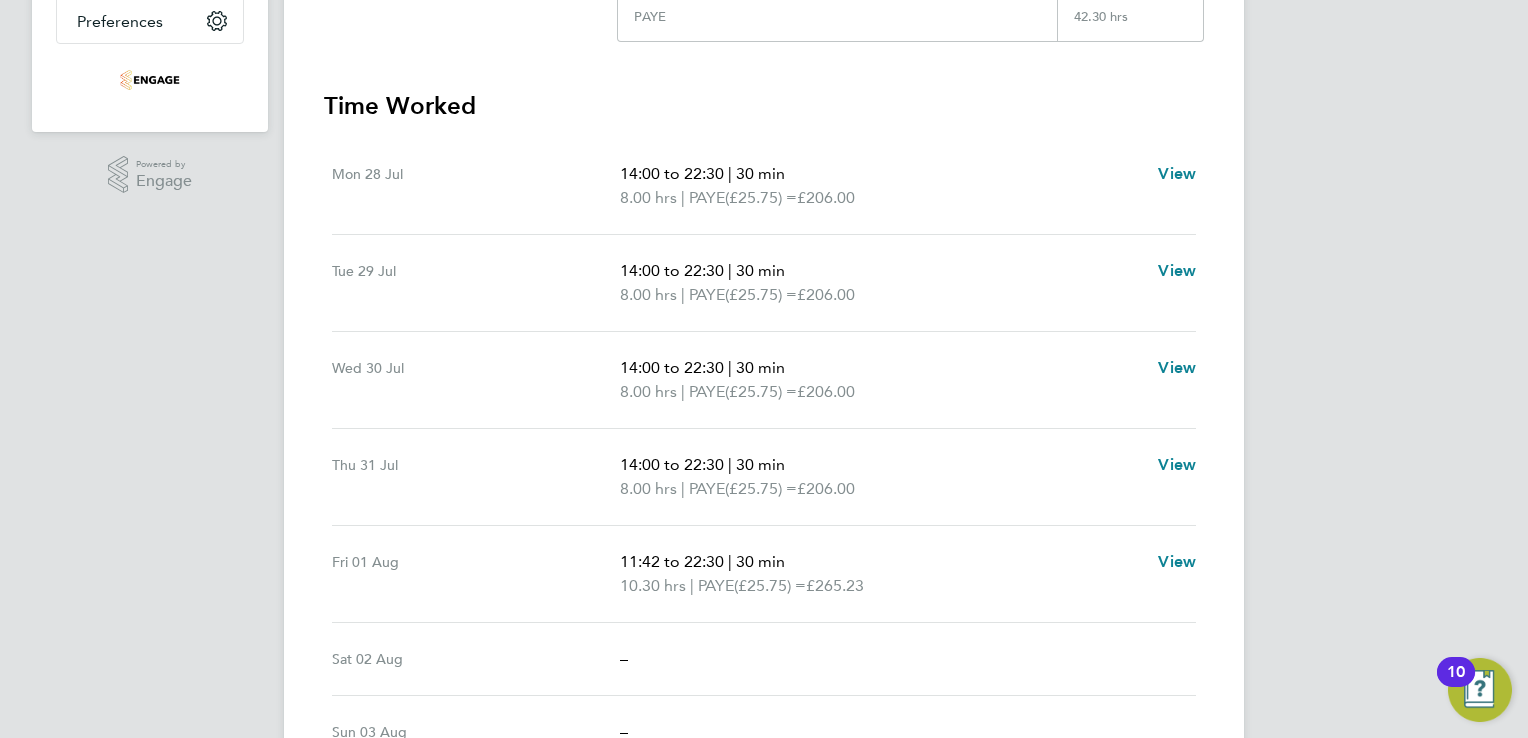 scroll, scrollTop: 0, scrollLeft: 0, axis: both 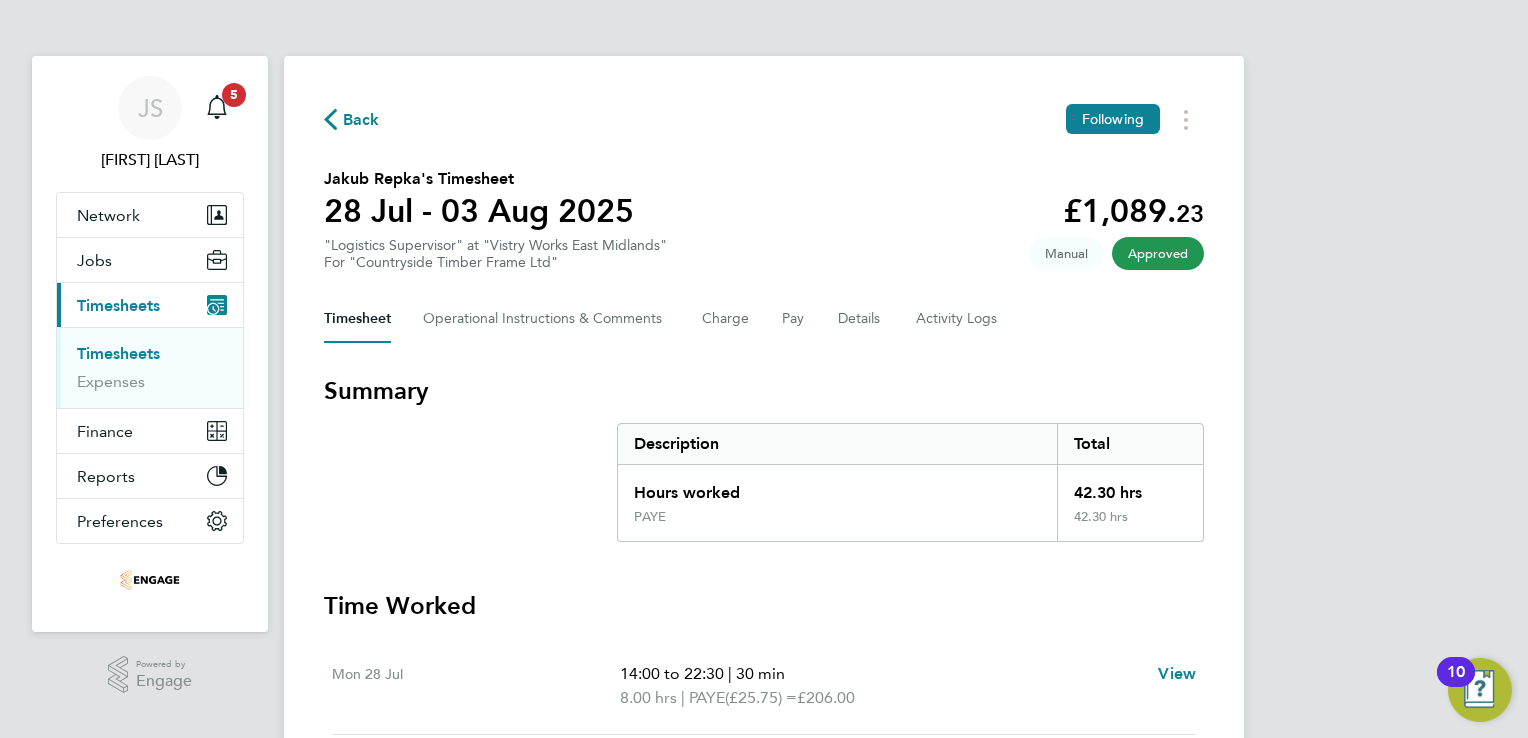 click on "Back" 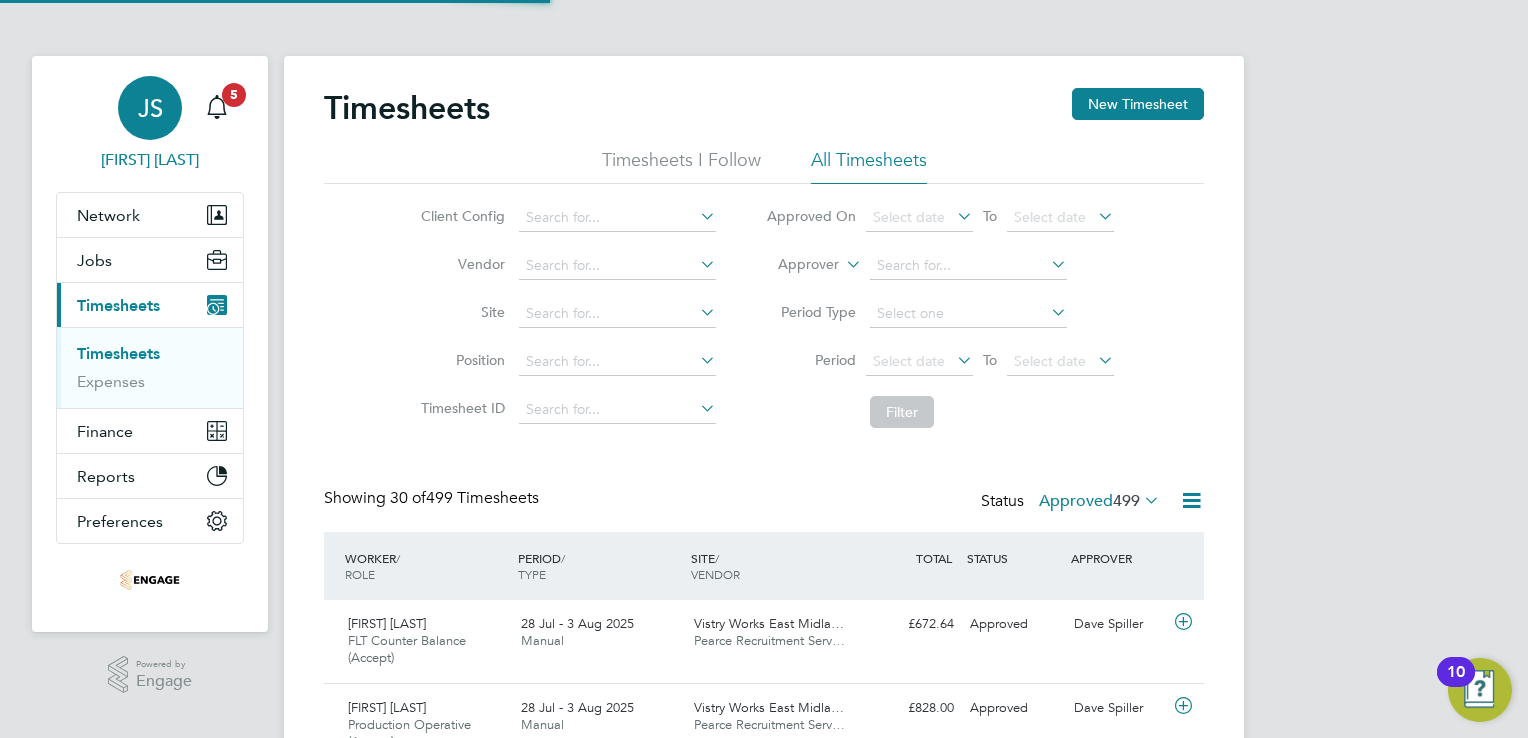scroll, scrollTop: 10, scrollLeft: 10, axis: both 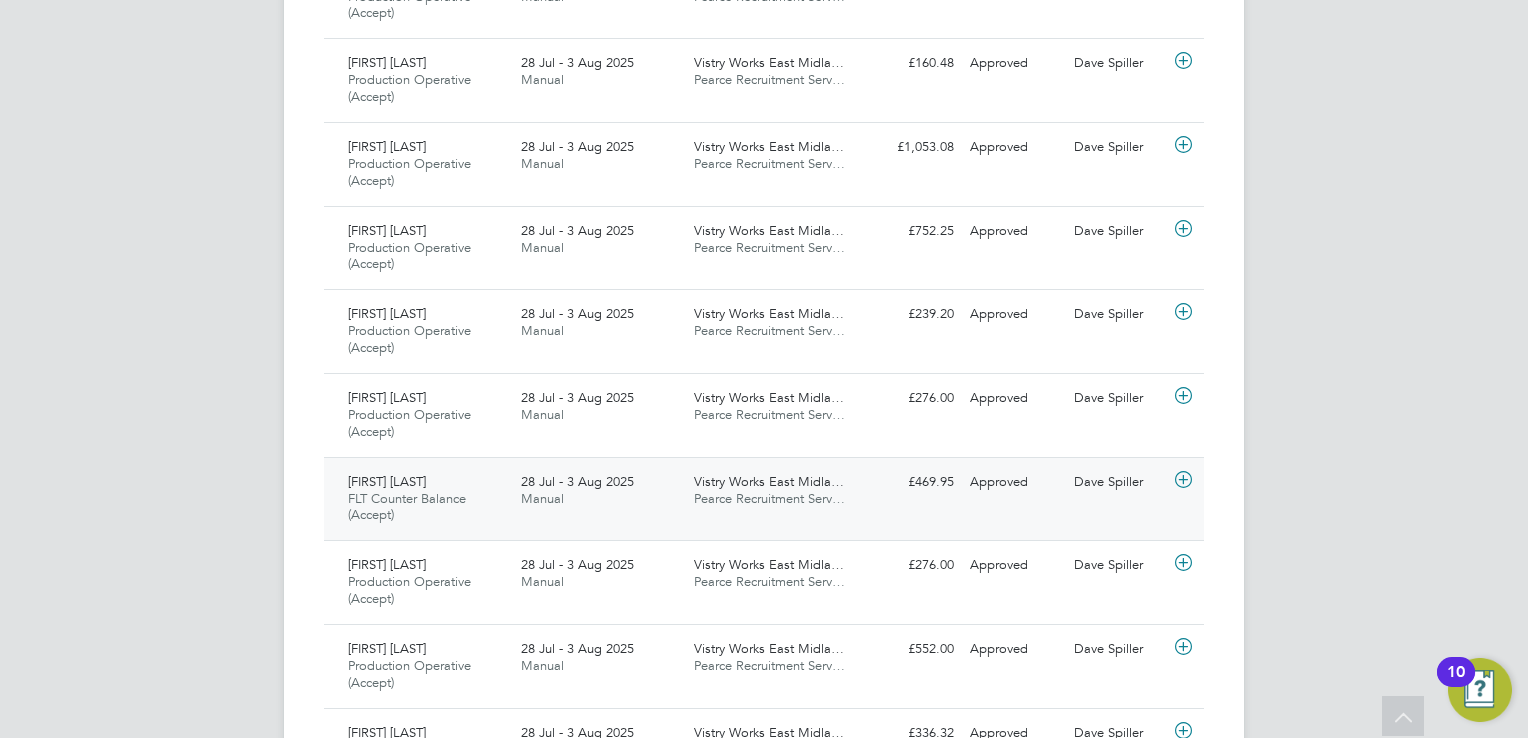 click on "[FIRST] [LAST] FLT Counter Balance (Accept)   28 Jul - 3 Aug 2025" 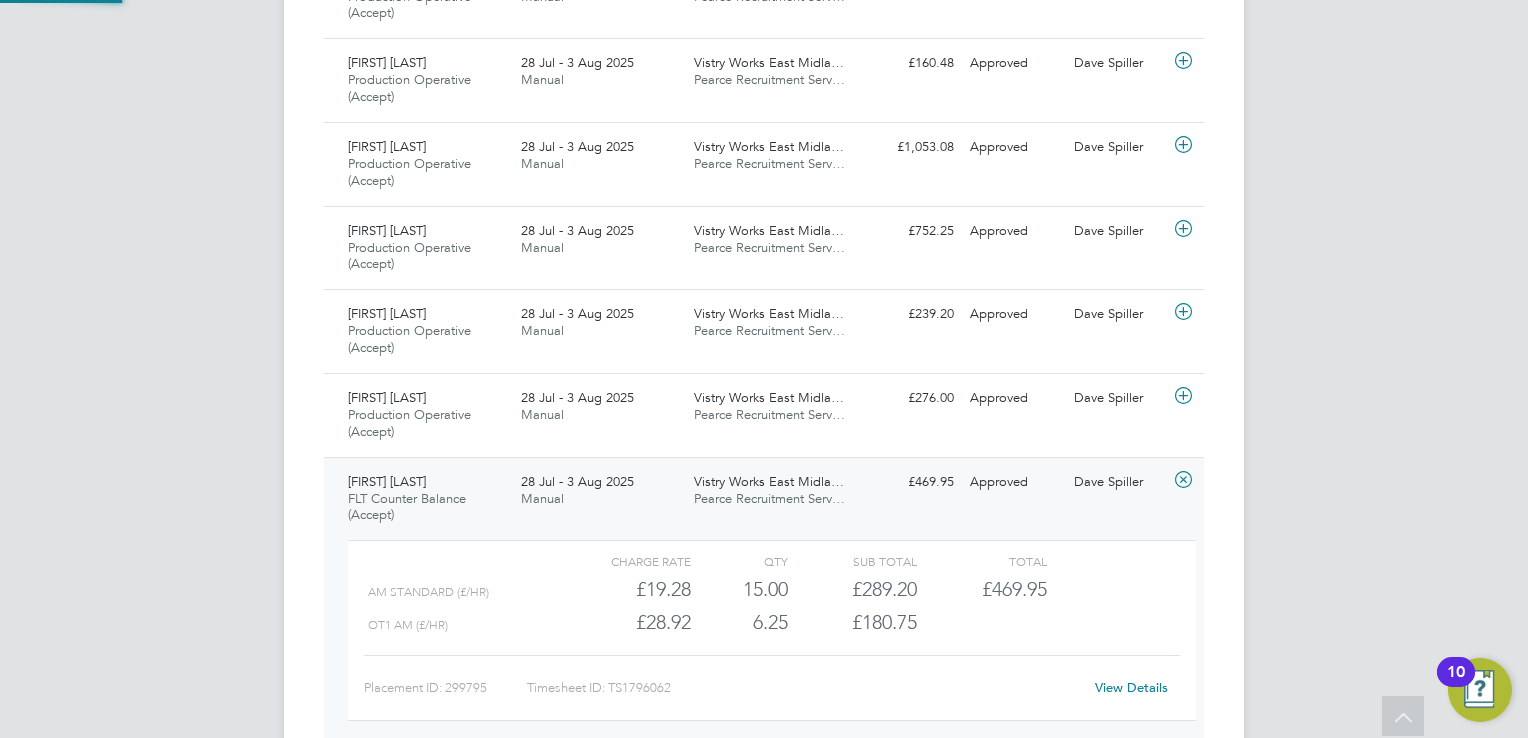 scroll, scrollTop: 9, scrollLeft: 9, axis: both 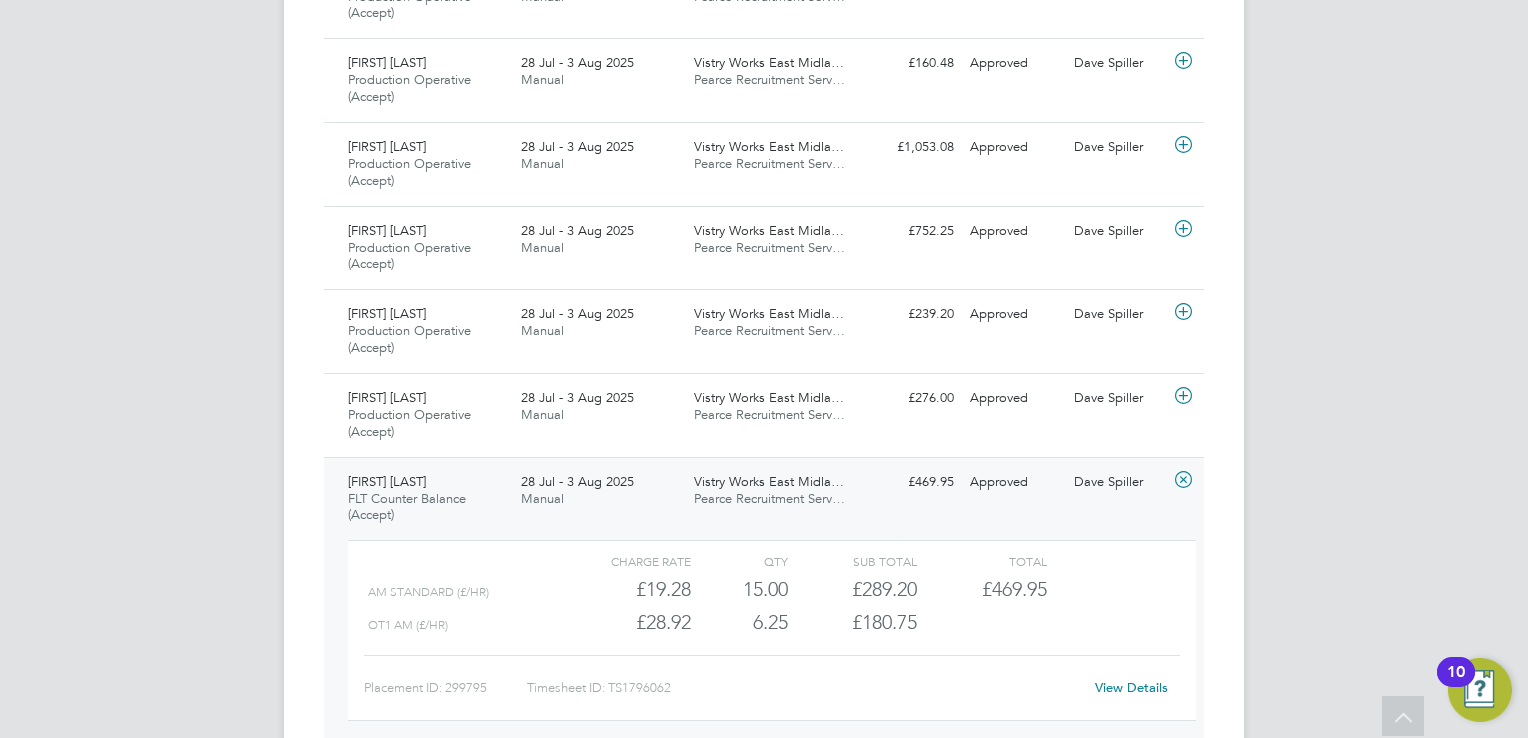 click on "View Details" 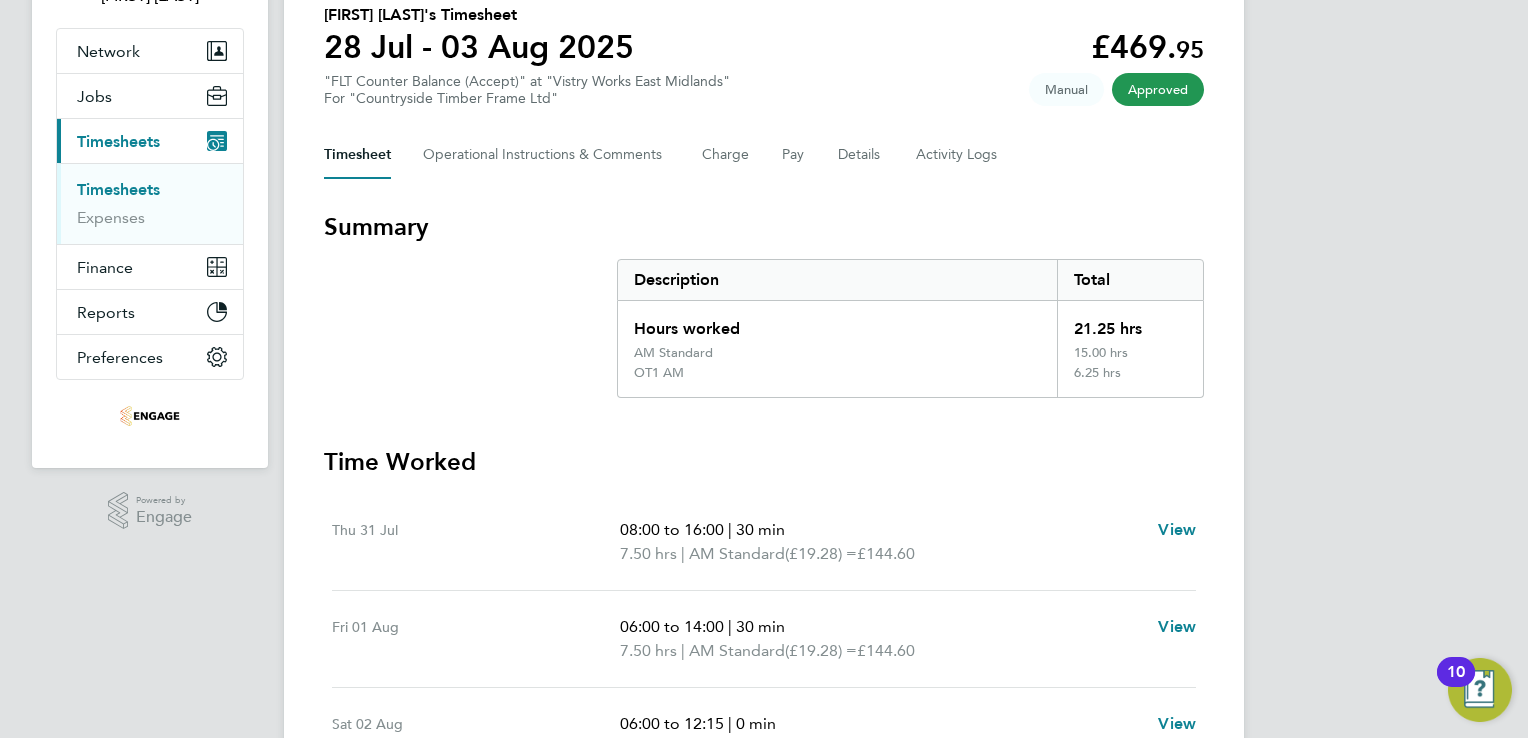 scroll, scrollTop: 0, scrollLeft: 0, axis: both 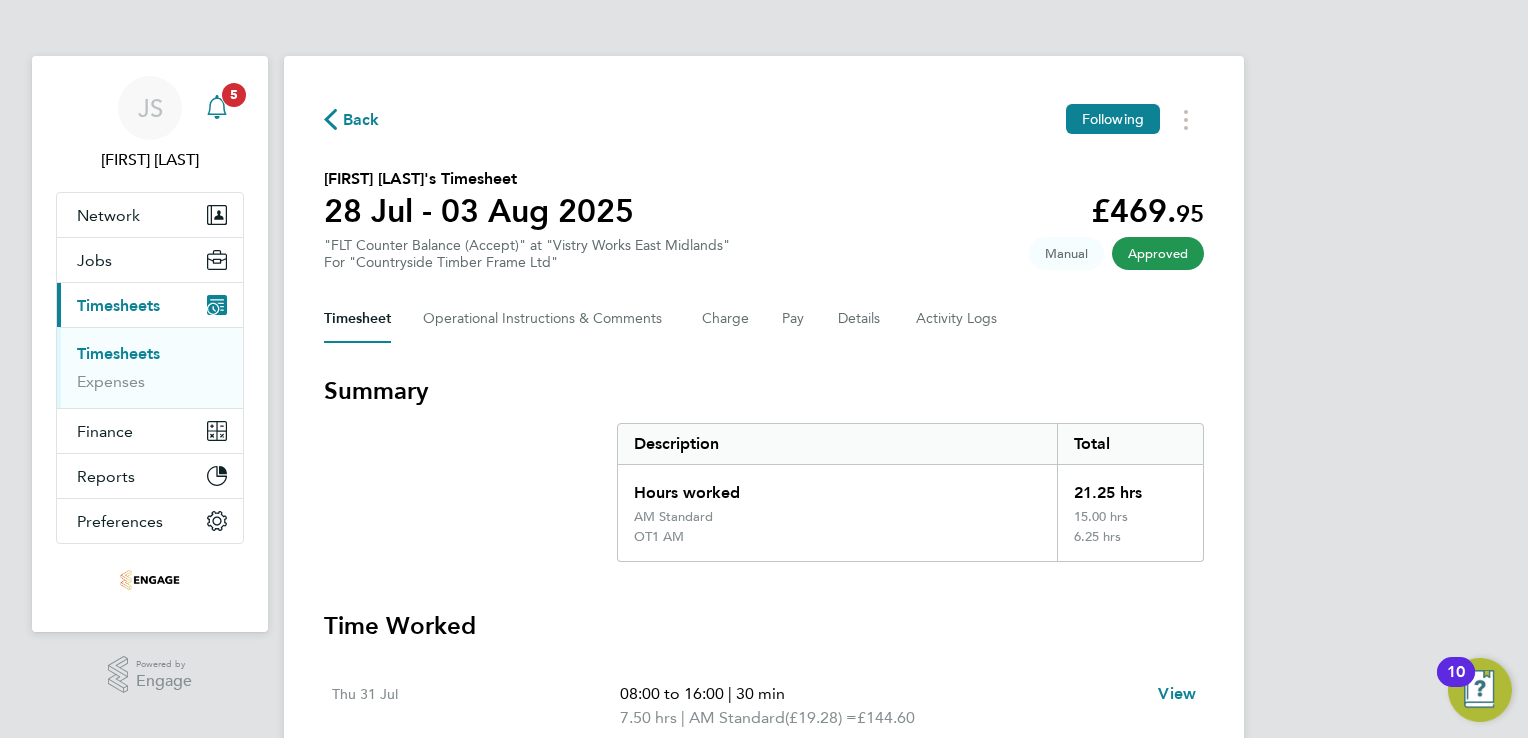 click 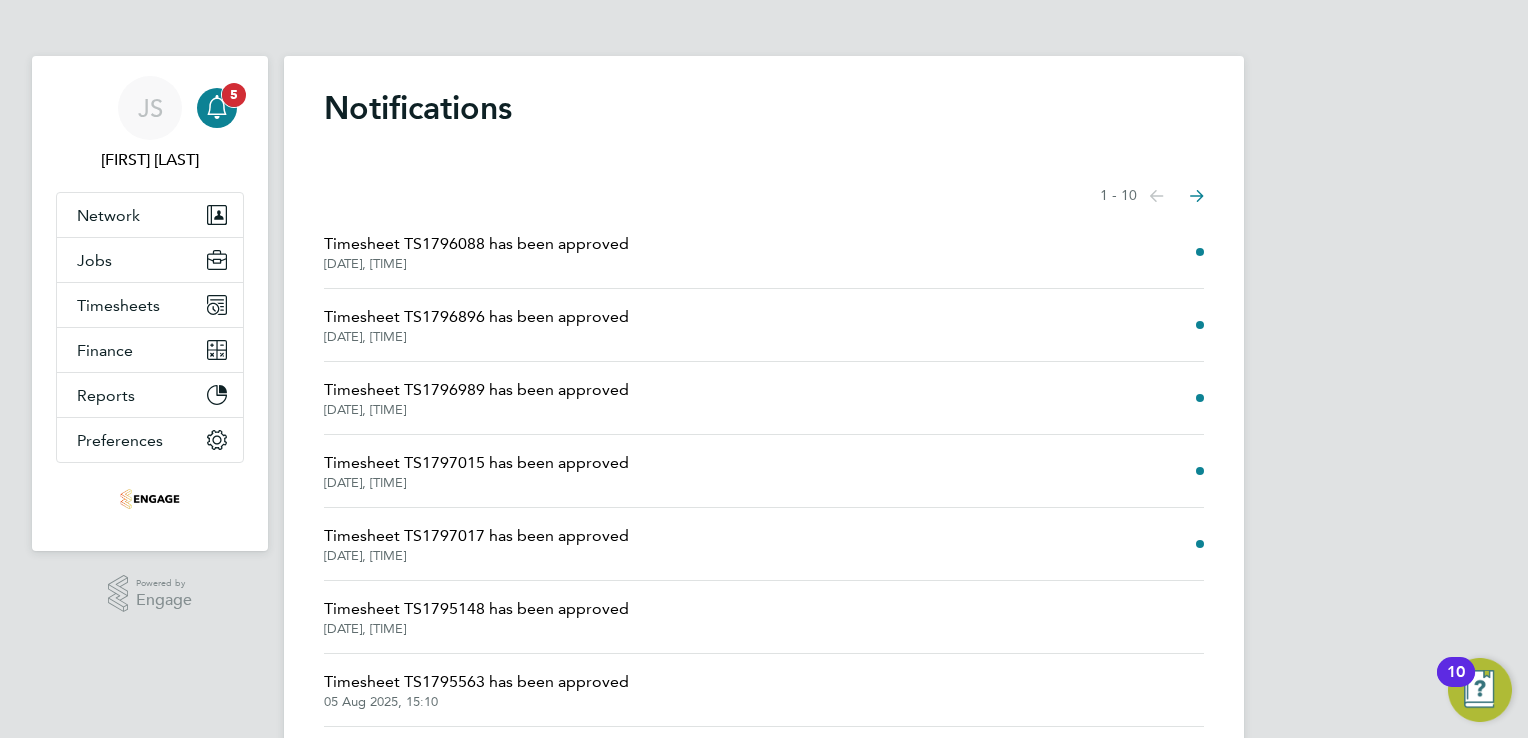 click on "Notifications
5" at bounding box center [217, 108] 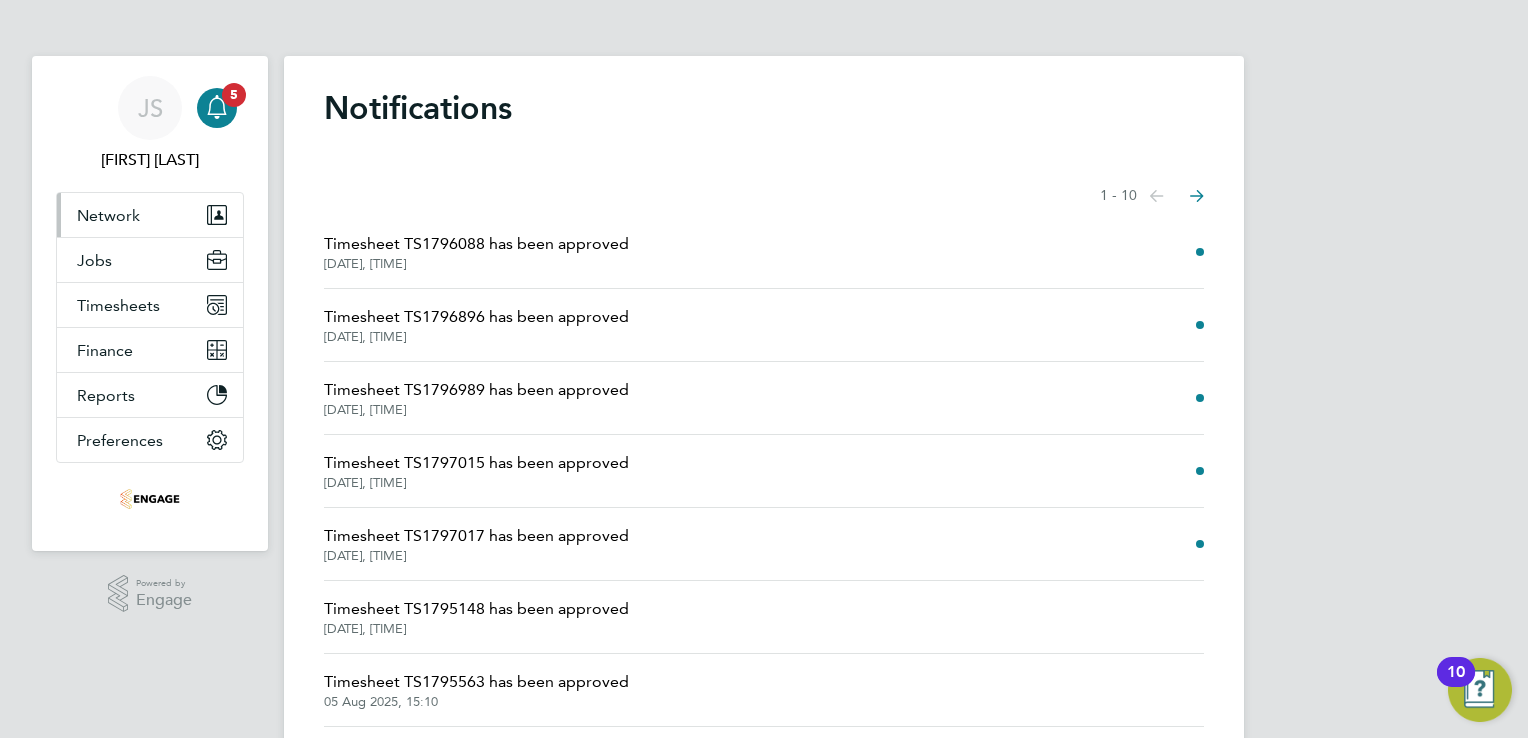 click on "Network" at bounding box center [108, 215] 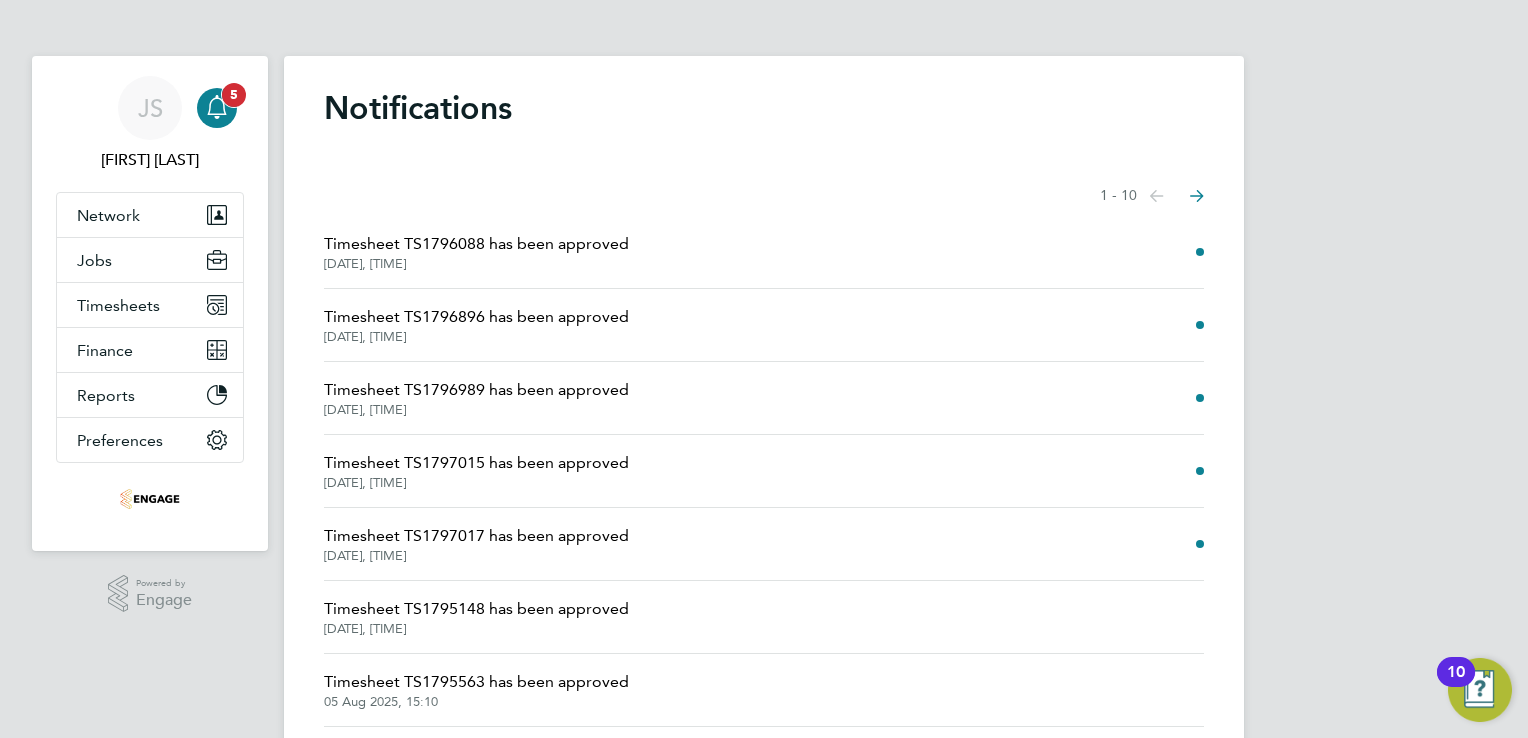 click on "5" at bounding box center (234, 95) 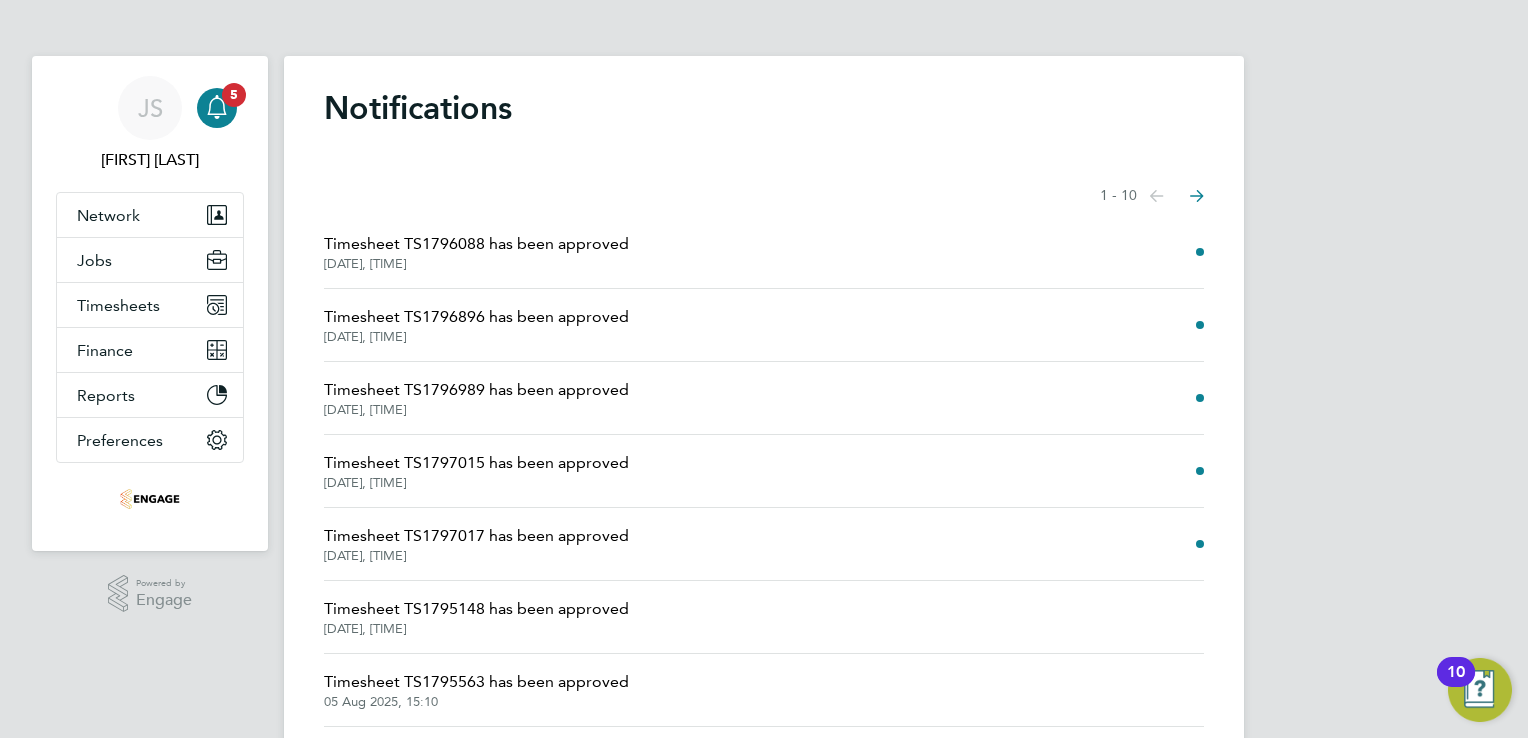 click on "Notifications  Showing items   1 - 10   items
Previous page
Next page   Timesheet TS1796088 has been approved   06 Aug 2025, 11:13   Timesheet TS1796896 has been approved   06 Aug 2025, 11:13   Timesheet TS1796989 has been approved   06 Aug 2025, 11:12   Timesheet TS1797015 has been approved   06 Aug 2025, 11:12   Timesheet TS1797017 has been approved   06 Aug 2025, 11:12   Timesheet TS1795148 has been approved   05 Aug 2025, 15:11   Timesheet TS1795563 has been approved   05 Aug 2025, 15:10   Timesheet TS1795566 has been approved   05 Aug 2025, 15:10   Timesheet TS1795571 has been approved   05 Aug 2025, 15:10   Timesheet TS1795579 has been approved   05 Aug 2025, 15:10" 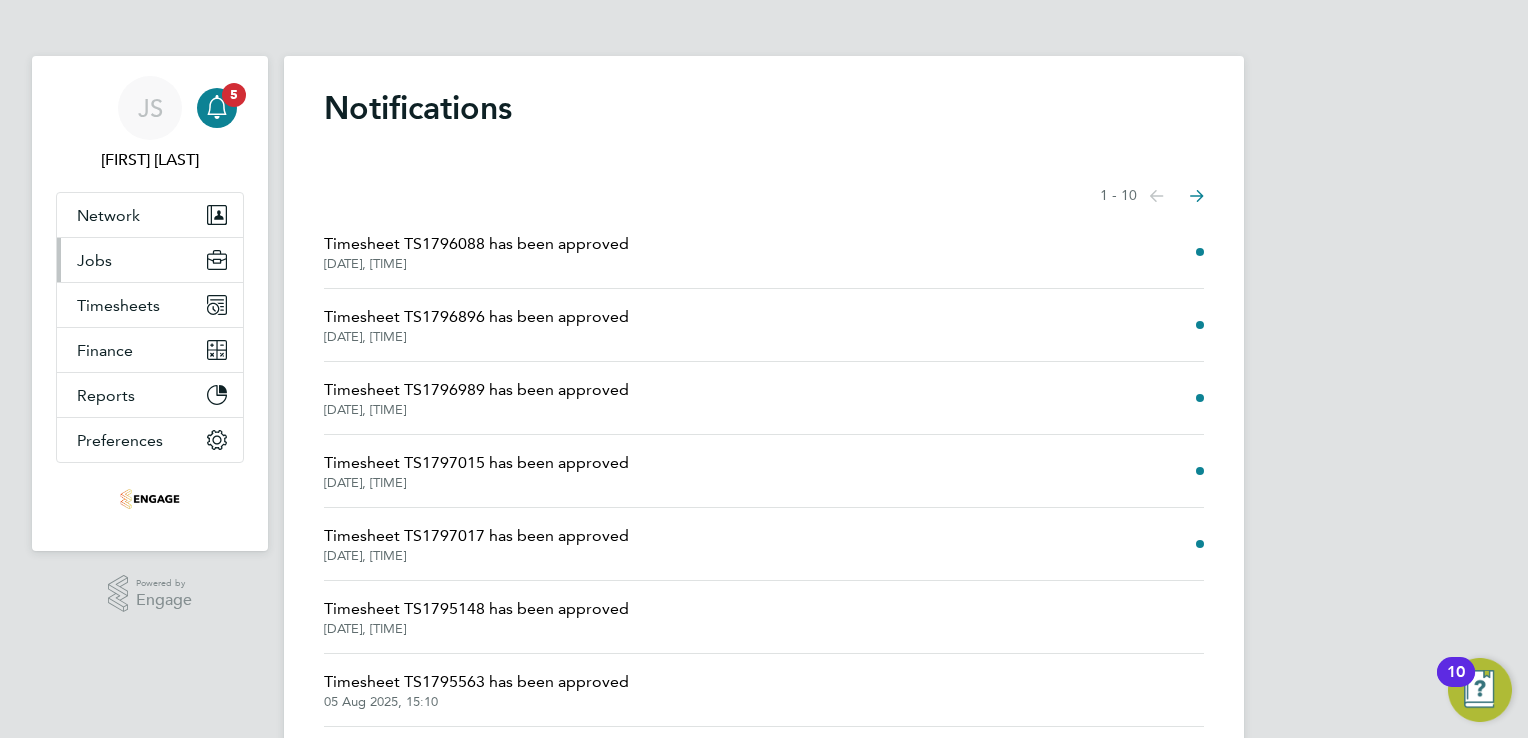 click on "Jobs" at bounding box center (94, 260) 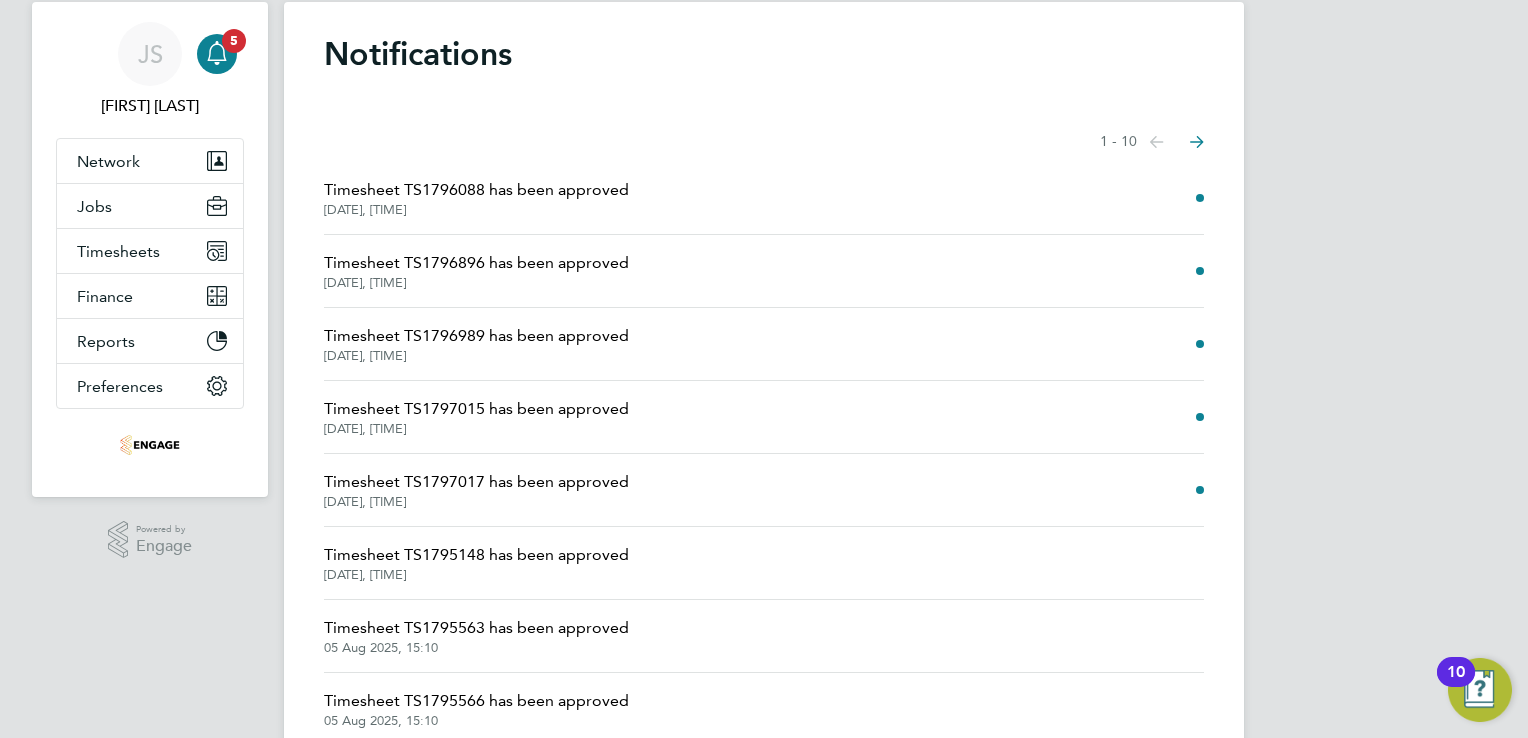 scroll, scrollTop: 0, scrollLeft: 0, axis: both 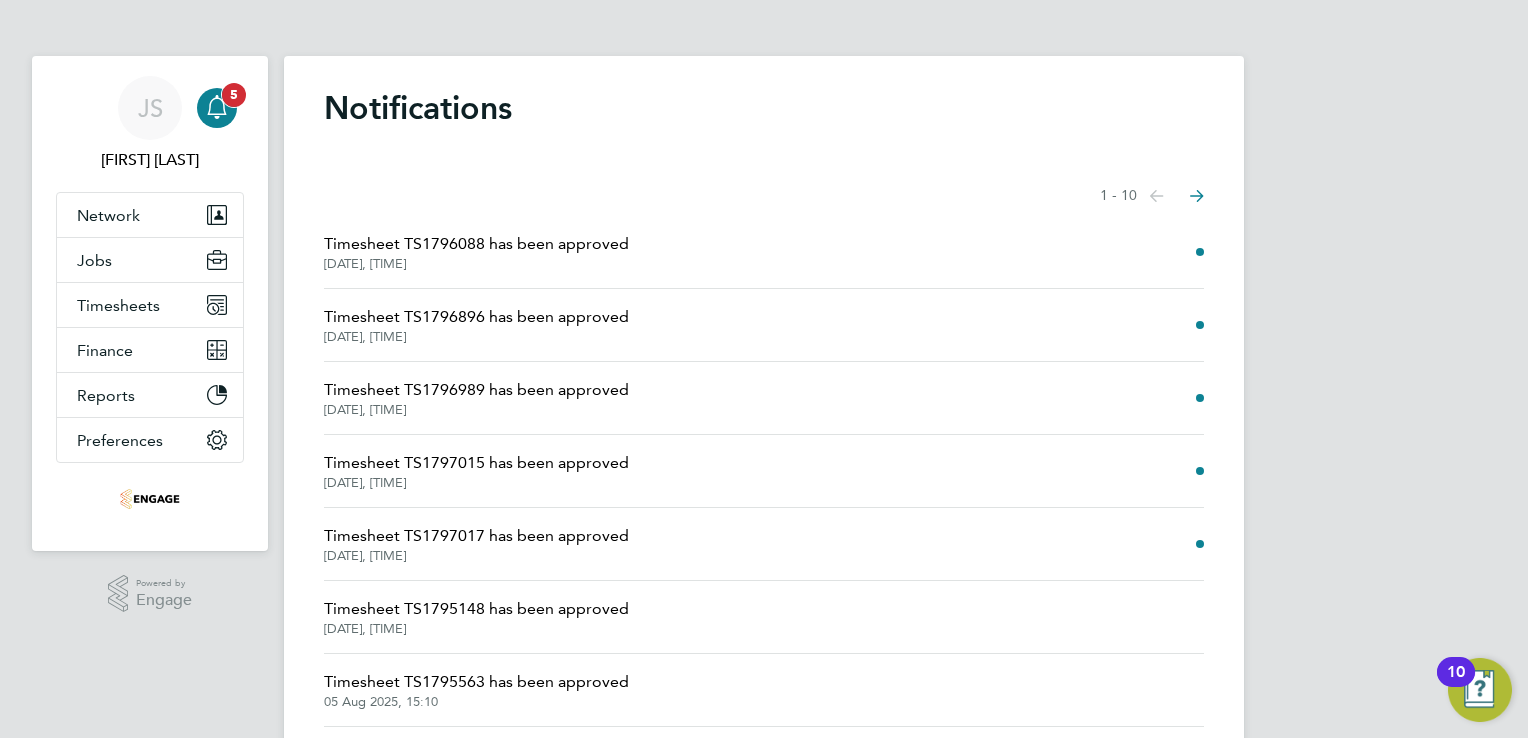 click 